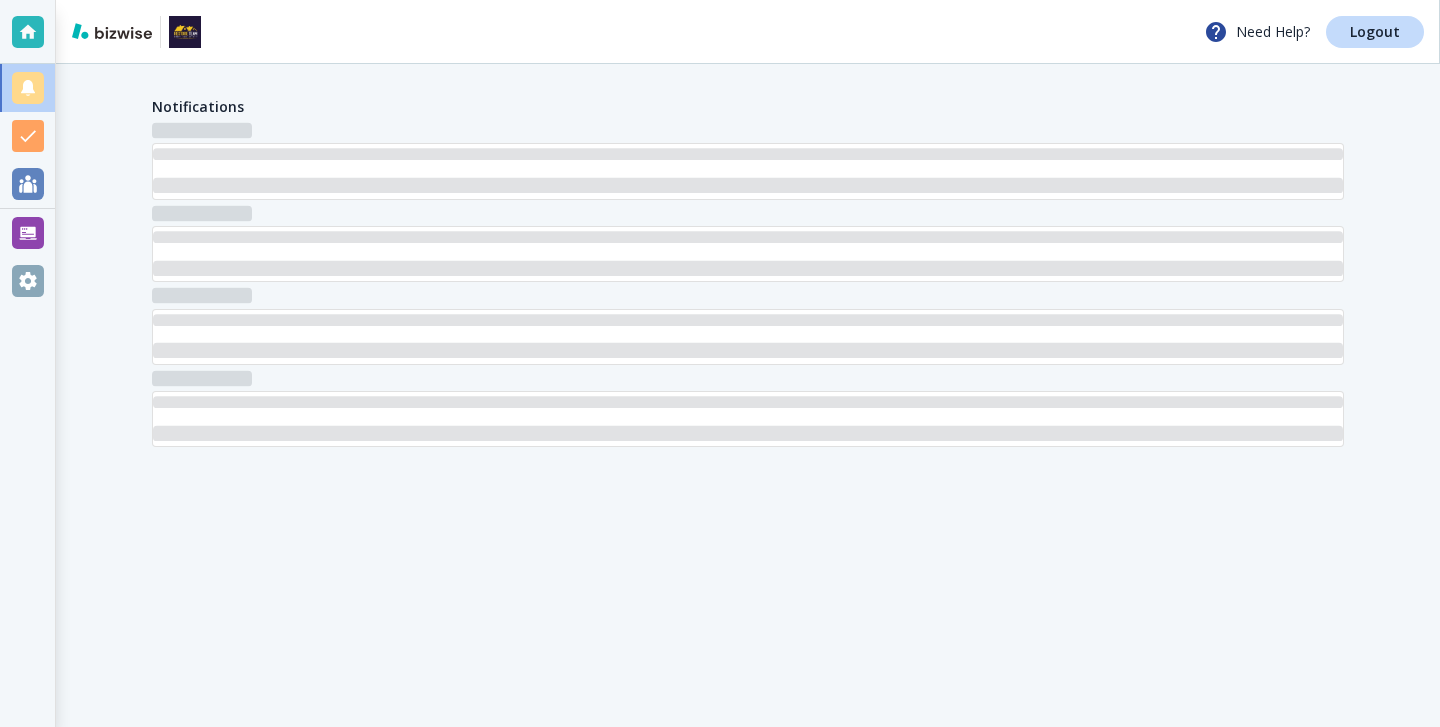 scroll, scrollTop: 0, scrollLeft: 0, axis: both 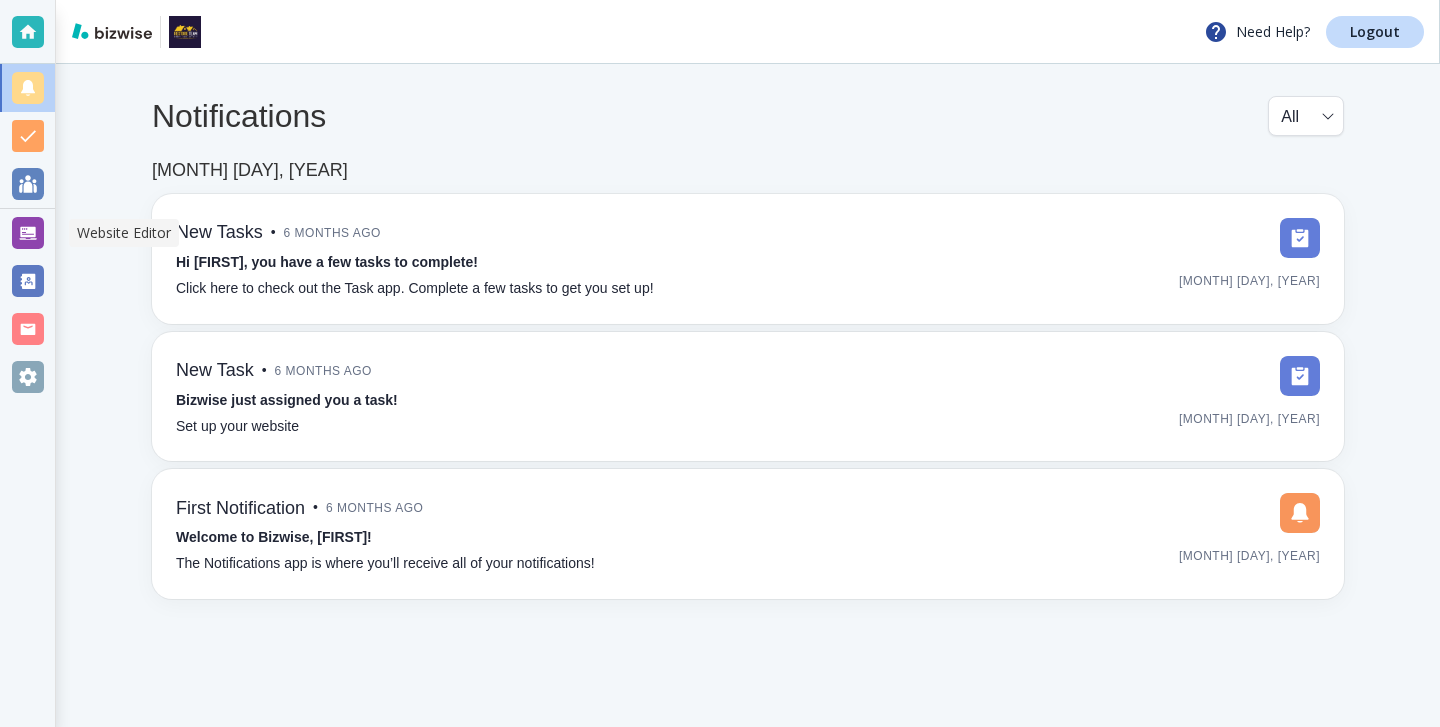 click at bounding box center [28, 233] 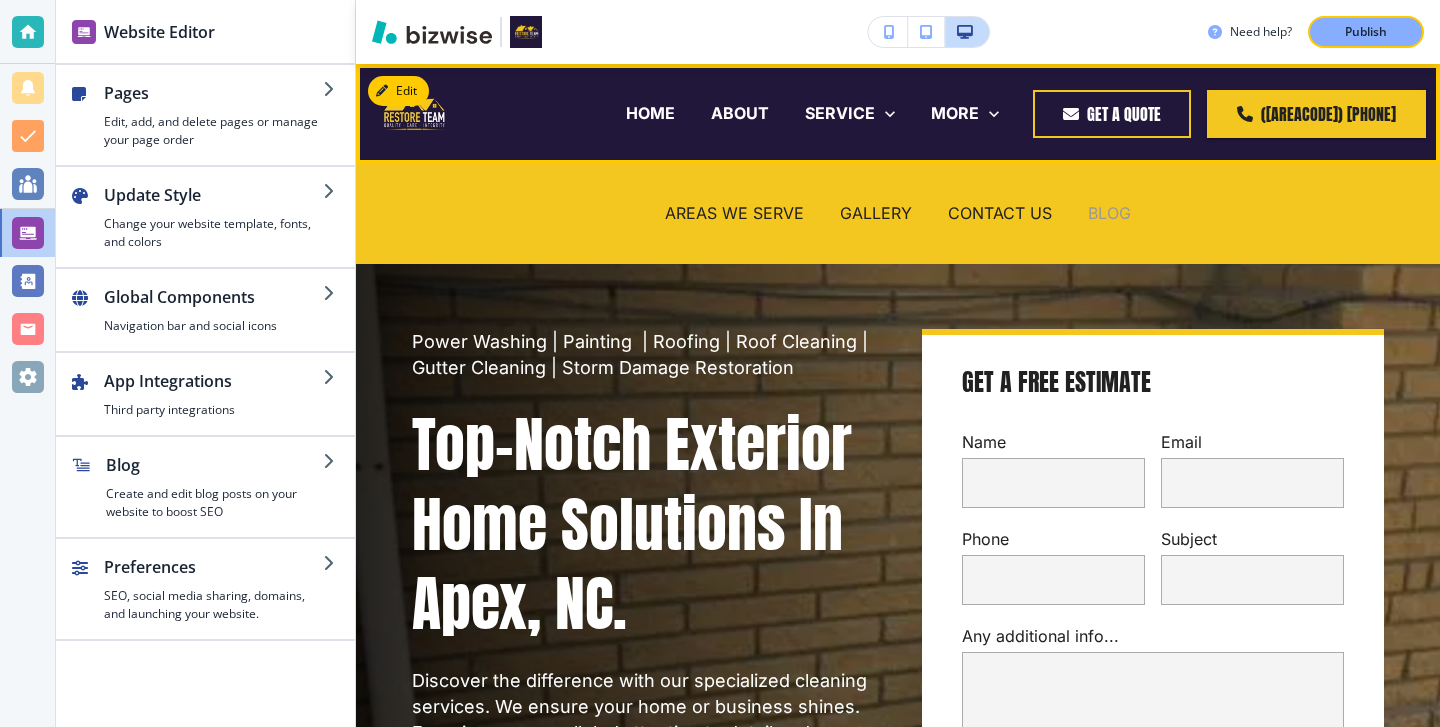 click on "BLOG" at bounding box center [1109, 213] 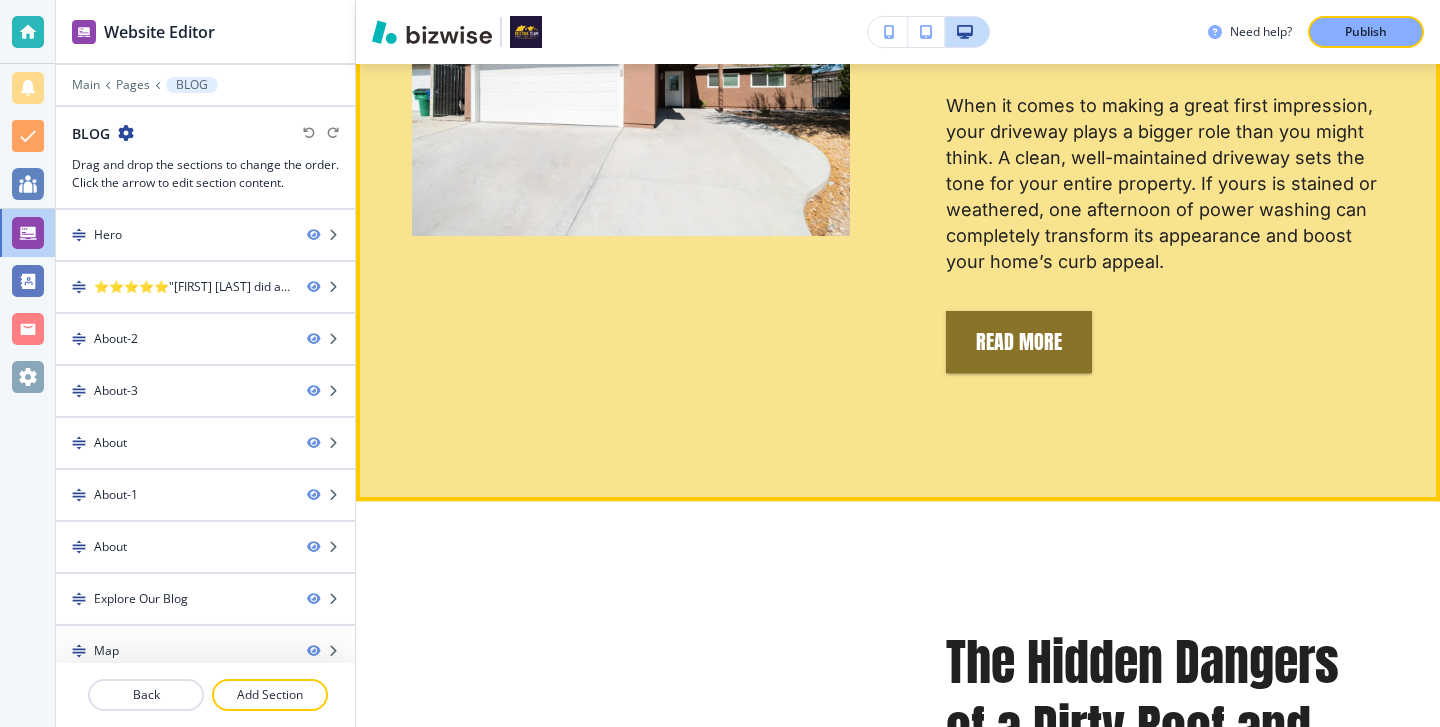 scroll, scrollTop: 1350, scrollLeft: 0, axis: vertical 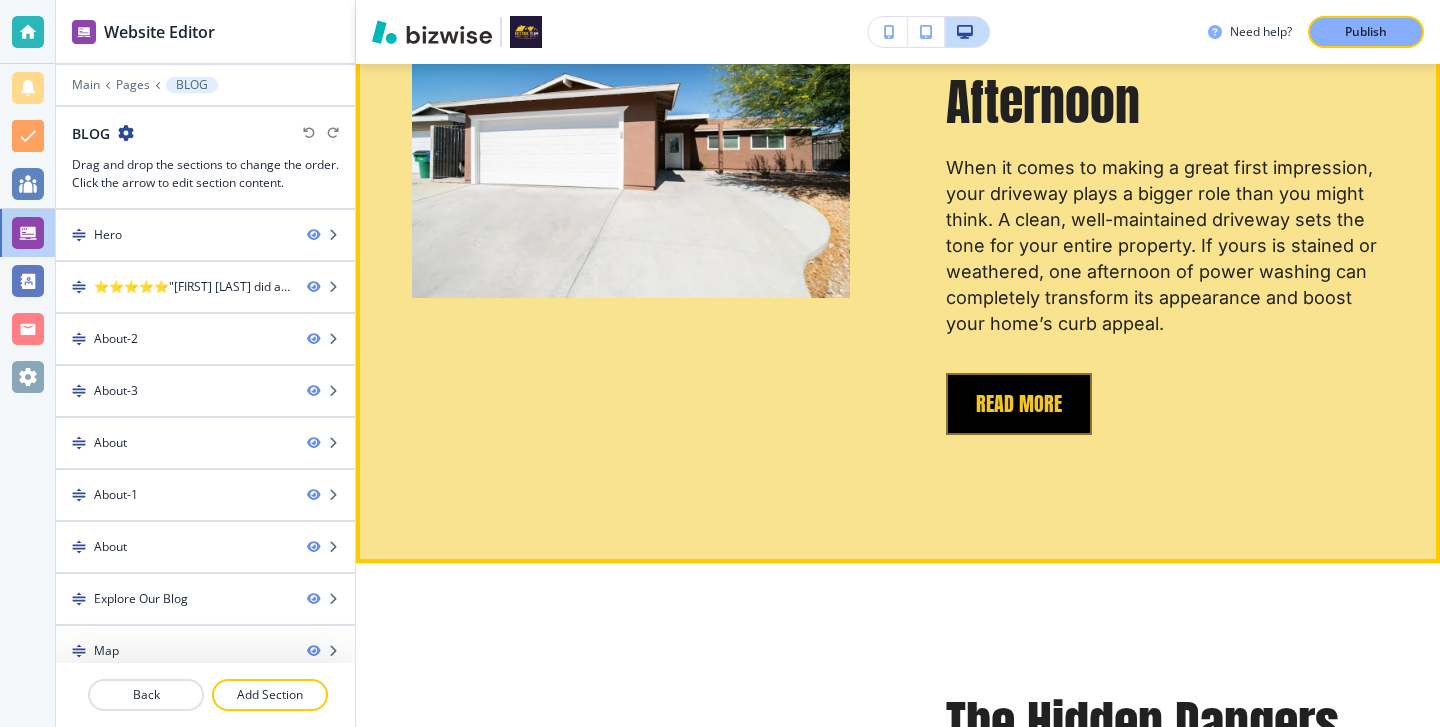 click on "REad More" at bounding box center (1019, 404) 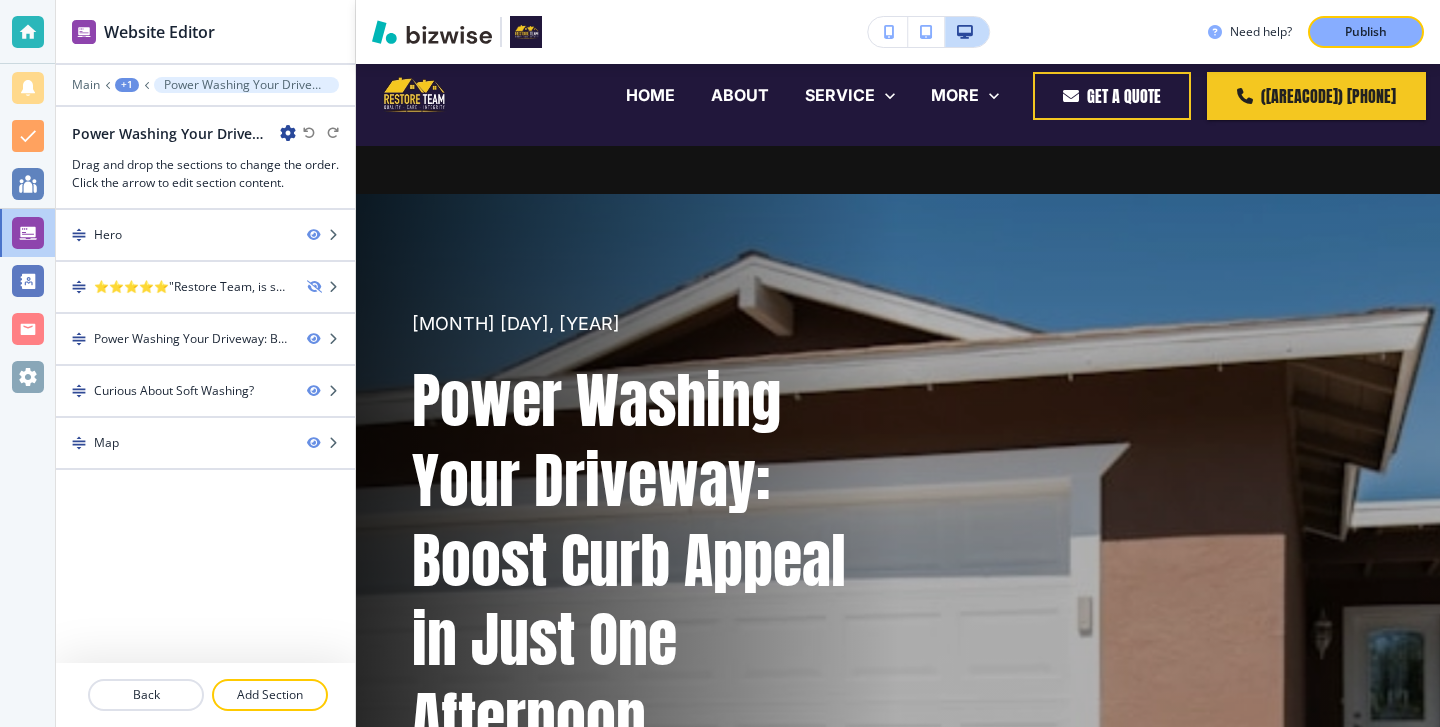 scroll, scrollTop: 0, scrollLeft: 0, axis: both 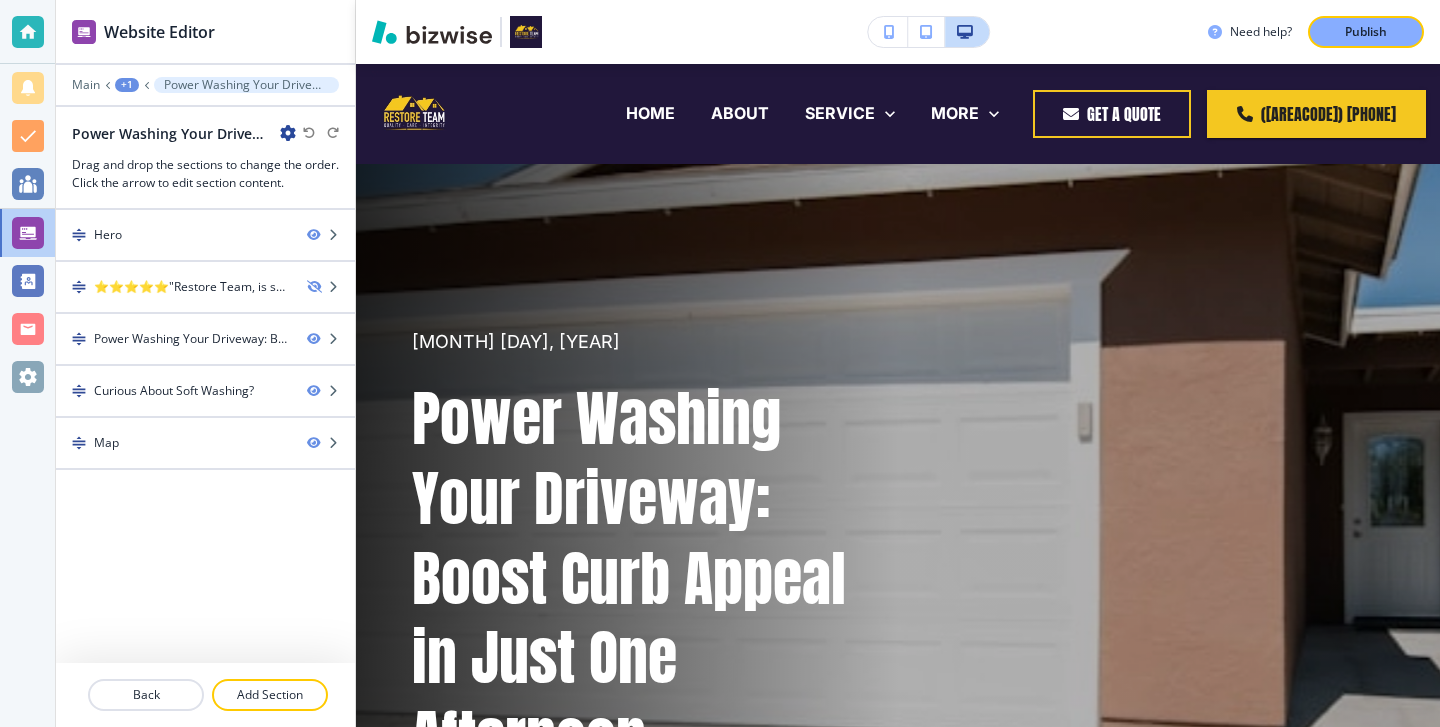 click at bounding box center [288, 133] 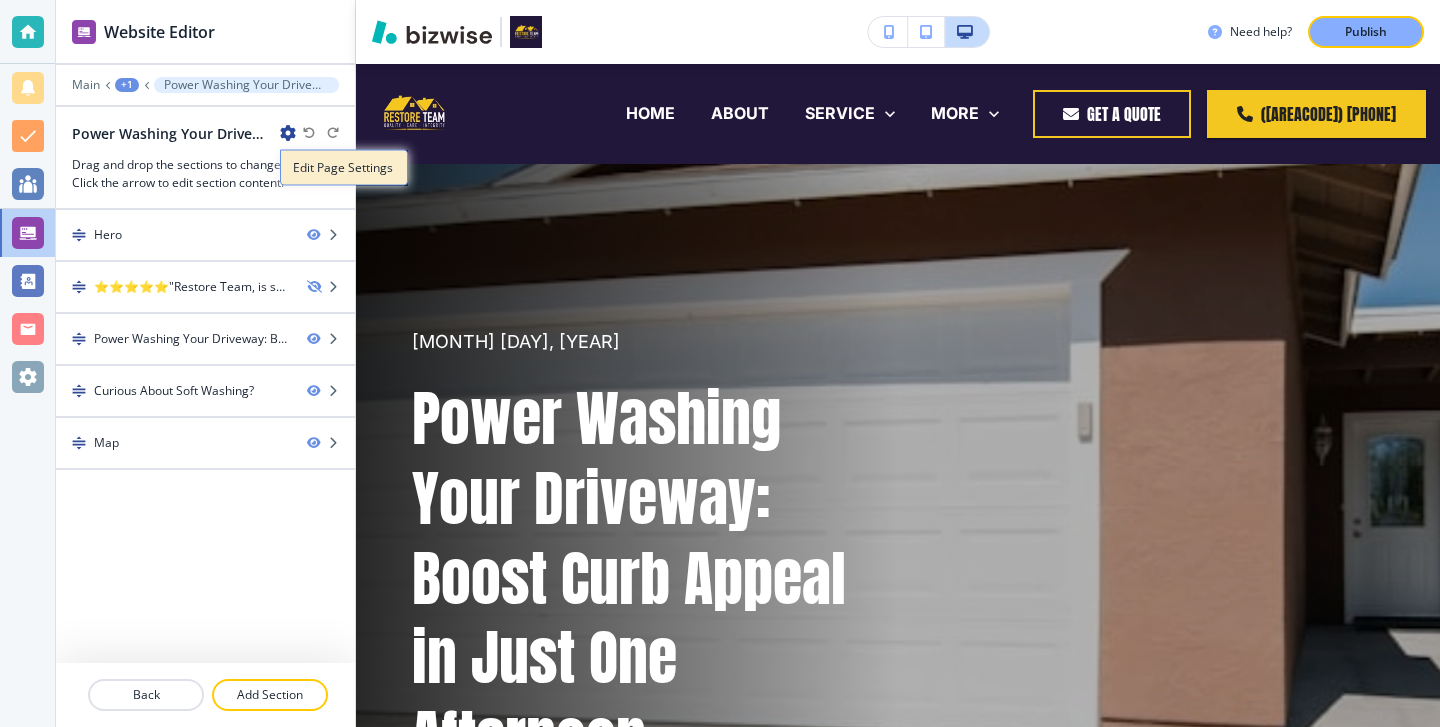 click on "Edit Page Settings" at bounding box center [344, 168] 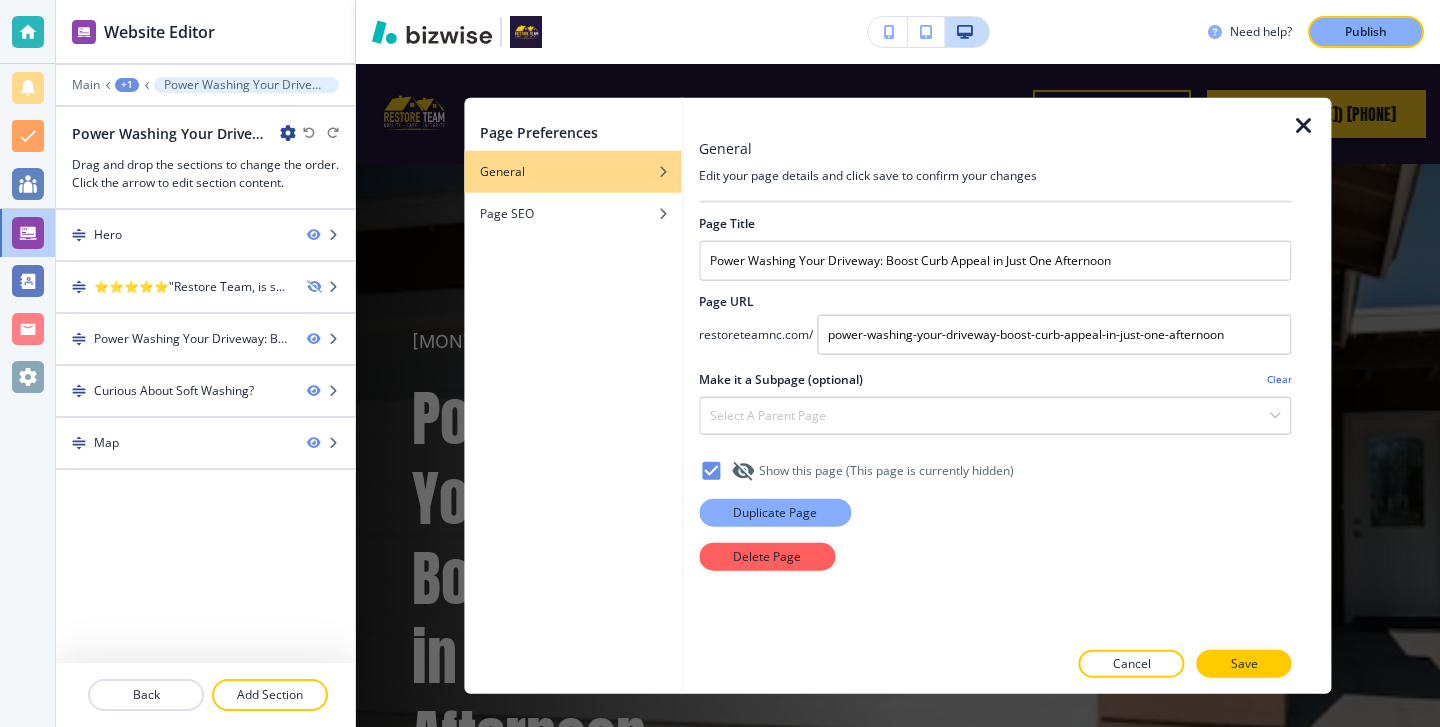 click on "Duplicate Page" at bounding box center [775, 512] 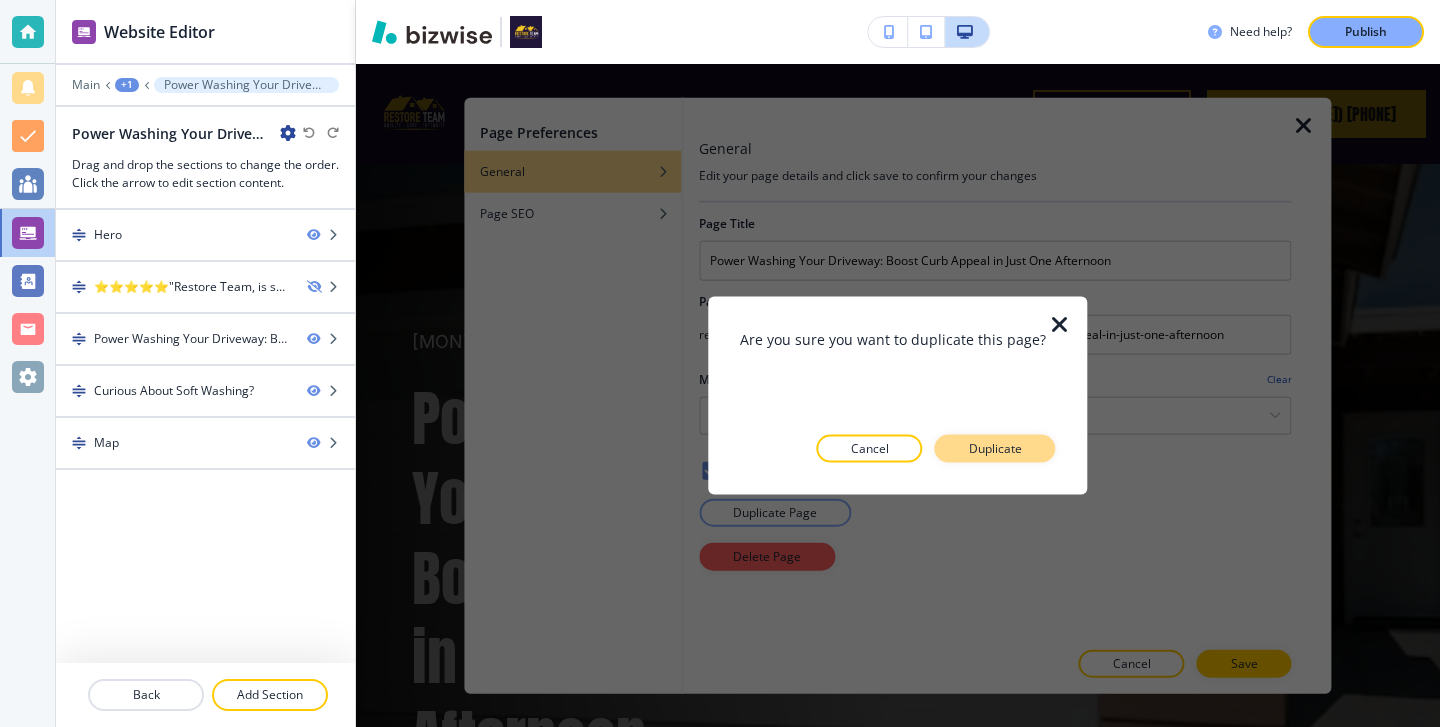 click on "Duplicate" at bounding box center (995, 449) 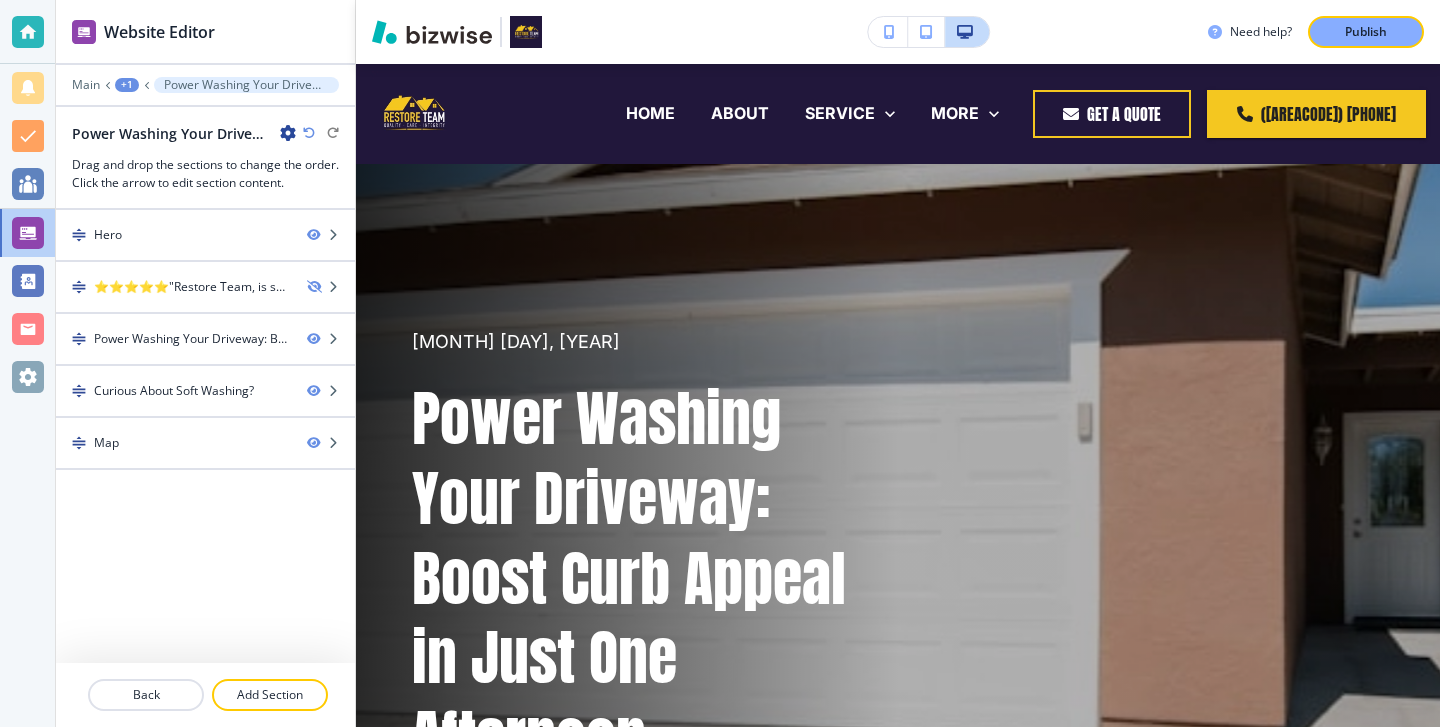 click on "Power Washing Your Driveway: Boost Curb Appeal in Just One Afternoon-1" at bounding box center (184, 133) 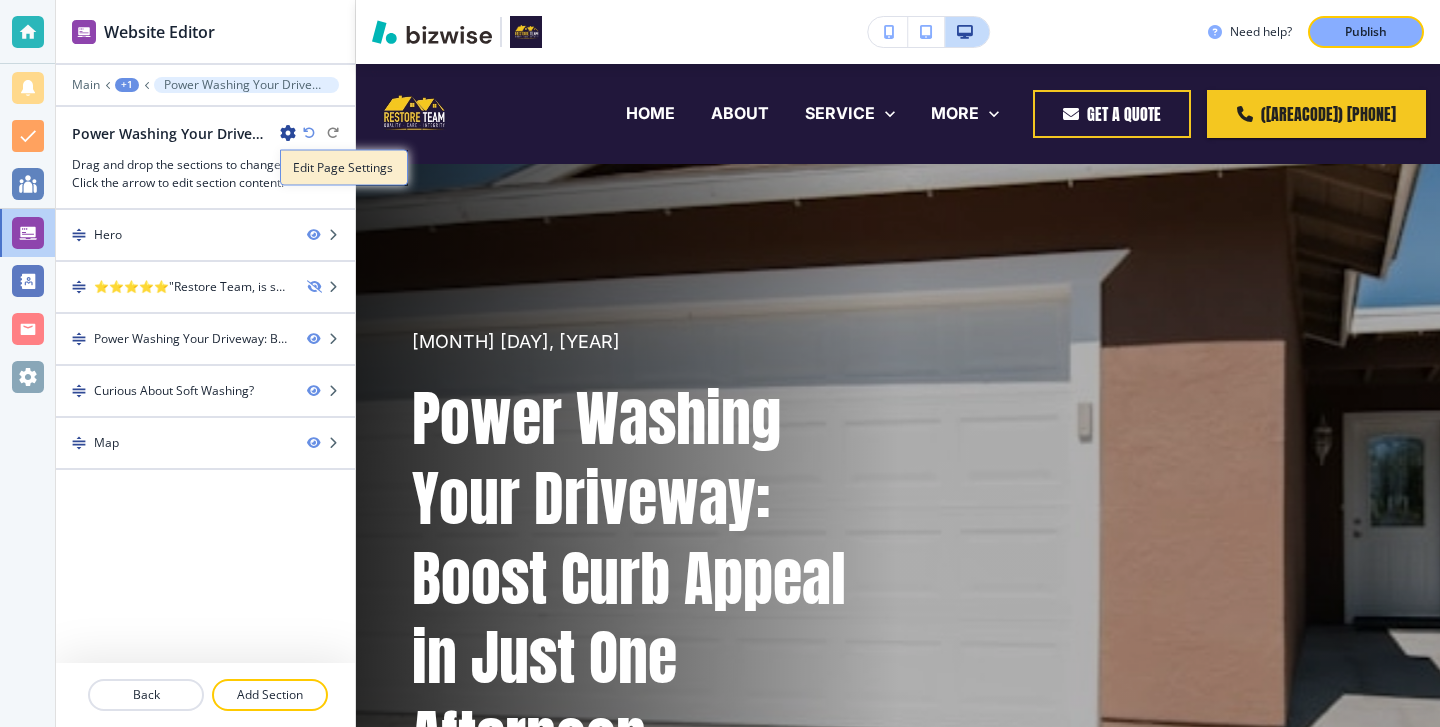 click on "Edit Page Settings" at bounding box center (344, 168) 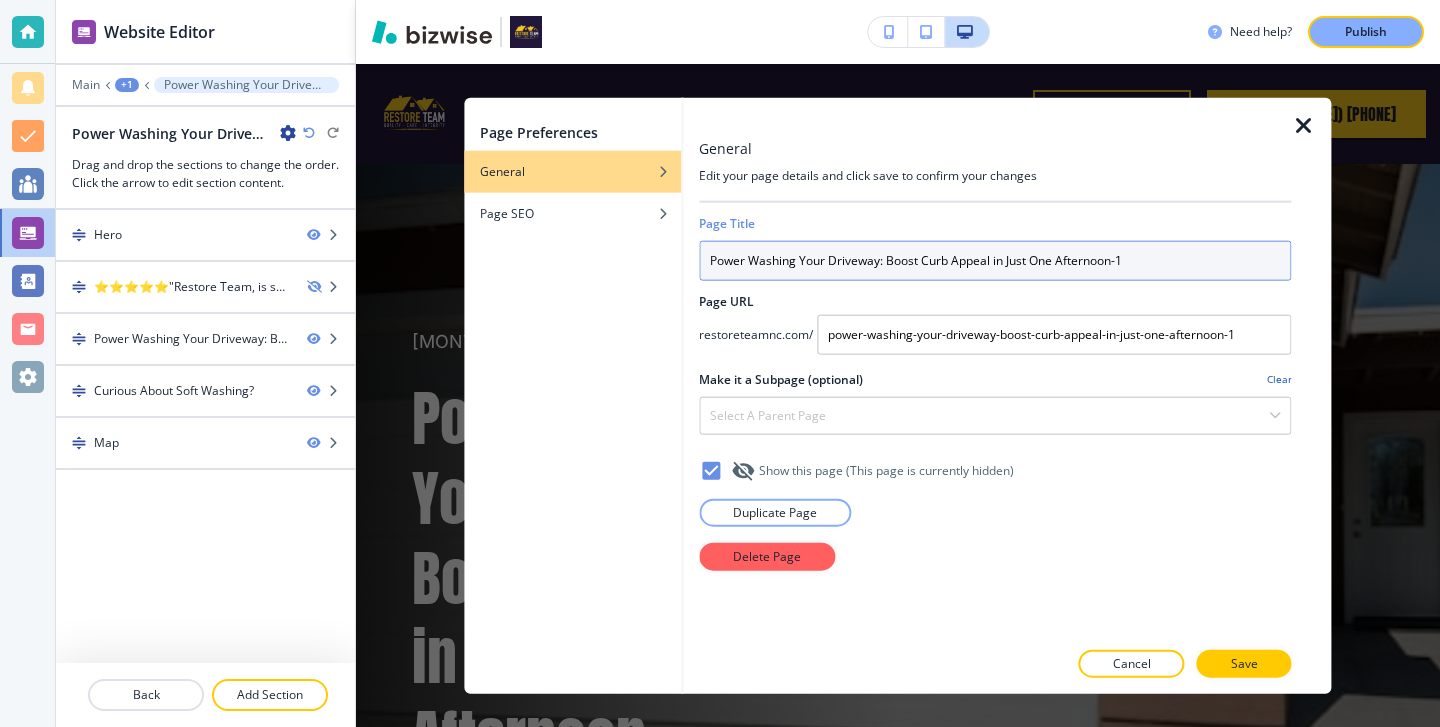 drag, startPoint x: 1173, startPoint y: 274, endPoint x: 683, endPoint y: 242, distance: 491.0438 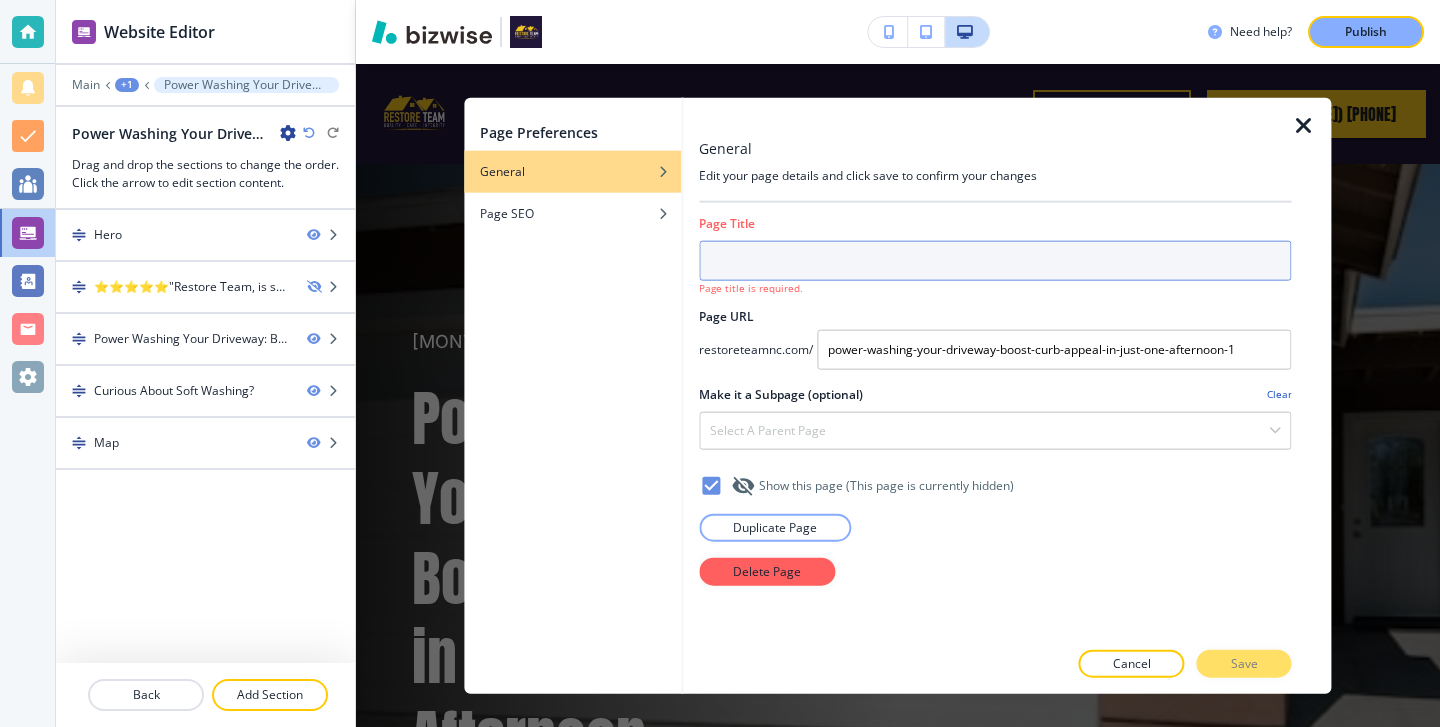 paste on "Seasonal Cleaning Guide: When and What to Power Wash Around Your Property" 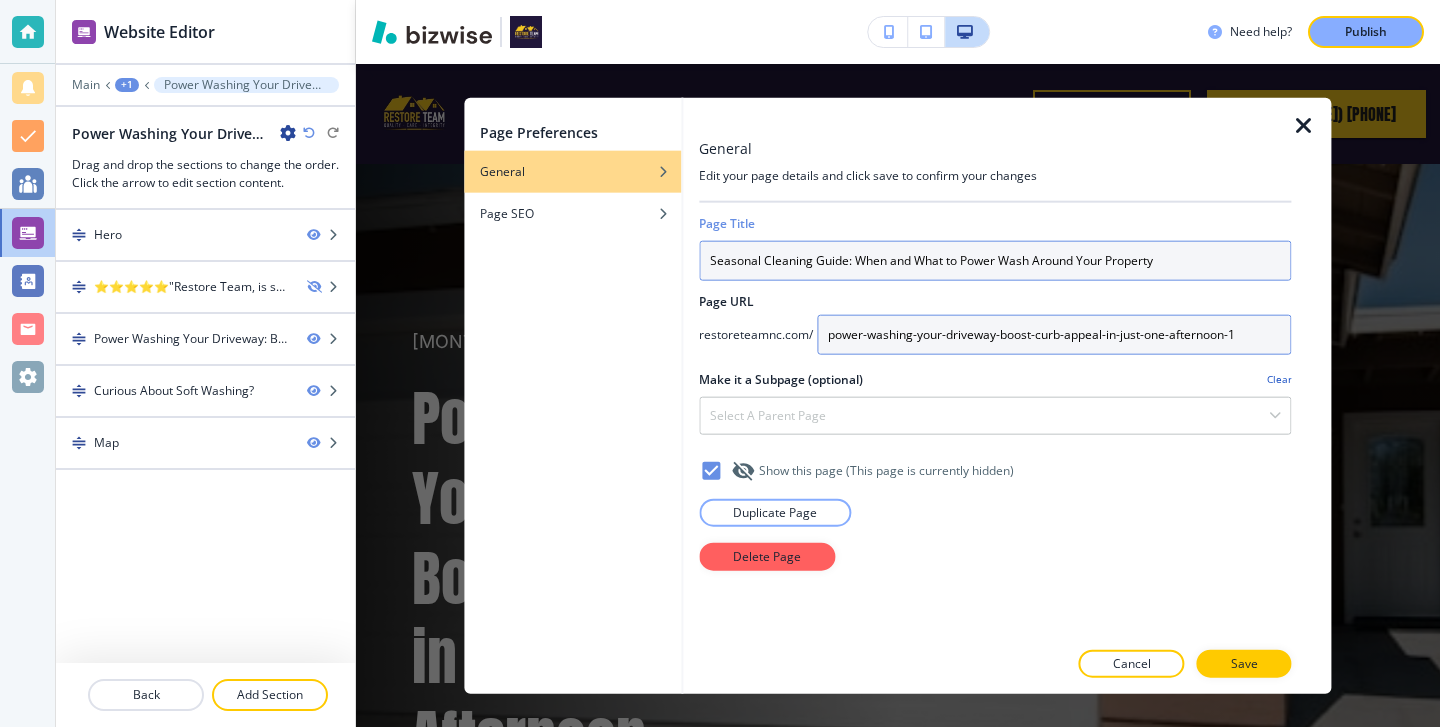 type on "Seasonal Cleaning Guide: When and What to Power Wash Around Your Property" 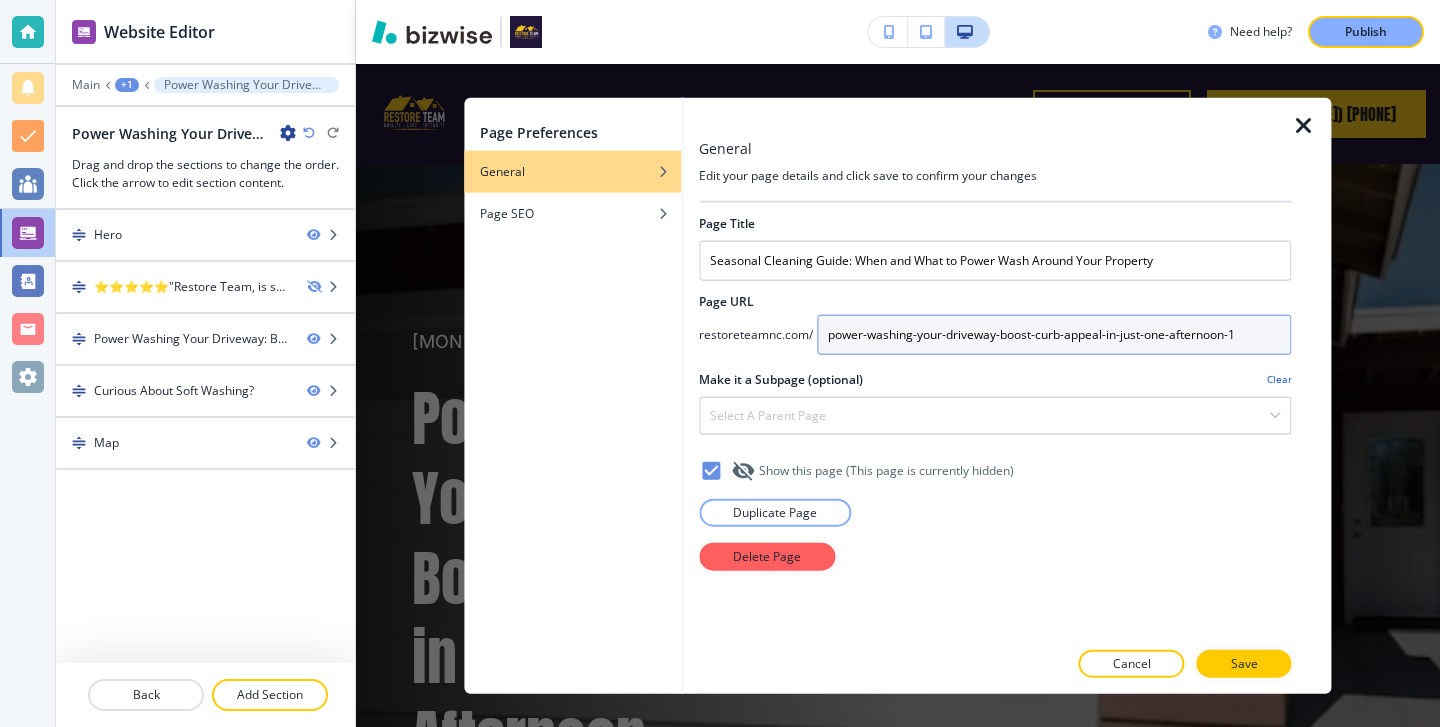 drag, startPoint x: 1247, startPoint y: 342, endPoint x: 827, endPoint y: 312, distance: 421.07007 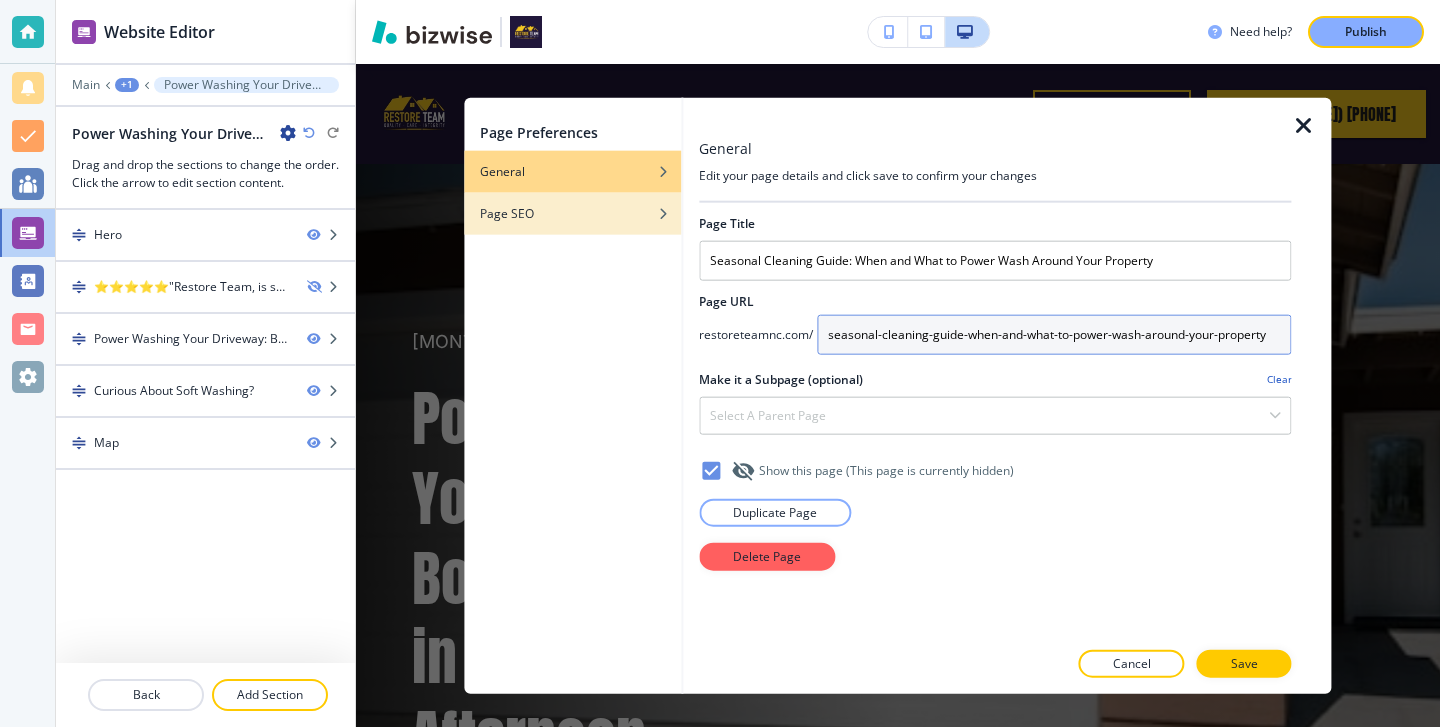 type on "seasonal-cleaning-guide-when-and-what-to-power-wash-around-your-property" 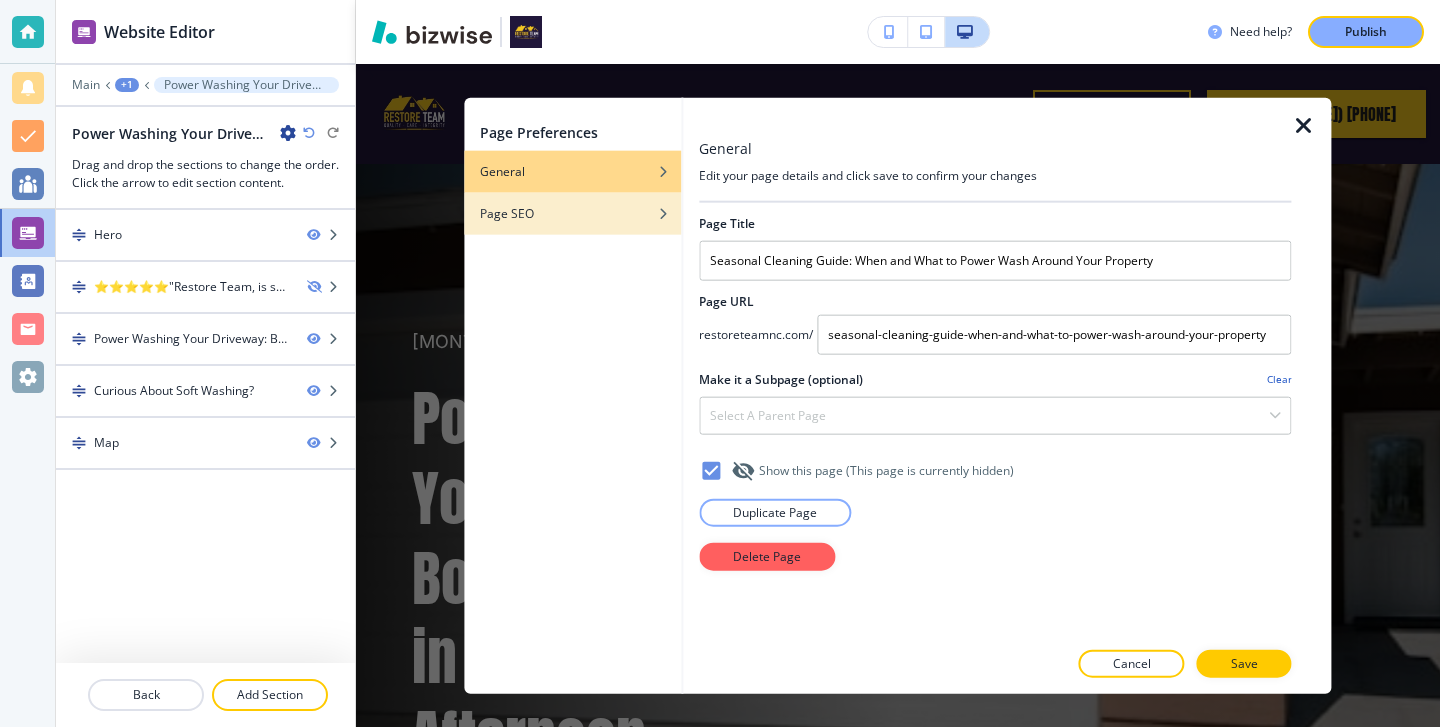 click at bounding box center [572, 228] 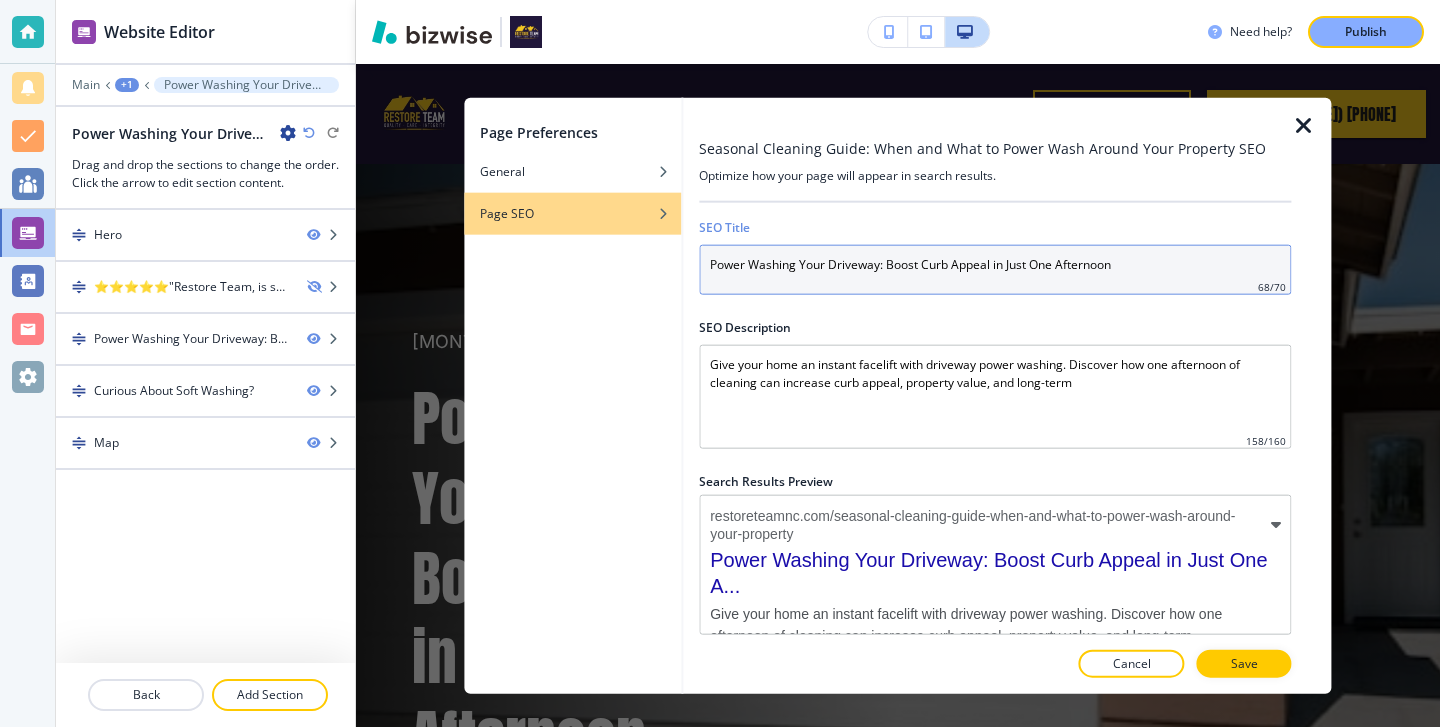 drag, startPoint x: 1154, startPoint y: 266, endPoint x: 682, endPoint y: 263, distance: 472.00952 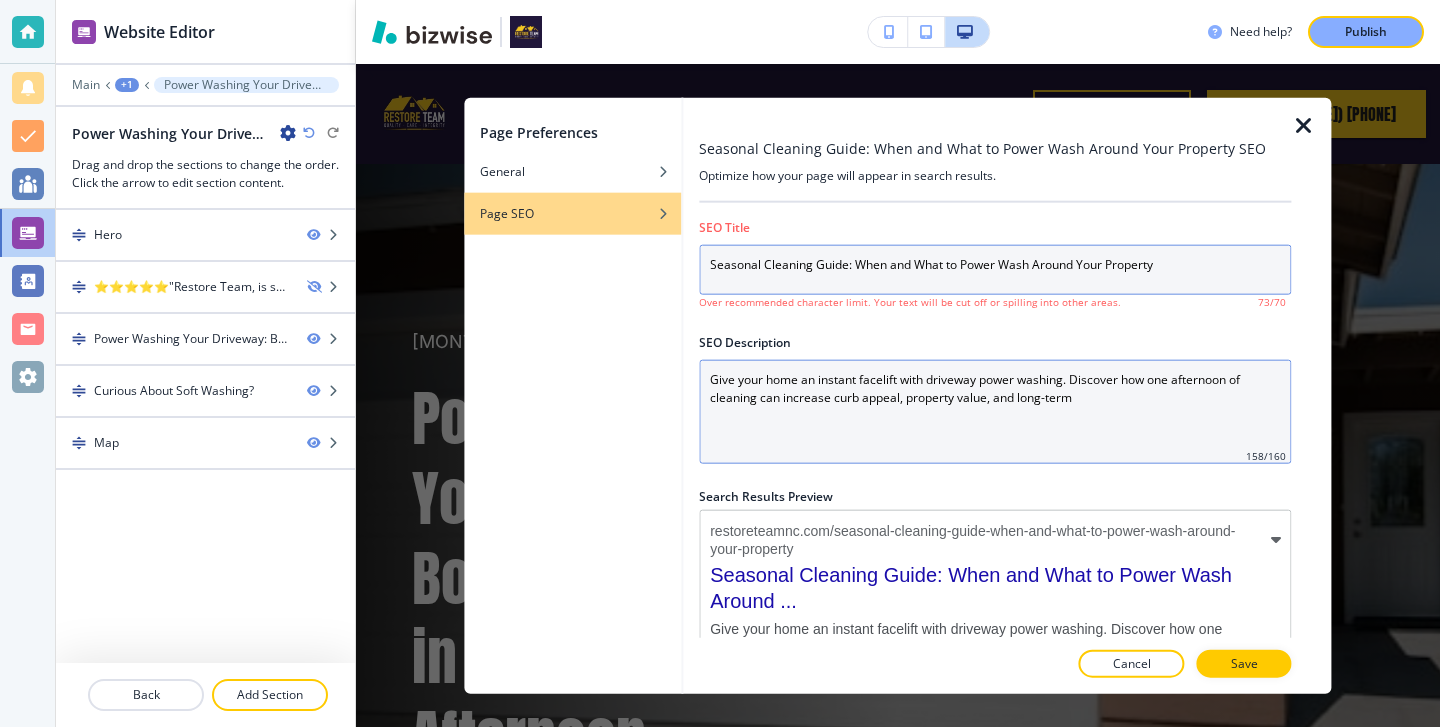 type on "Seasonal Cleaning Guide: When and What to Power Wash Around Your Property" 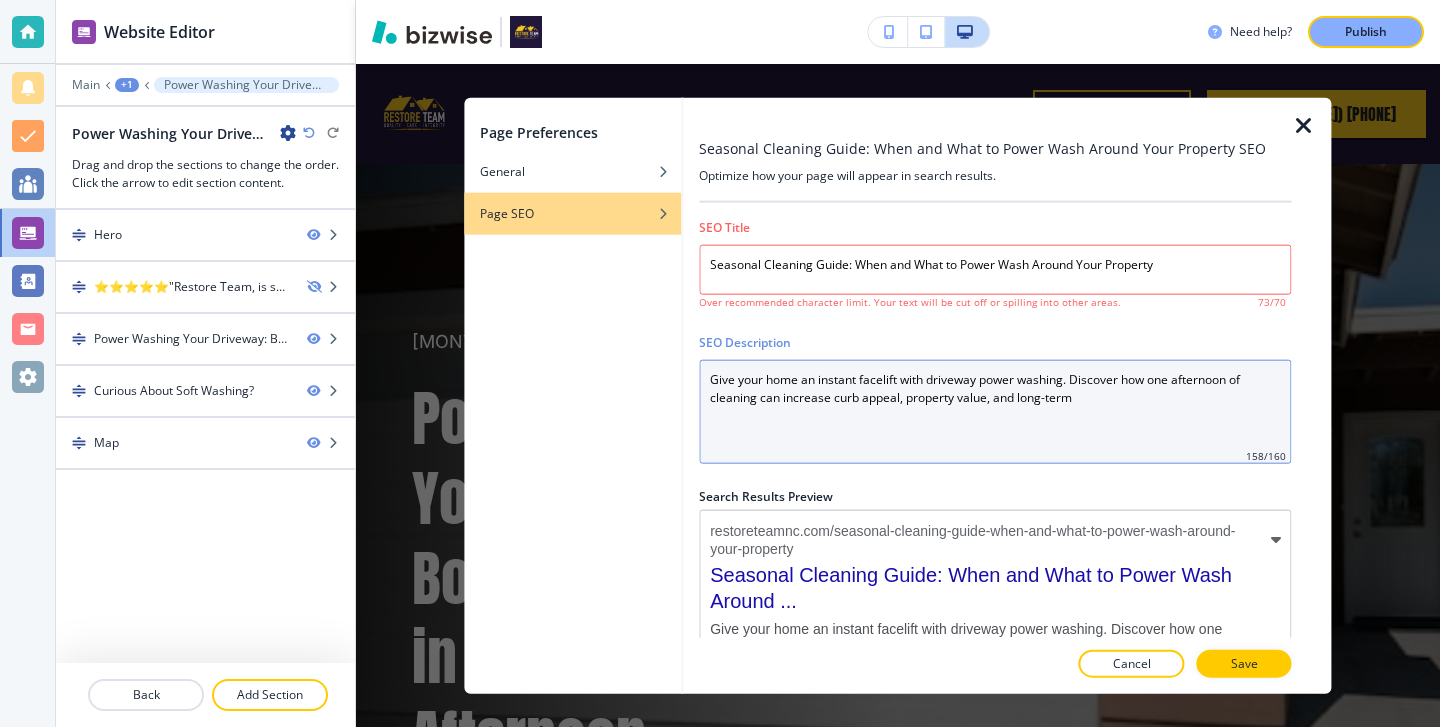 drag, startPoint x: 1115, startPoint y: 430, endPoint x: 559, endPoint y: 300, distance: 570.9956 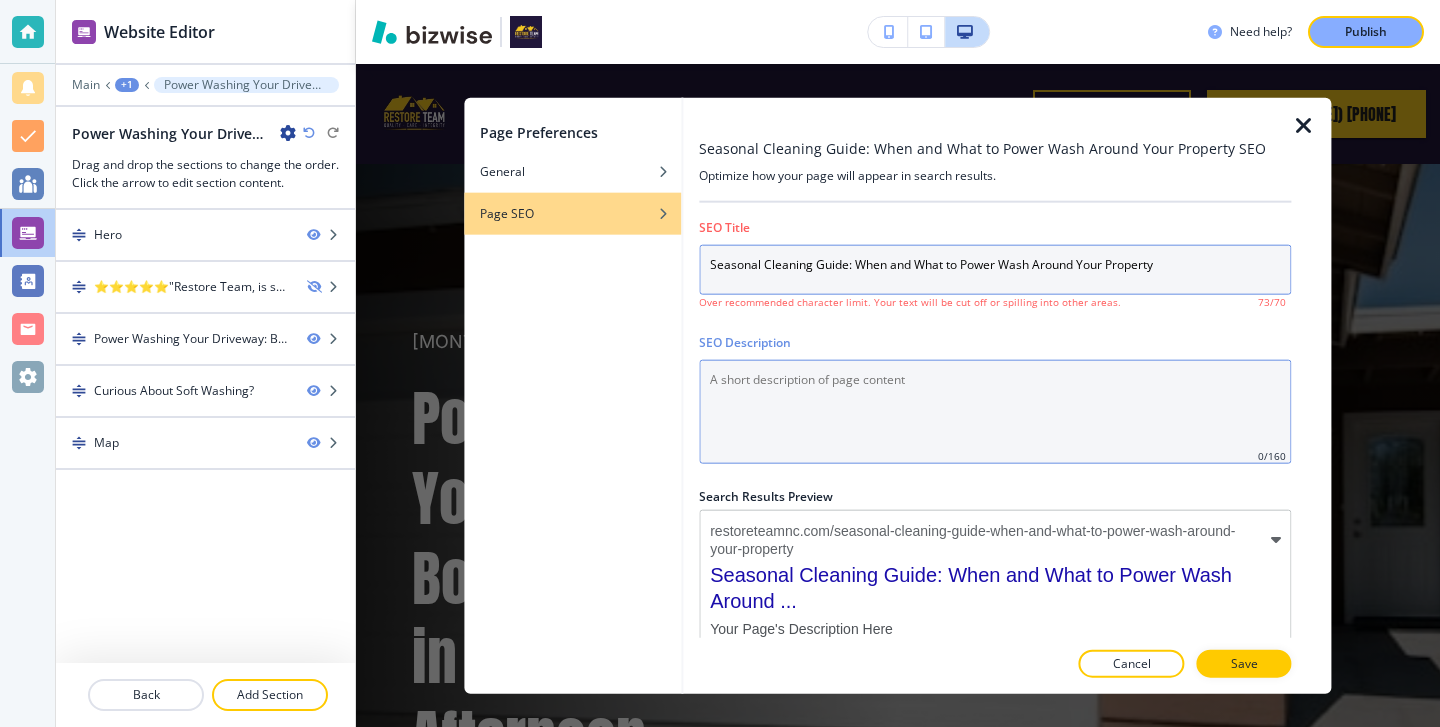 type 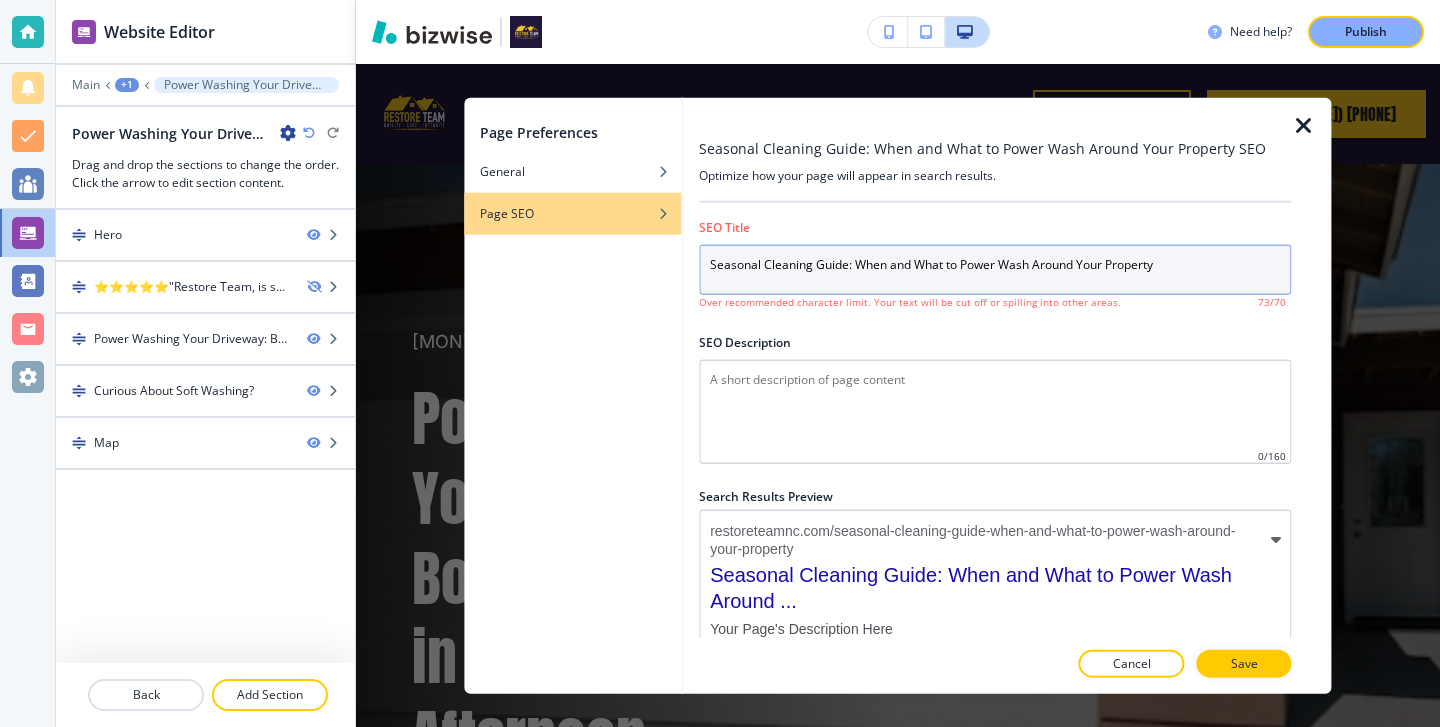 click on "Seasonal Cleaning Guide: When and What to Power Wash Around Your Property" at bounding box center (995, 269) 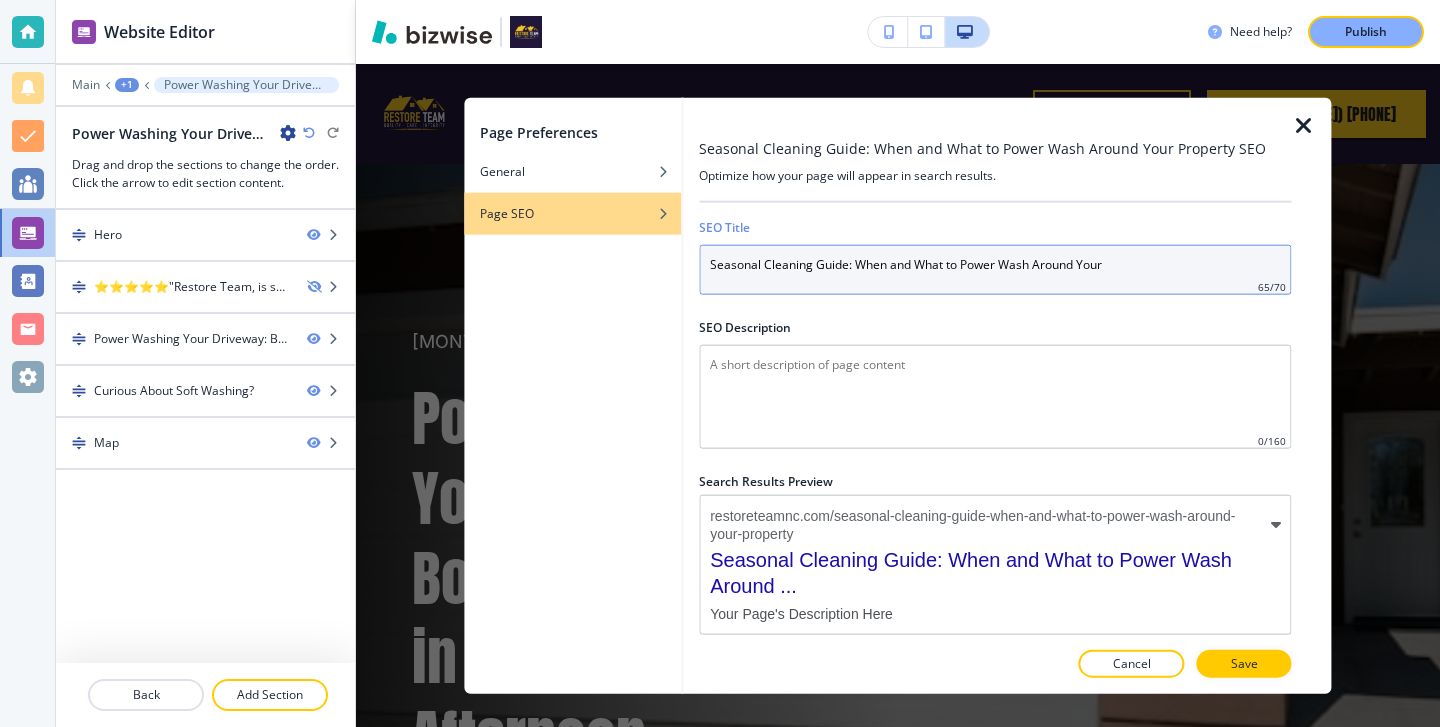 type on "Seasonal Cleaning Guide: When and What to Power Wash Around Your" 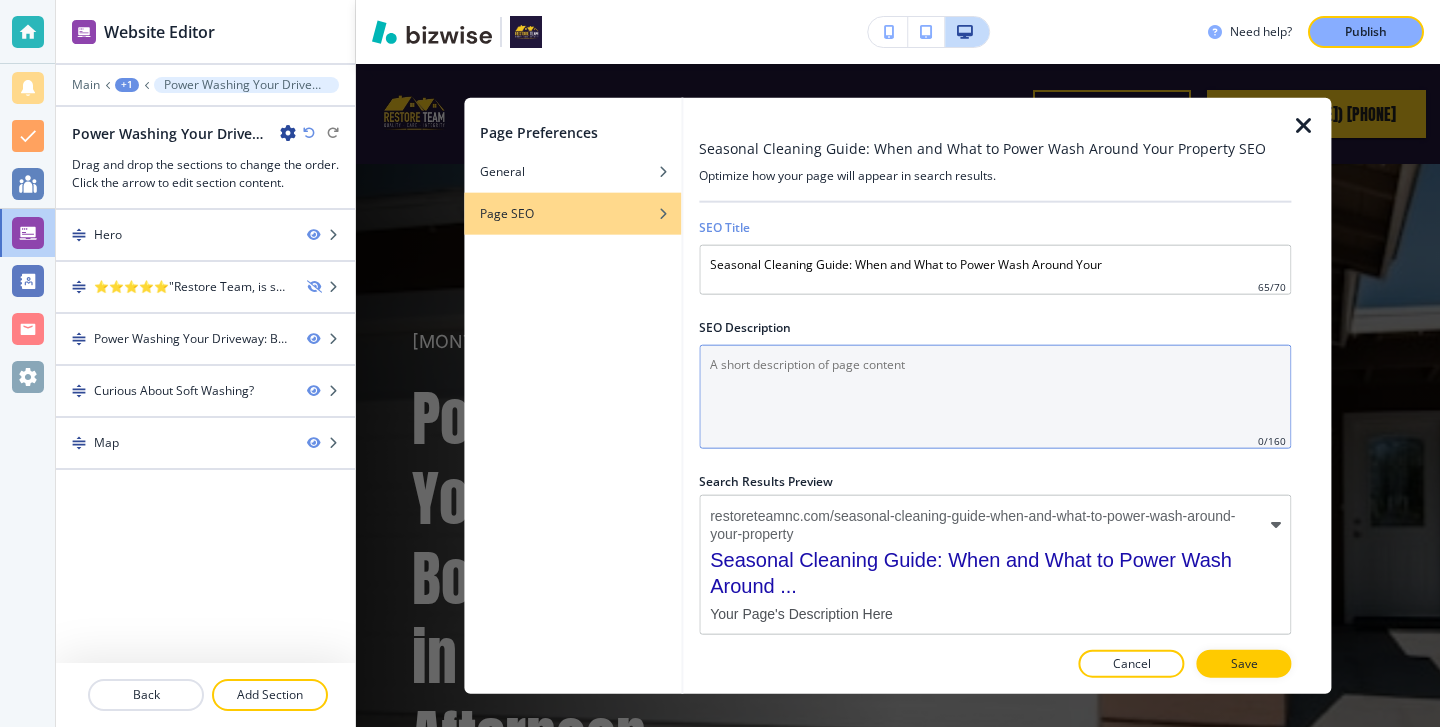 click on "SEO Description" at bounding box center [995, 396] 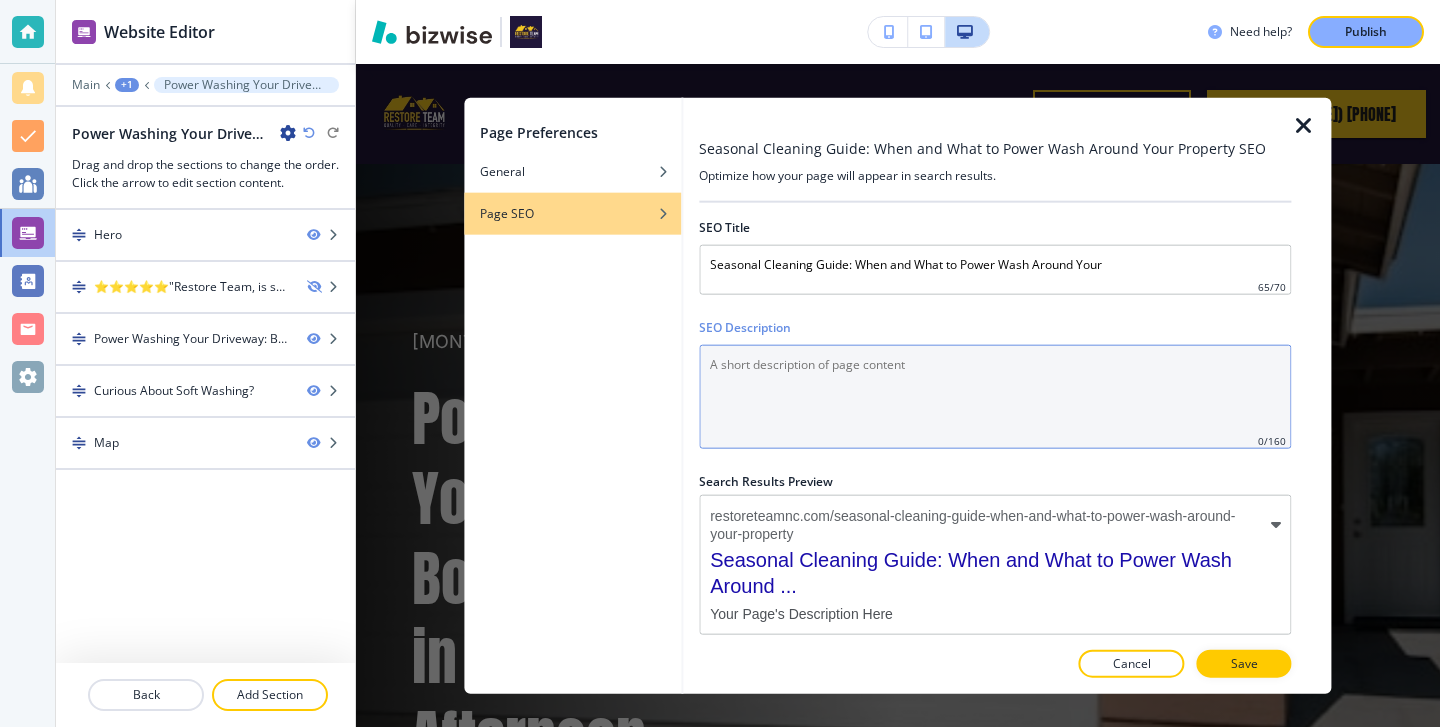 paste on "Learn when and what to power wash each season to protect your home, boost curb appeal, and prevent damage with our expert seasonal cleaning guide." 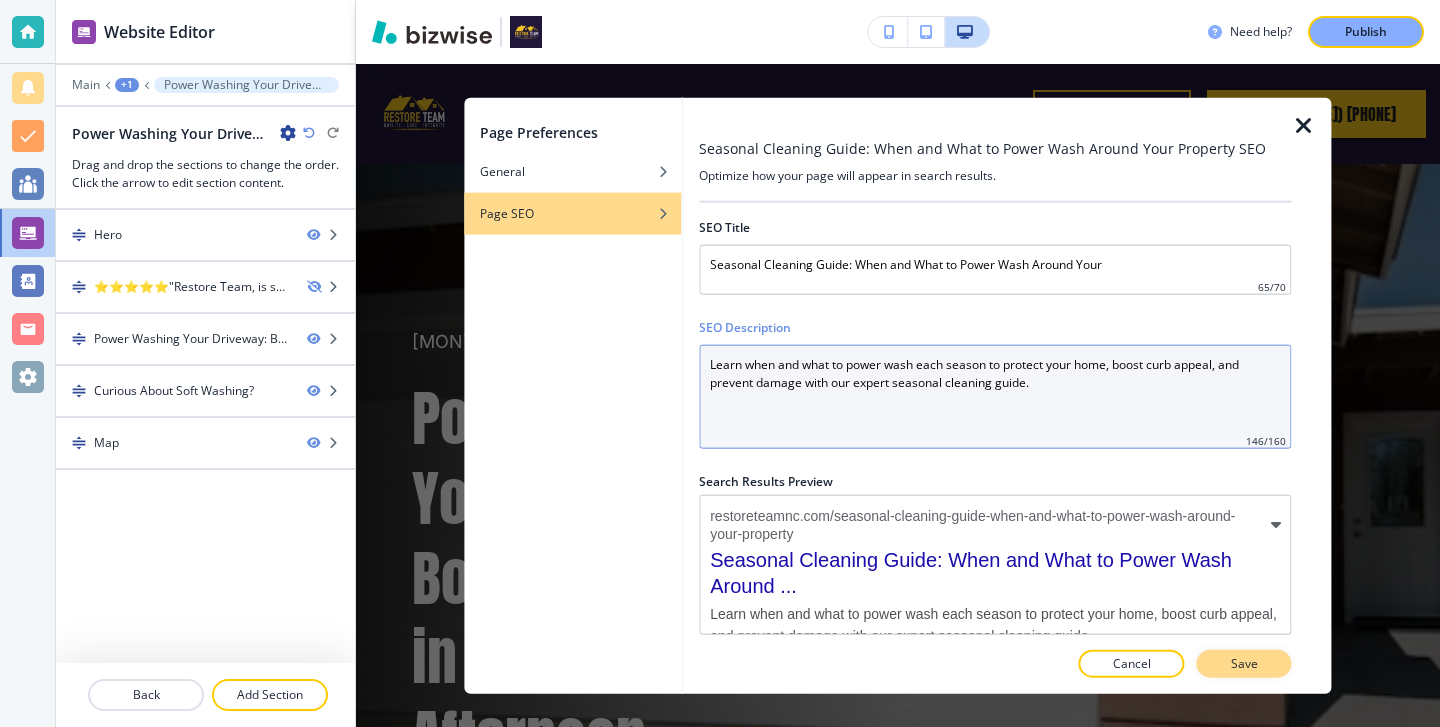 type on "Learn when and what to power wash each season to protect your home, boost curb appeal, and prevent damage with our expert seasonal cleaning guide." 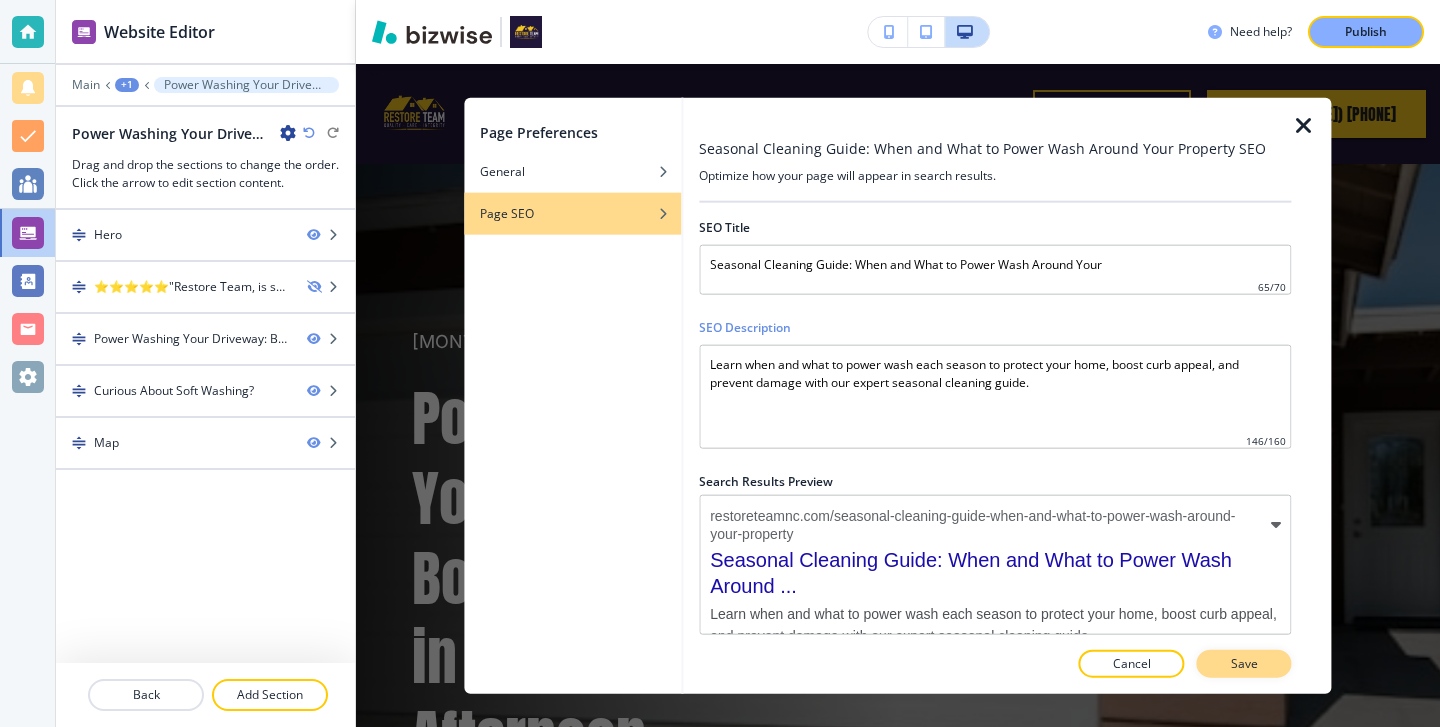 click on "Save" at bounding box center (1244, 664) 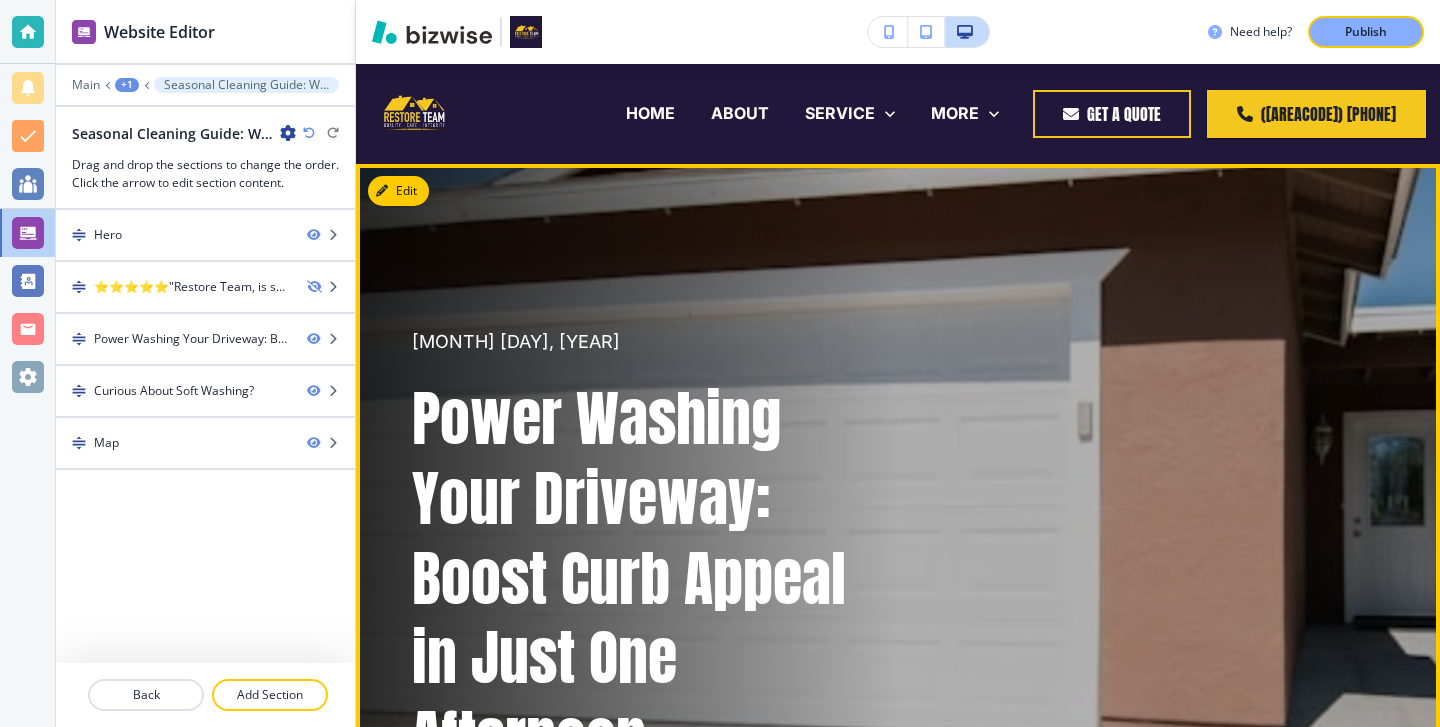 scroll, scrollTop: 9, scrollLeft: 0, axis: vertical 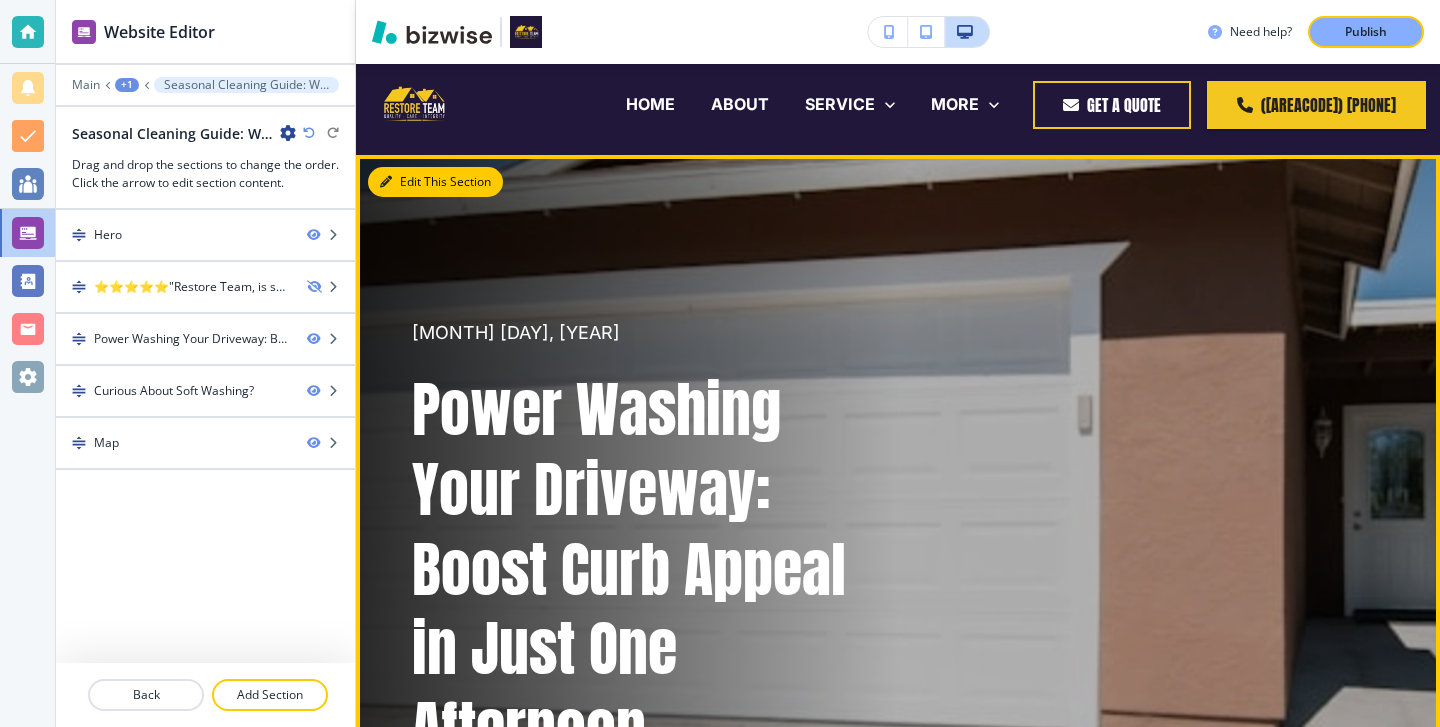 click on "Edit This Section" at bounding box center [435, 182] 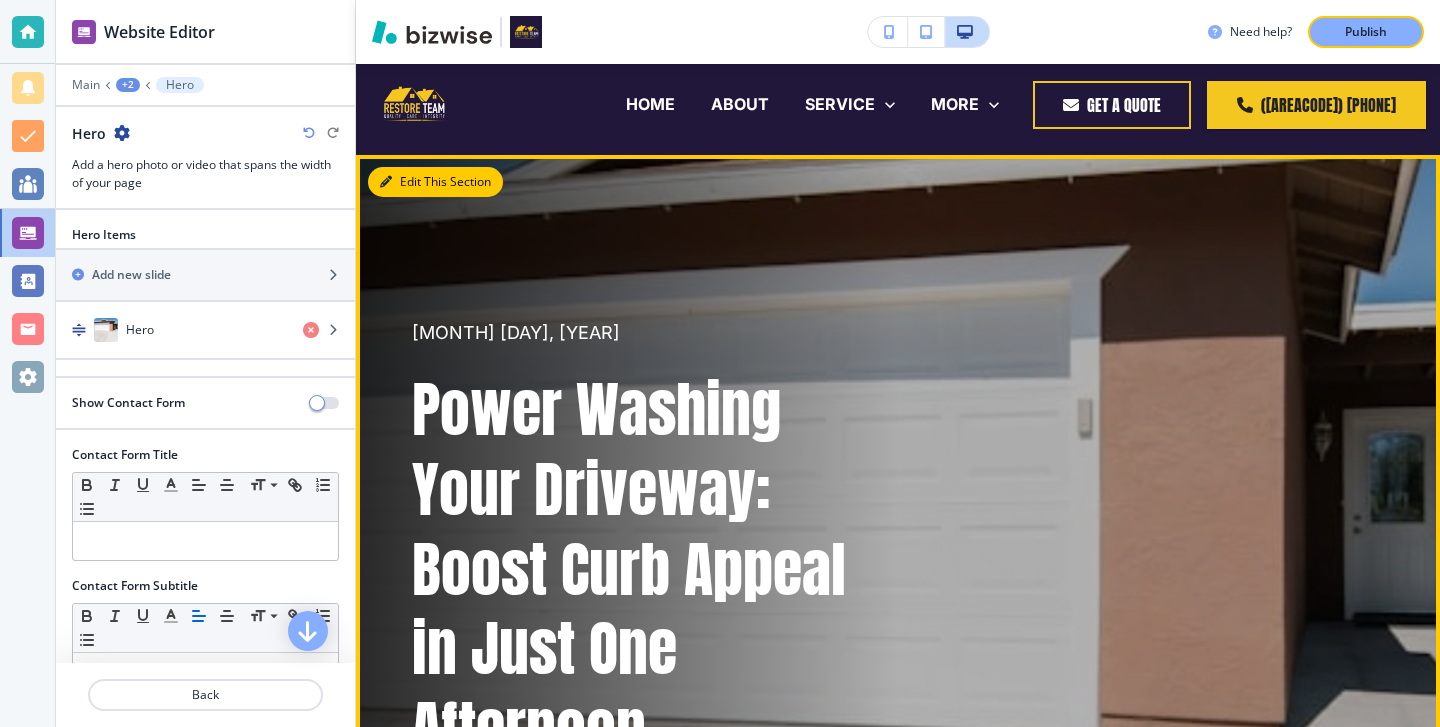 scroll, scrollTop: 100, scrollLeft: 0, axis: vertical 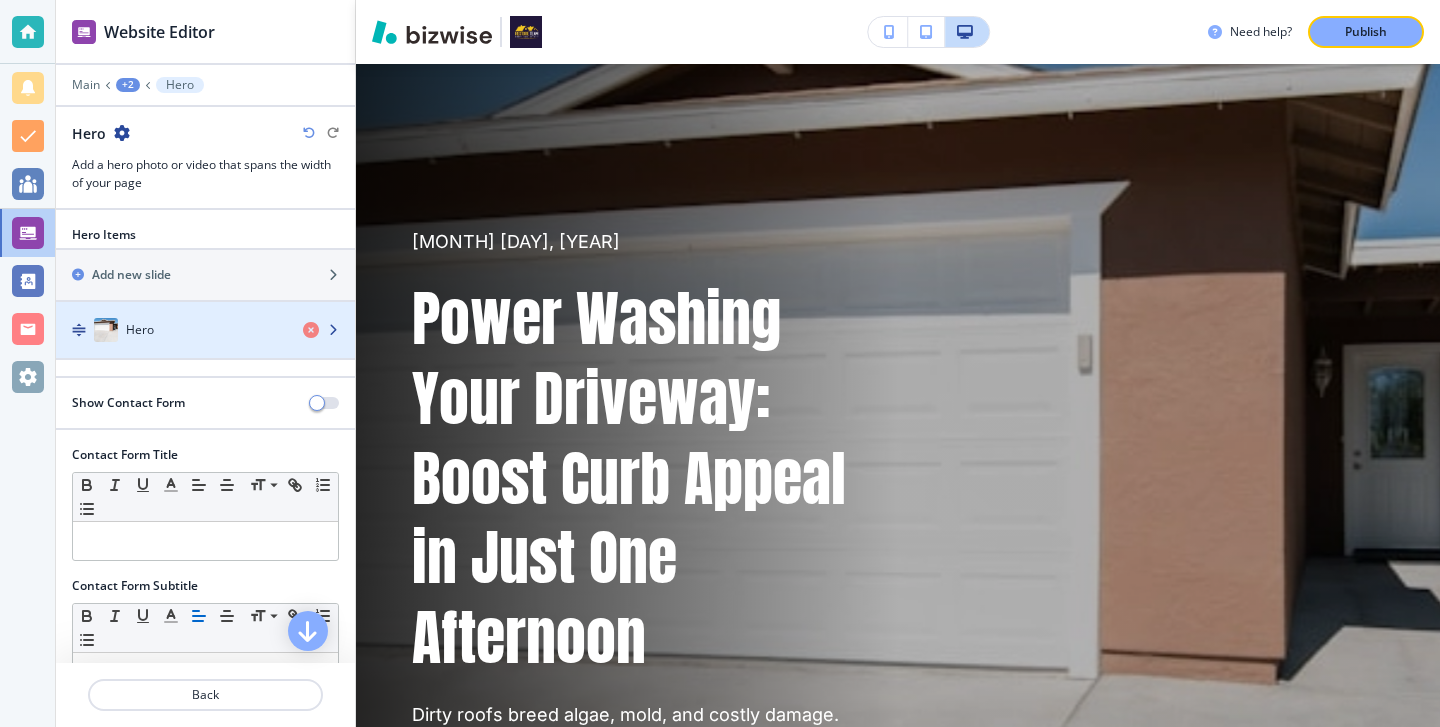 click at bounding box center (205, 310) 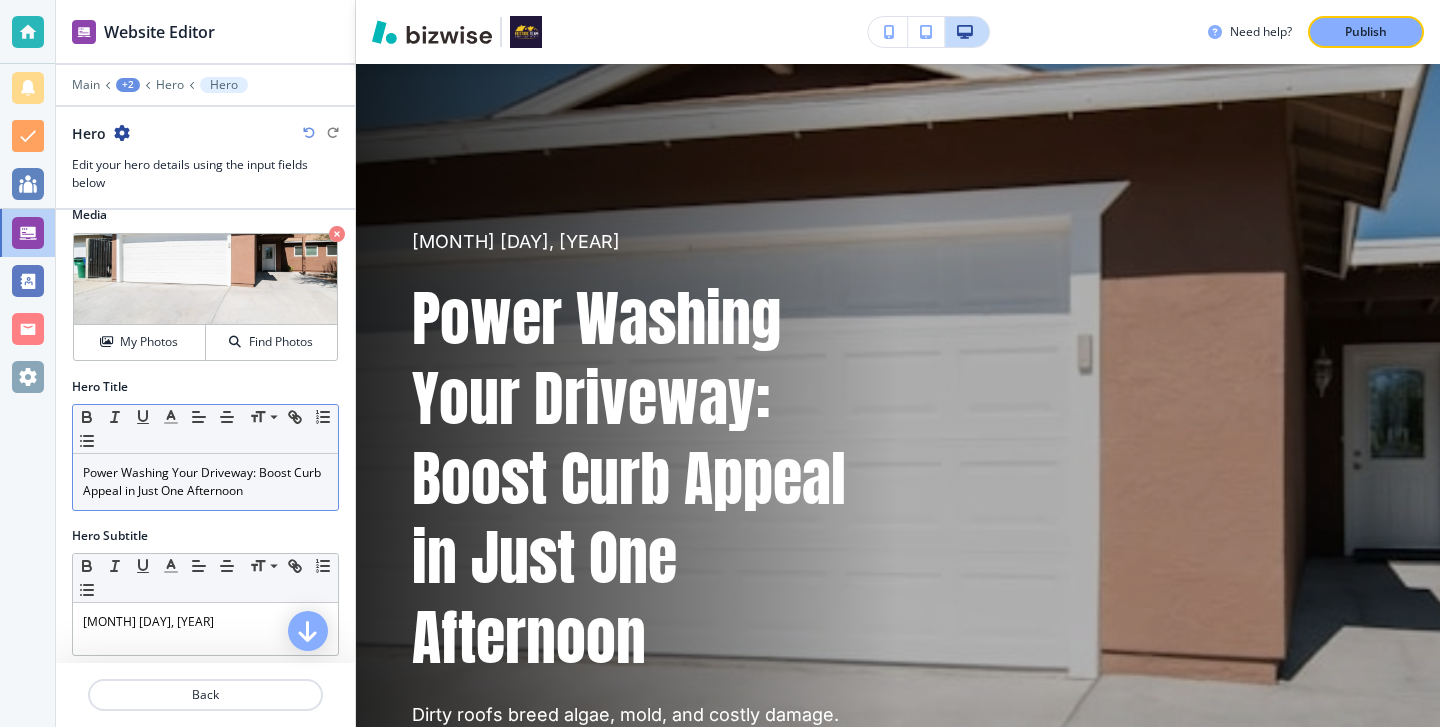scroll, scrollTop: 23, scrollLeft: 0, axis: vertical 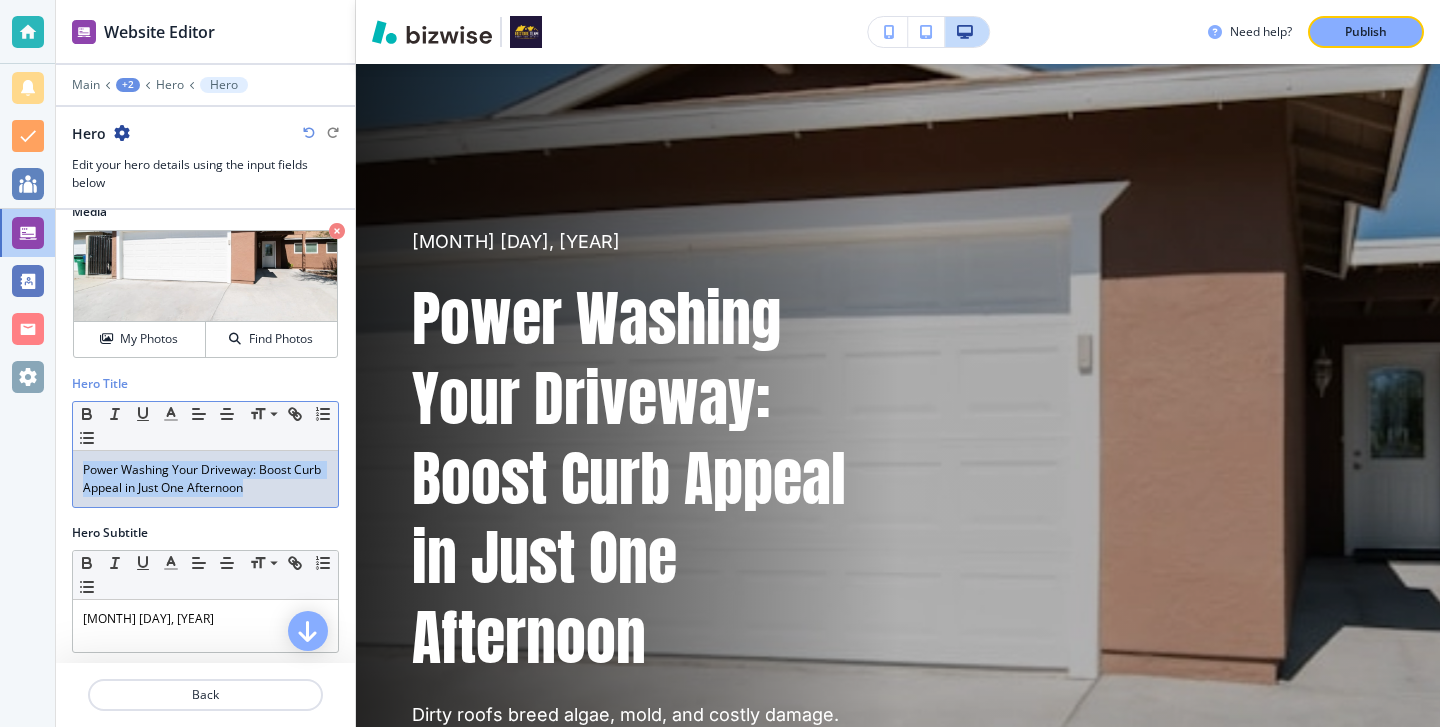 drag, startPoint x: 270, startPoint y: 485, endPoint x: 44, endPoint y: 458, distance: 227.60712 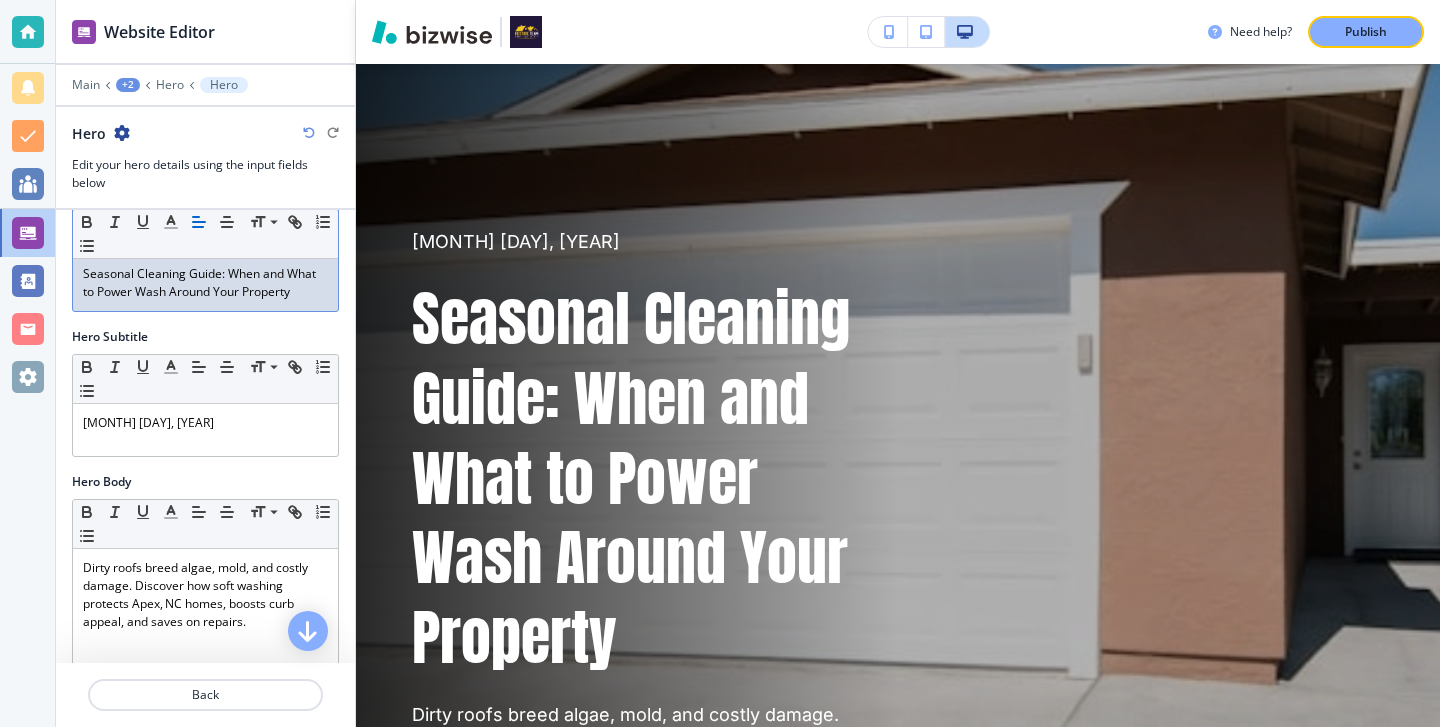 scroll, scrollTop: 327, scrollLeft: 0, axis: vertical 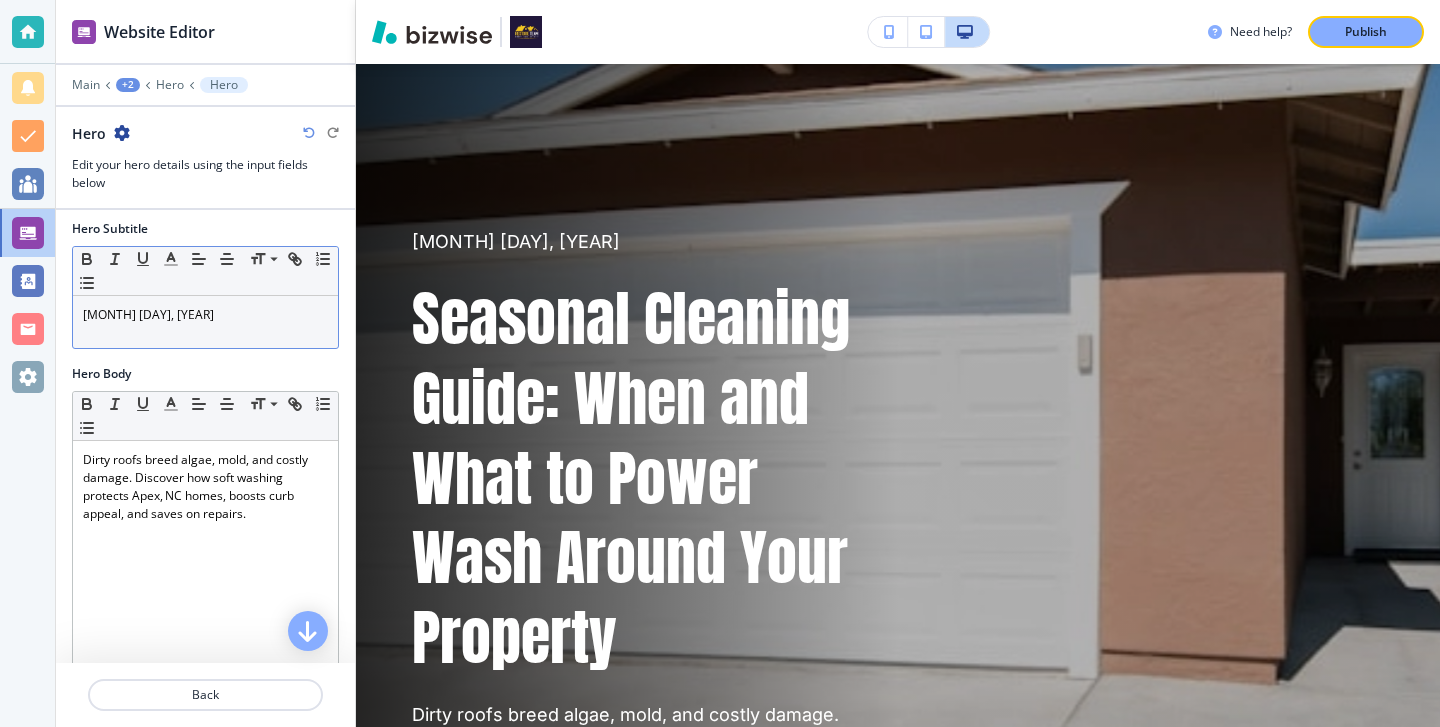 click on "[MONTH] [DAY], [YEAR]" at bounding box center [205, 315] 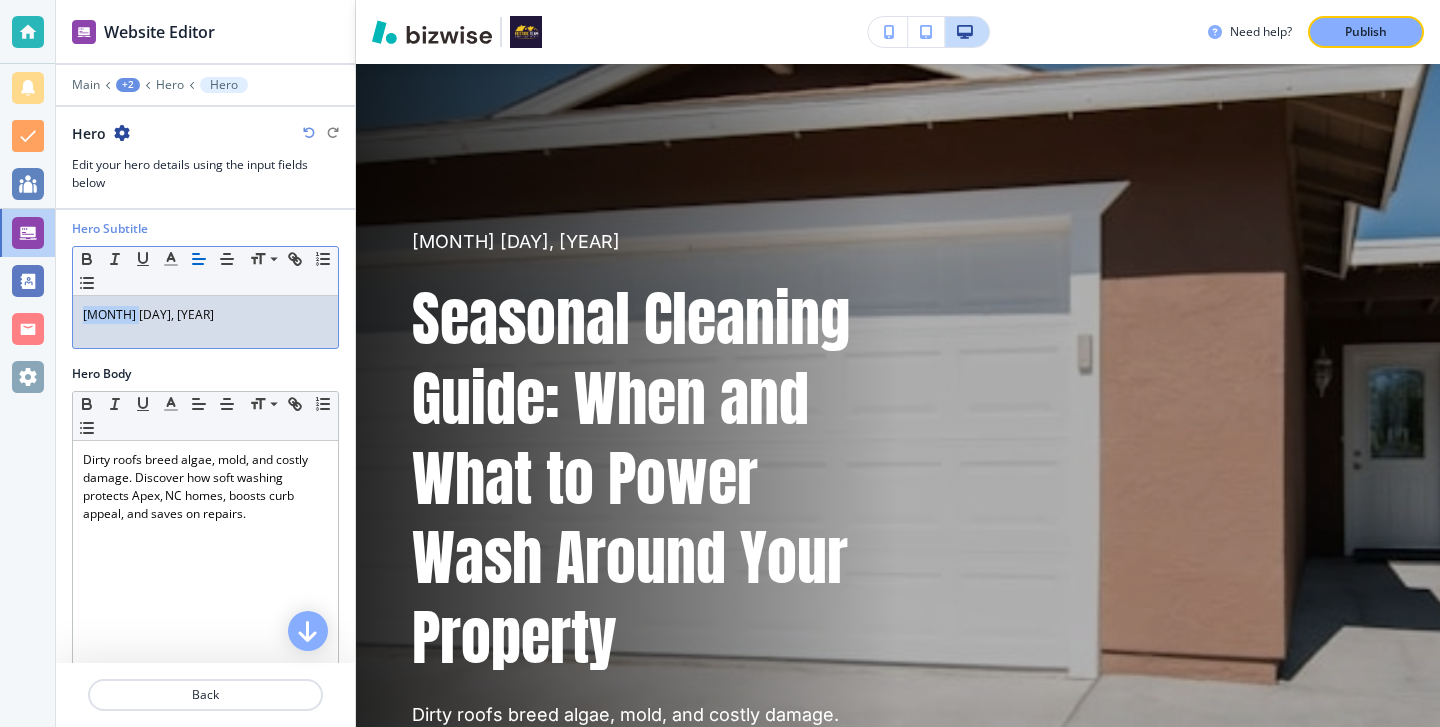 drag, startPoint x: 123, startPoint y: 319, endPoint x: 0, endPoint y: 319, distance: 123 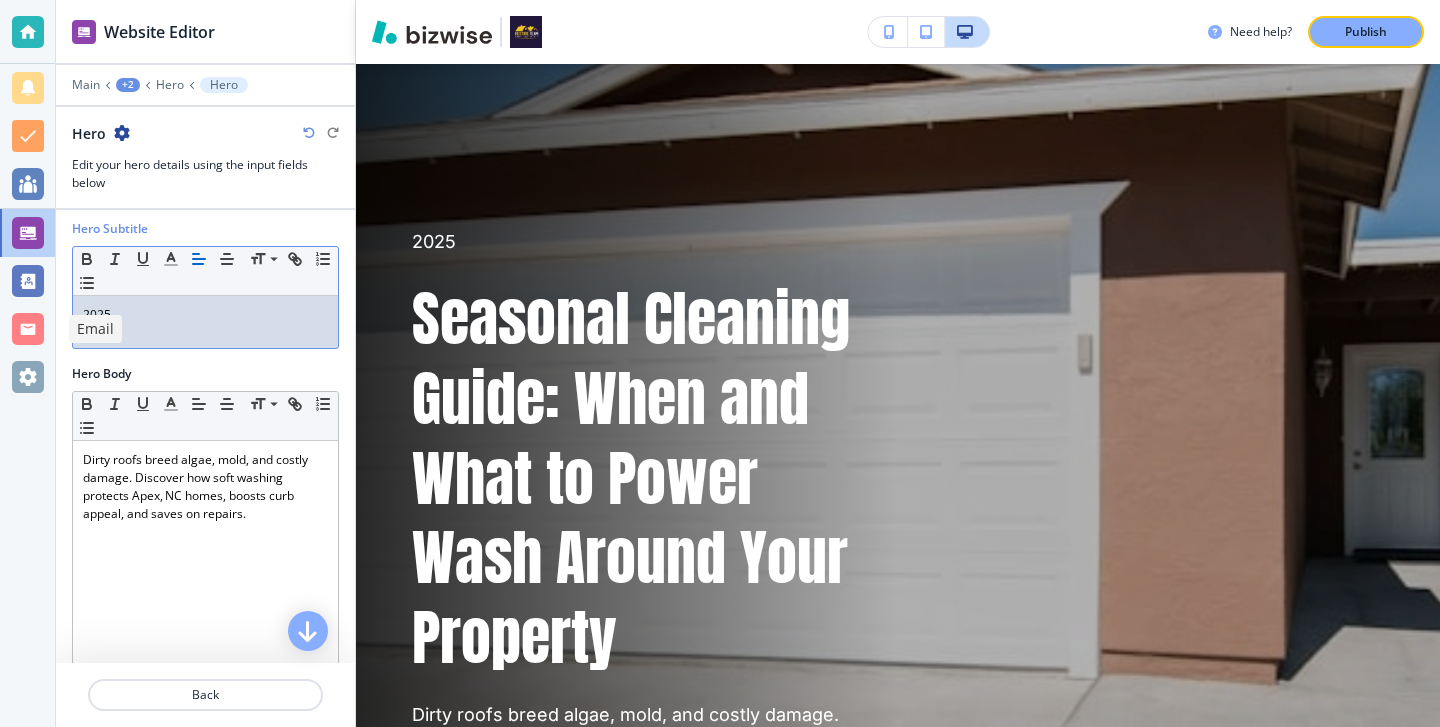 type 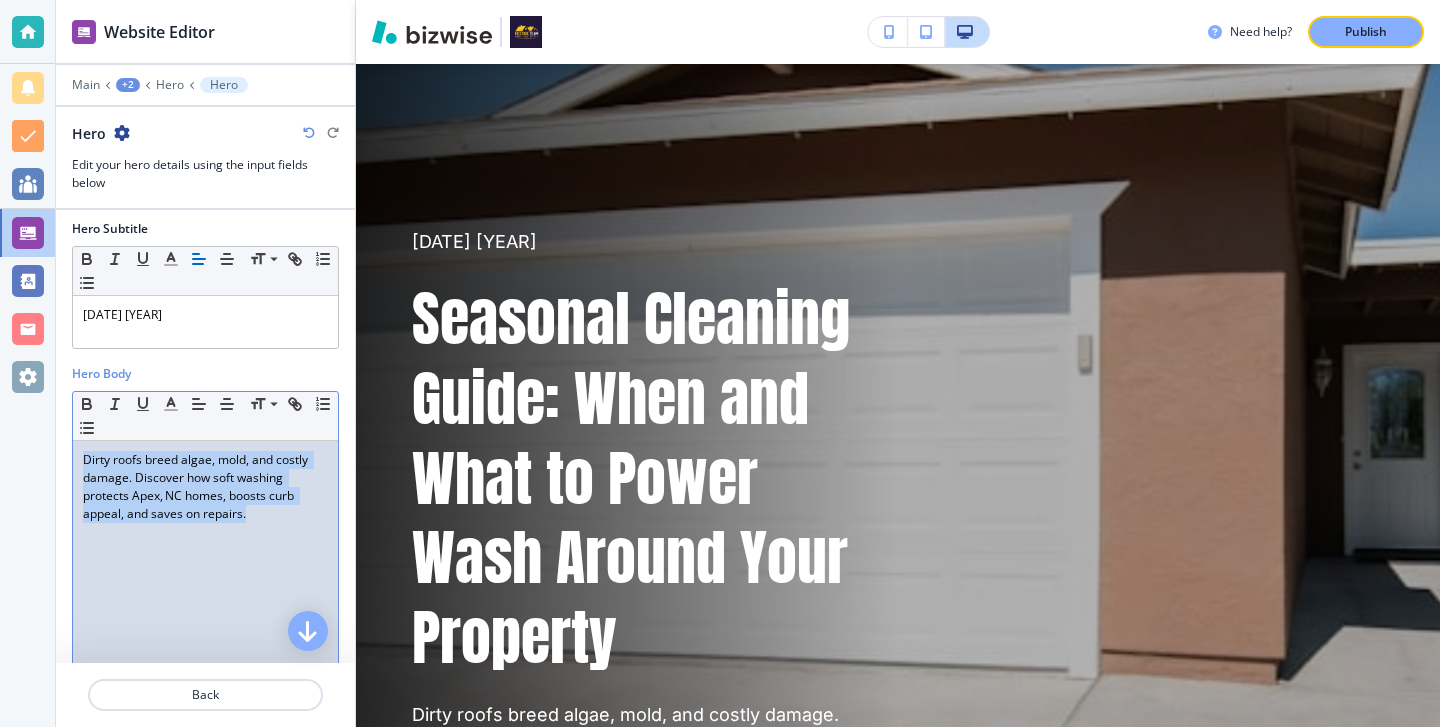 drag, startPoint x: 274, startPoint y: 537, endPoint x: 15, endPoint y: 446, distance: 274.5214 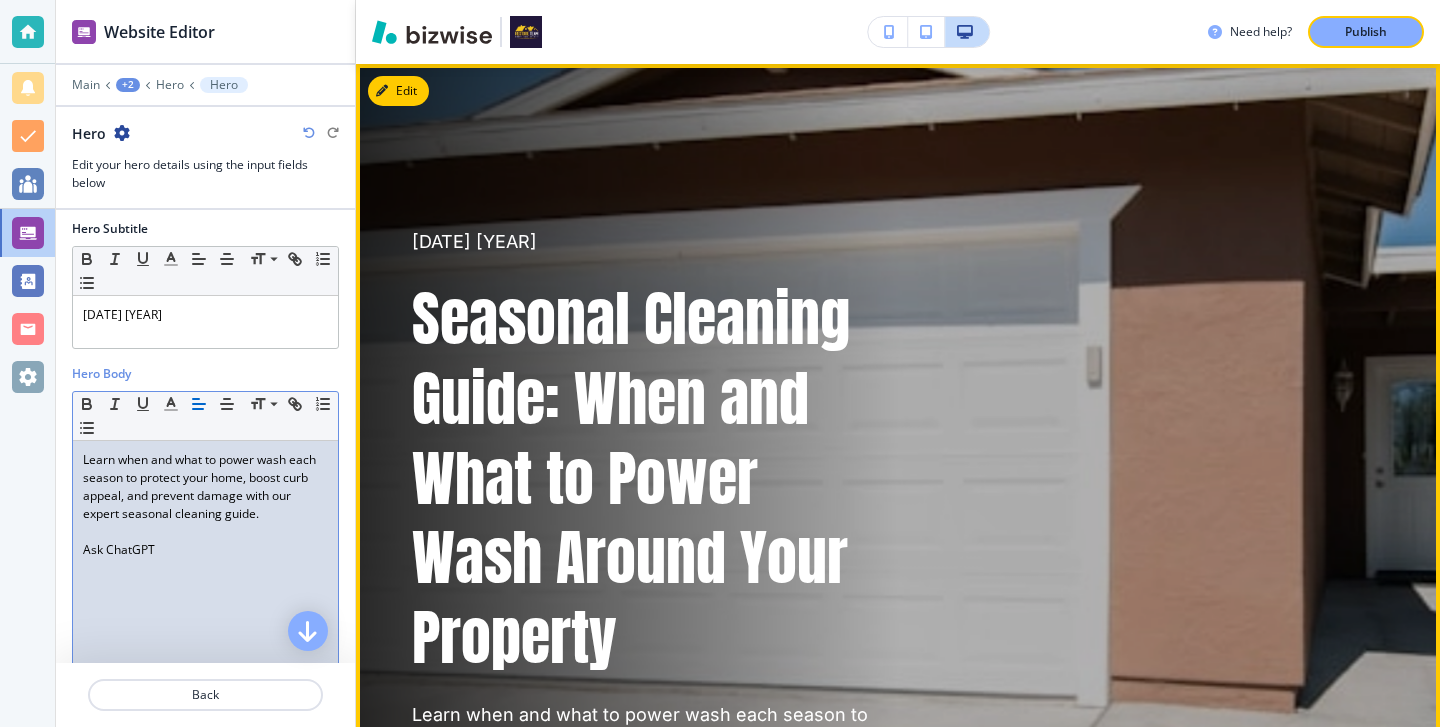 scroll, scrollTop: 0, scrollLeft: 0, axis: both 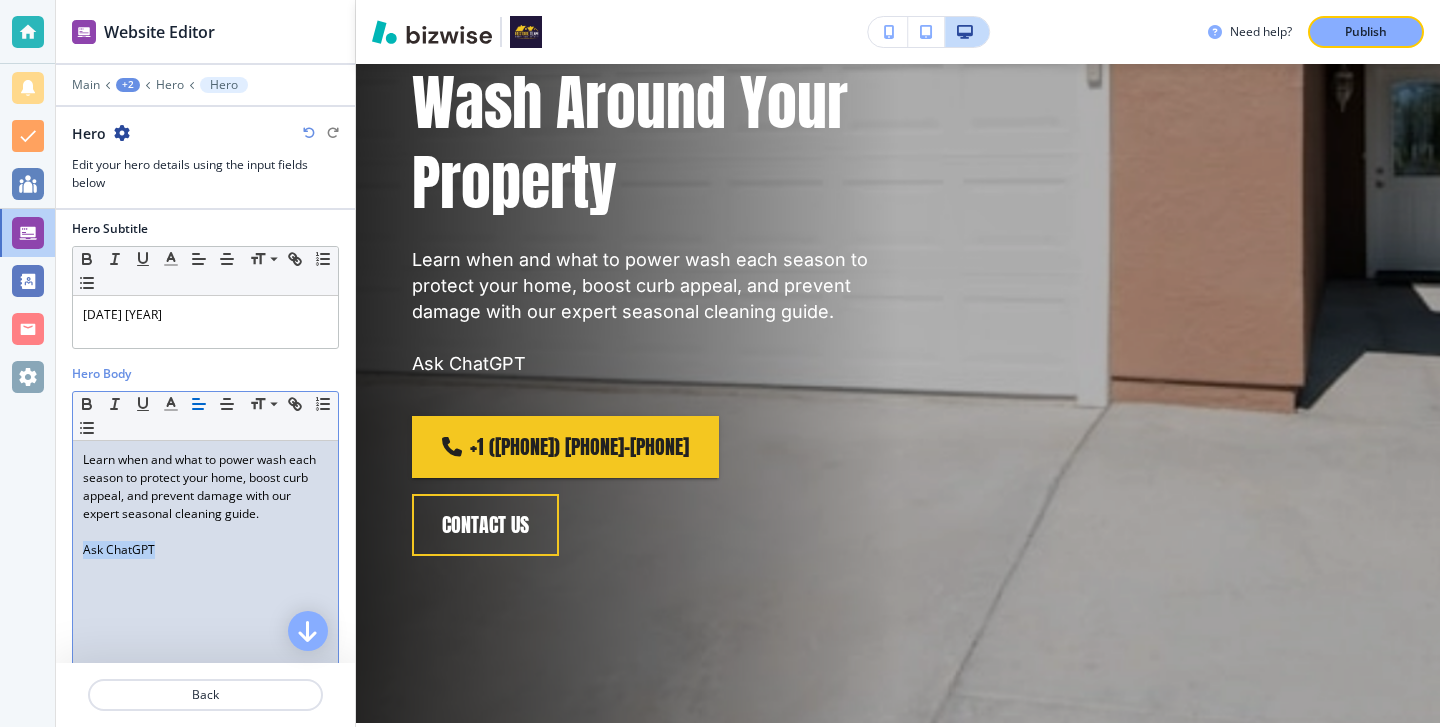 drag, startPoint x: 179, startPoint y: 565, endPoint x: 49, endPoint y: 546, distance: 131.38112 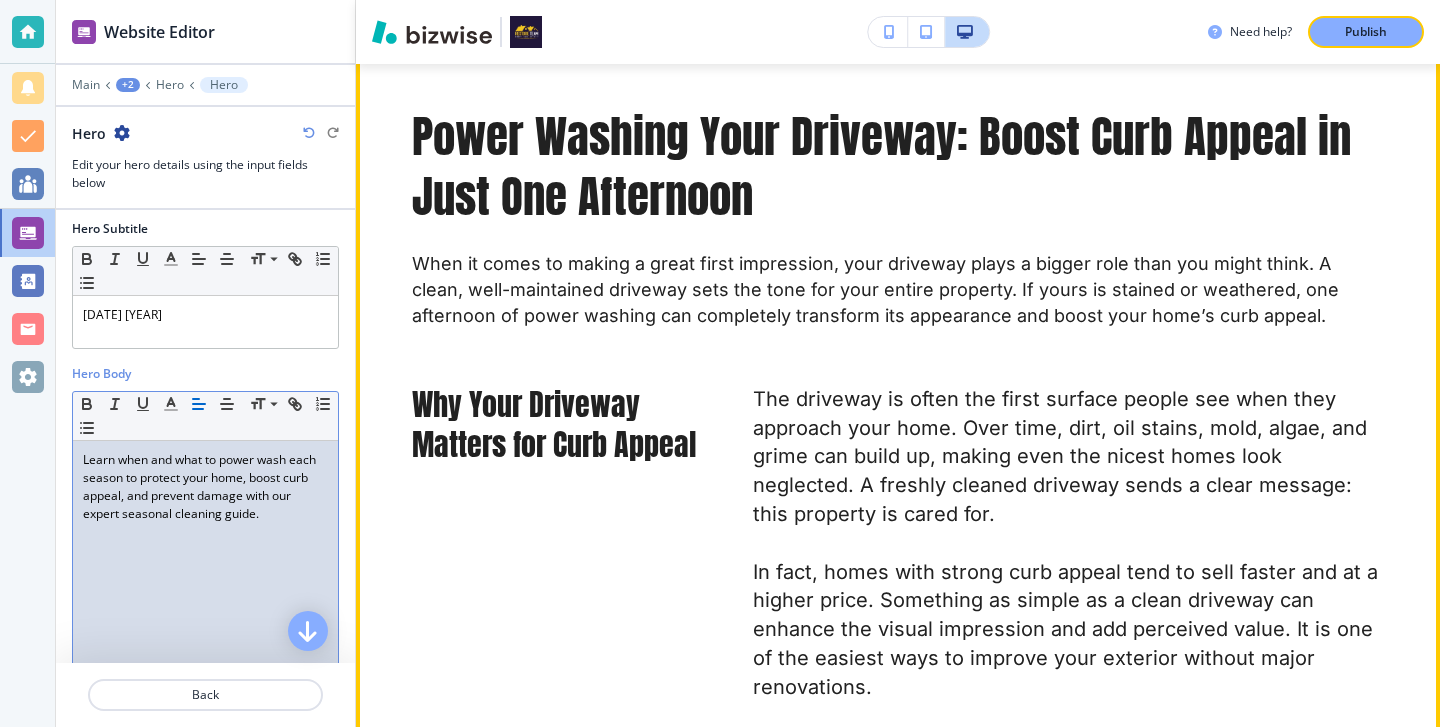 scroll, scrollTop: 1026, scrollLeft: 0, axis: vertical 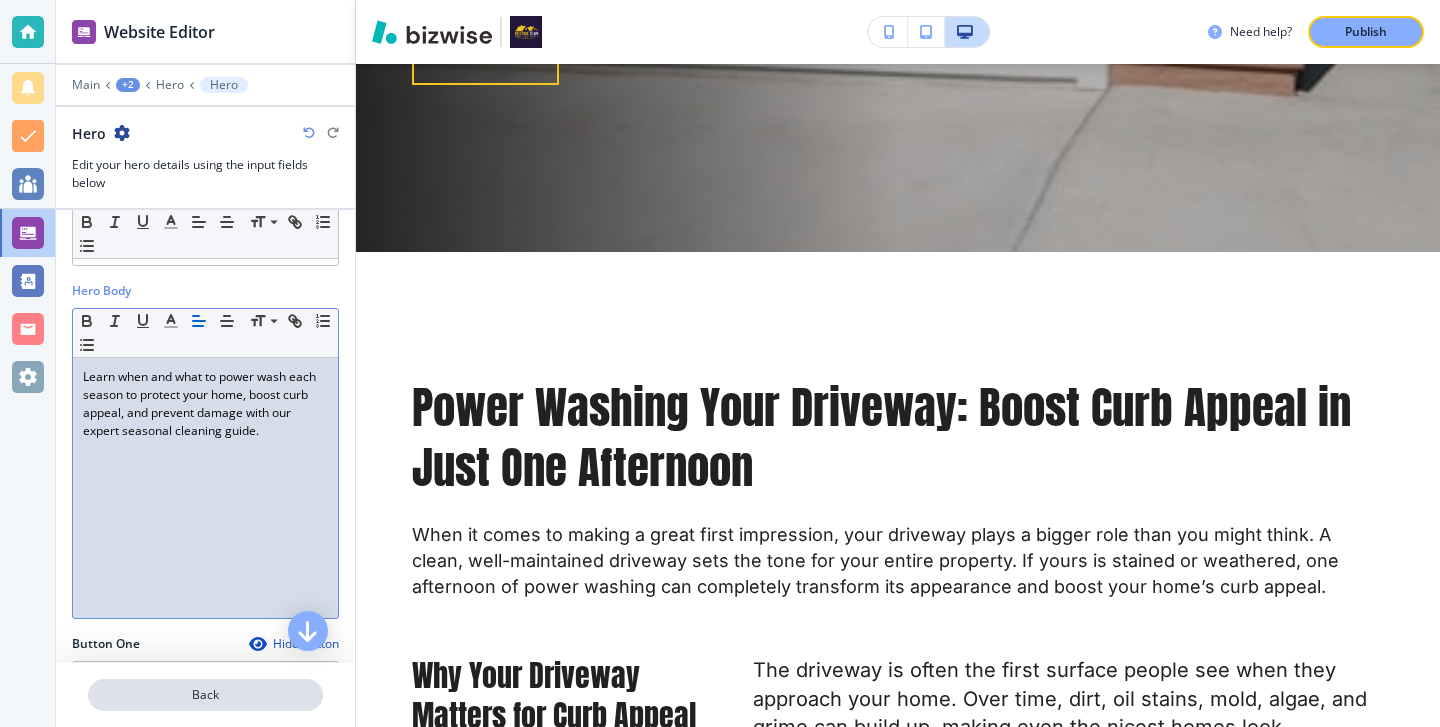 click on "Back" at bounding box center [205, 695] 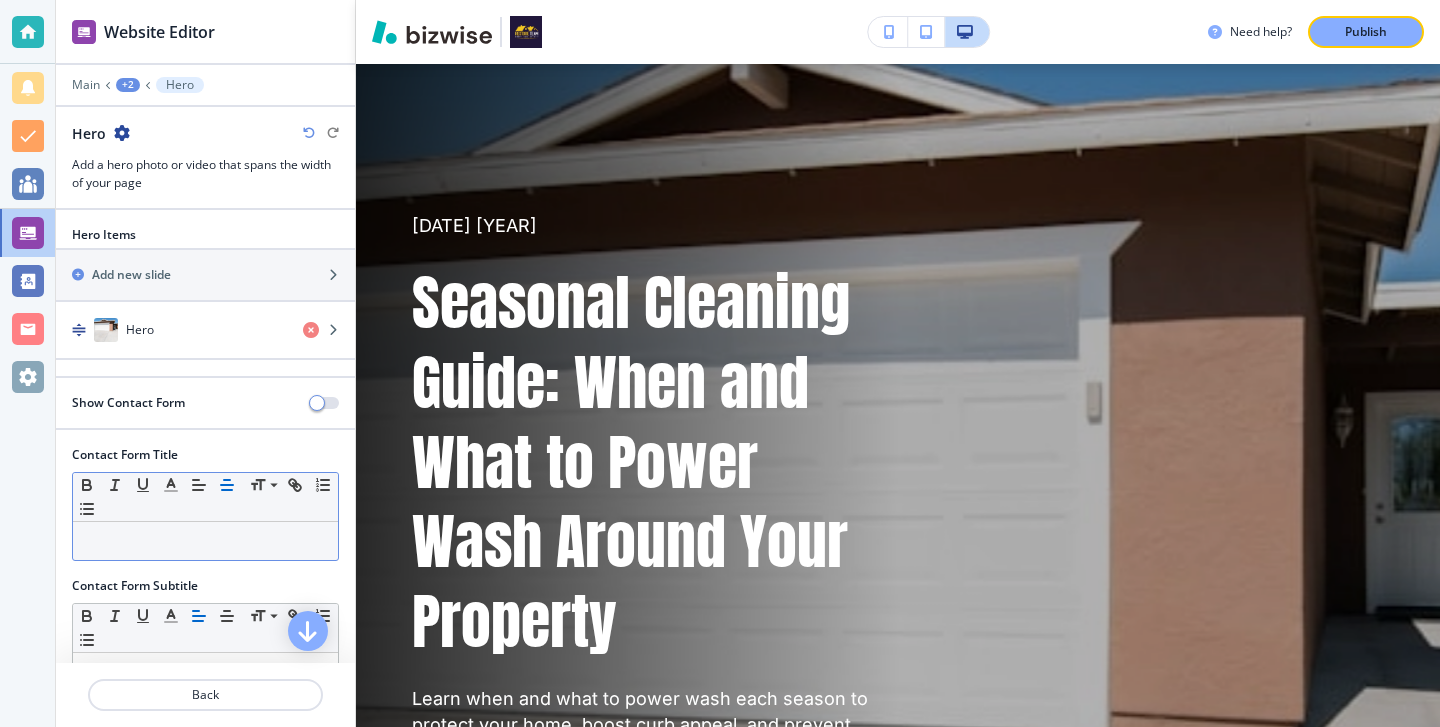 scroll, scrollTop: 100, scrollLeft: 0, axis: vertical 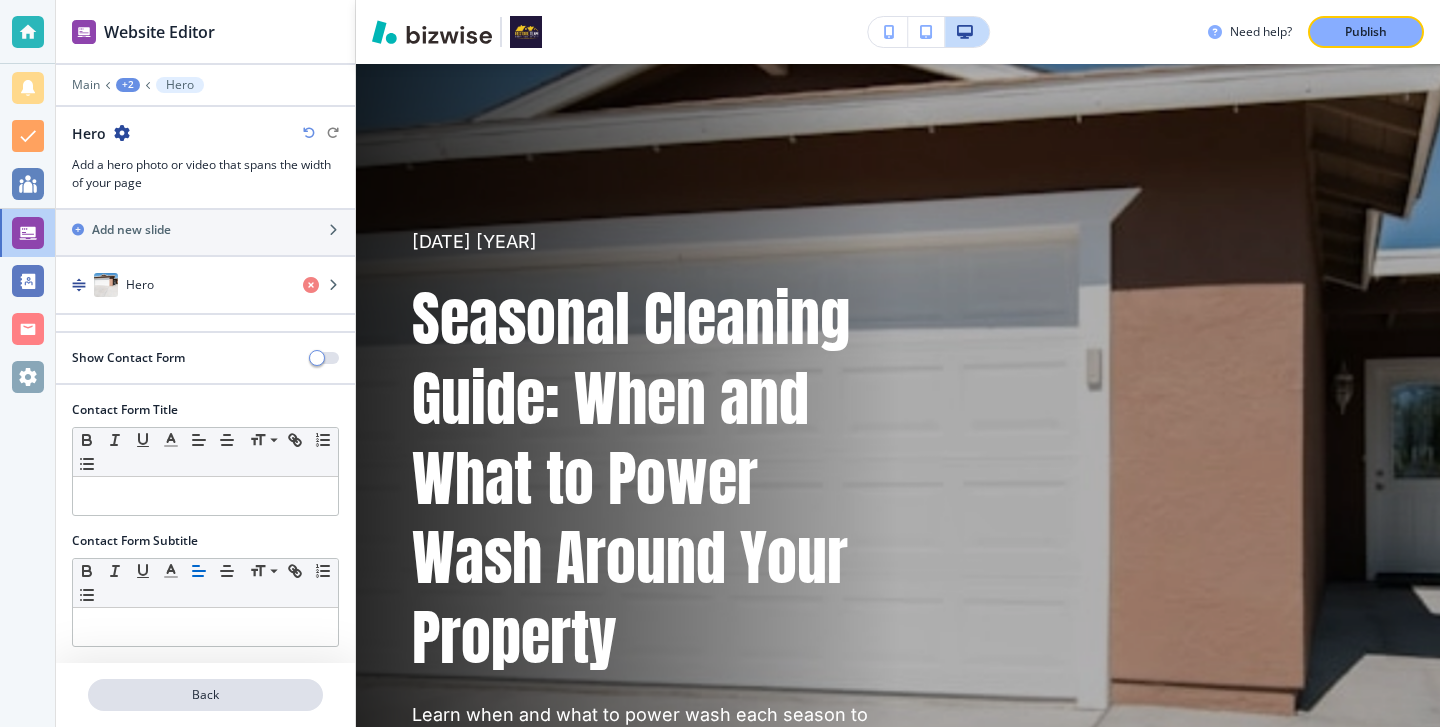 click on "Back" at bounding box center [205, 695] 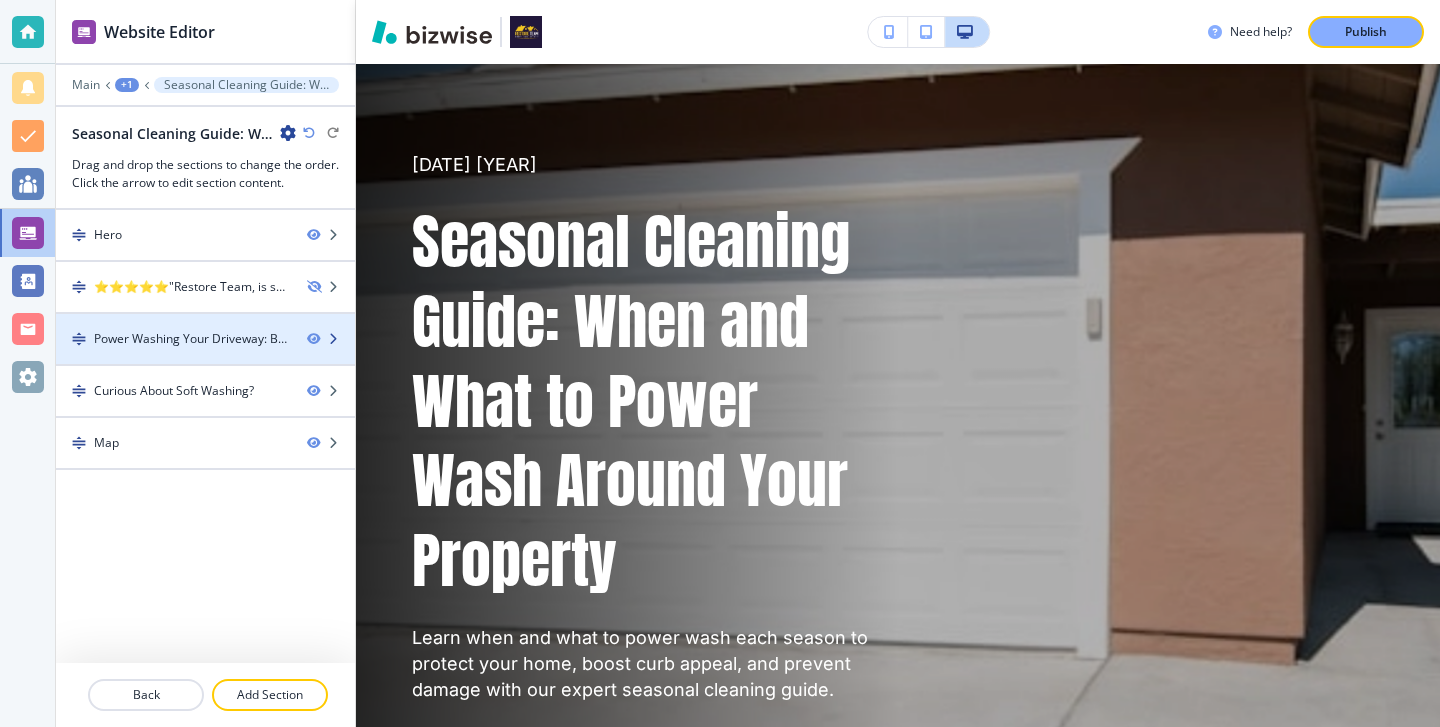 click at bounding box center [205, 356] 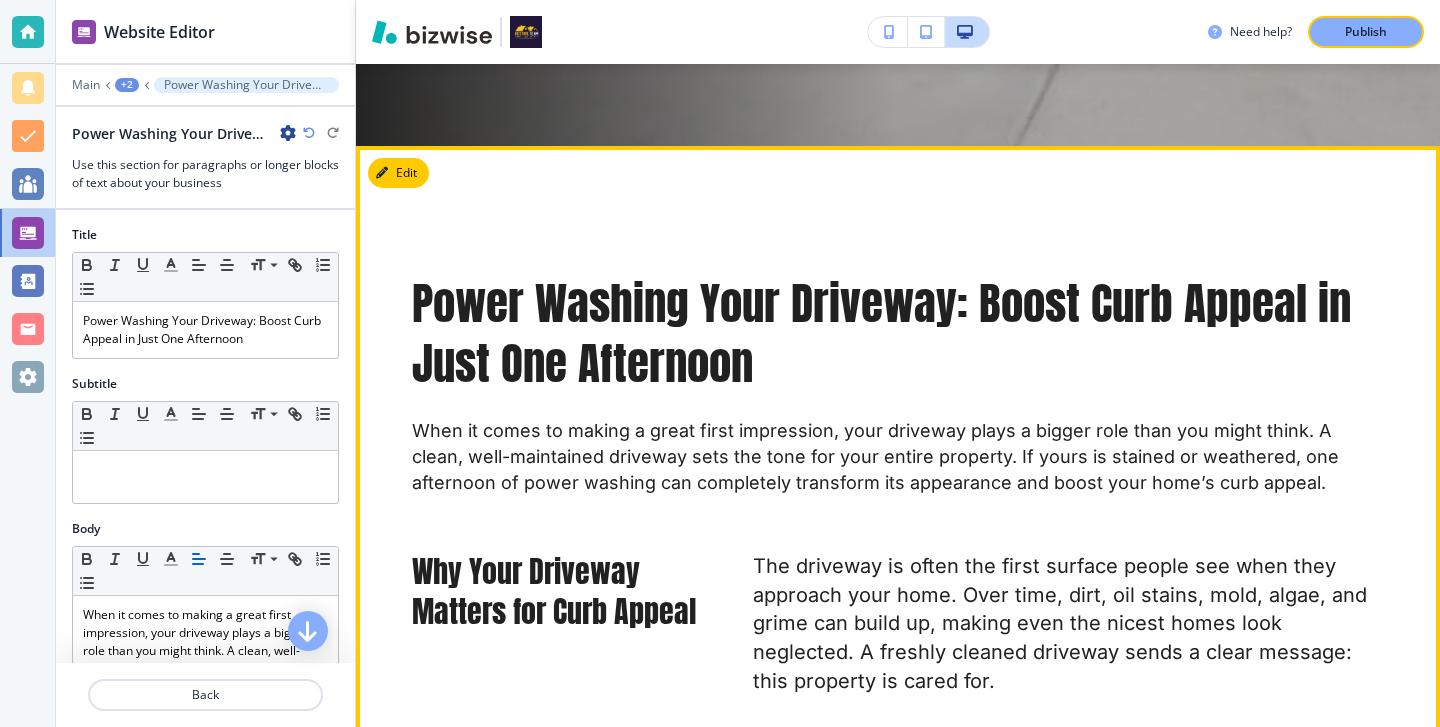 scroll, scrollTop: 1134, scrollLeft: 0, axis: vertical 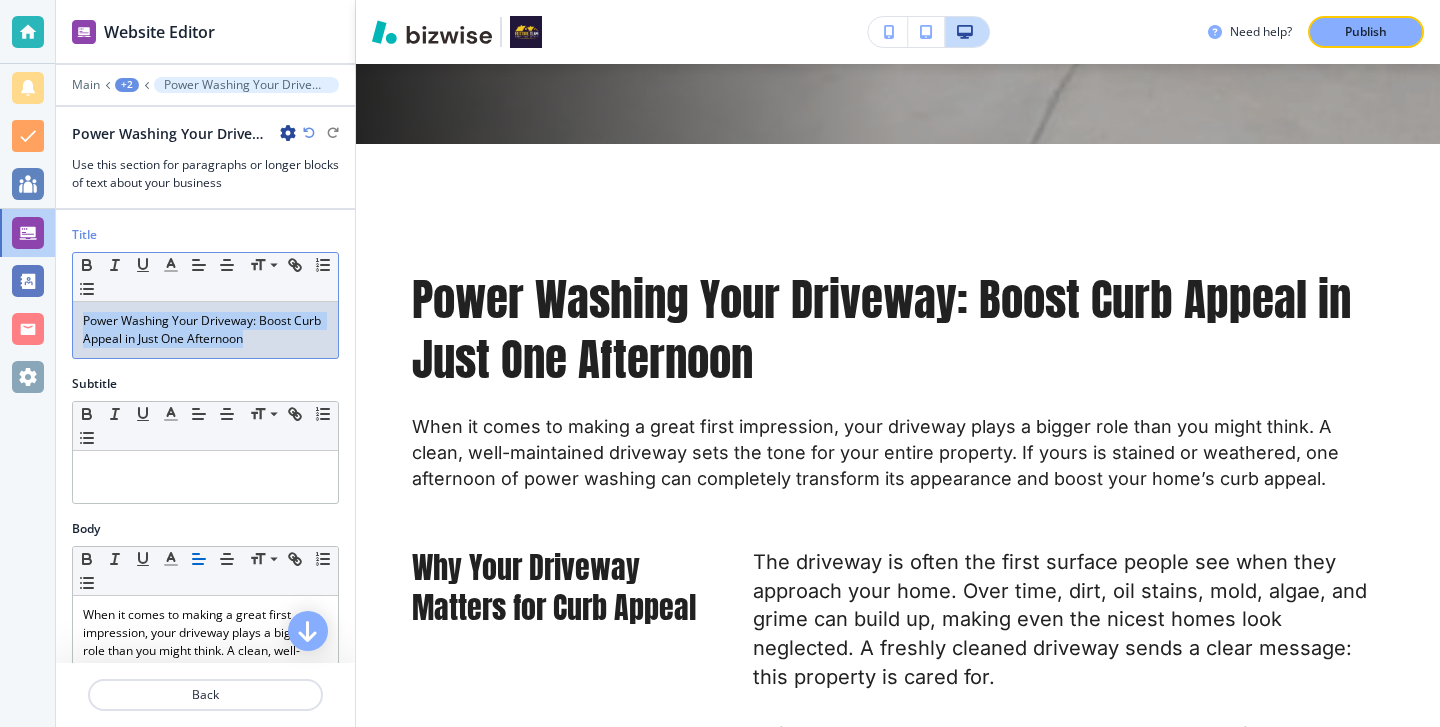 drag, startPoint x: 273, startPoint y: 347, endPoint x: 44, endPoint y: 297, distance: 234.39496 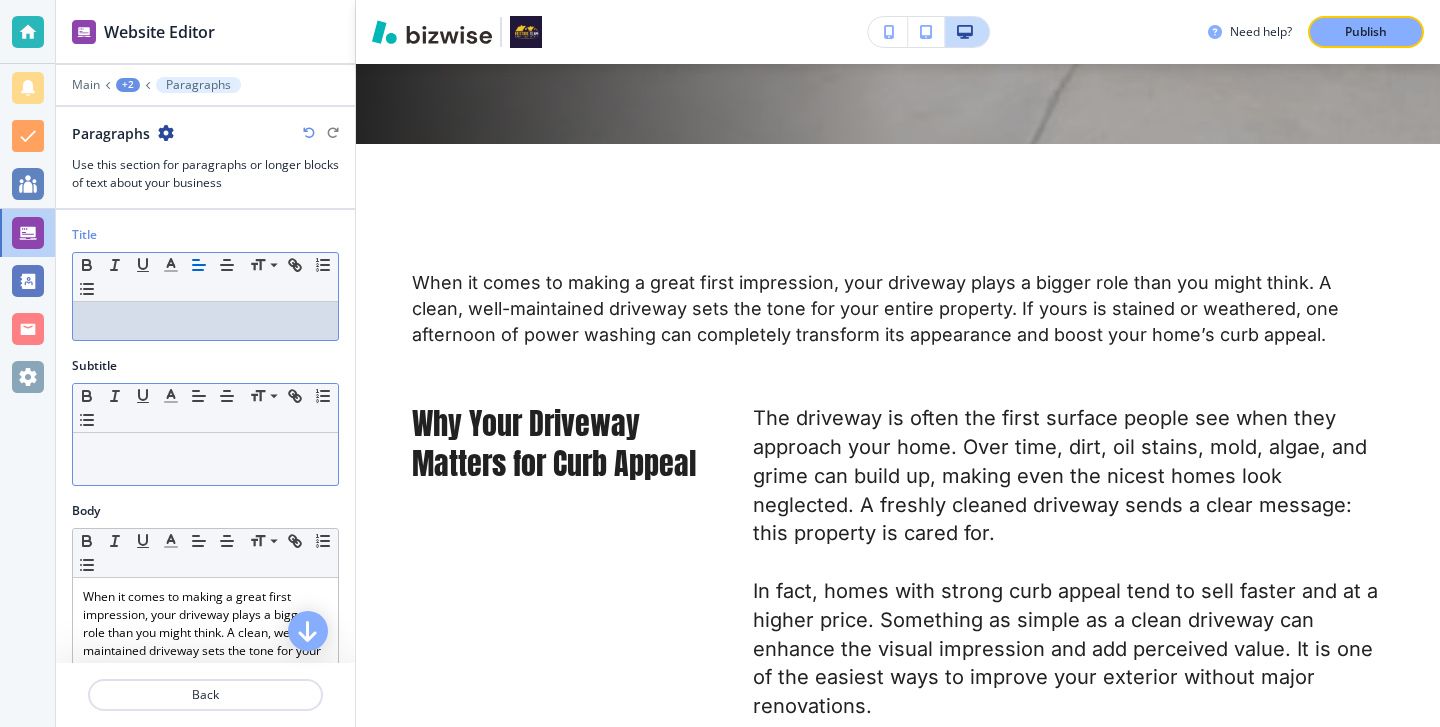 click at bounding box center [205, 459] 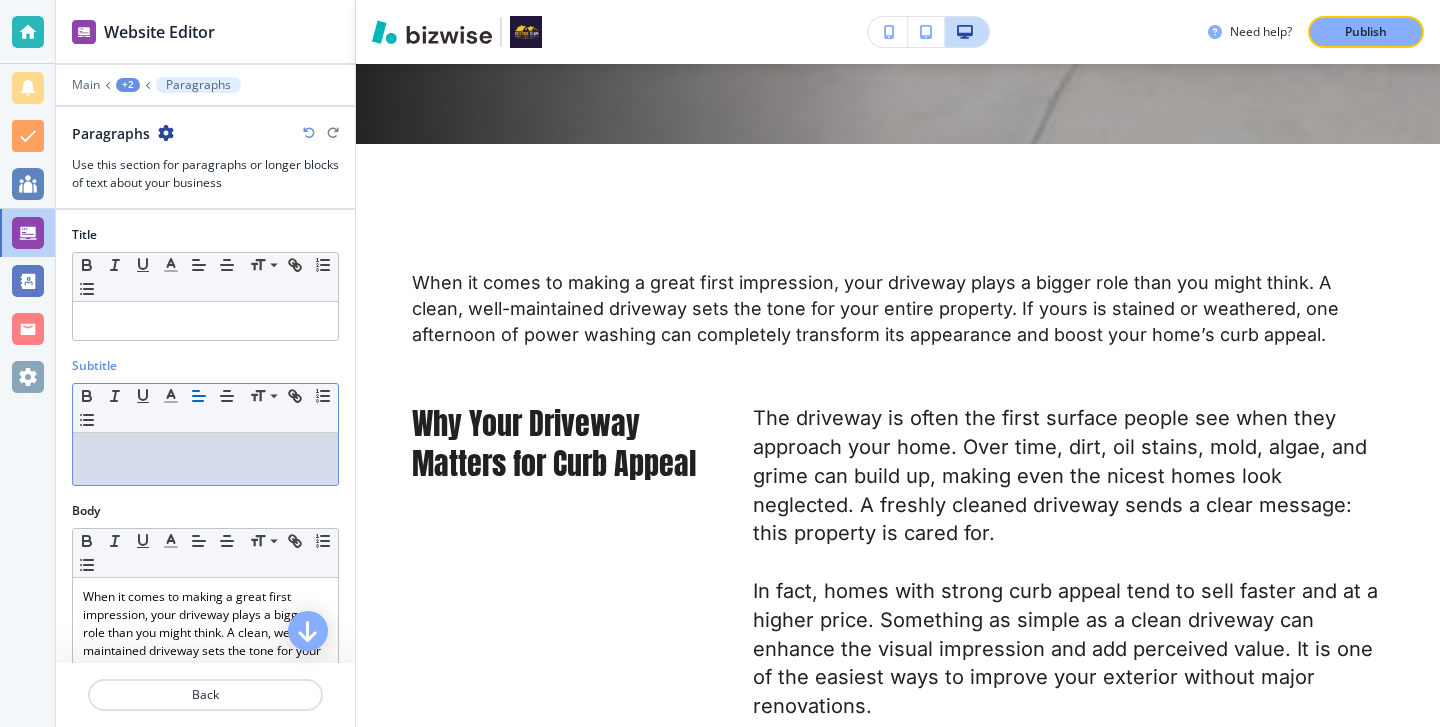 scroll, scrollTop: 0, scrollLeft: 0, axis: both 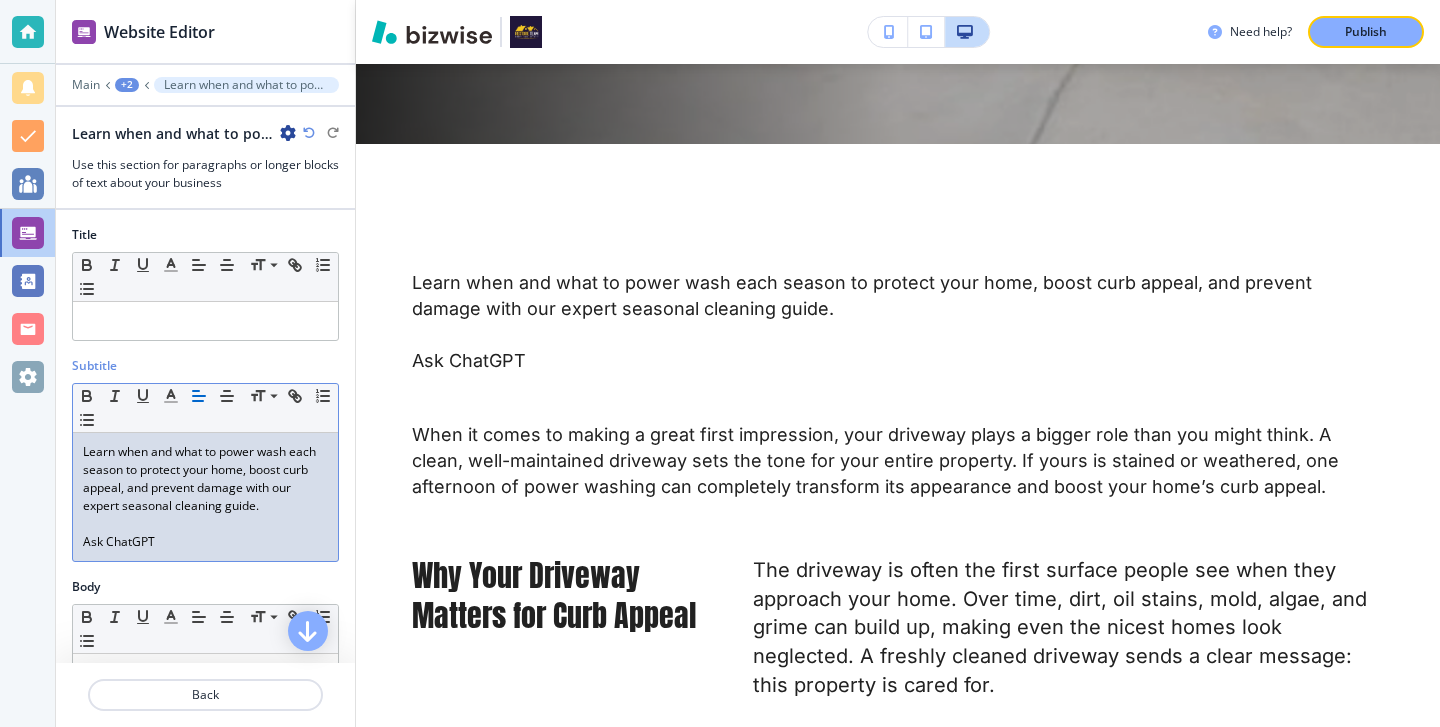 drag, startPoint x: 178, startPoint y: 551, endPoint x: 28, endPoint y: 553, distance: 150.01334 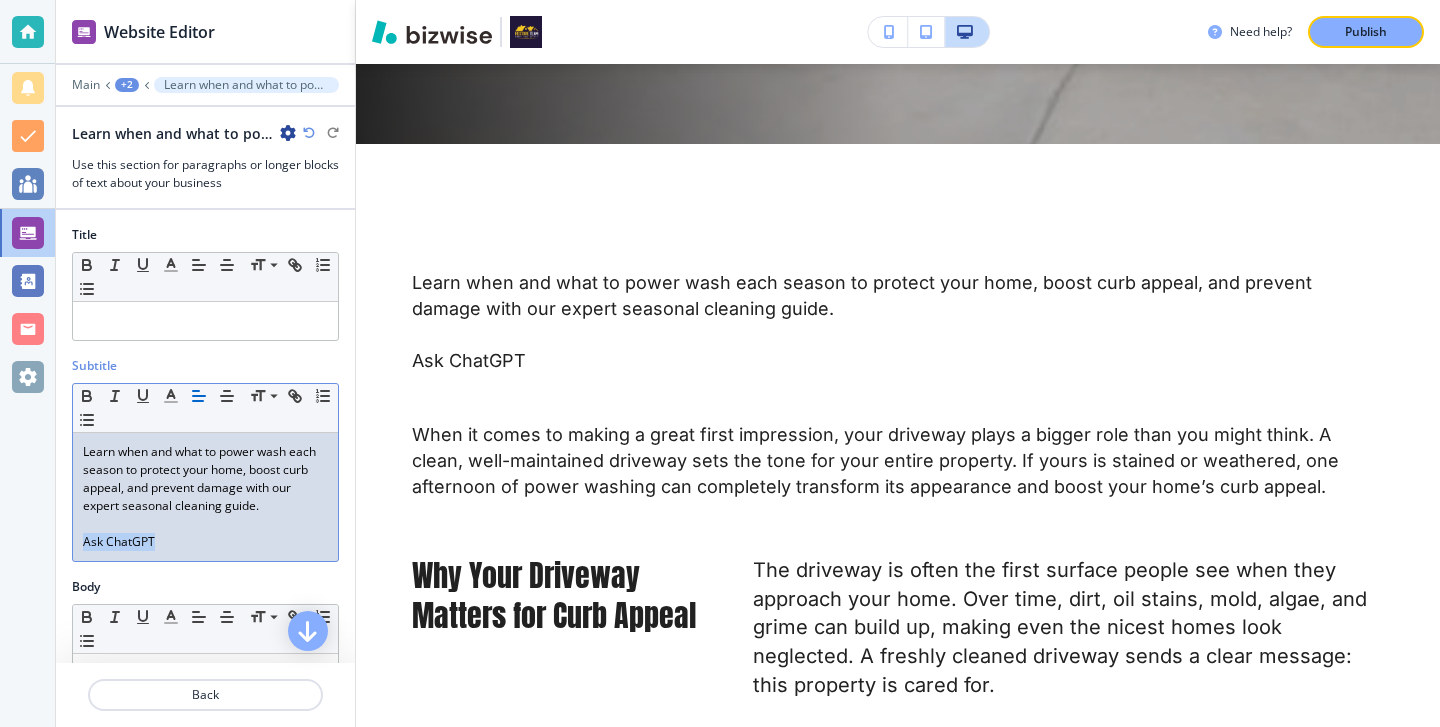 drag, startPoint x: 175, startPoint y: 540, endPoint x: 0, endPoint y: 538, distance: 175.01143 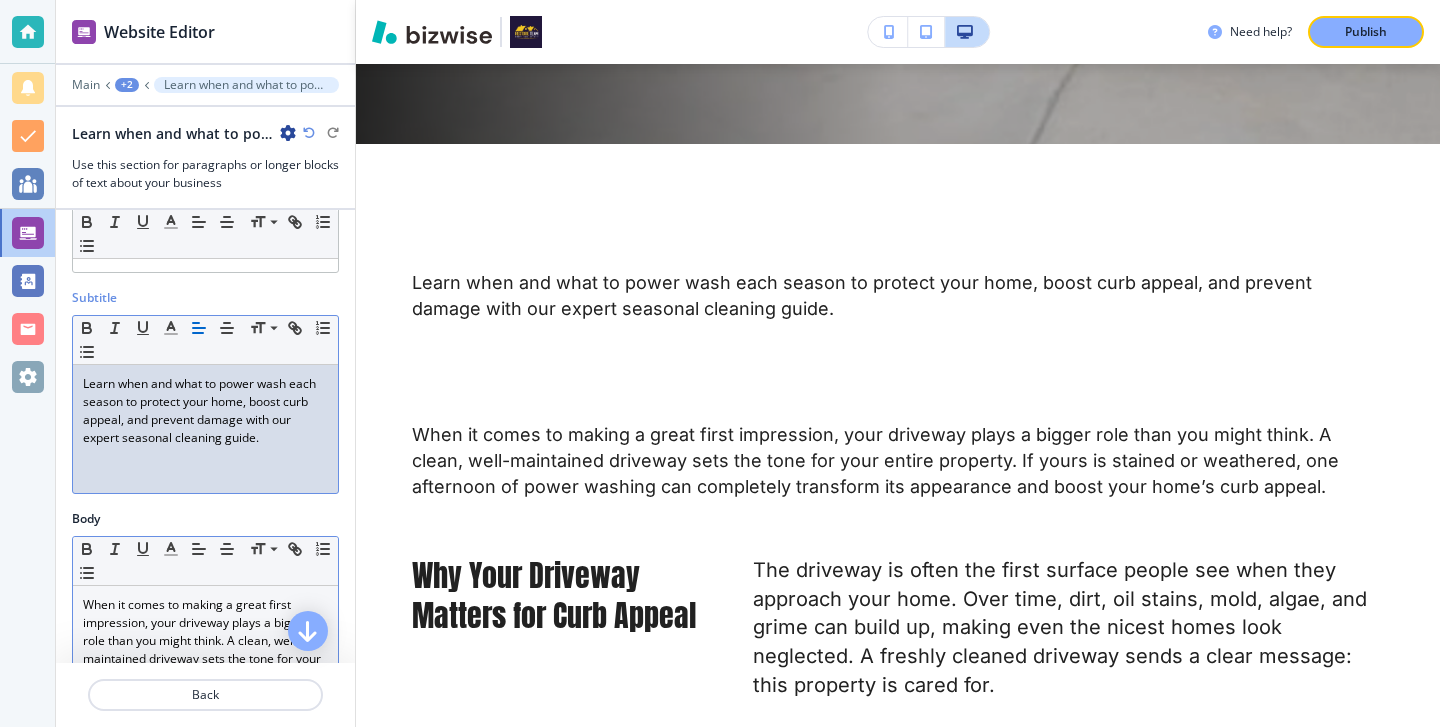 scroll, scrollTop: 67, scrollLeft: 0, axis: vertical 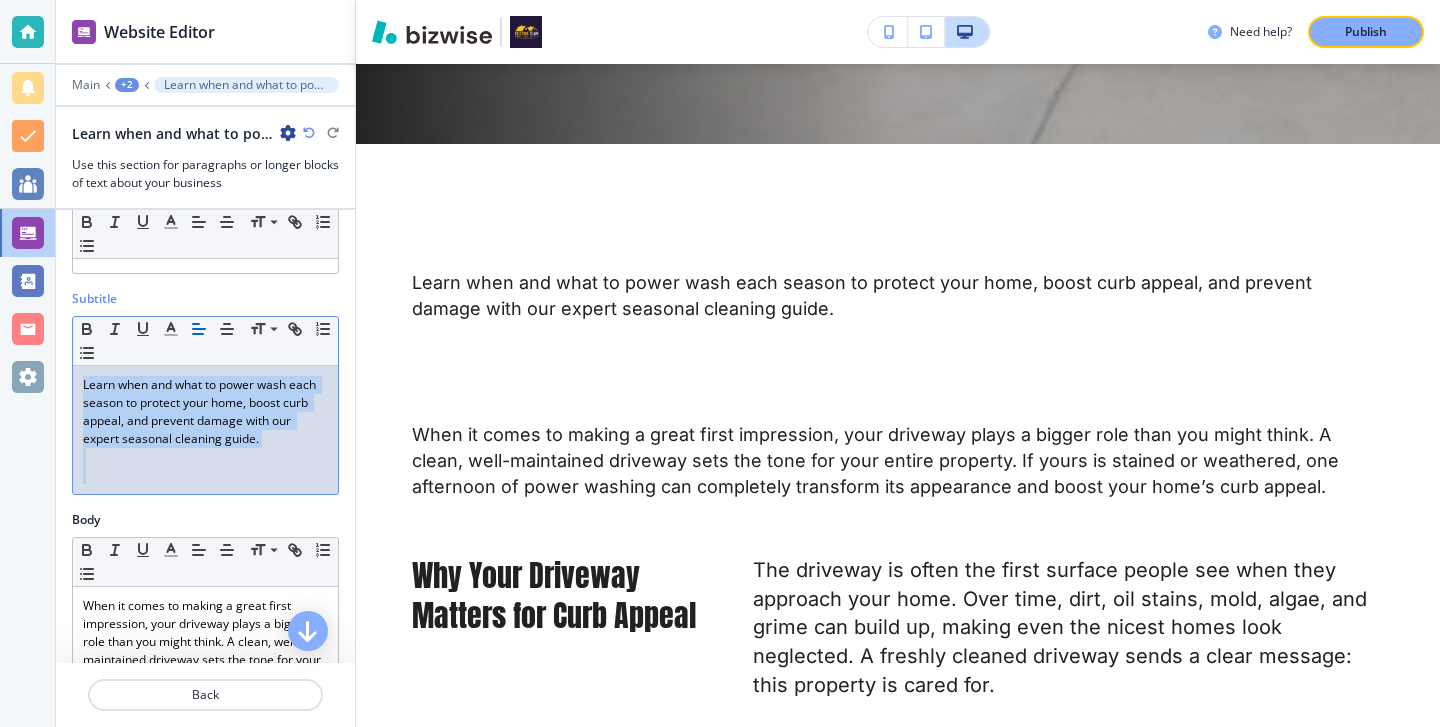 drag, startPoint x: 278, startPoint y: 469, endPoint x: 75, endPoint y: 368, distance: 226.73773 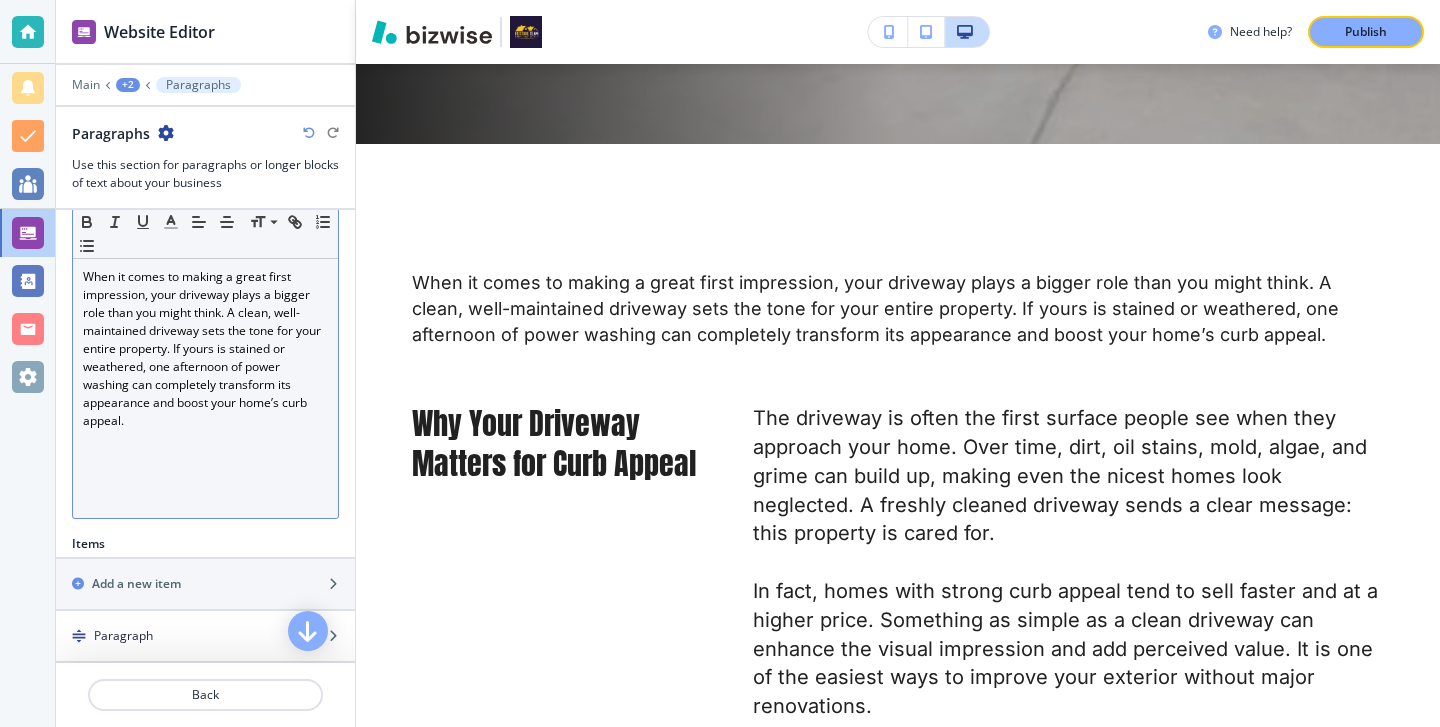 scroll, scrollTop: 255, scrollLeft: 0, axis: vertical 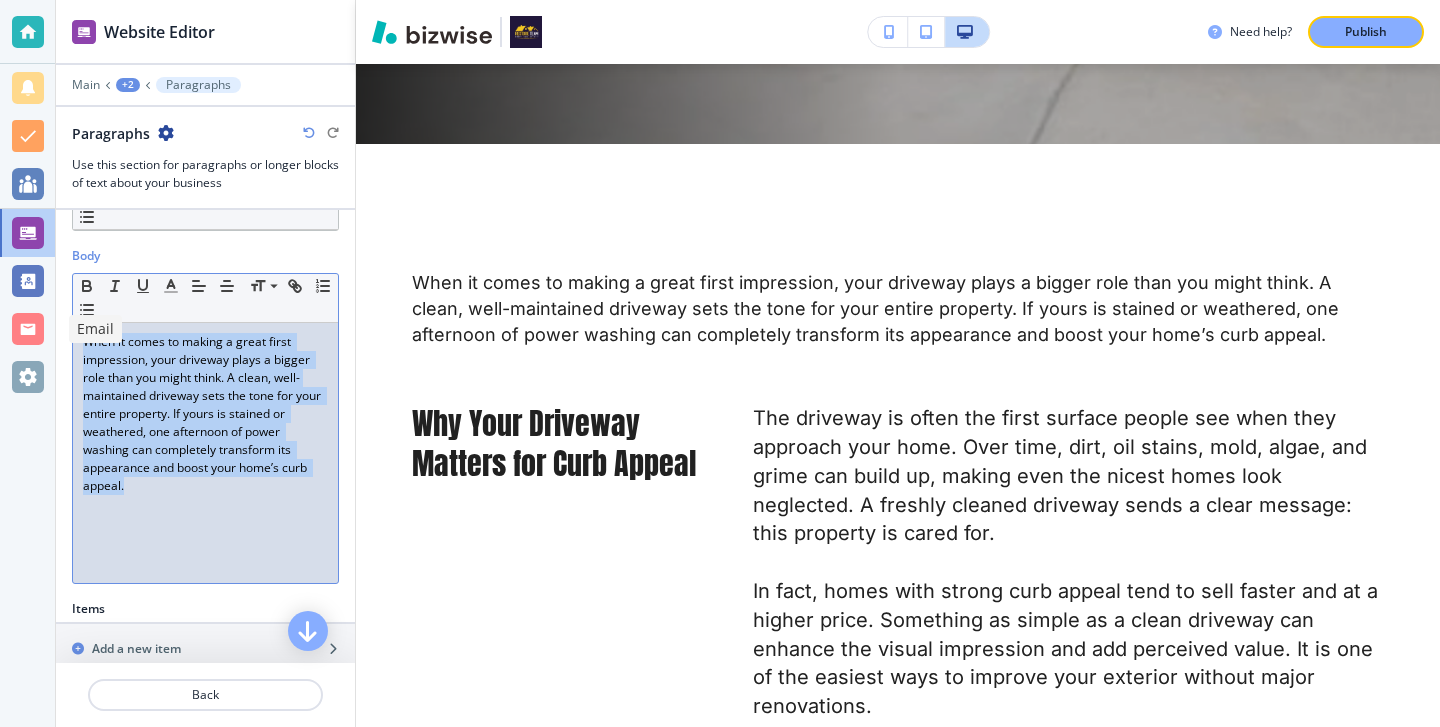drag, startPoint x: 188, startPoint y: 552, endPoint x: 48, endPoint y: 338, distance: 255.72641 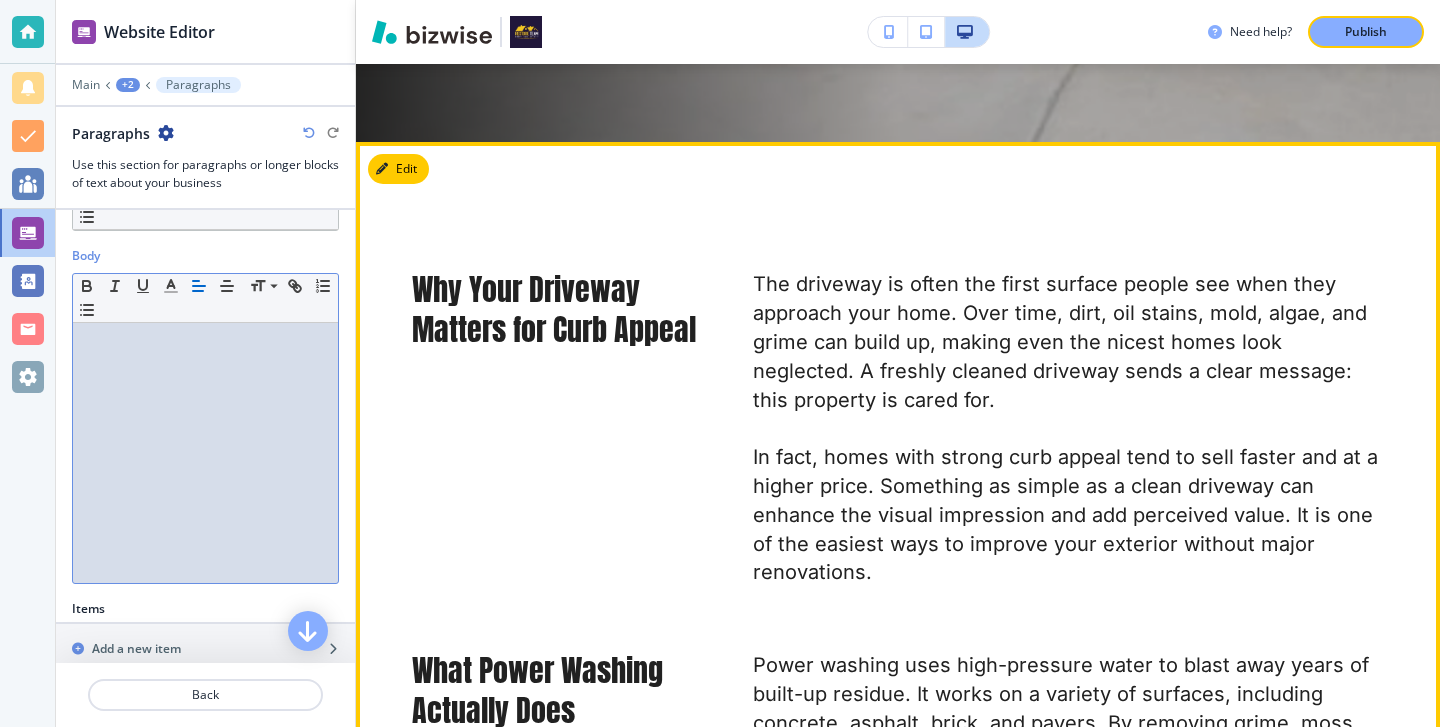 scroll, scrollTop: 0, scrollLeft: 0, axis: both 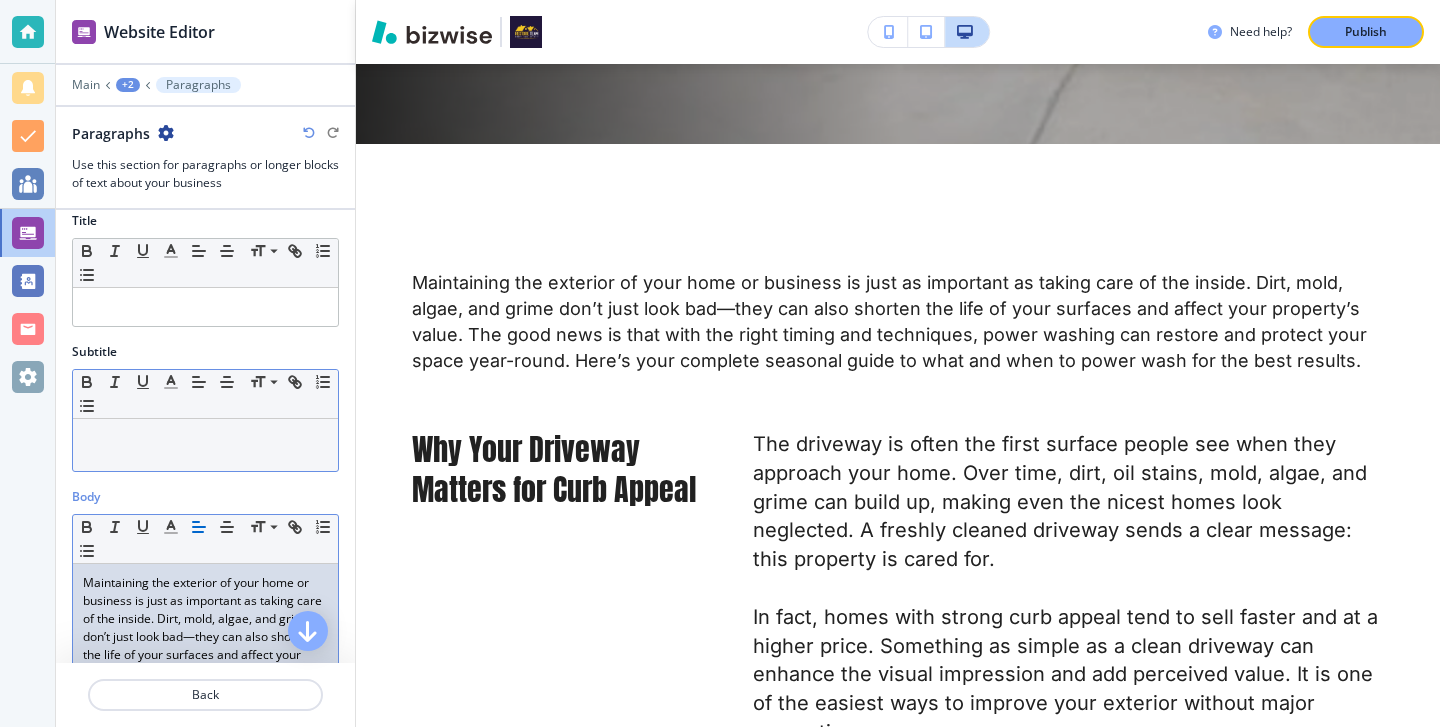 click at bounding box center [205, 445] 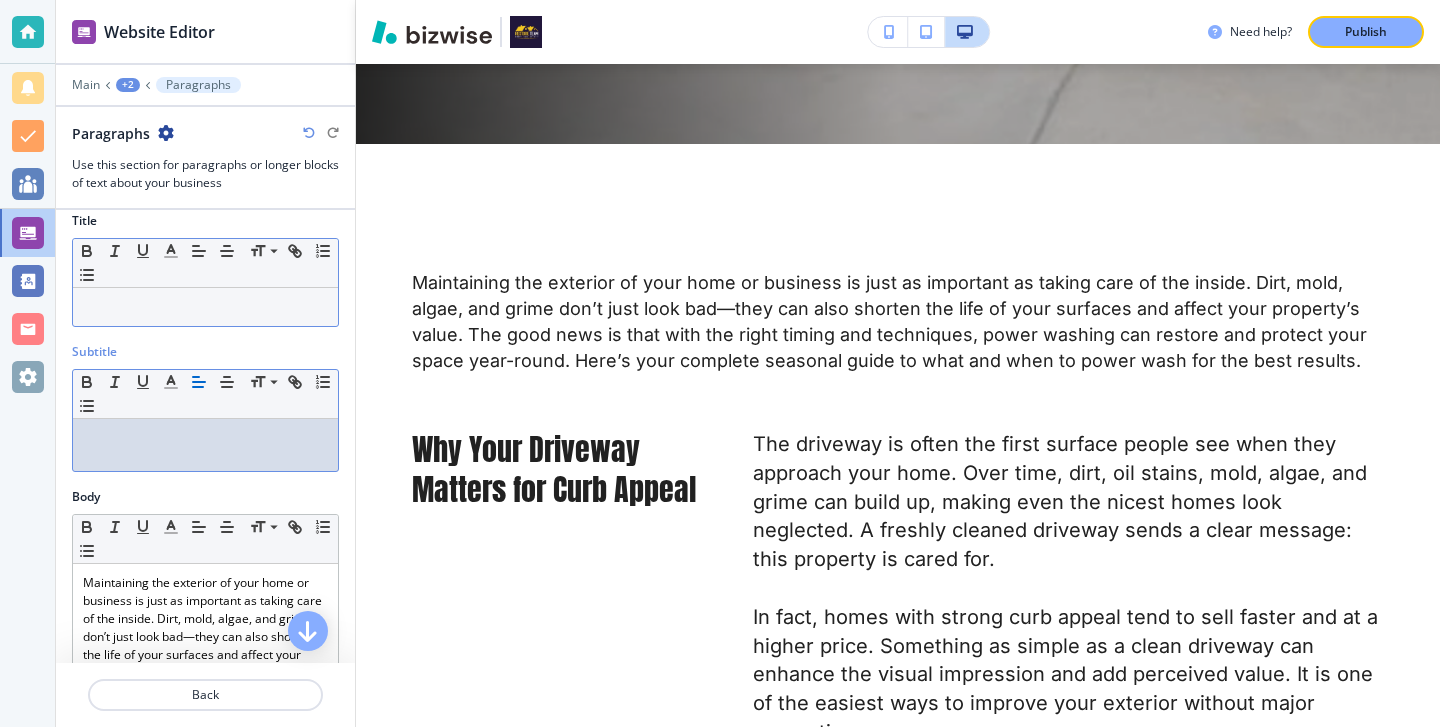 click at bounding box center (205, 307) 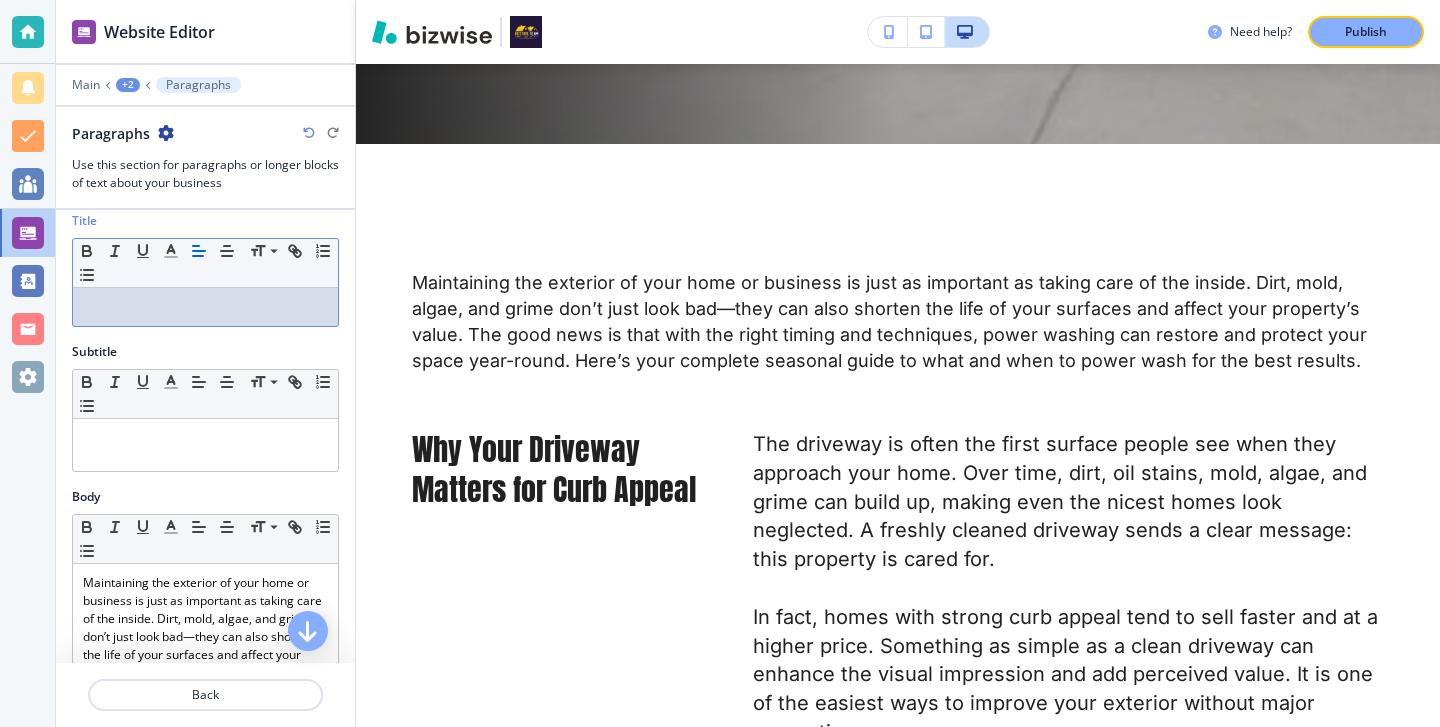 scroll, scrollTop: 0, scrollLeft: 0, axis: both 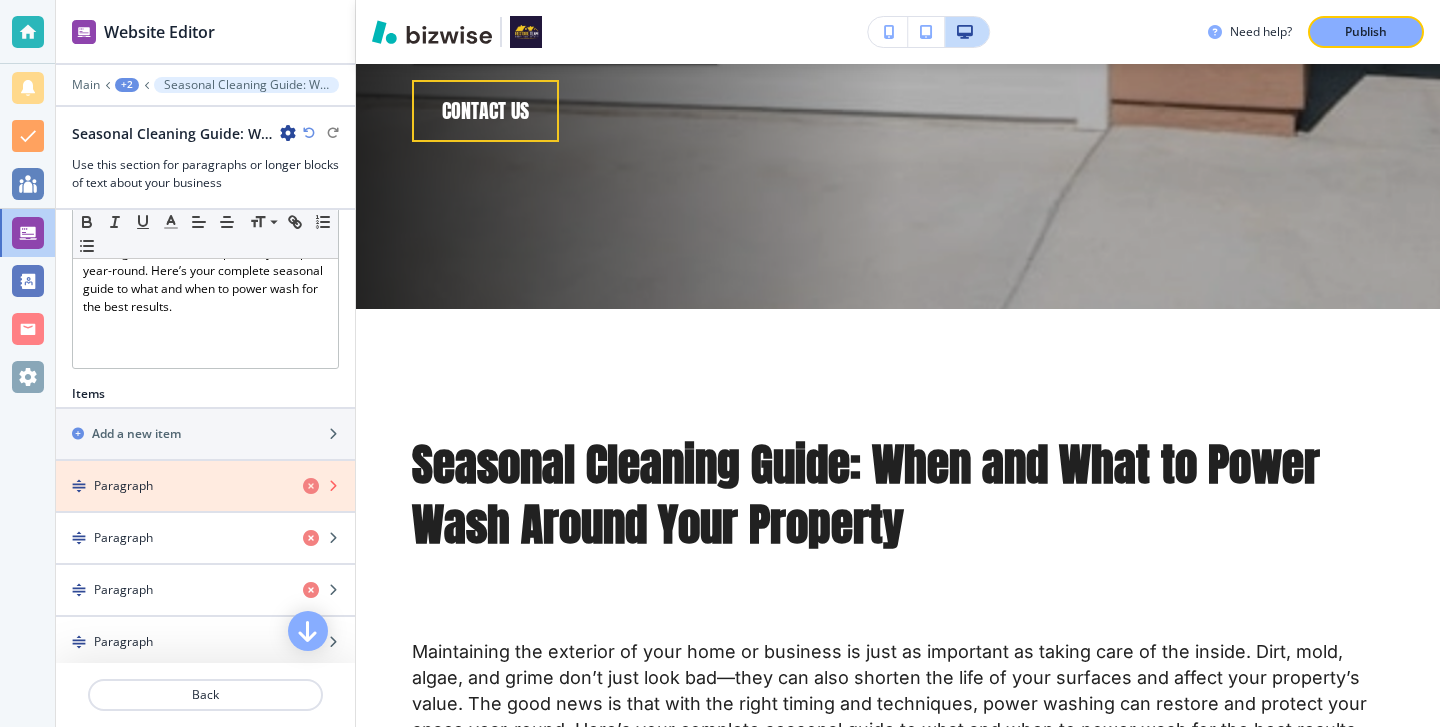 click at bounding box center (311, 486) 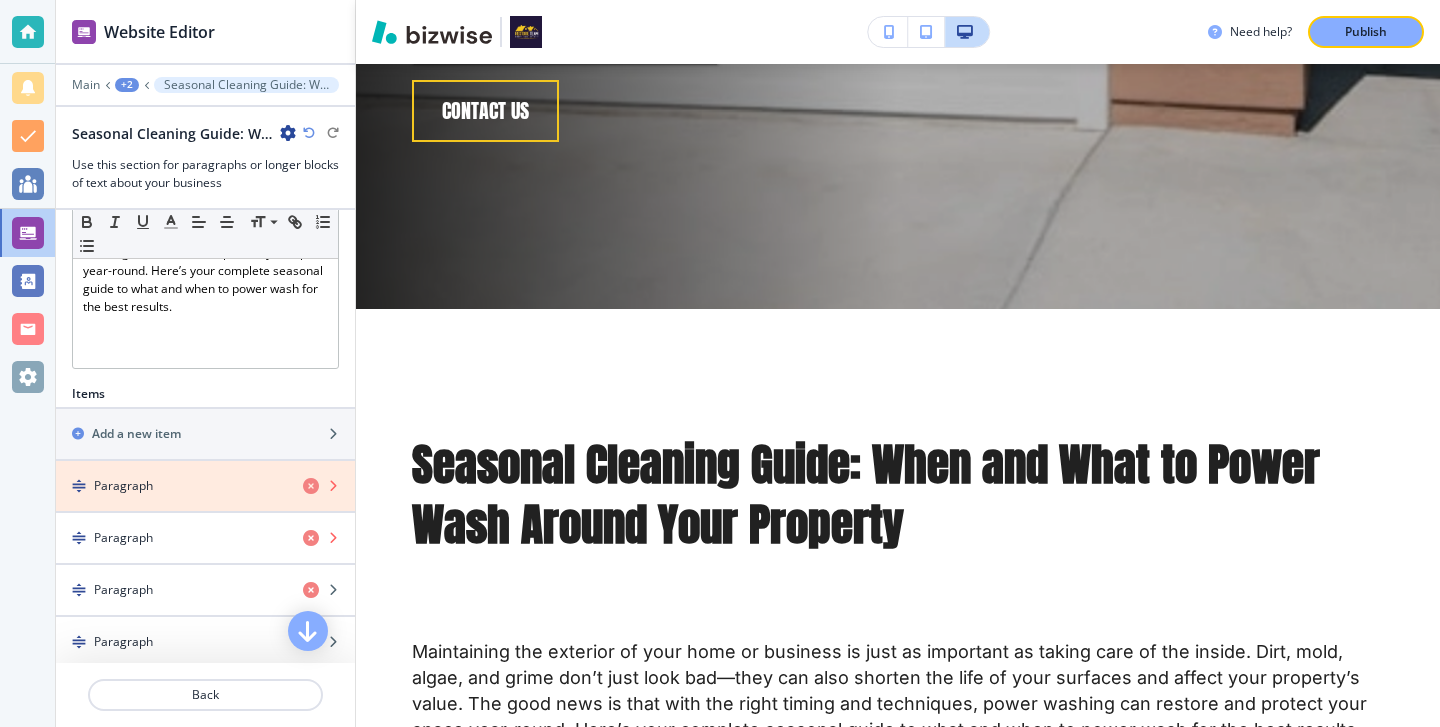 click at bounding box center (311, 538) 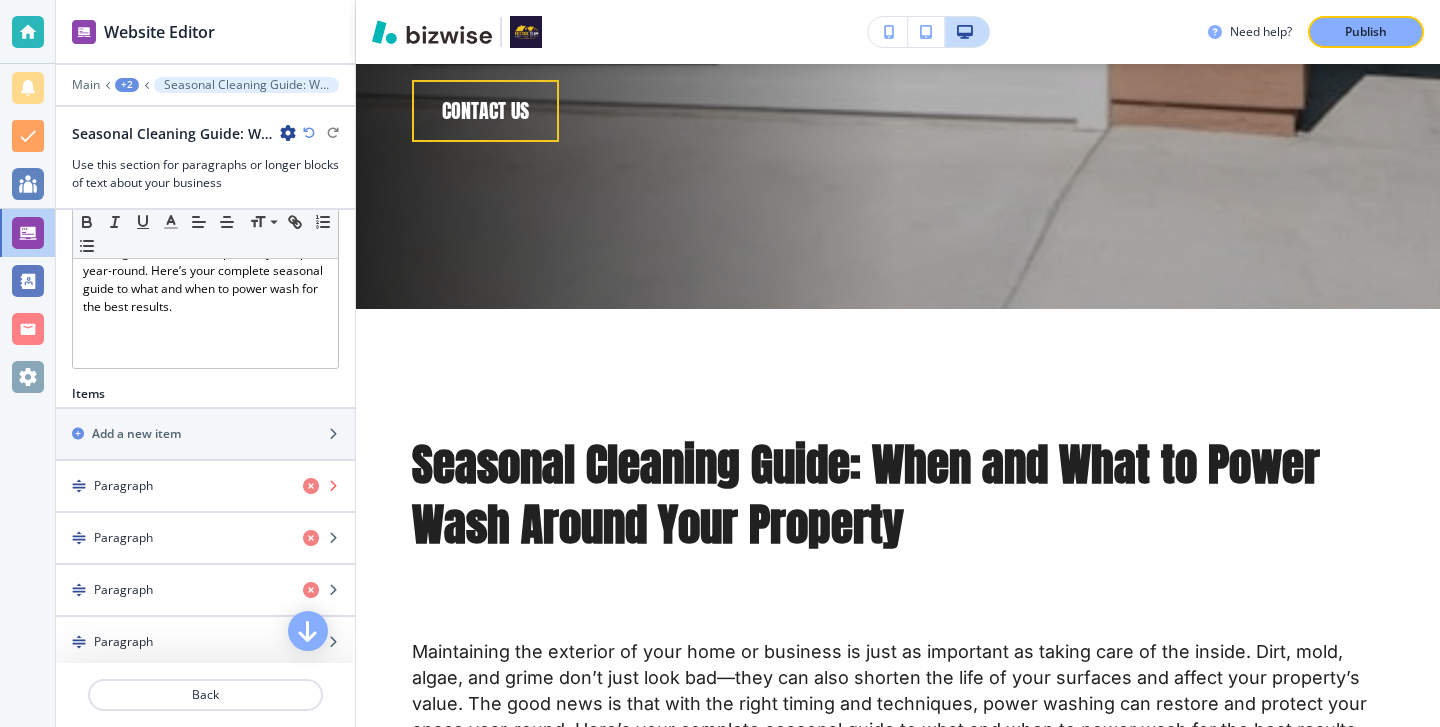 click at bounding box center (311, 486) 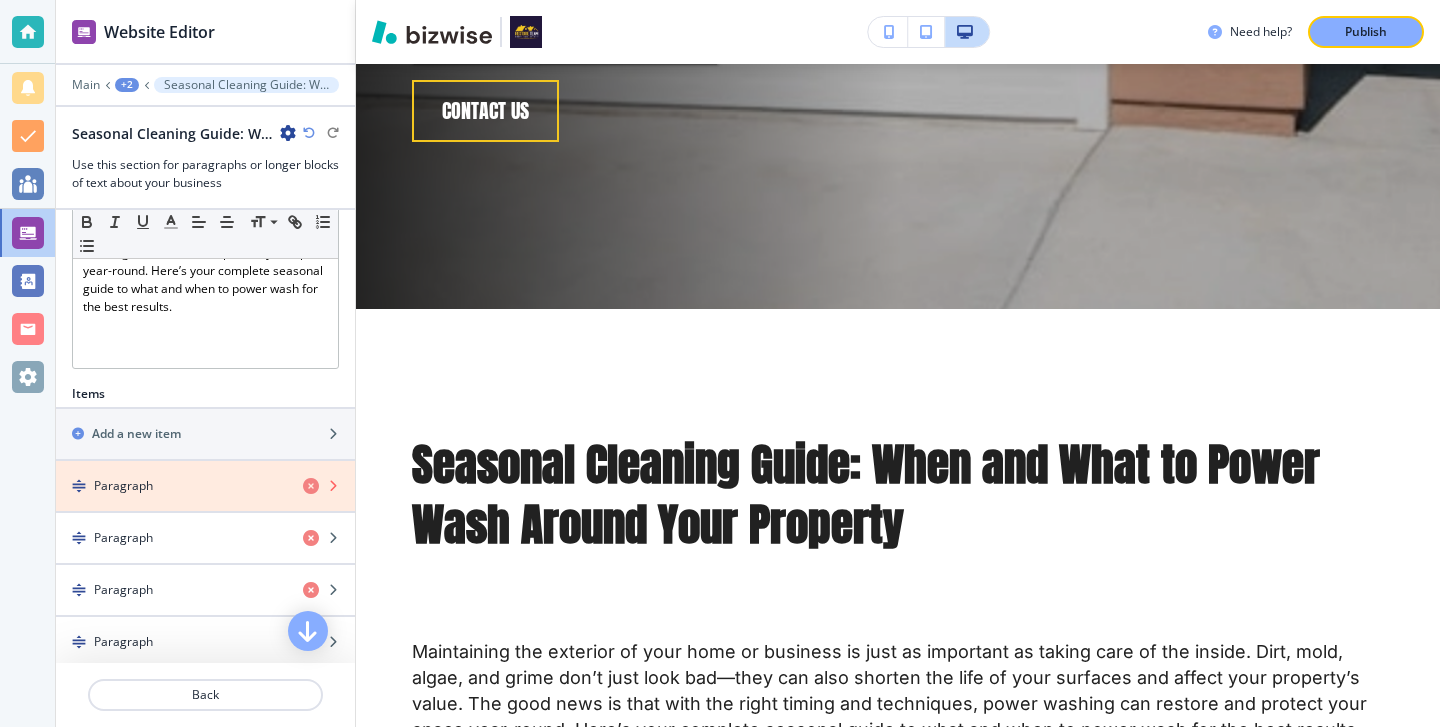 click at bounding box center [311, 486] 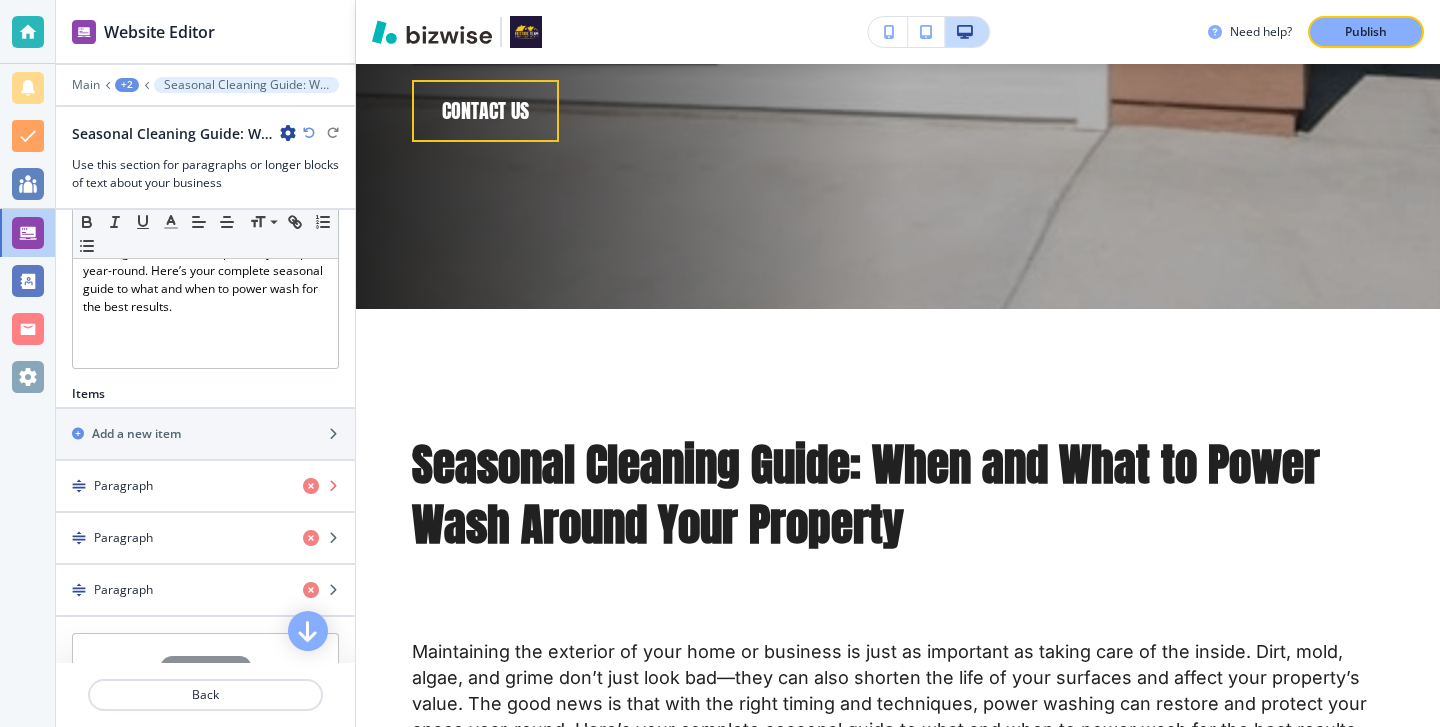 click at bounding box center [311, 486] 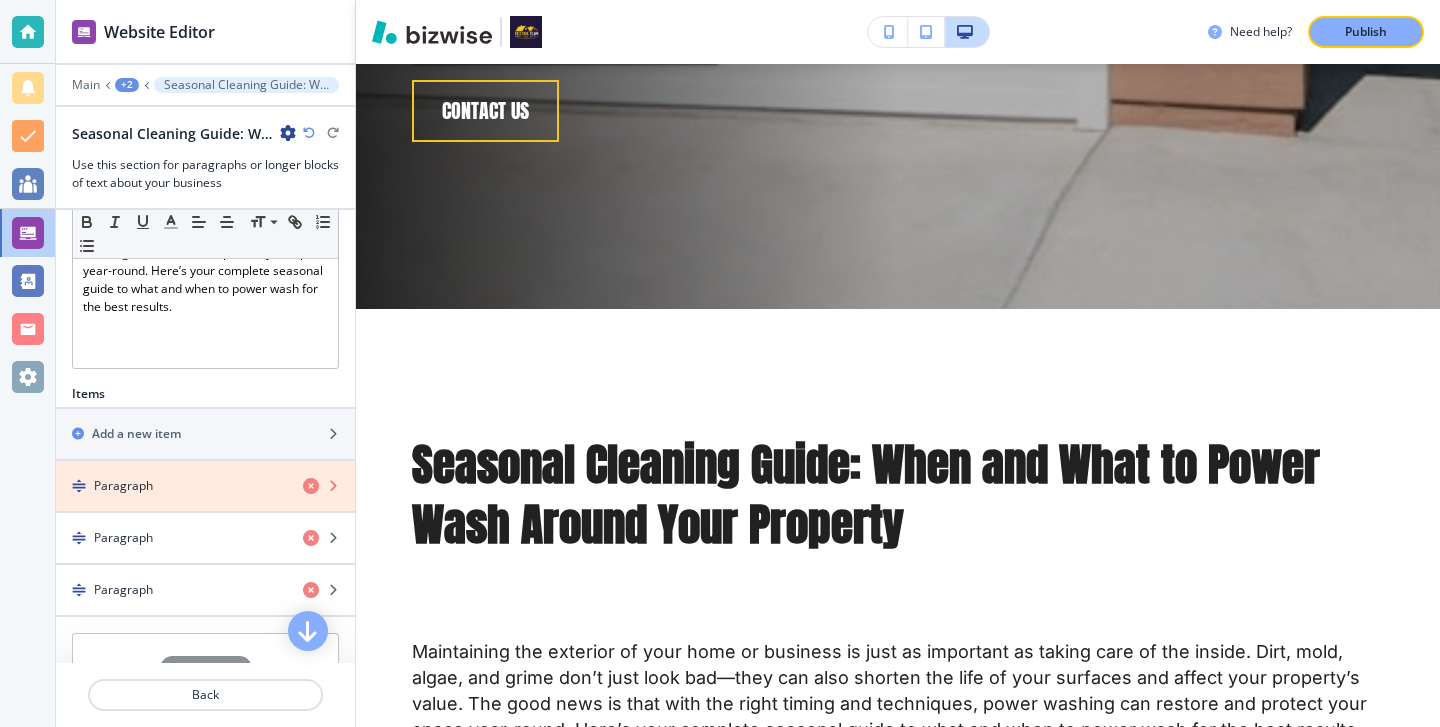 click at bounding box center [311, 486] 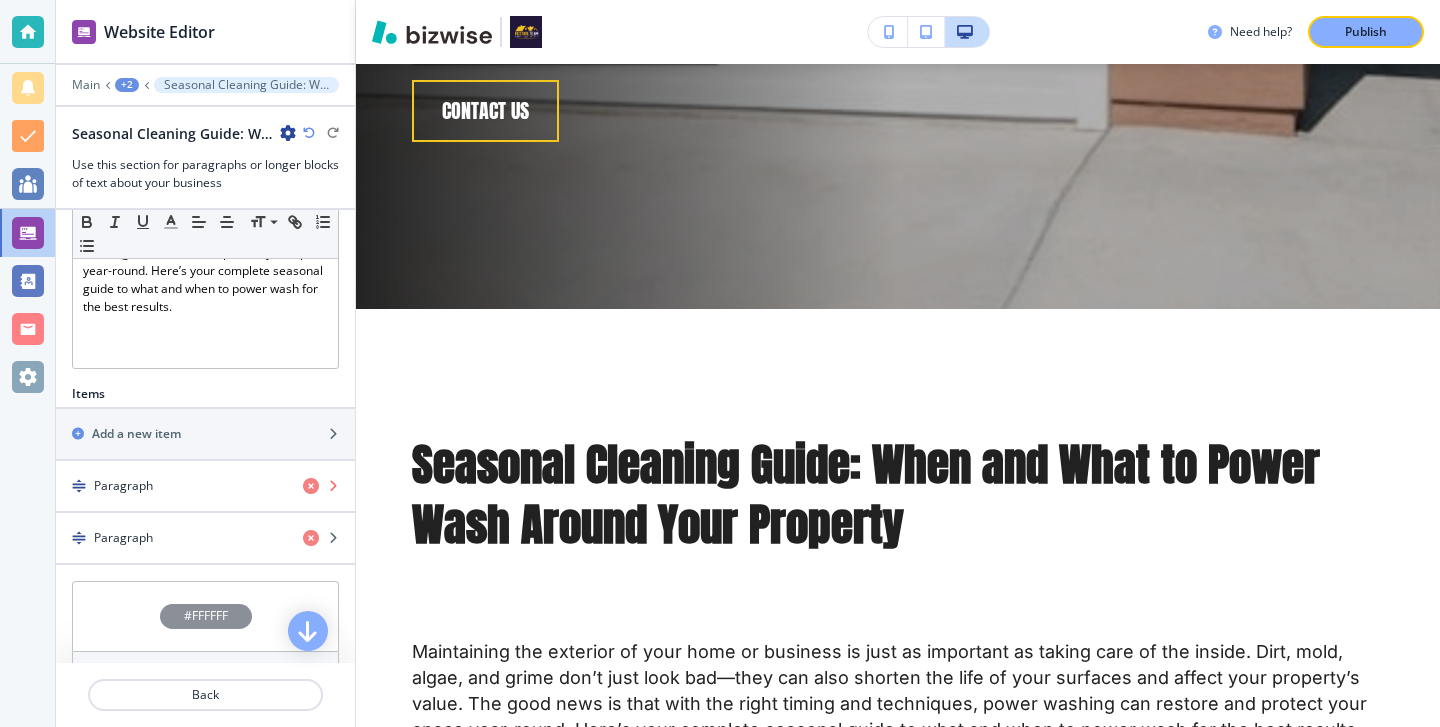 click at bounding box center [311, 486] 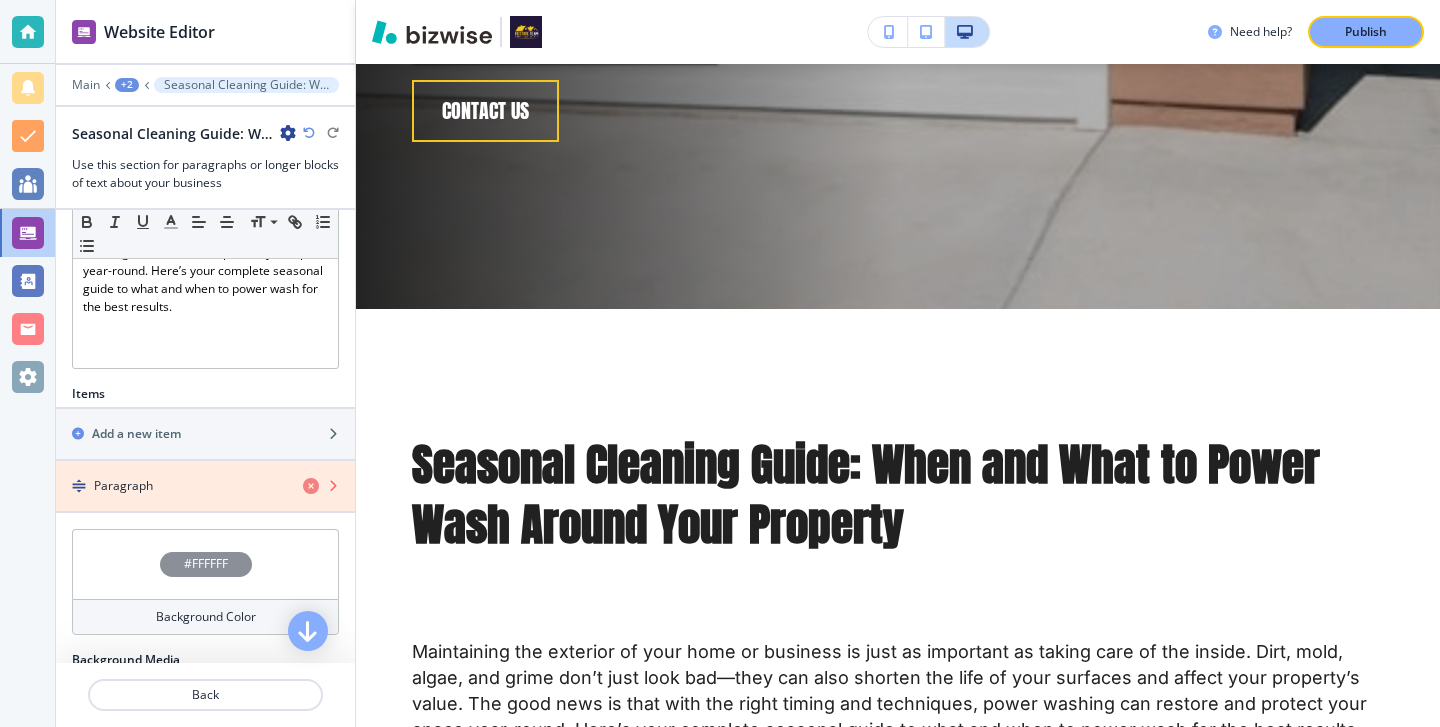 click at bounding box center (311, 486) 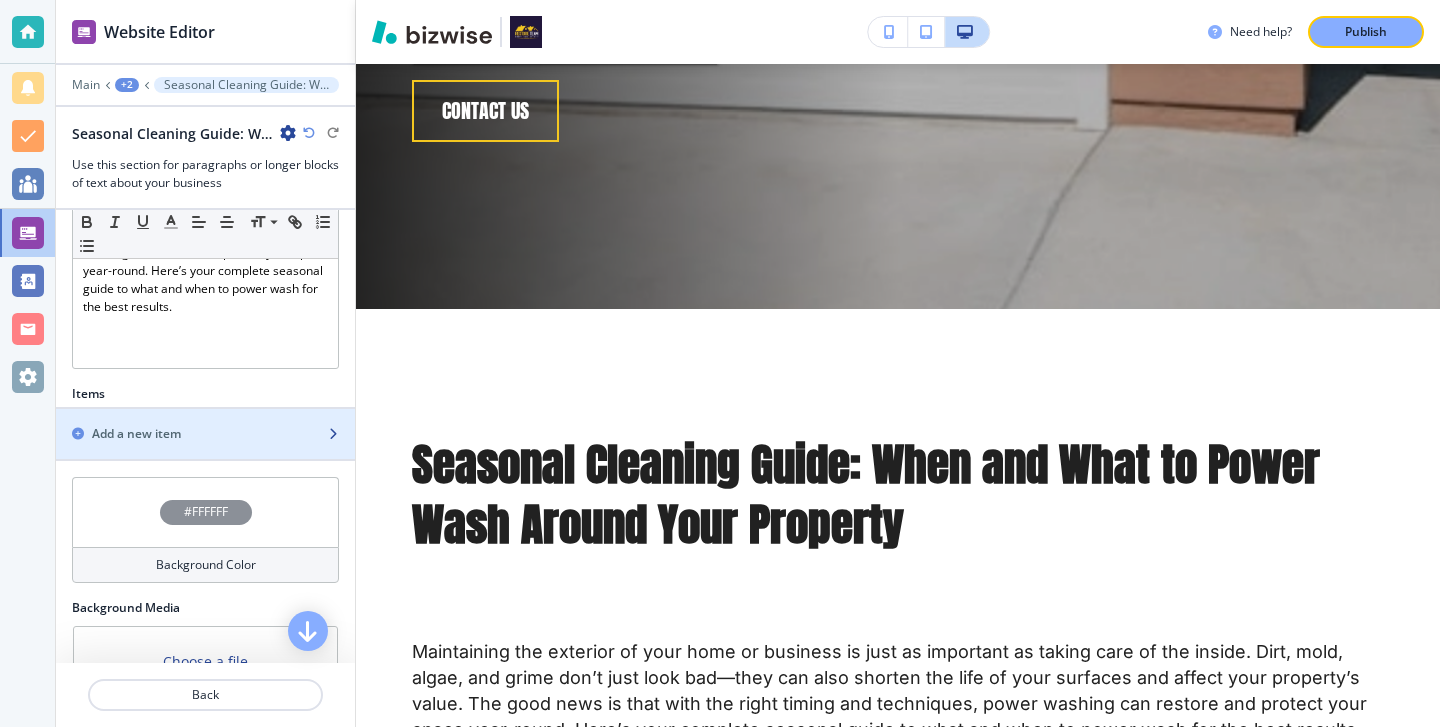 click at bounding box center (205, 451) 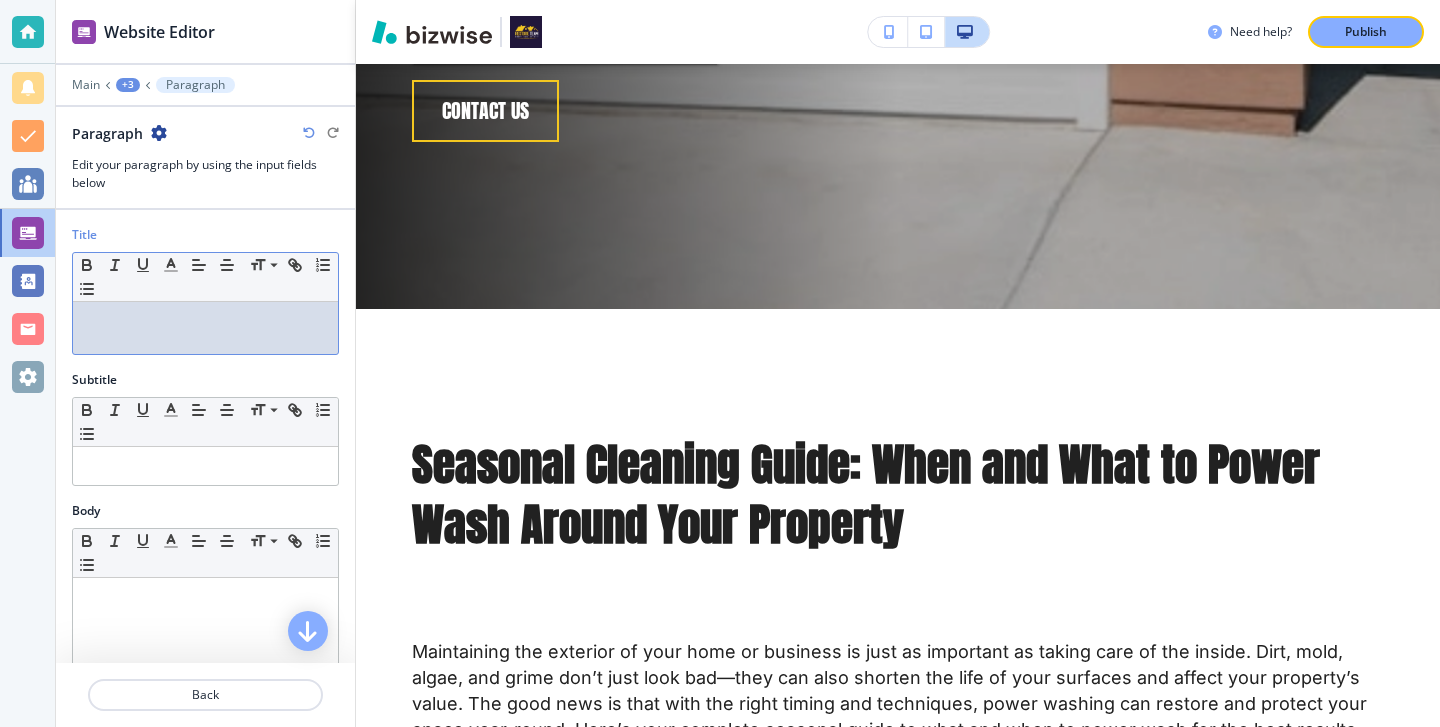 click at bounding box center (205, 328) 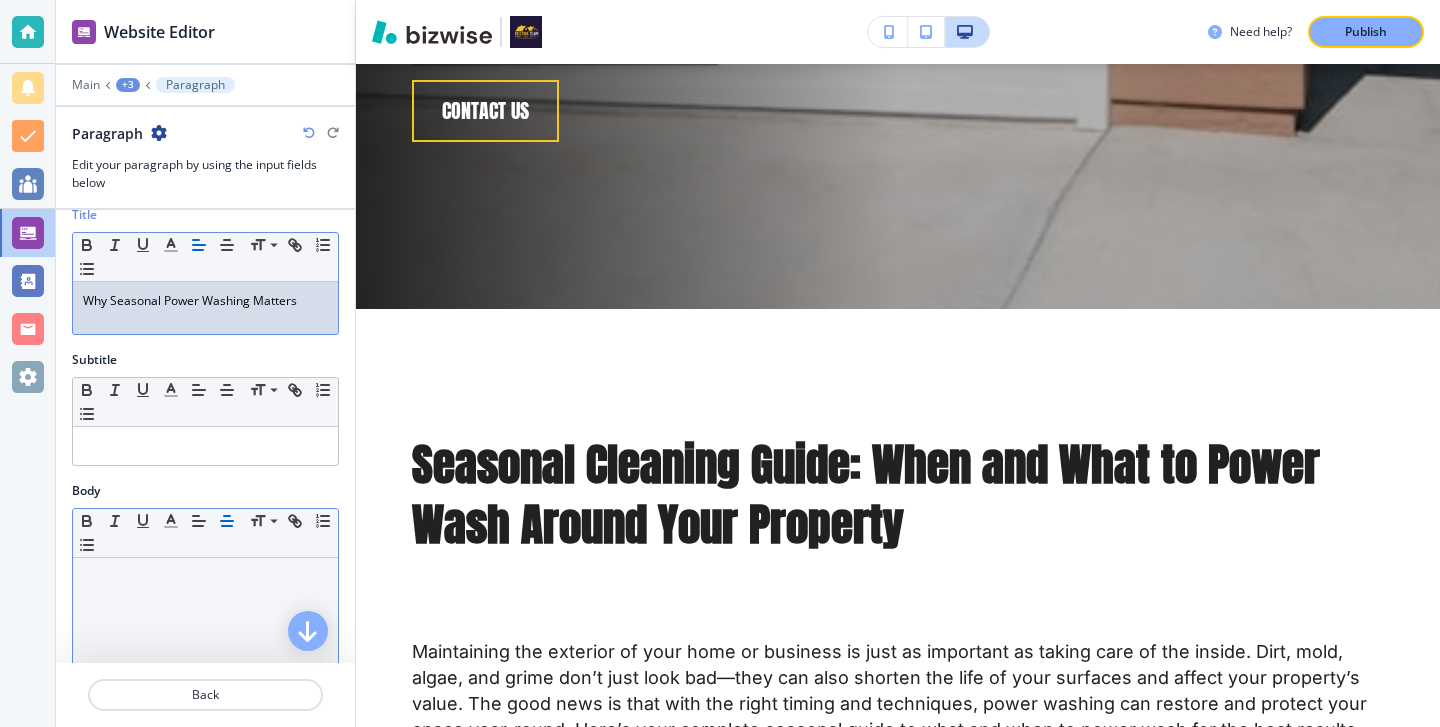 scroll, scrollTop: 18, scrollLeft: 0, axis: vertical 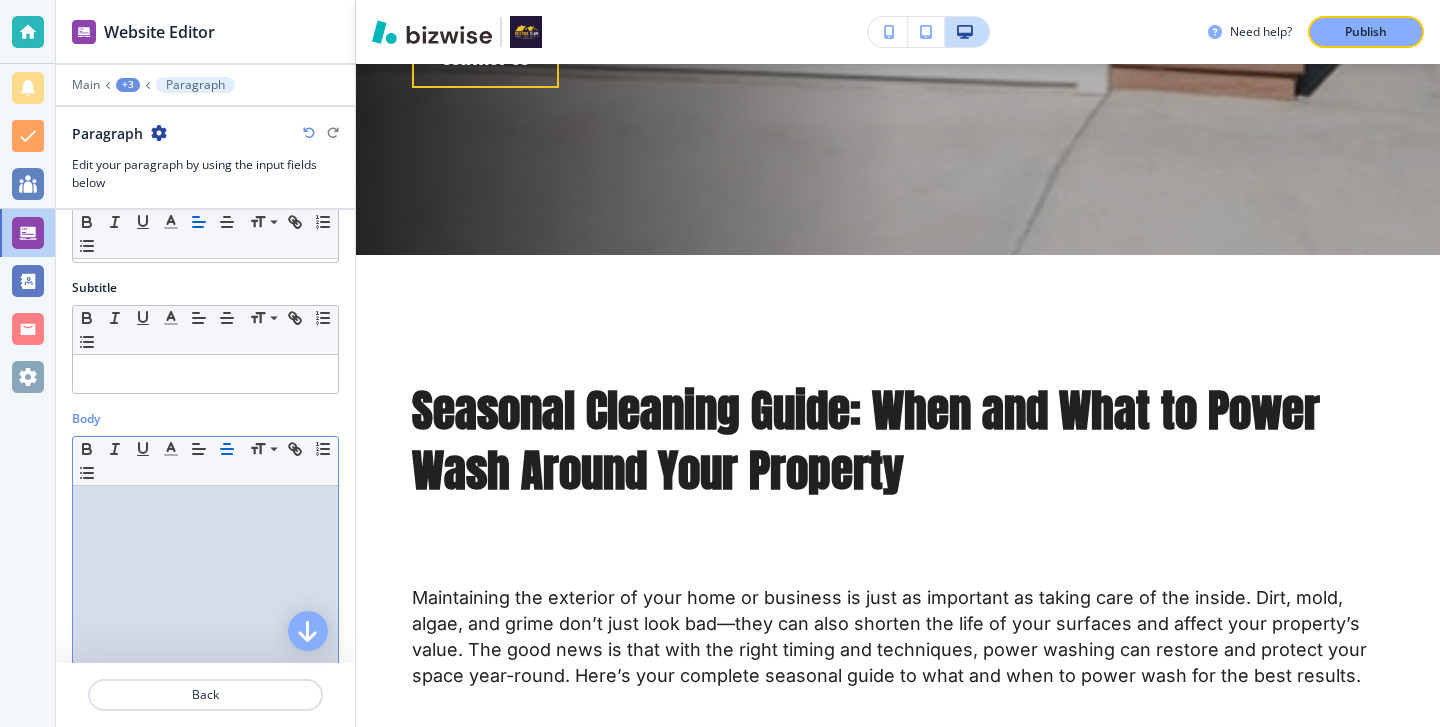 click at bounding box center (205, 616) 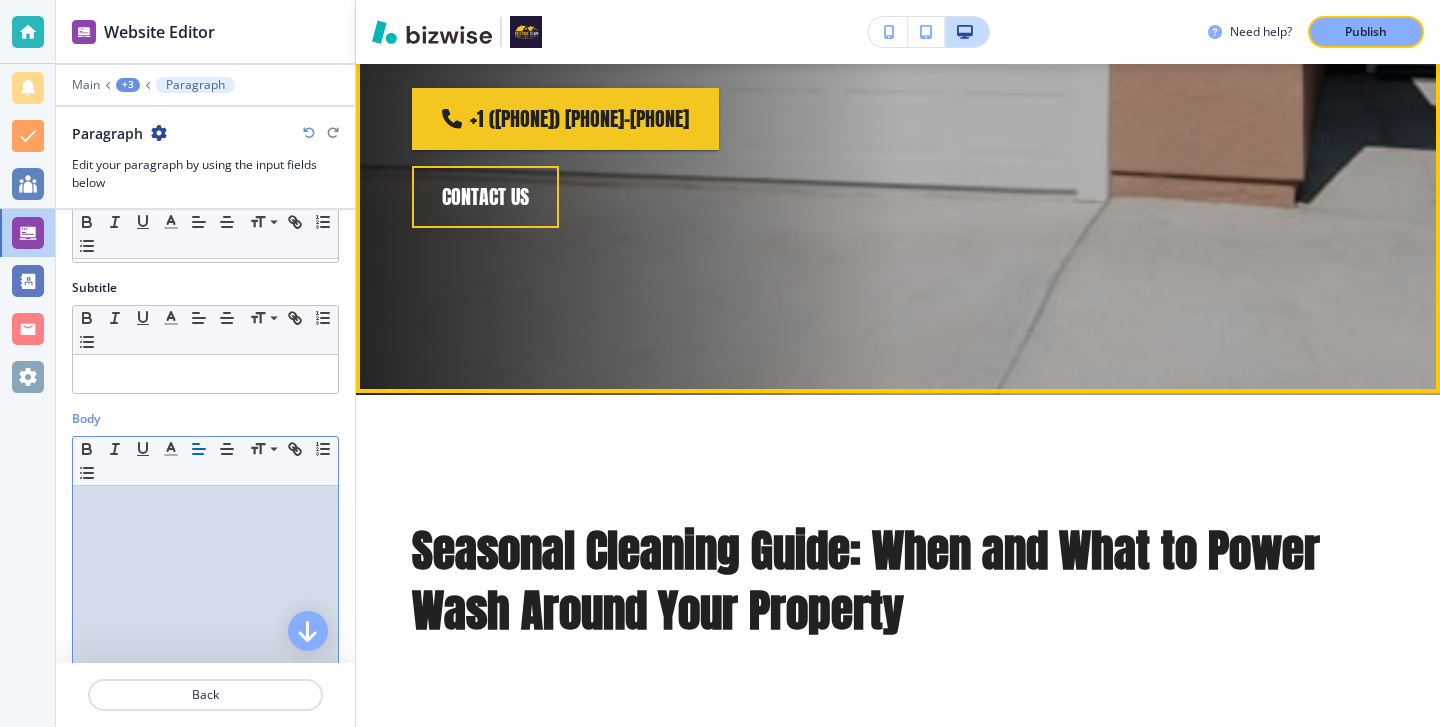 scroll, scrollTop: 996, scrollLeft: 0, axis: vertical 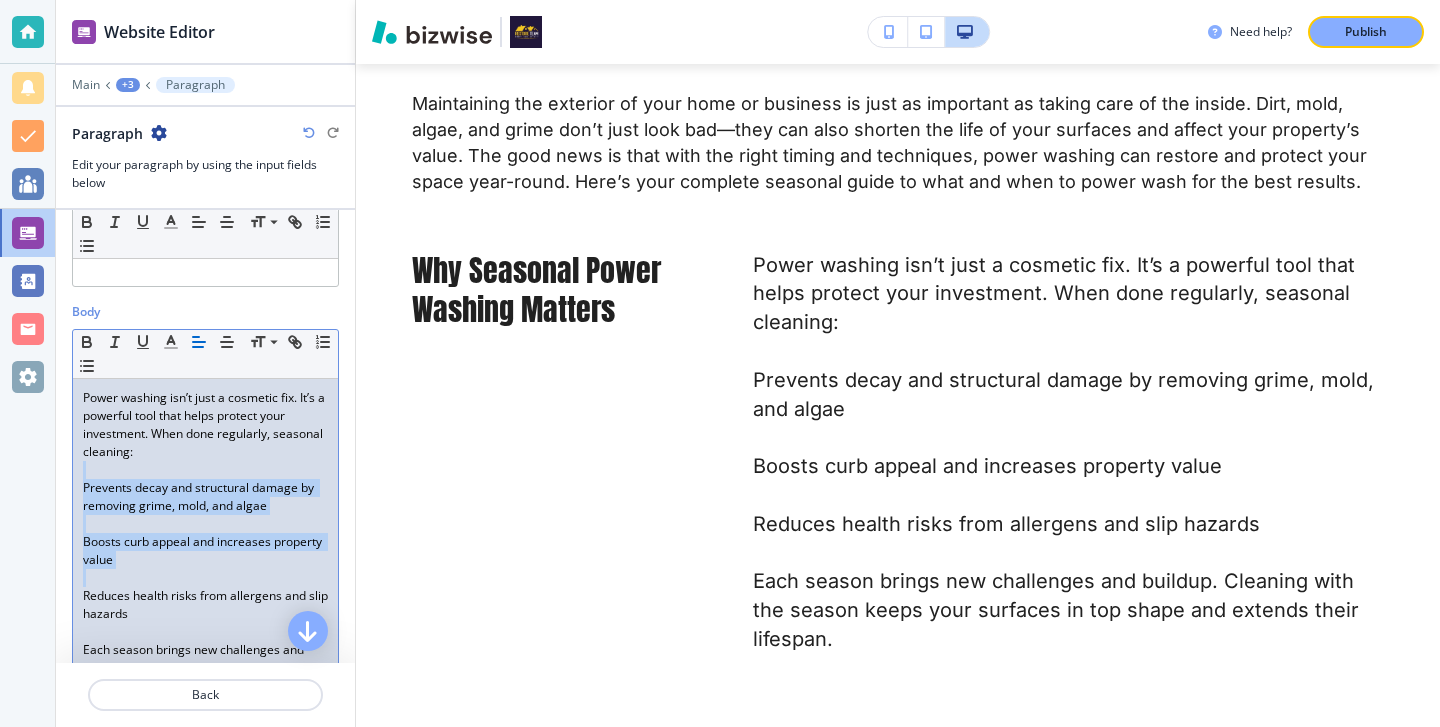drag, startPoint x: 78, startPoint y: 476, endPoint x: 186, endPoint y: 577, distance: 147.86818 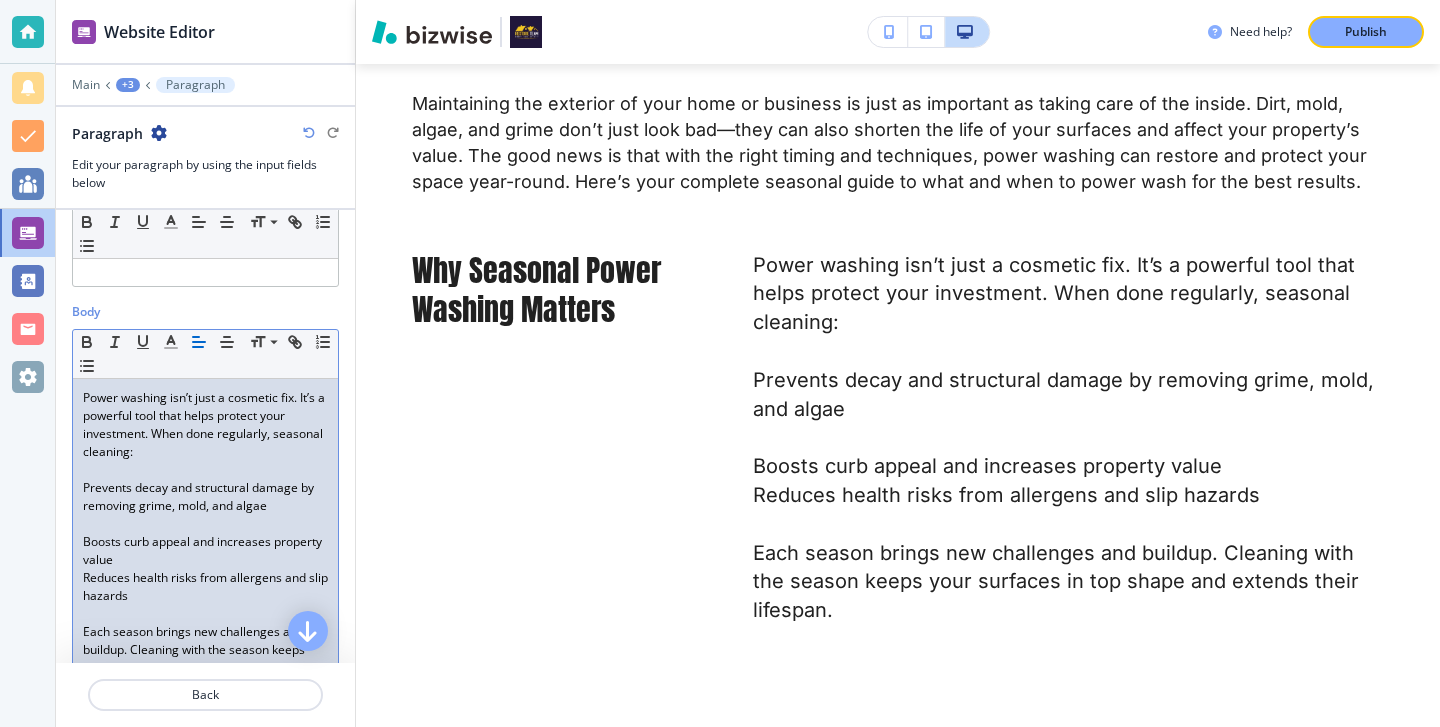 click at bounding box center [205, 524] 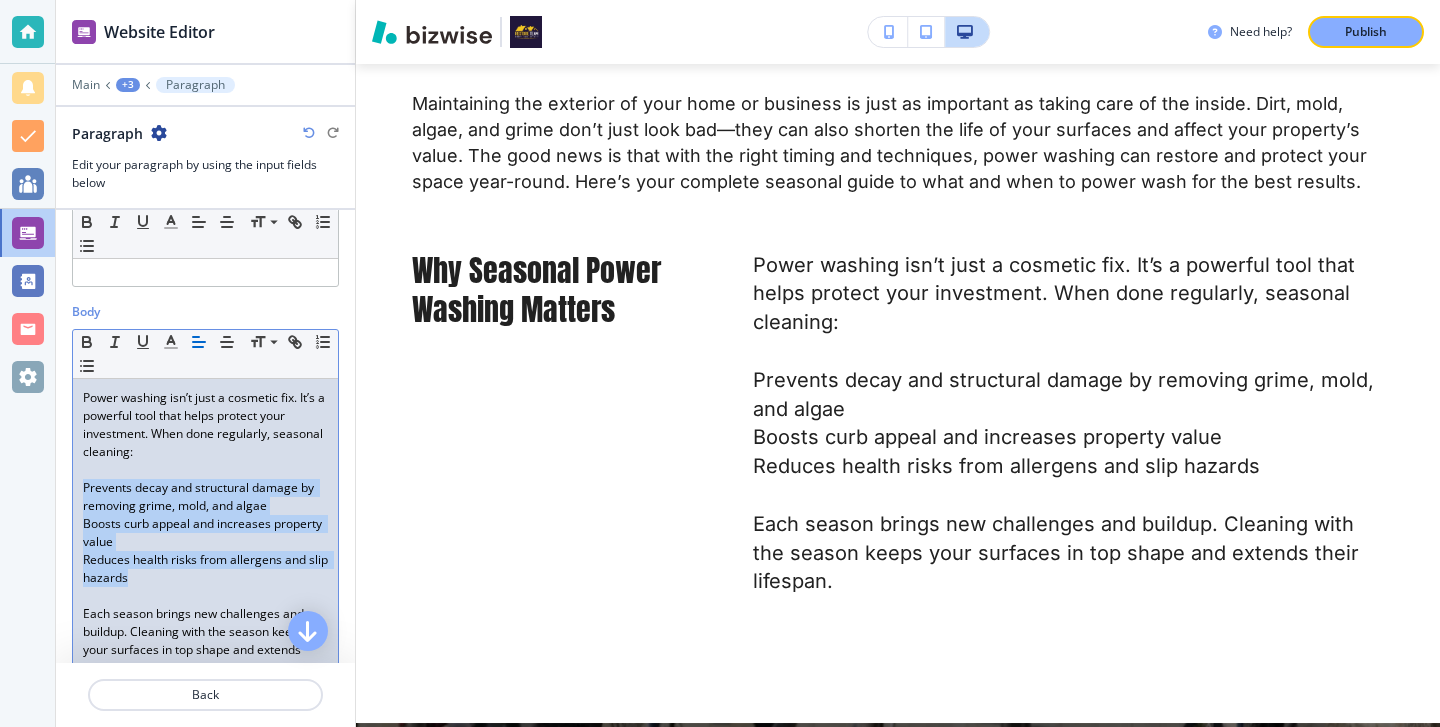 drag, startPoint x: 150, startPoint y: 572, endPoint x: 3, endPoint y: 484, distance: 171.32718 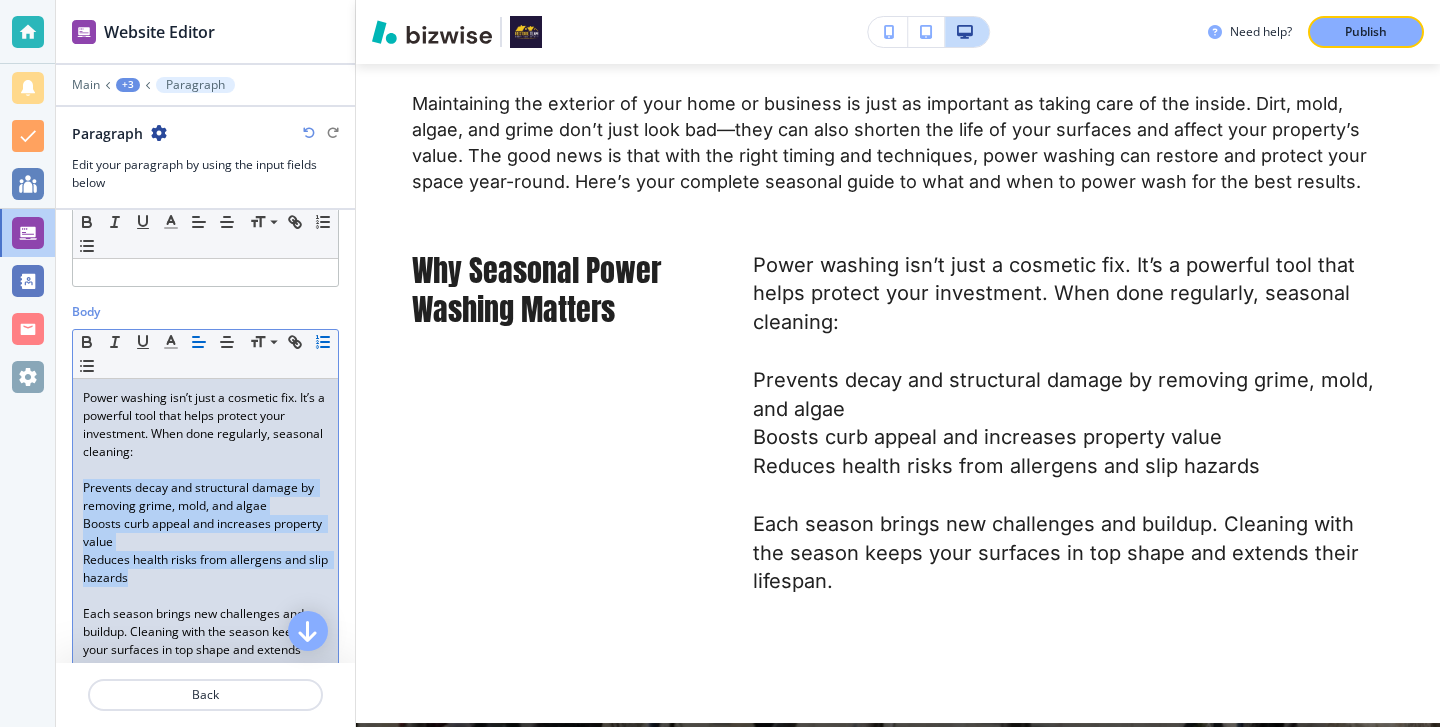 click at bounding box center [323, 342] 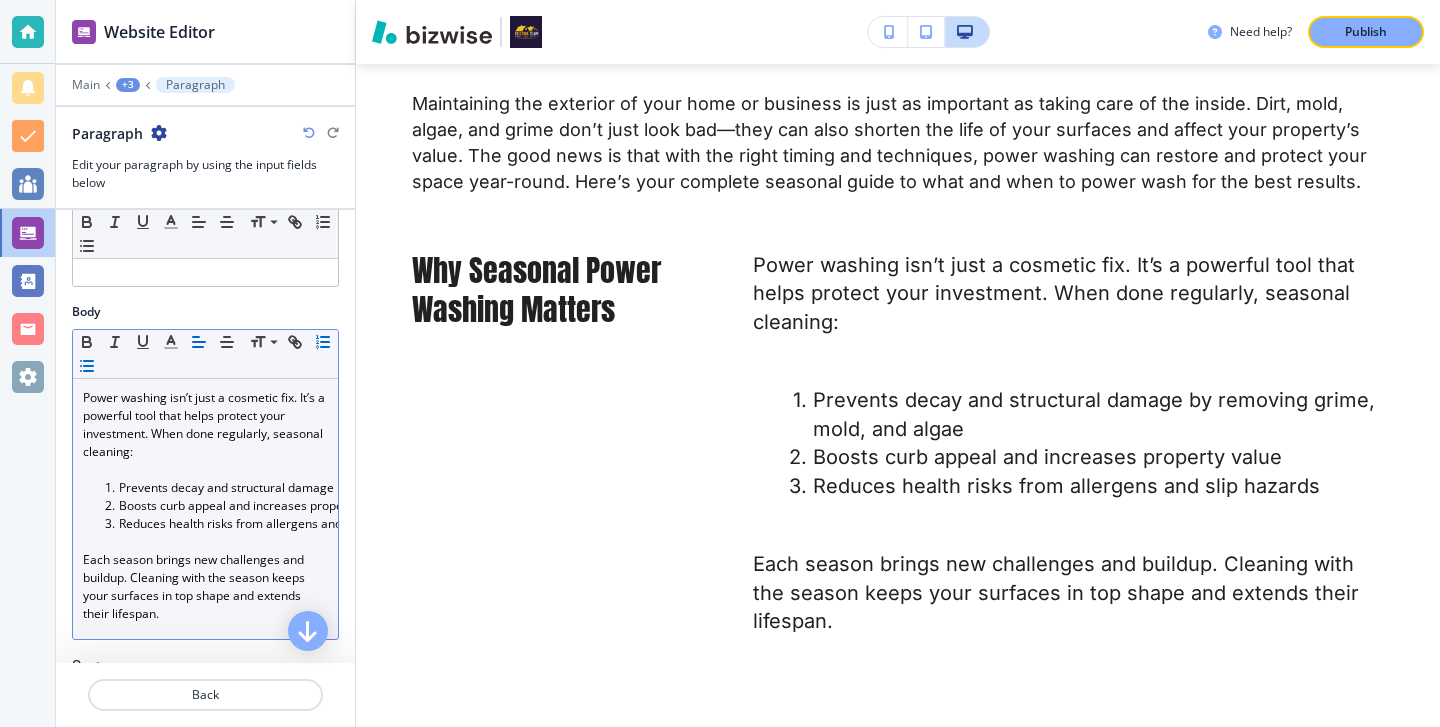 click 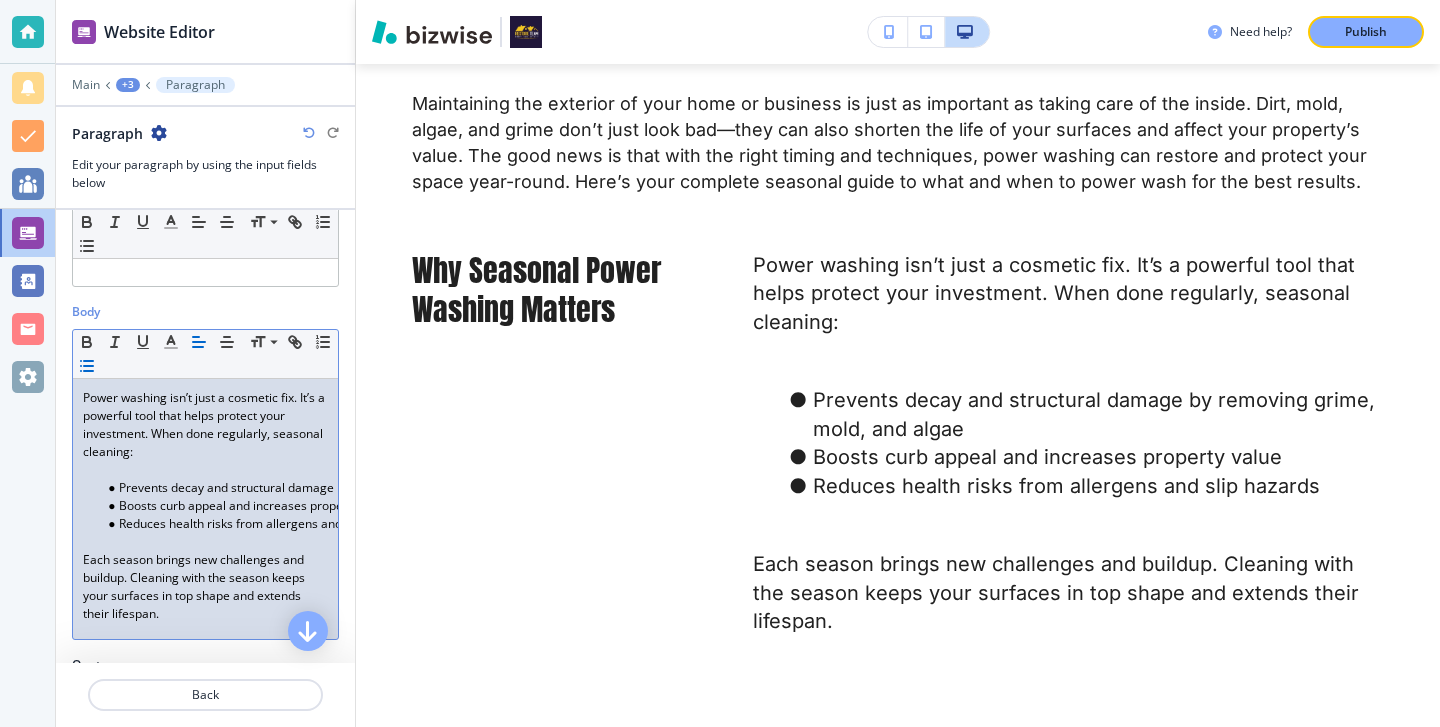click at bounding box center [205, 542] 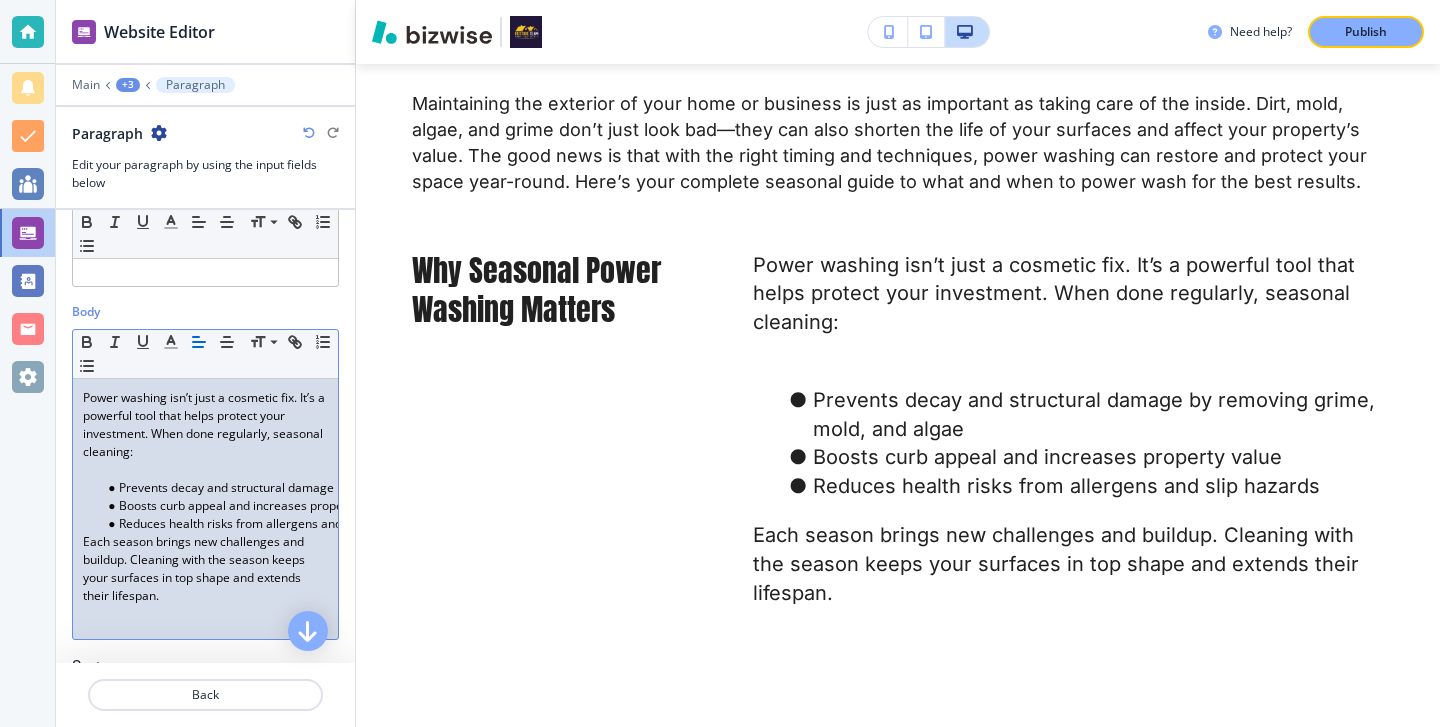 click on "Power washing isn’t just a cosmetic fix. It’s a powerful tool that helps protect your investment. When done regularly, seasonal cleaning: Prevents decay and structural damage by removing grime, mold, and algae Boosts curb appeal and increases property value Reduces health risks from allergens and slip hazards Each season brings new challenges and buildup. Cleaning with the season keeps your surfaces in top shape and extends their lifespan." at bounding box center (205, 509) 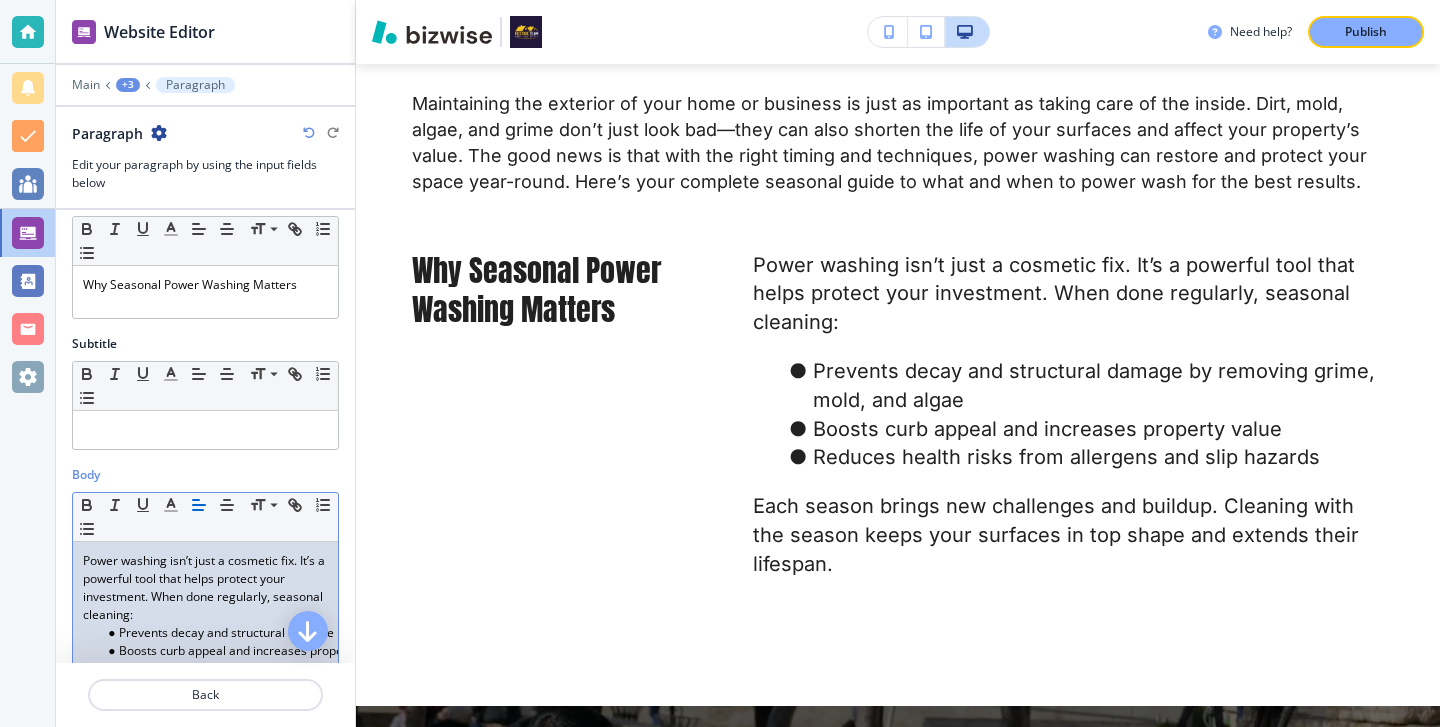 scroll, scrollTop: 8, scrollLeft: 0, axis: vertical 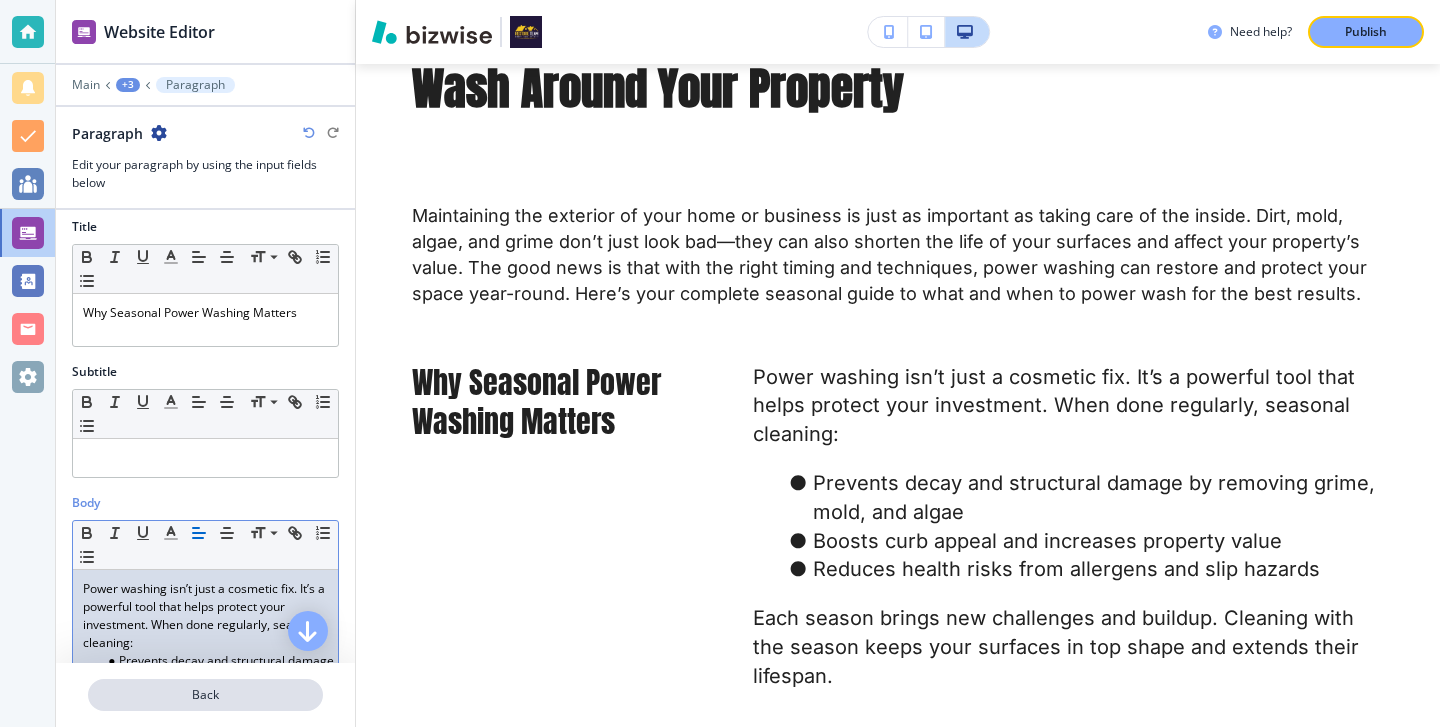 click on "Back" at bounding box center (205, 695) 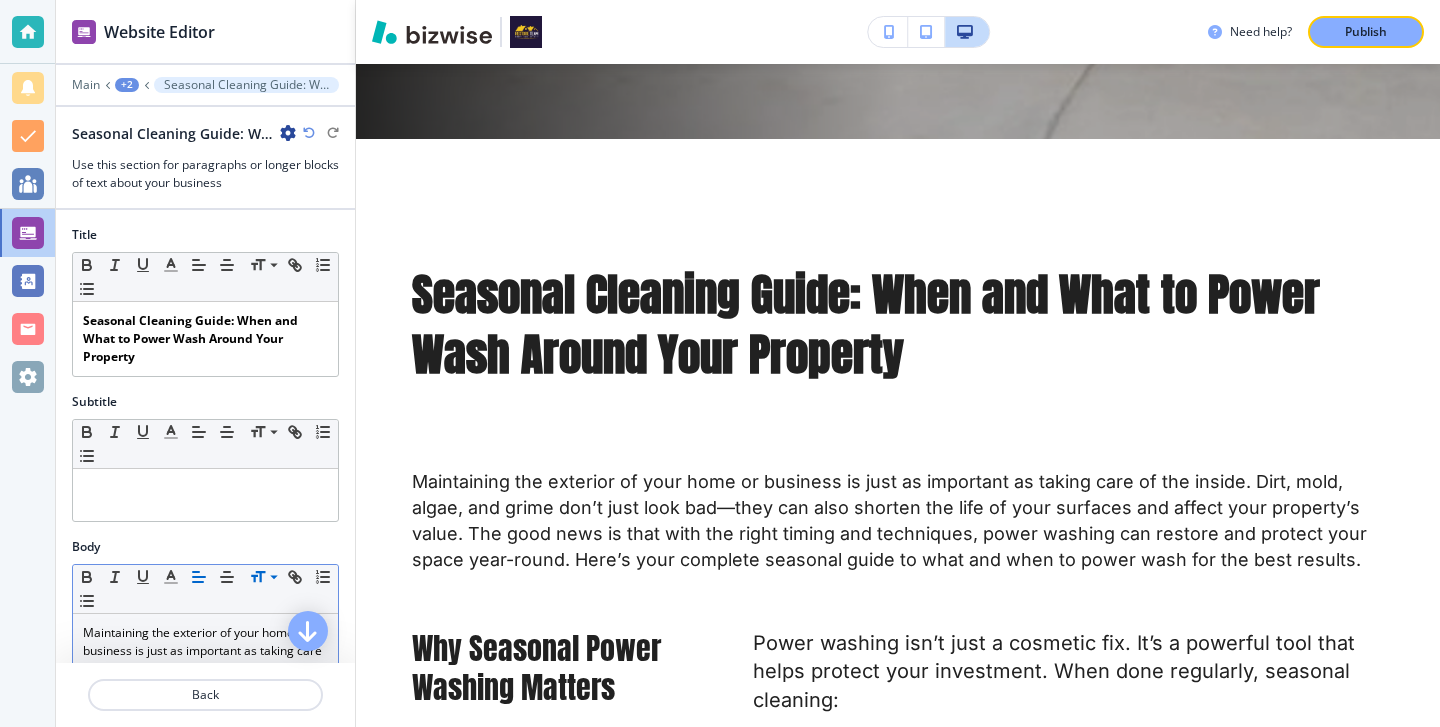 scroll, scrollTop: 1134, scrollLeft: 0, axis: vertical 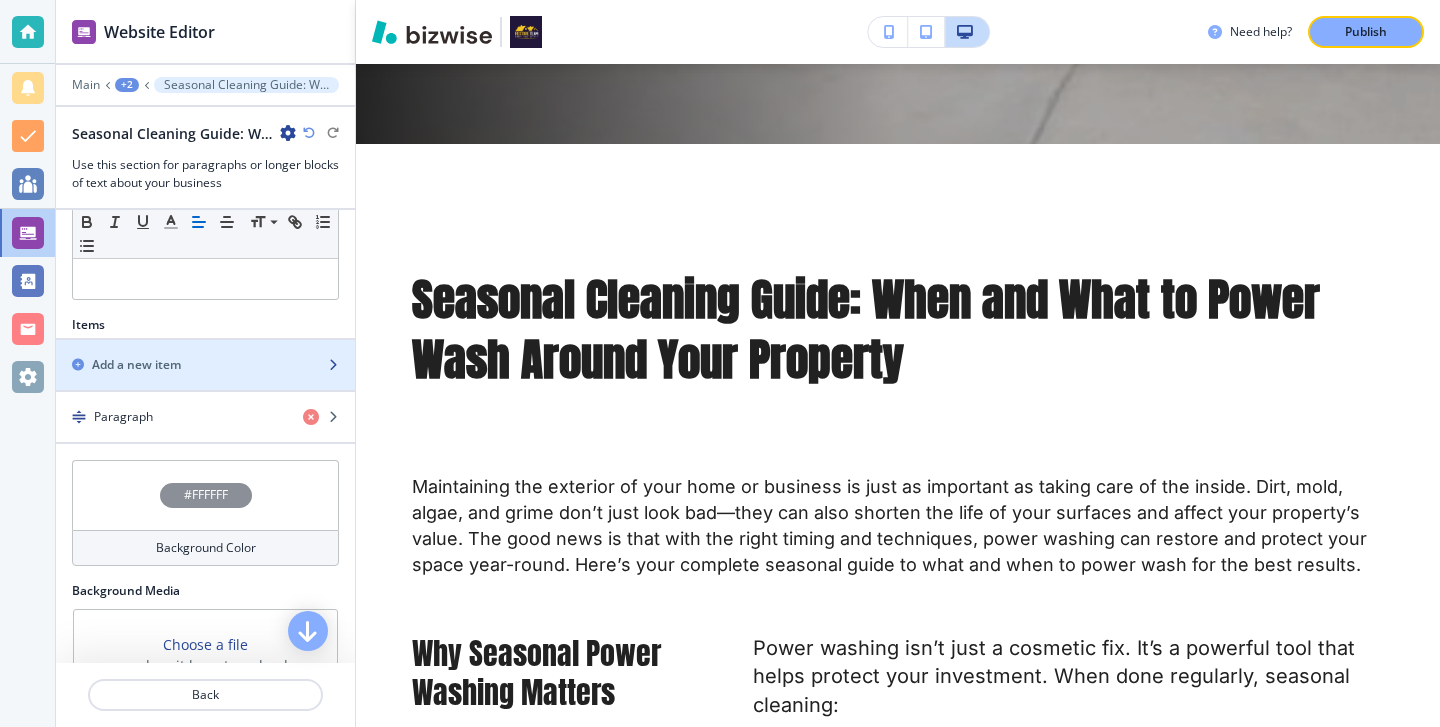 click at bounding box center [205, 382] 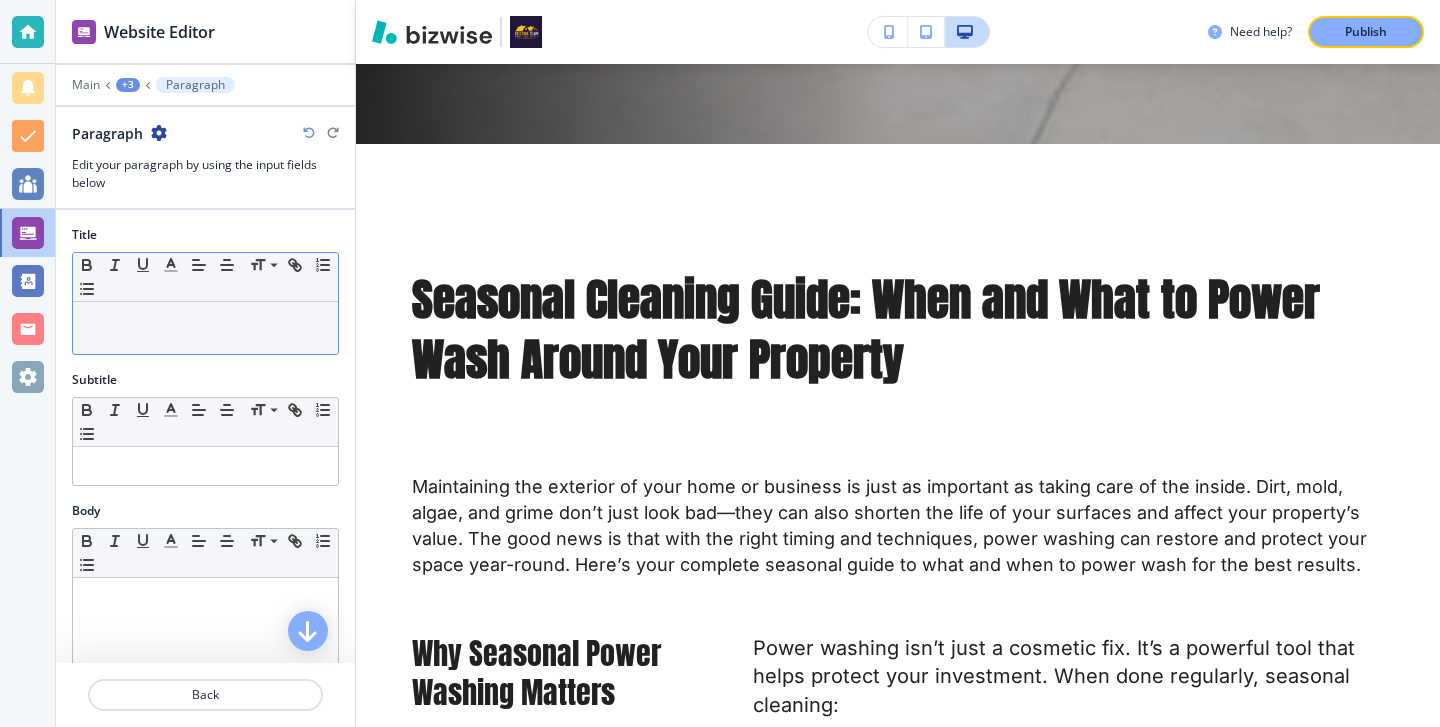 click on "Small Normal Large Huge" at bounding box center [205, 277] 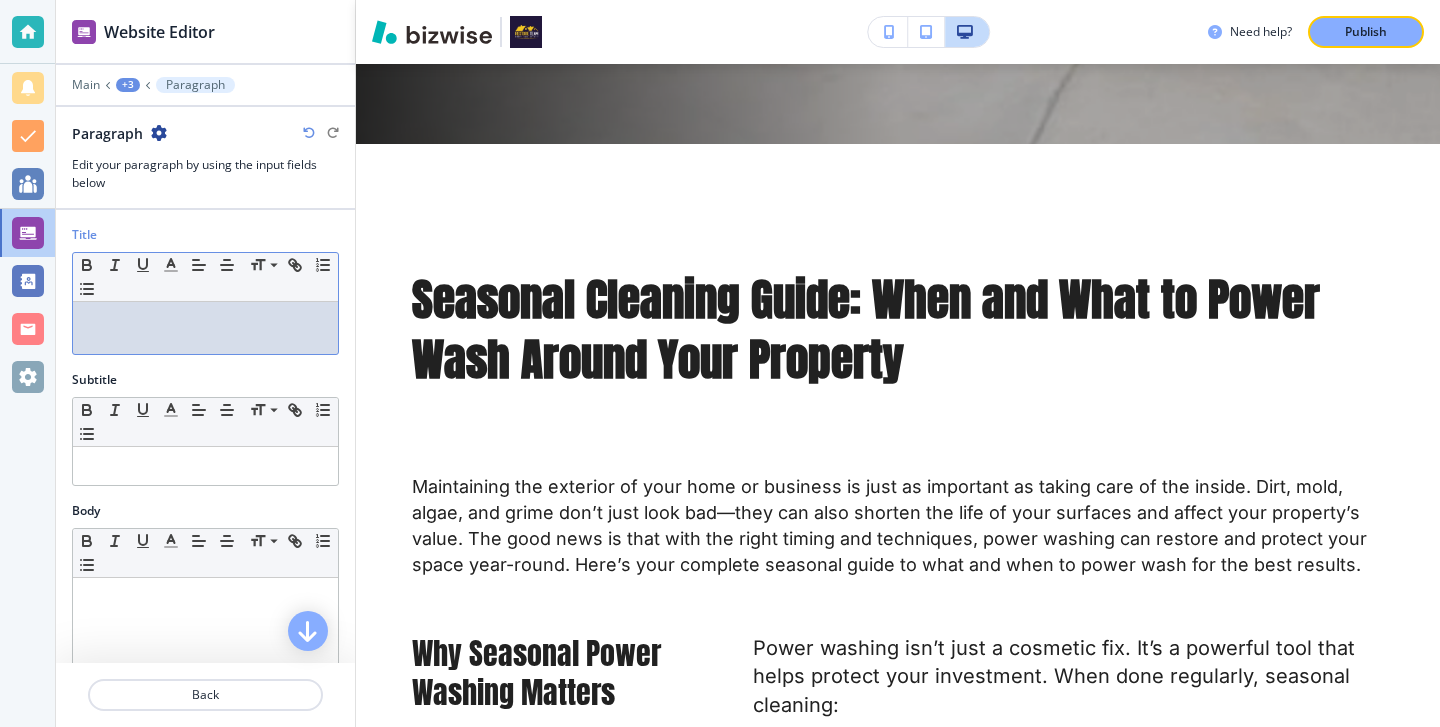 click at bounding box center (205, 321) 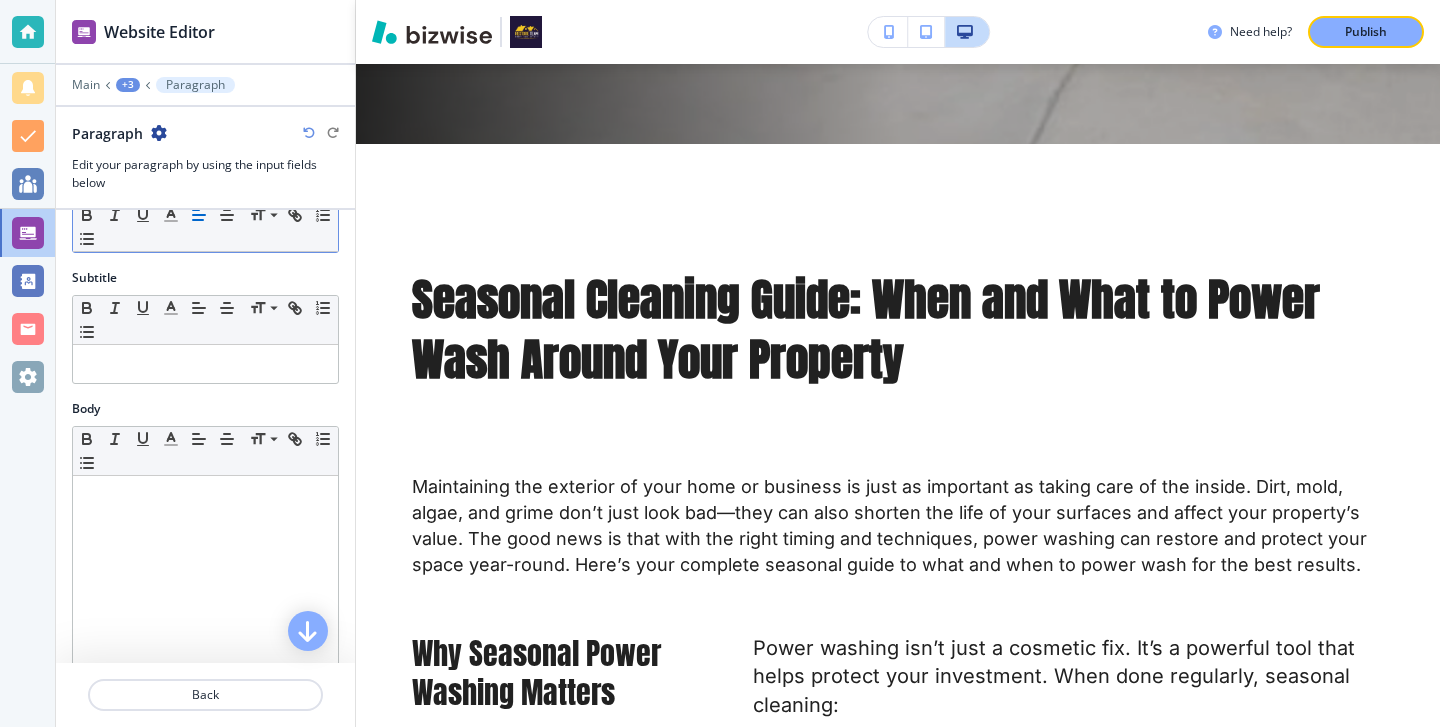 scroll, scrollTop: 139, scrollLeft: 0, axis: vertical 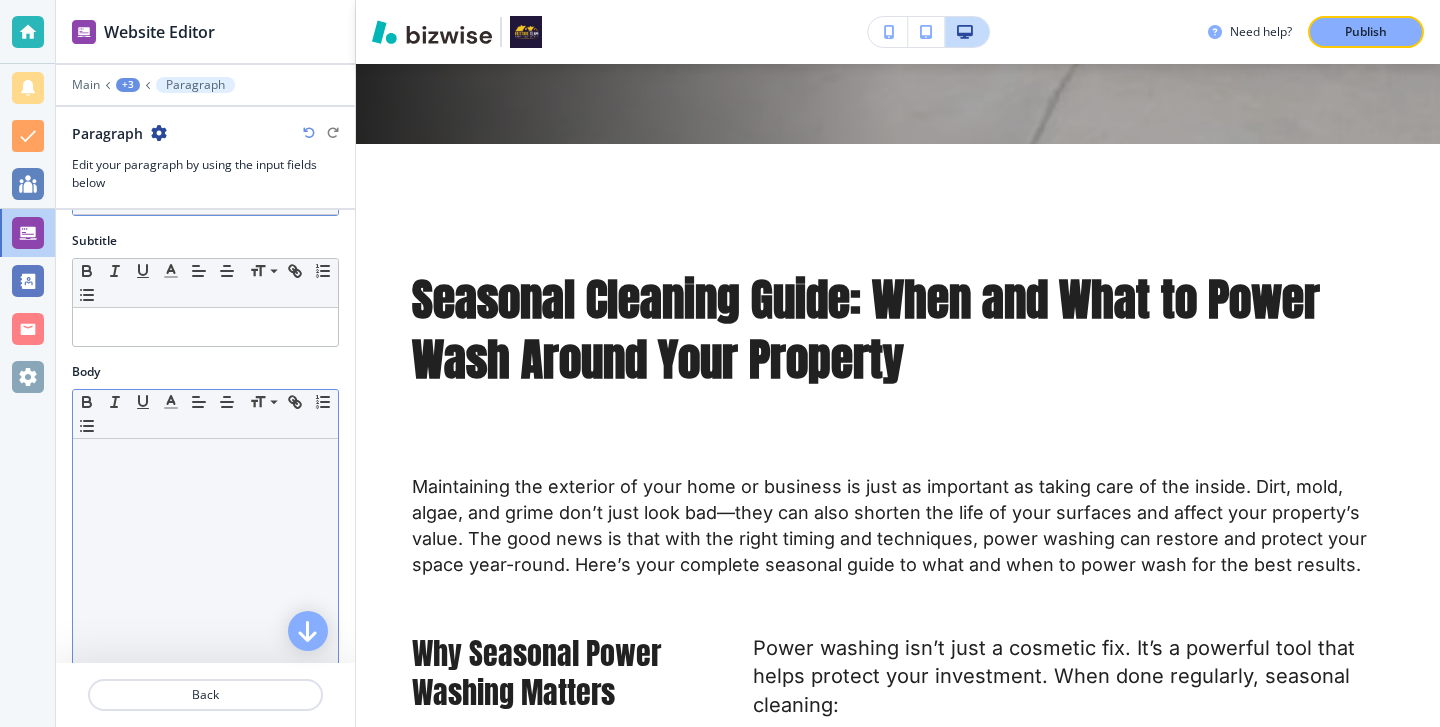 click at bounding box center (205, 569) 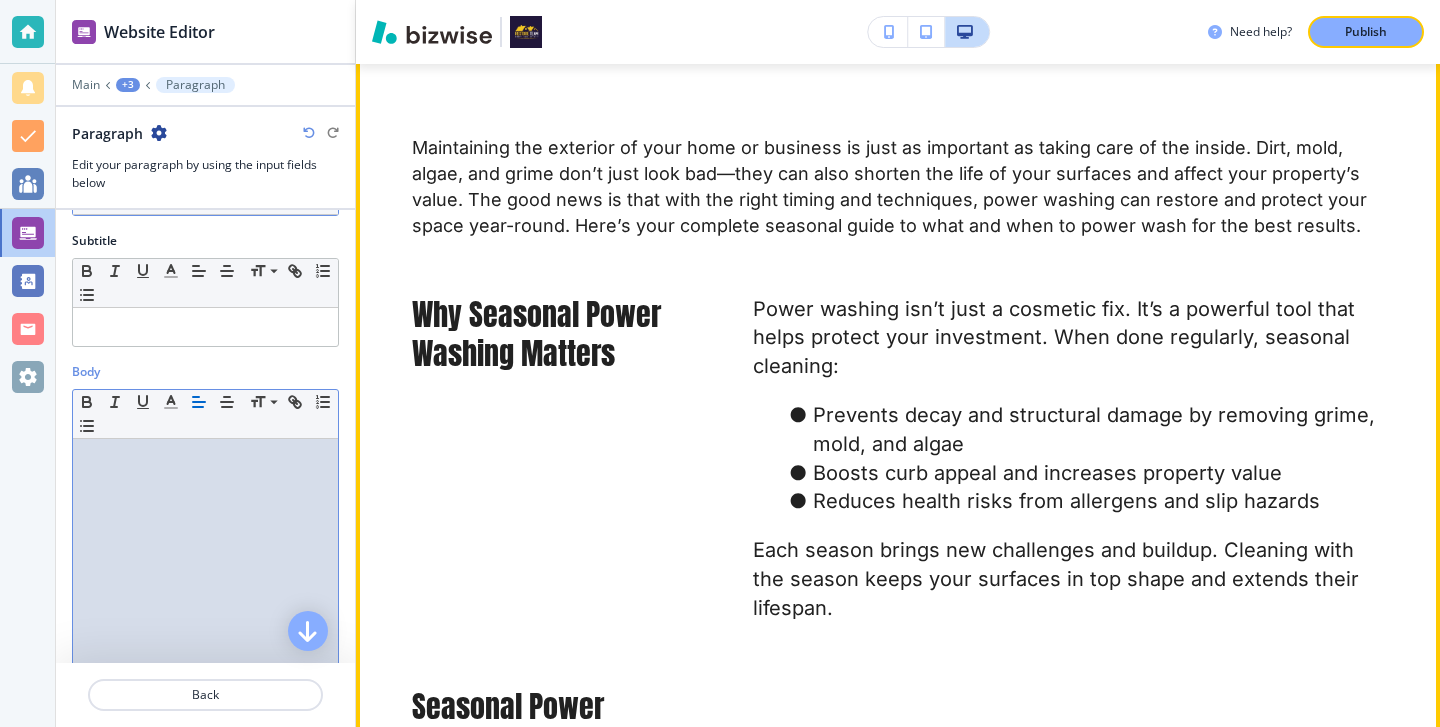 scroll, scrollTop: 1458, scrollLeft: 0, axis: vertical 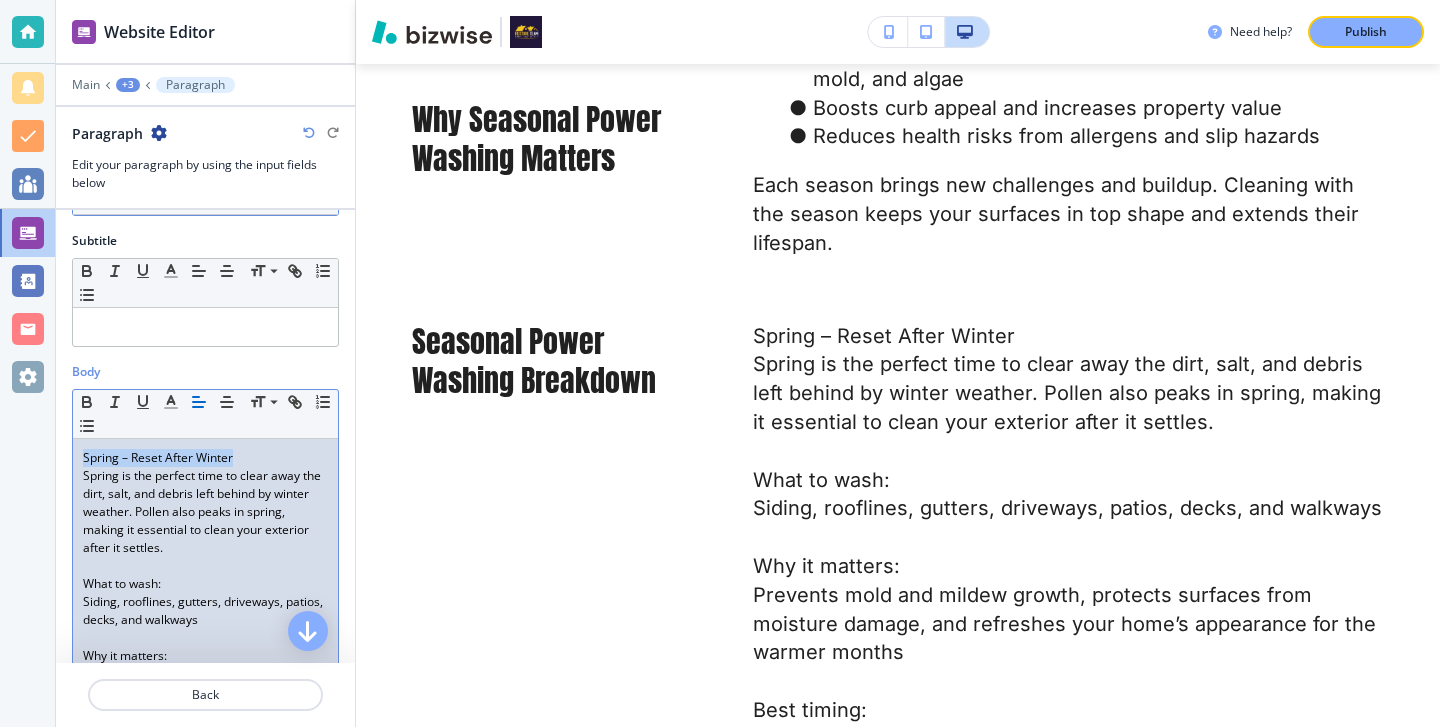 drag, startPoint x: 272, startPoint y: 456, endPoint x: 18, endPoint y: 448, distance: 254.12595 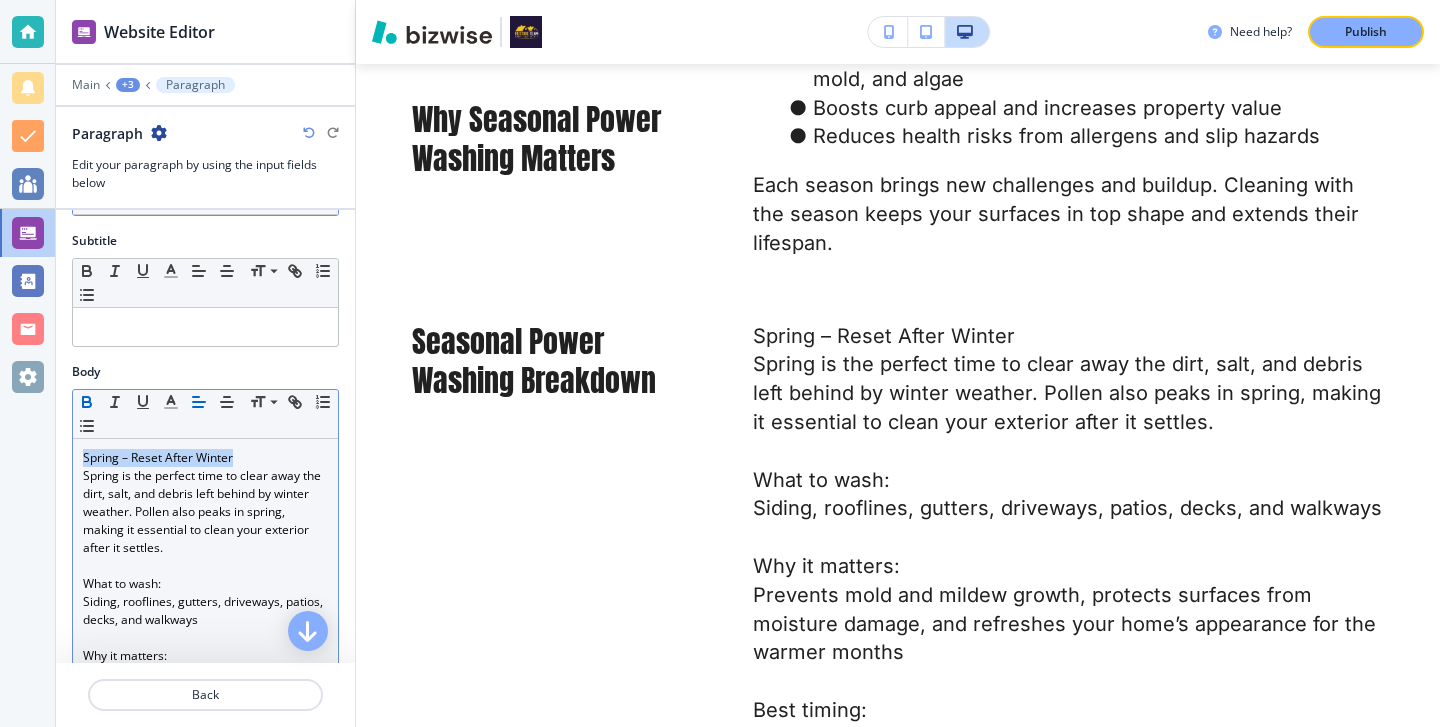 click 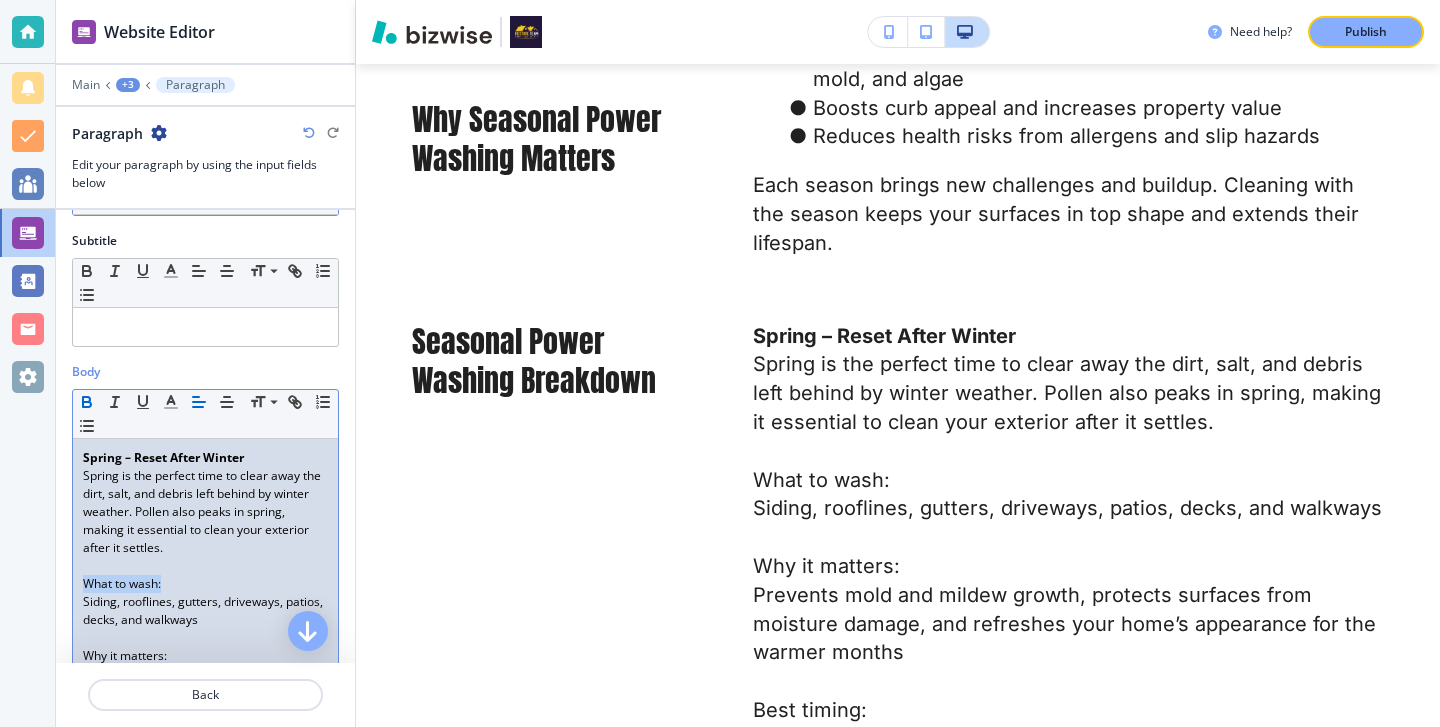 drag, startPoint x: 171, startPoint y: 587, endPoint x: 42, endPoint y: 587, distance: 129 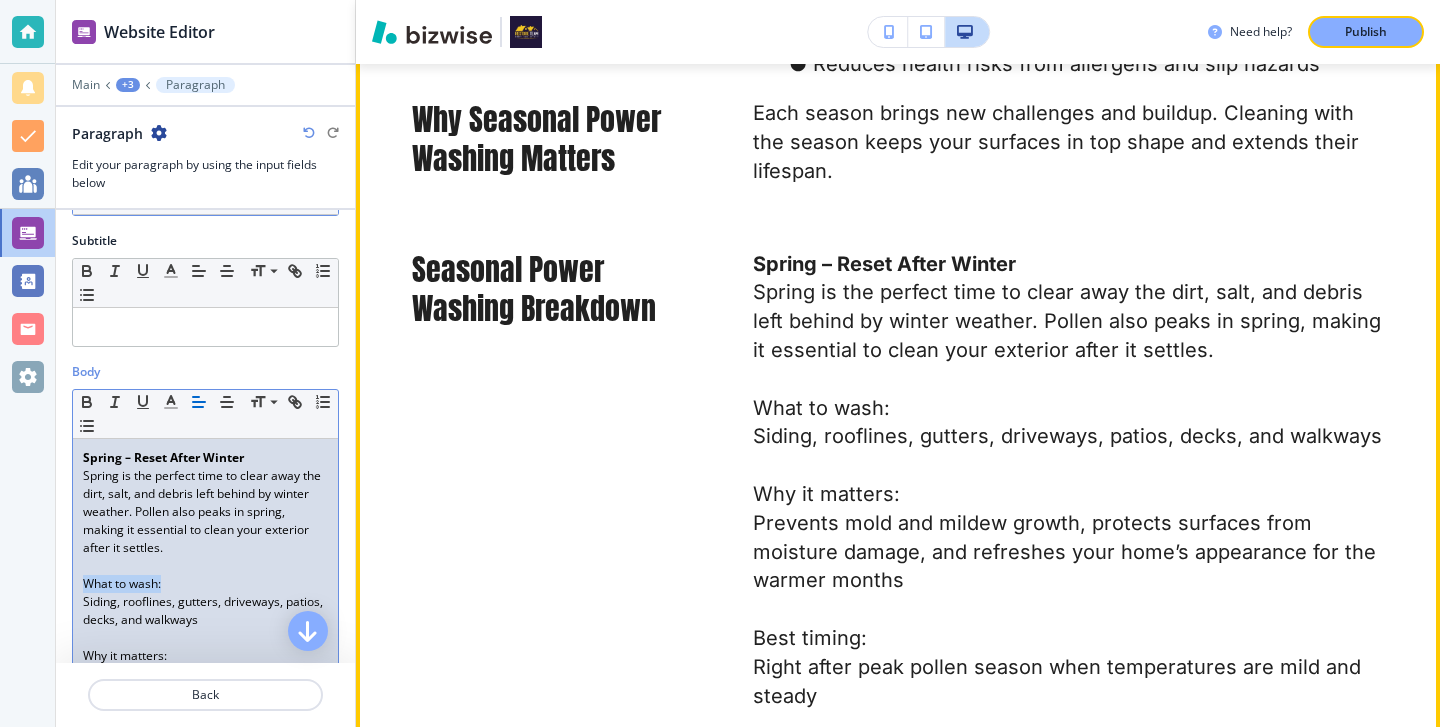 scroll, scrollTop: 1932, scrollLeft: 0, axis: vertical 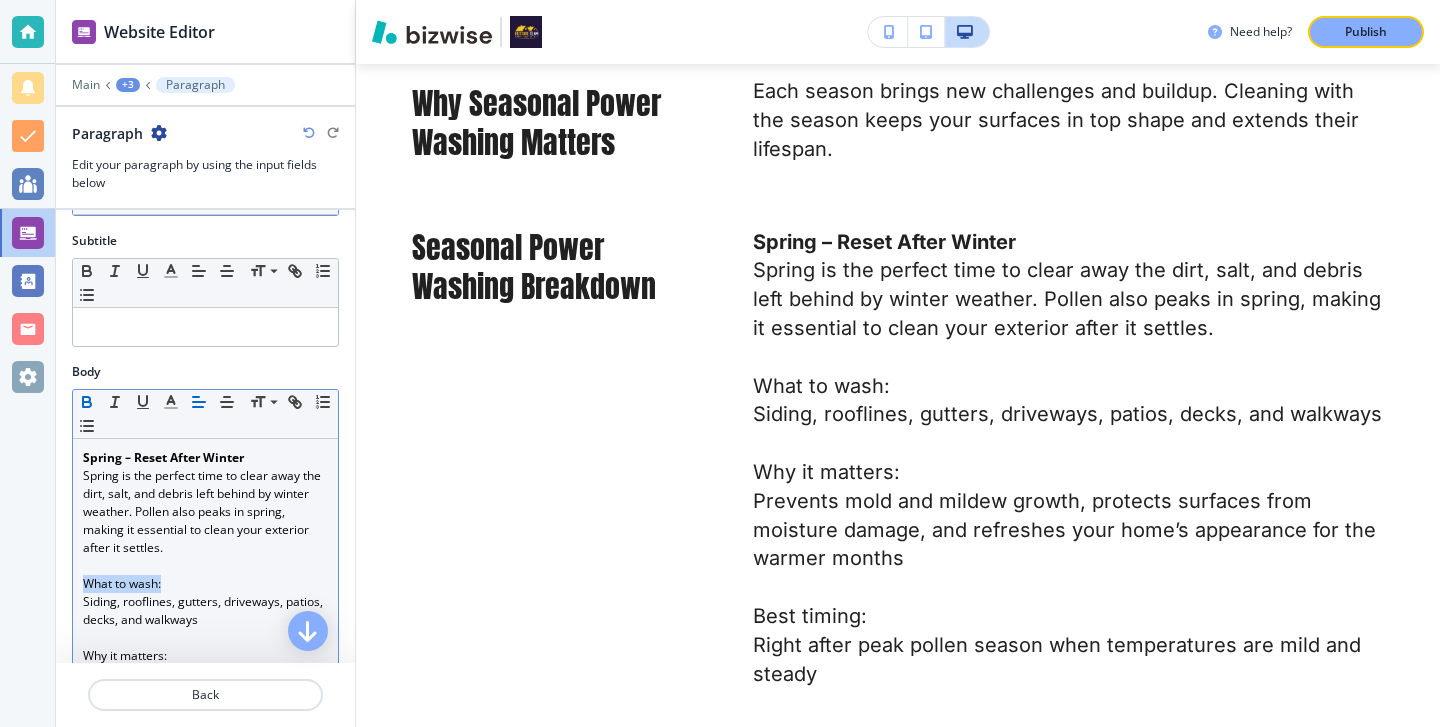click 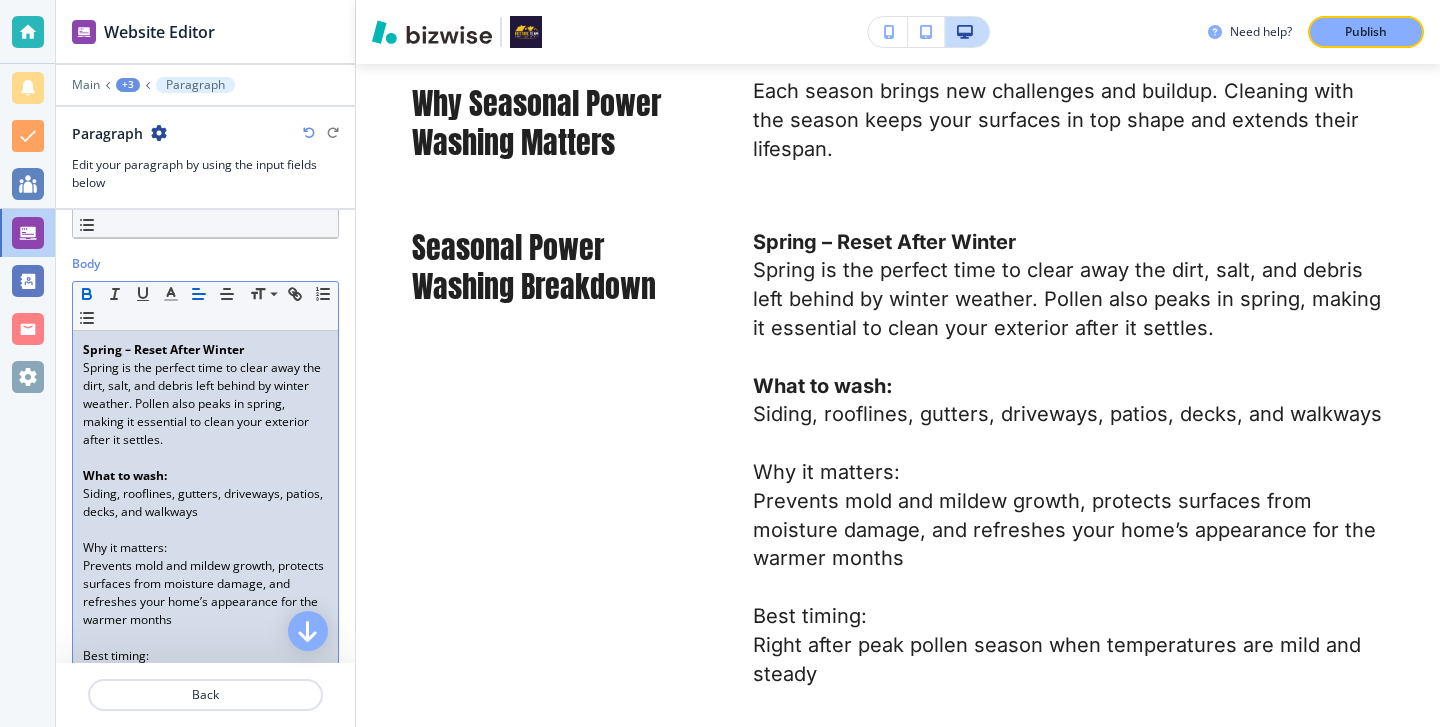 scroll, scrollTop: 330, scrollLeft: 0, axis: vertical 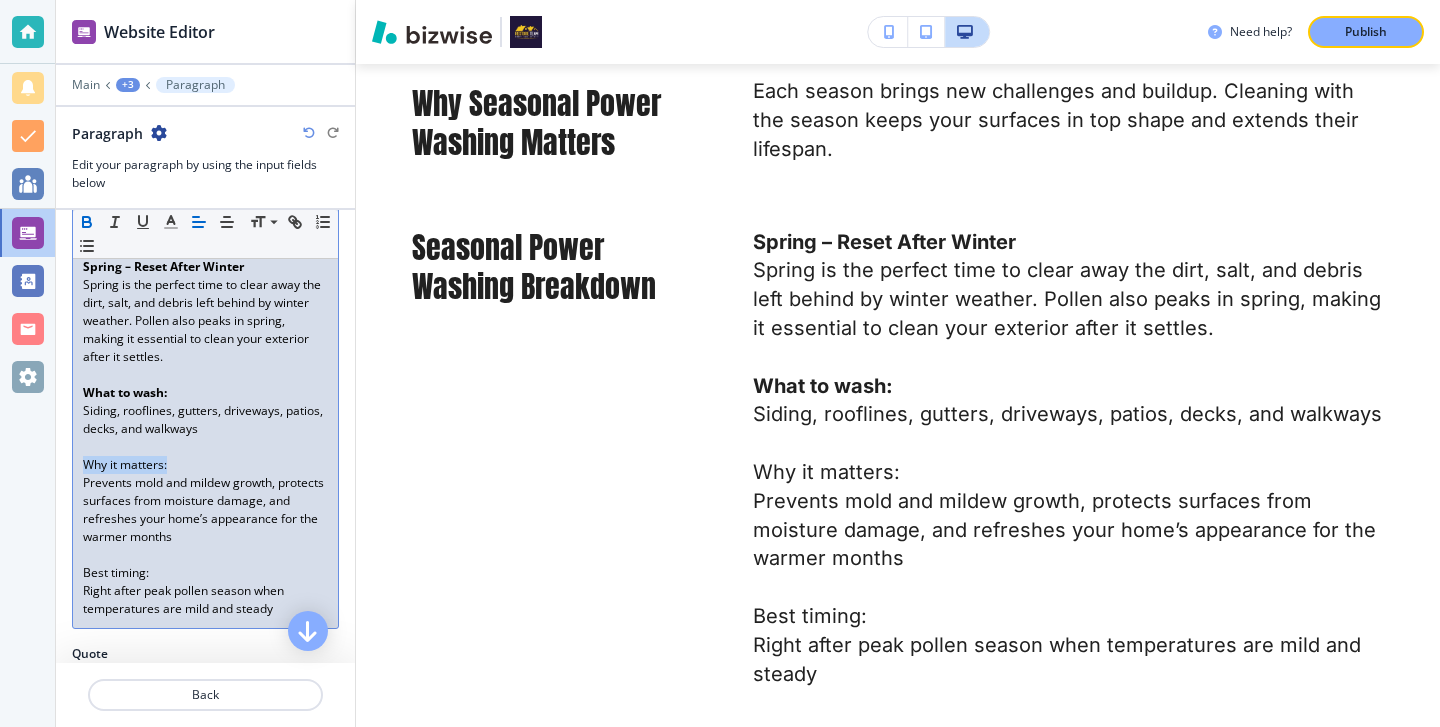 drag, startPoint x: 186, startPoint y: 468, endPoint x: 55, endPoint y: 457, distance: 131.46101 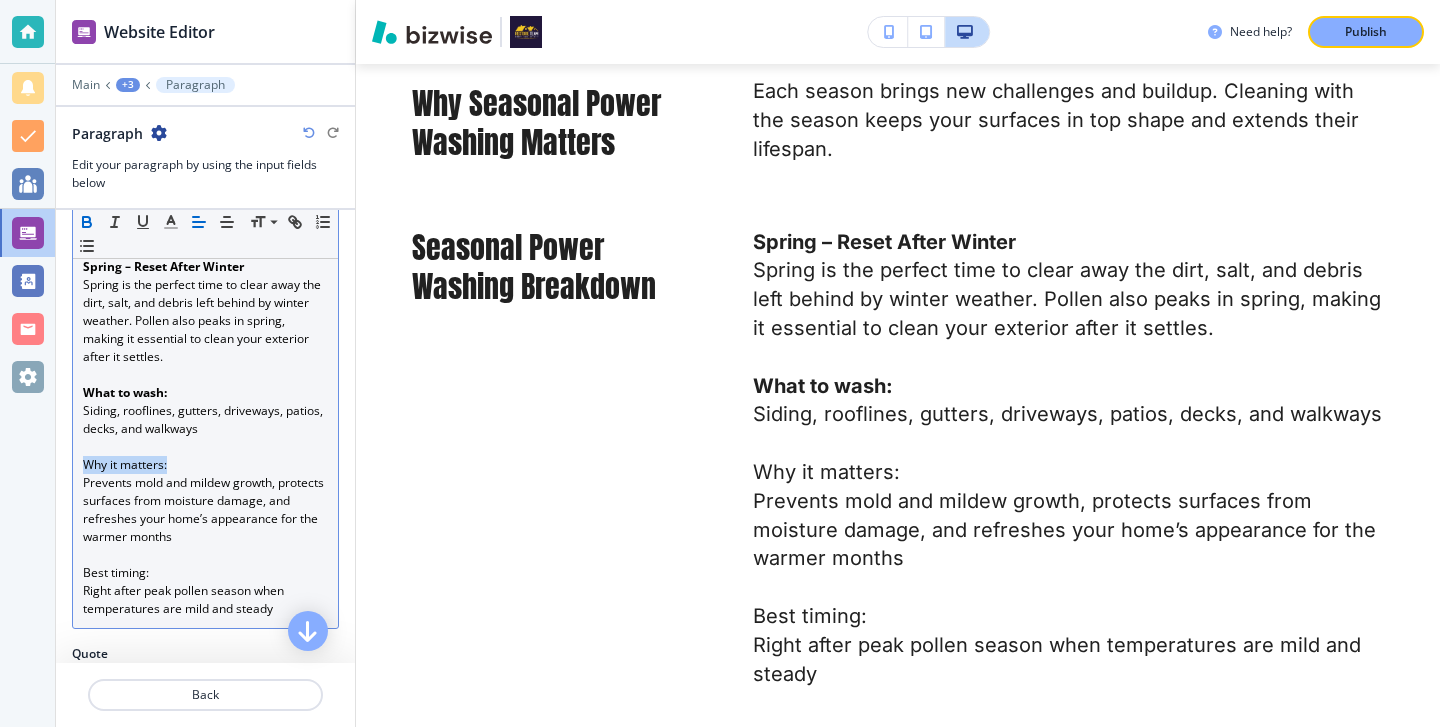 click 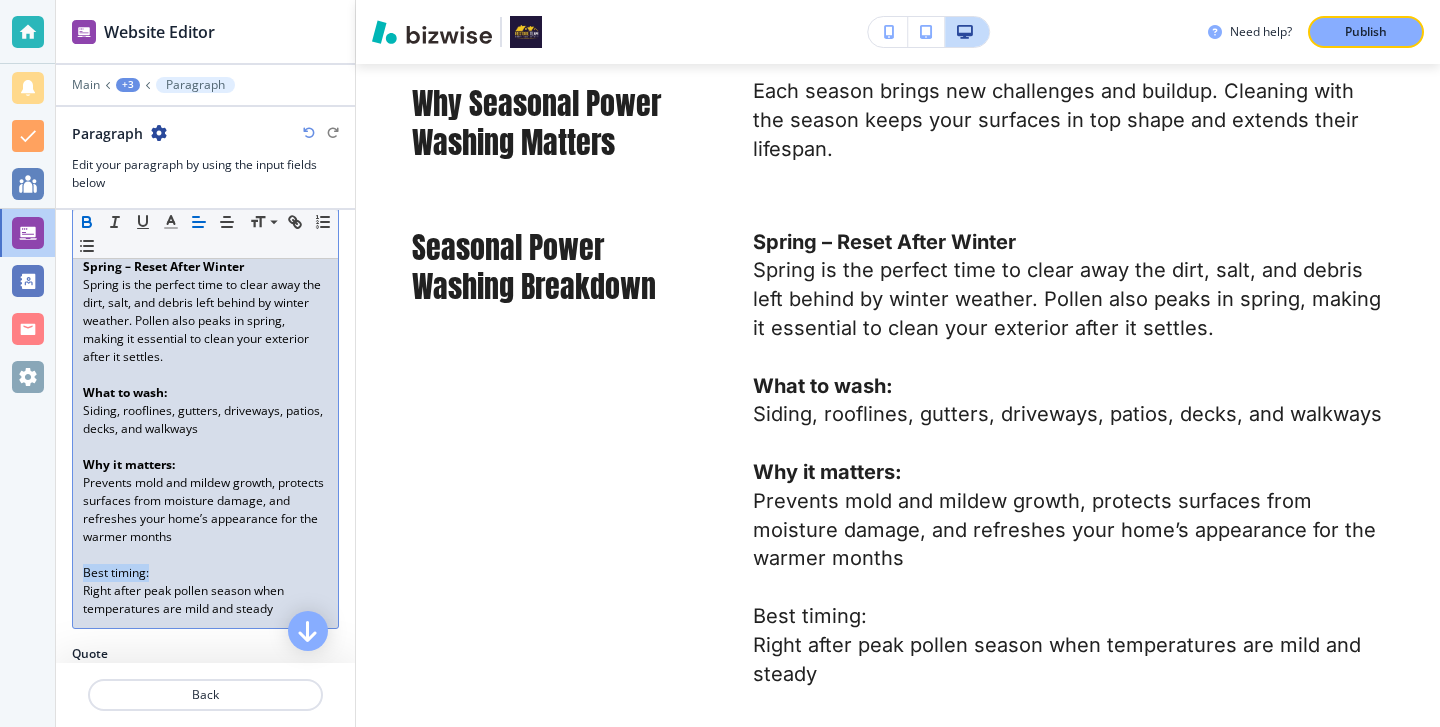 drag, startPoint x: 171, startPoint y: 578, endPoint x: 47, endPoint y: 578, distance: 124 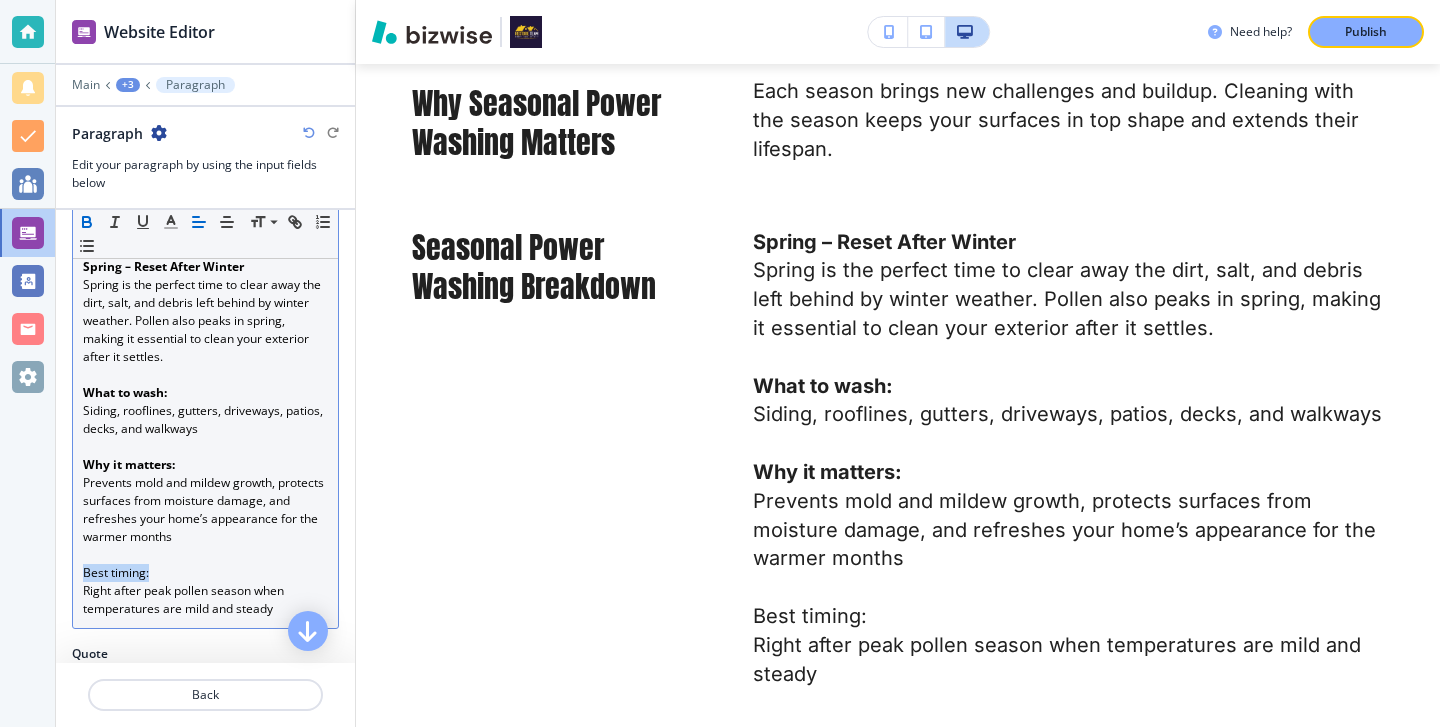 click 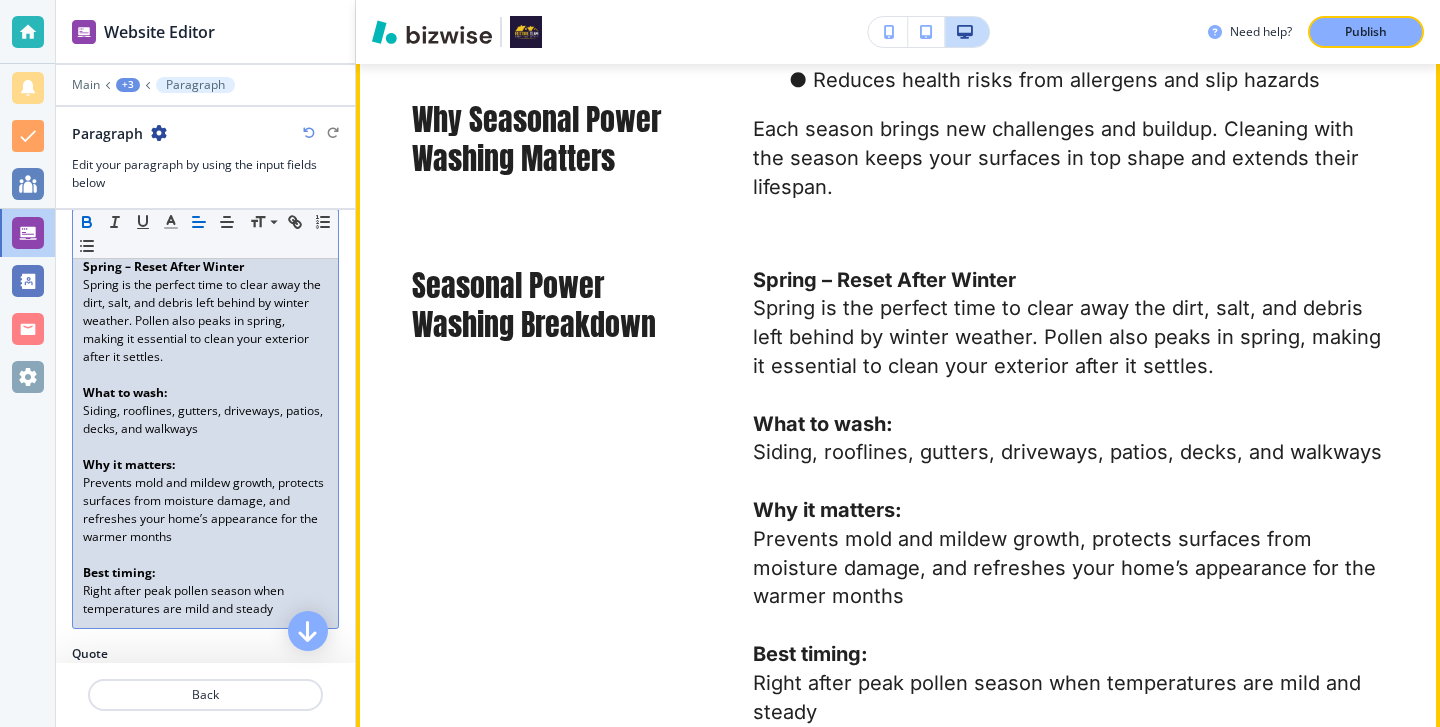 scroll, scrollTop: 1934, scrollLeft: 0, axis: vertical 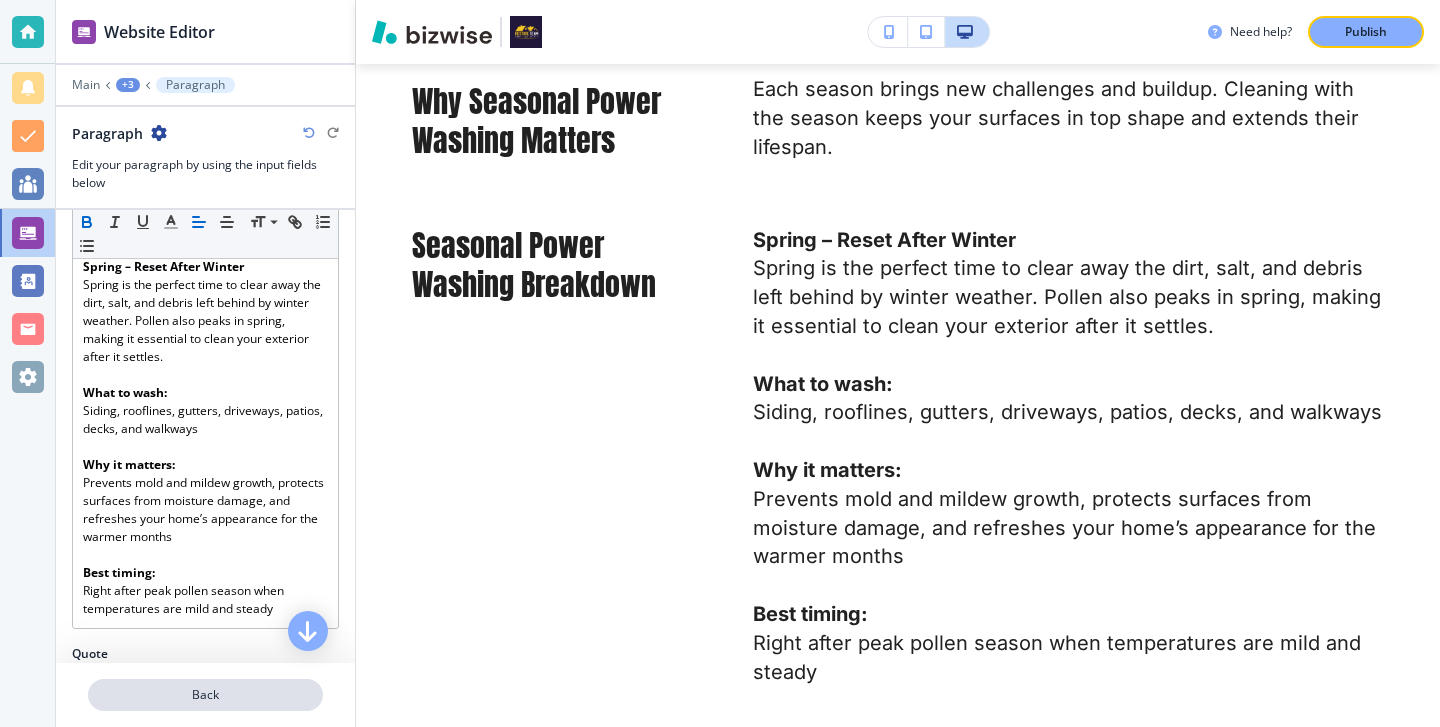 click on "Back" at bounding box center [205, 695] 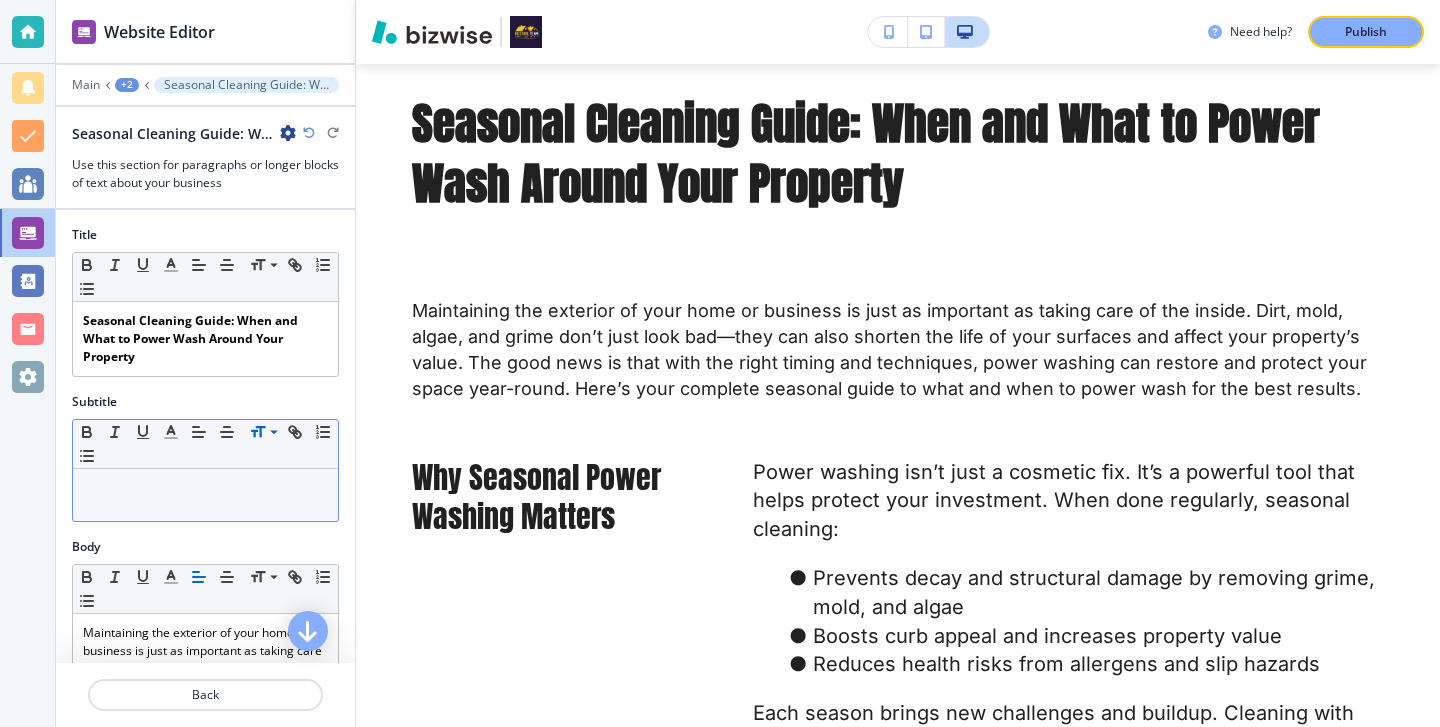scroll, scrollTop: 1134, scrollLeft: 0, axis: vertical 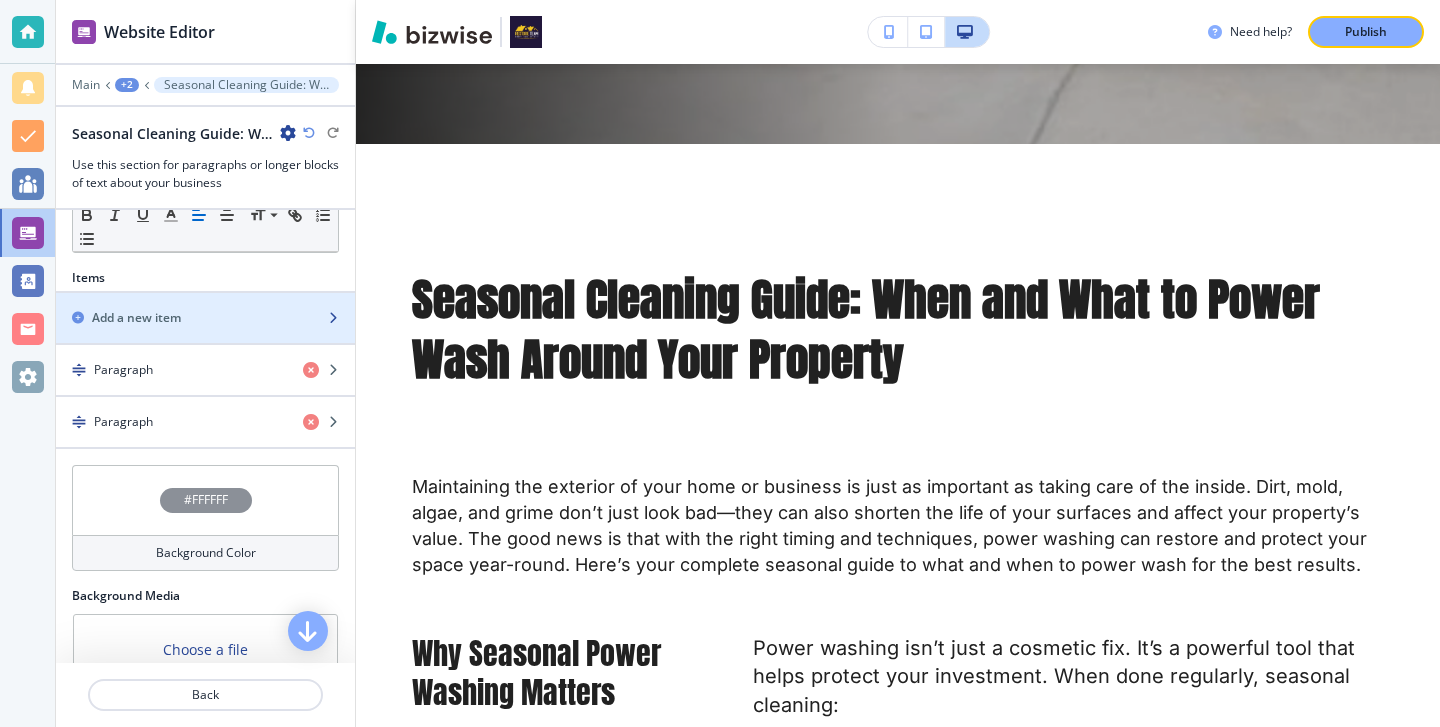 click at bounding box center (205, 335) 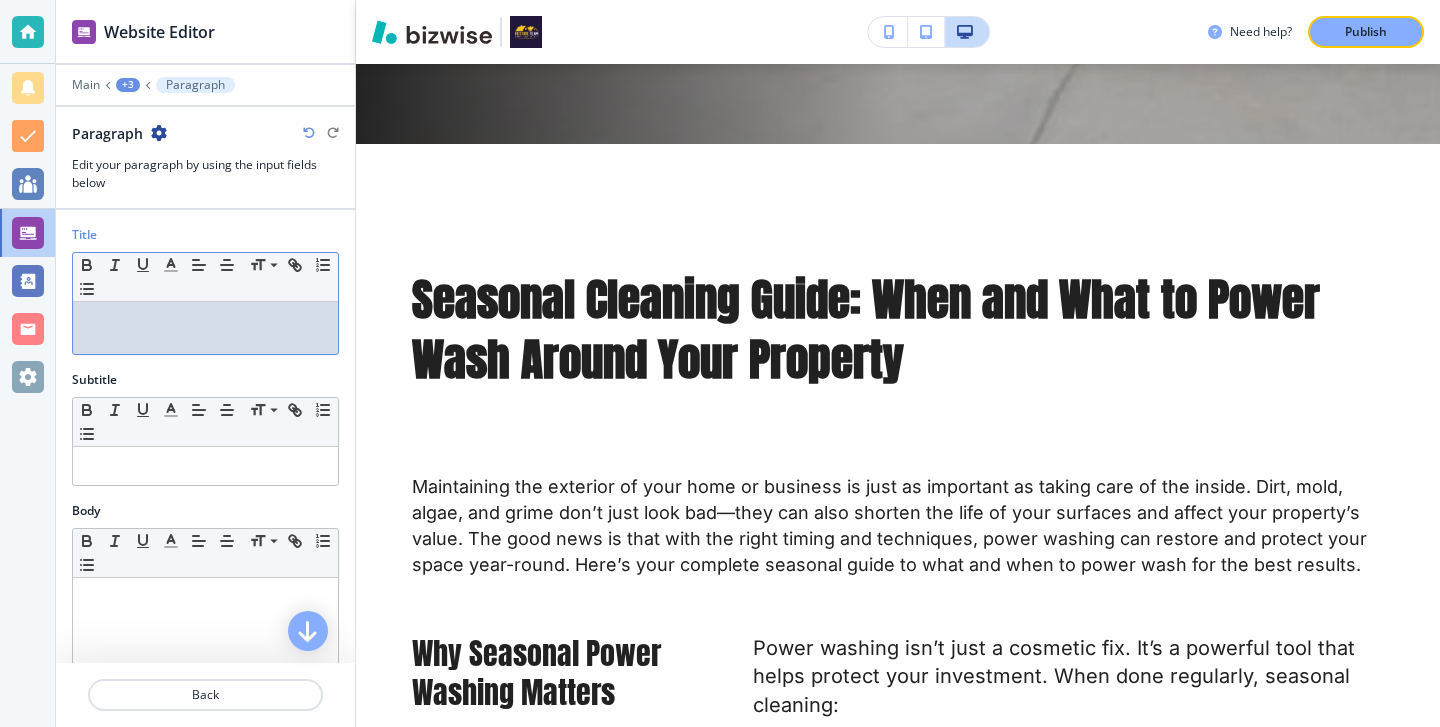 click at bounding box center [205, 328] 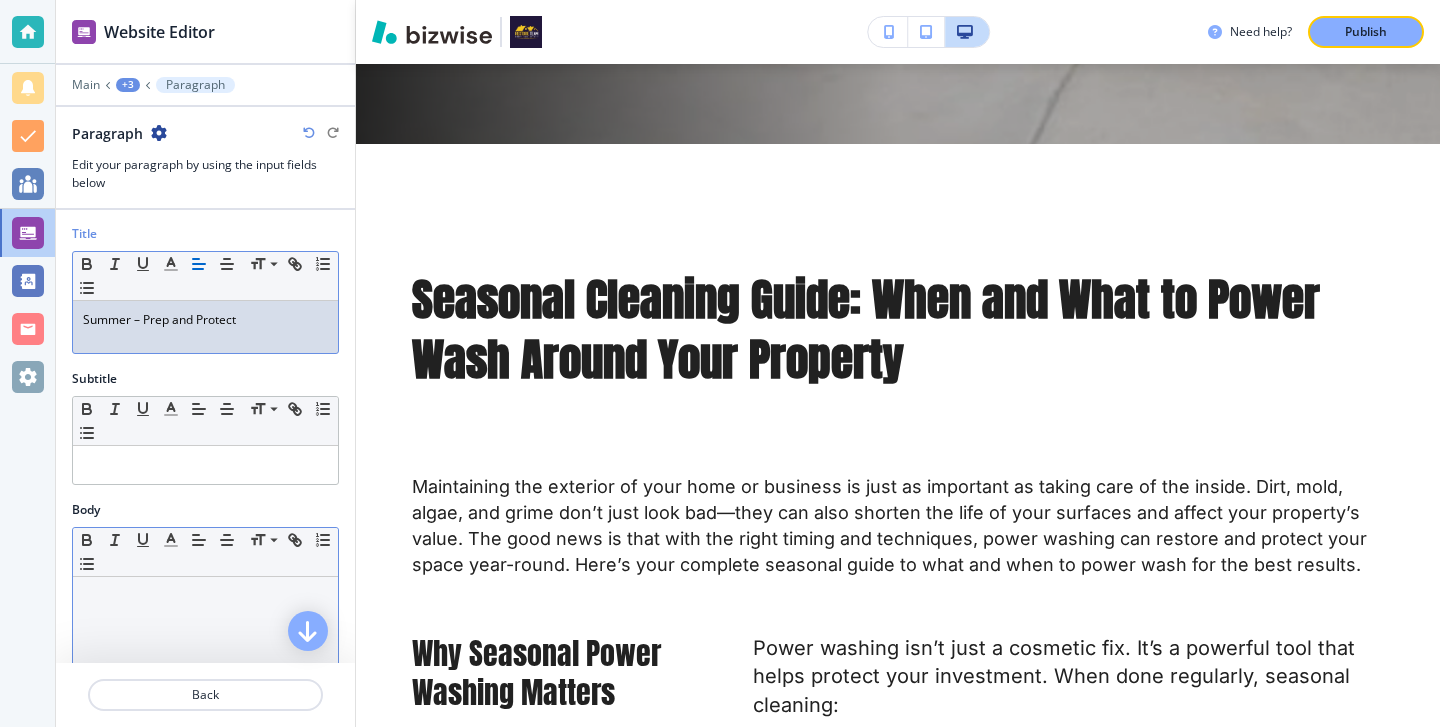scroll, scrollTop: 75, scrollLeft: 0, axis: vertical 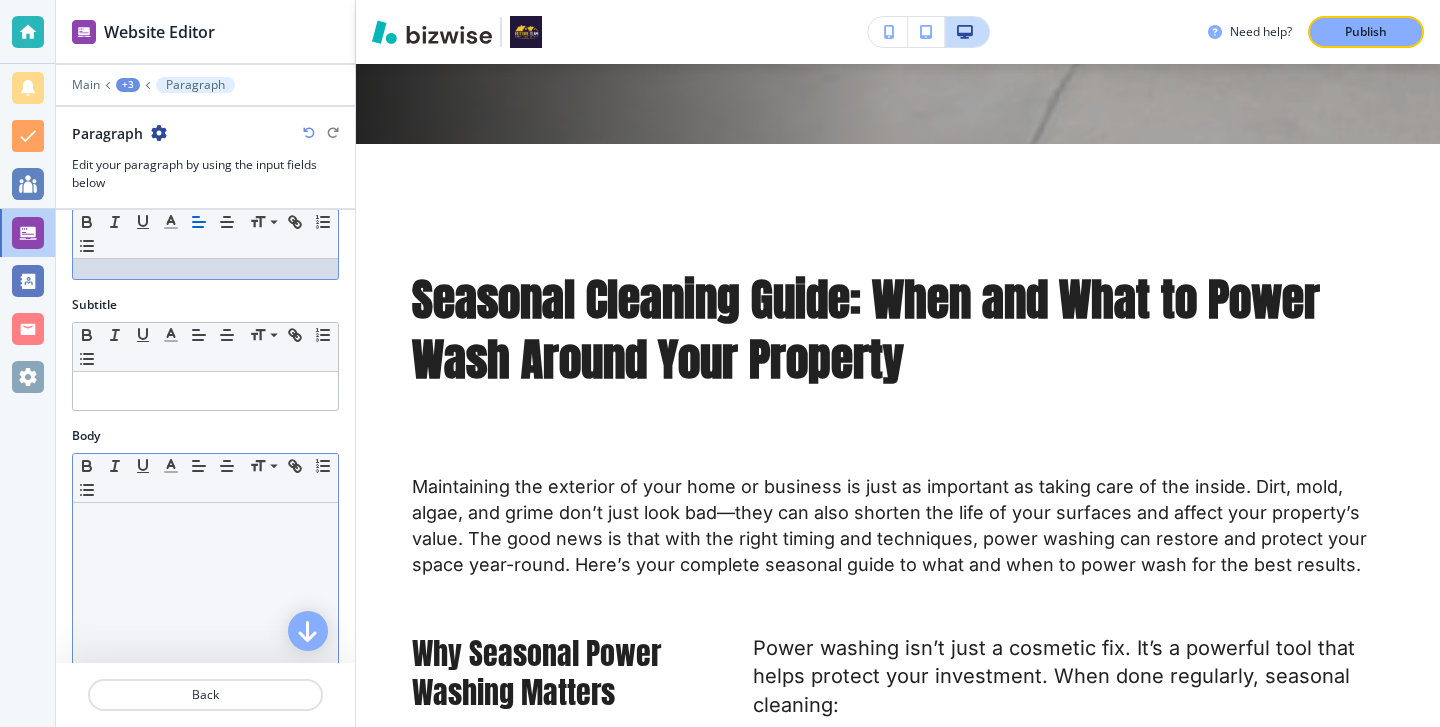 click at bounding box center (205, 633) 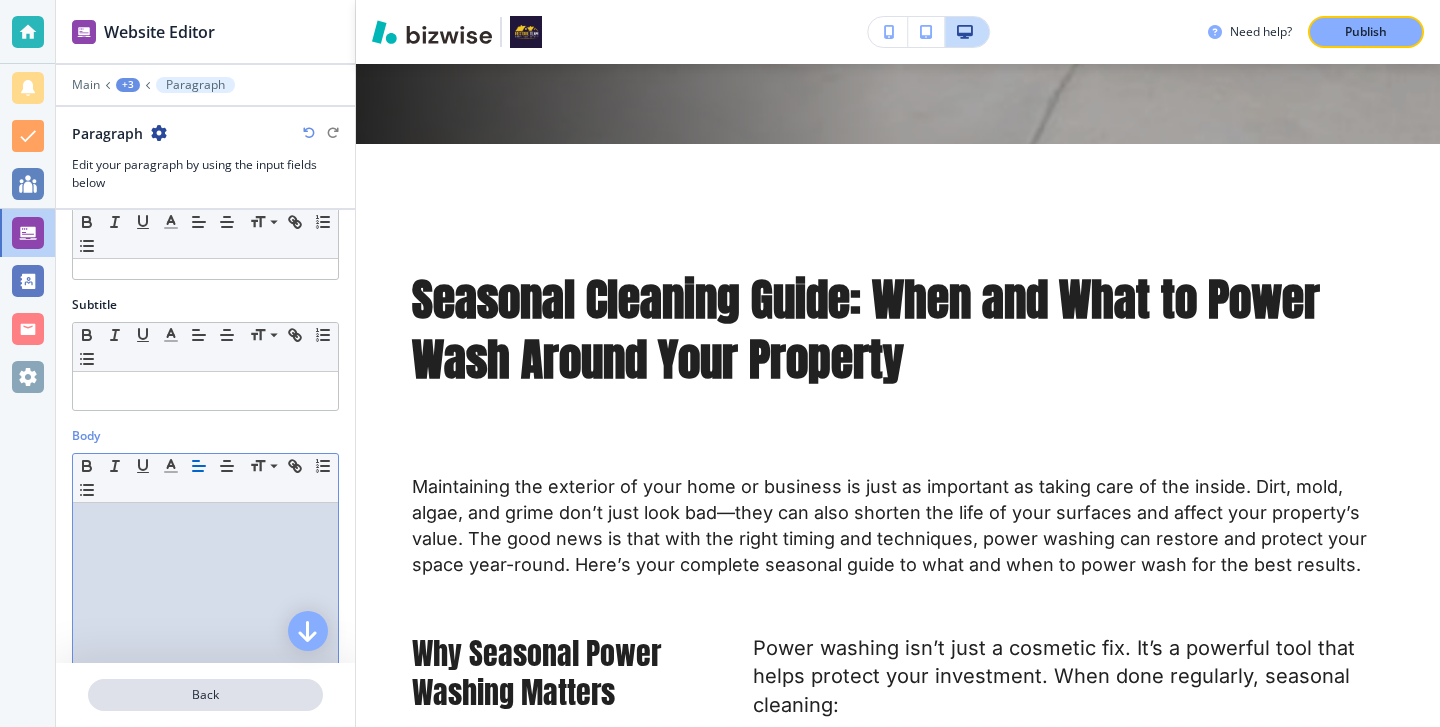 click on "Back" at bounding box center [205, 695] 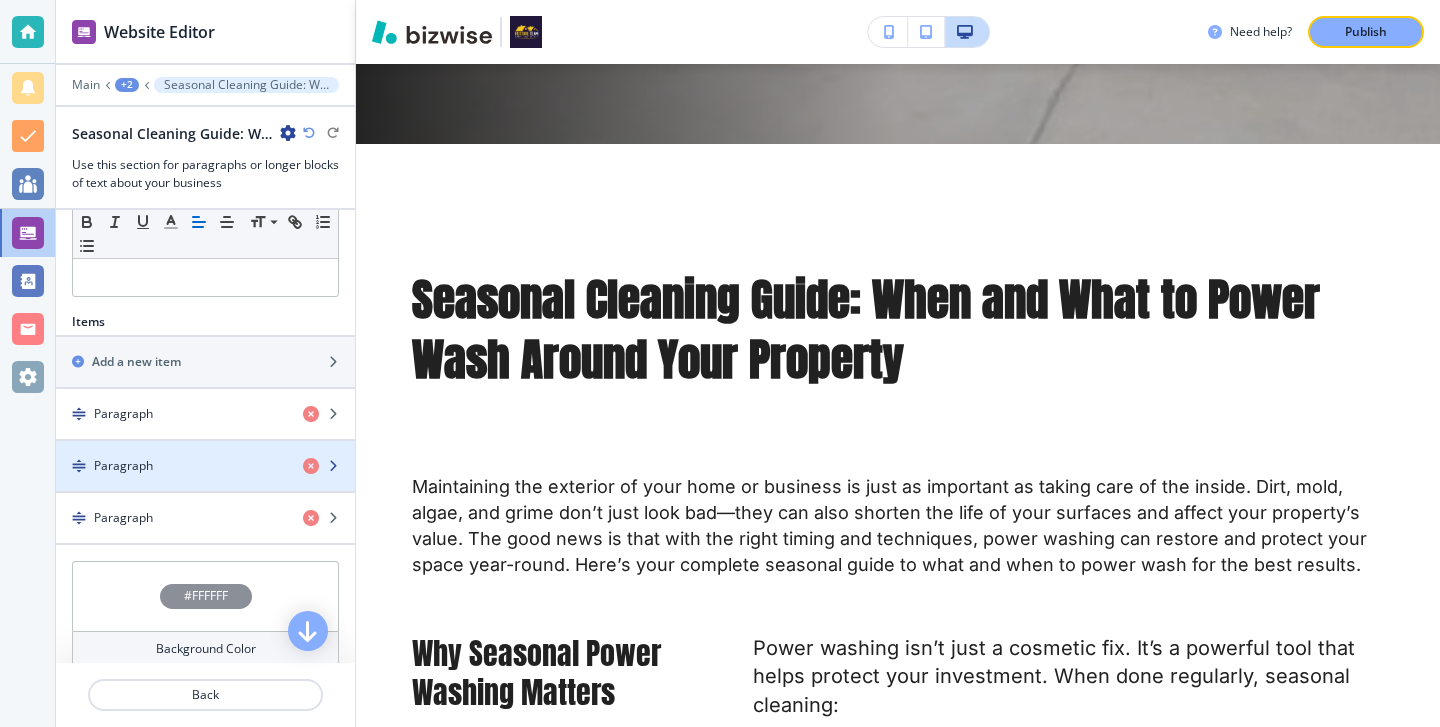 scroll, scrollTop: 595, scrollLeft: 0, axis: vertical 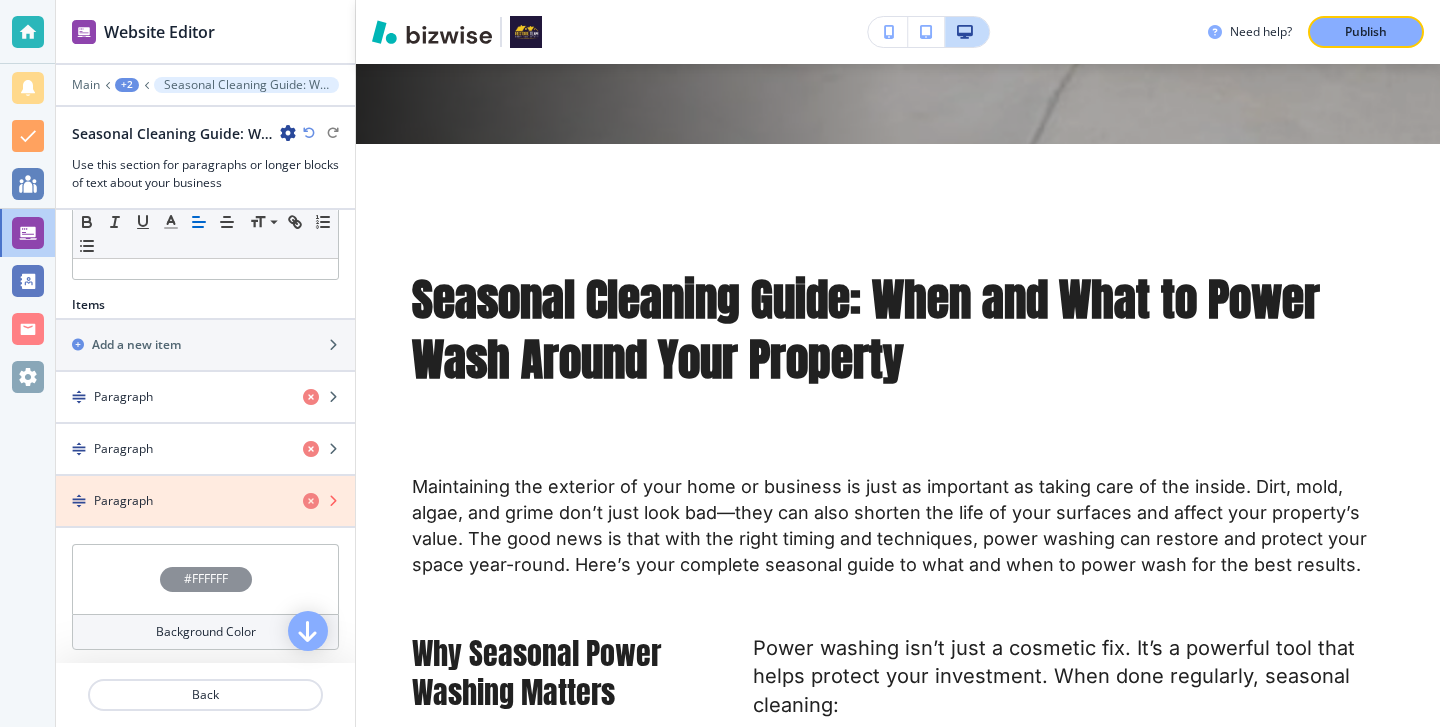 click at bounding box center (311, 501) 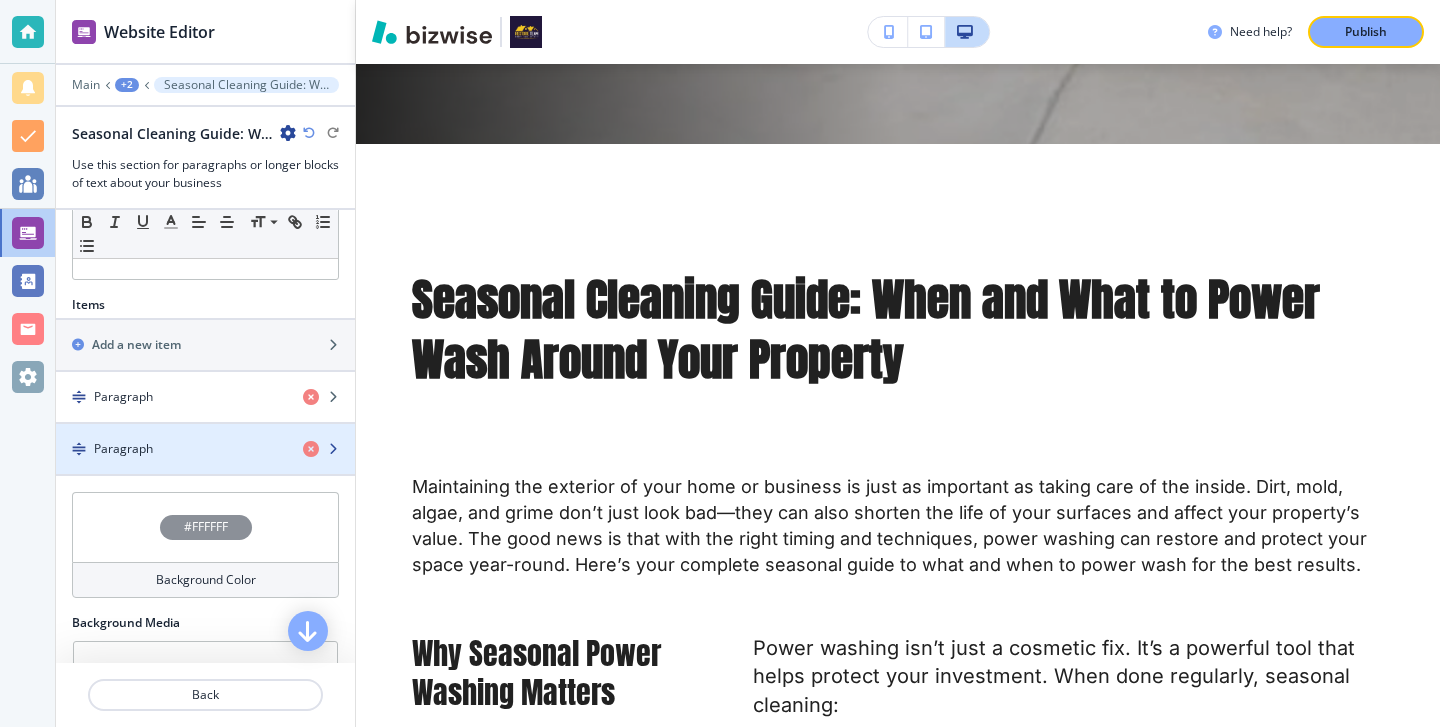 click at bounding box center [205, 466] 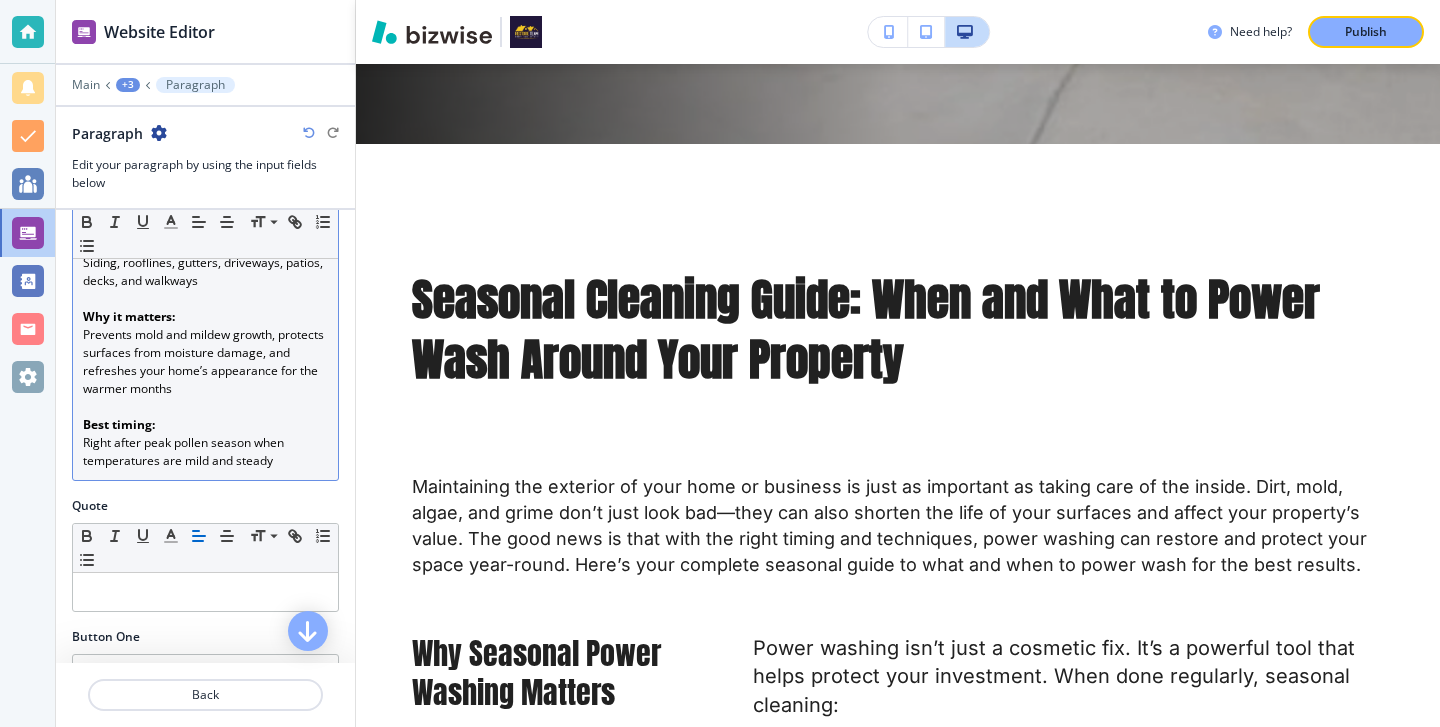 scroll, scrollTop: 467, scrollLeft: 0, axis: vertical 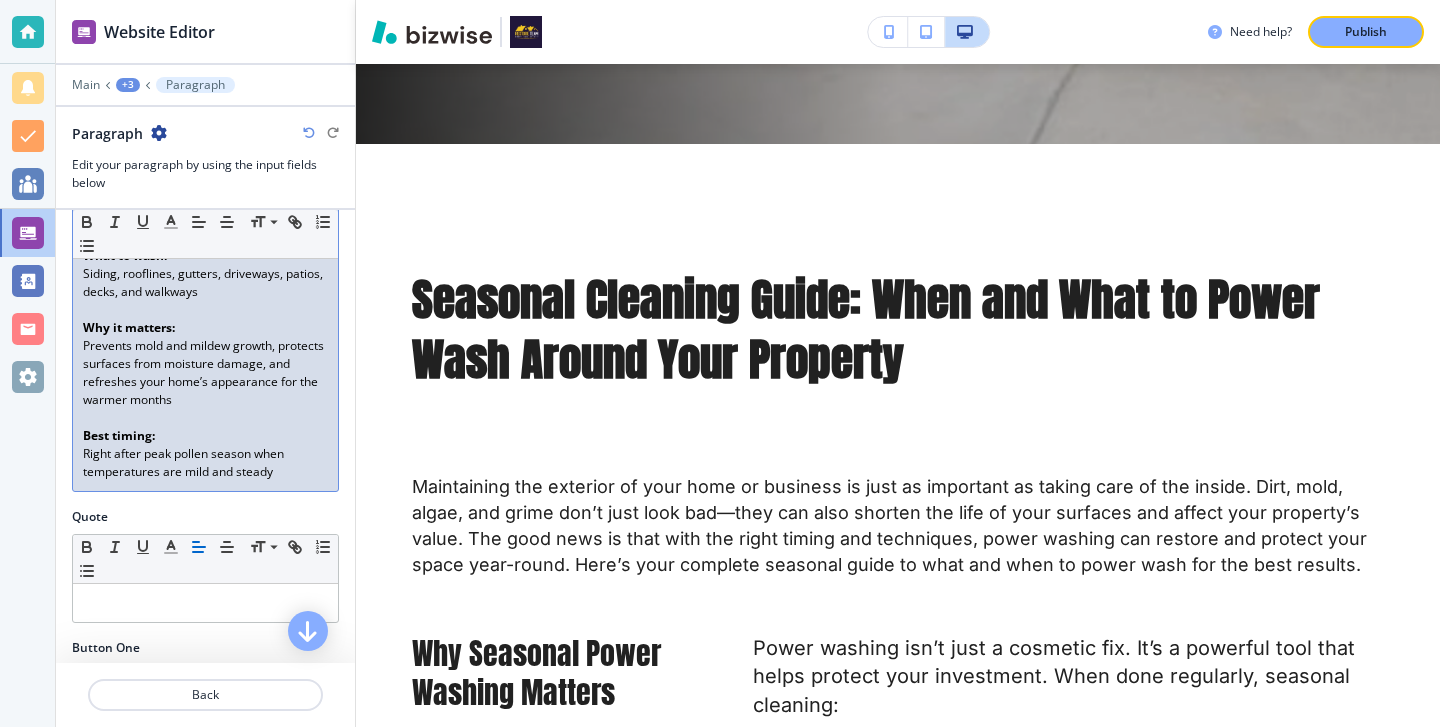 click on "Right after peak pollen season when temperatures are mild and steady" at bounding box center (205, 463) 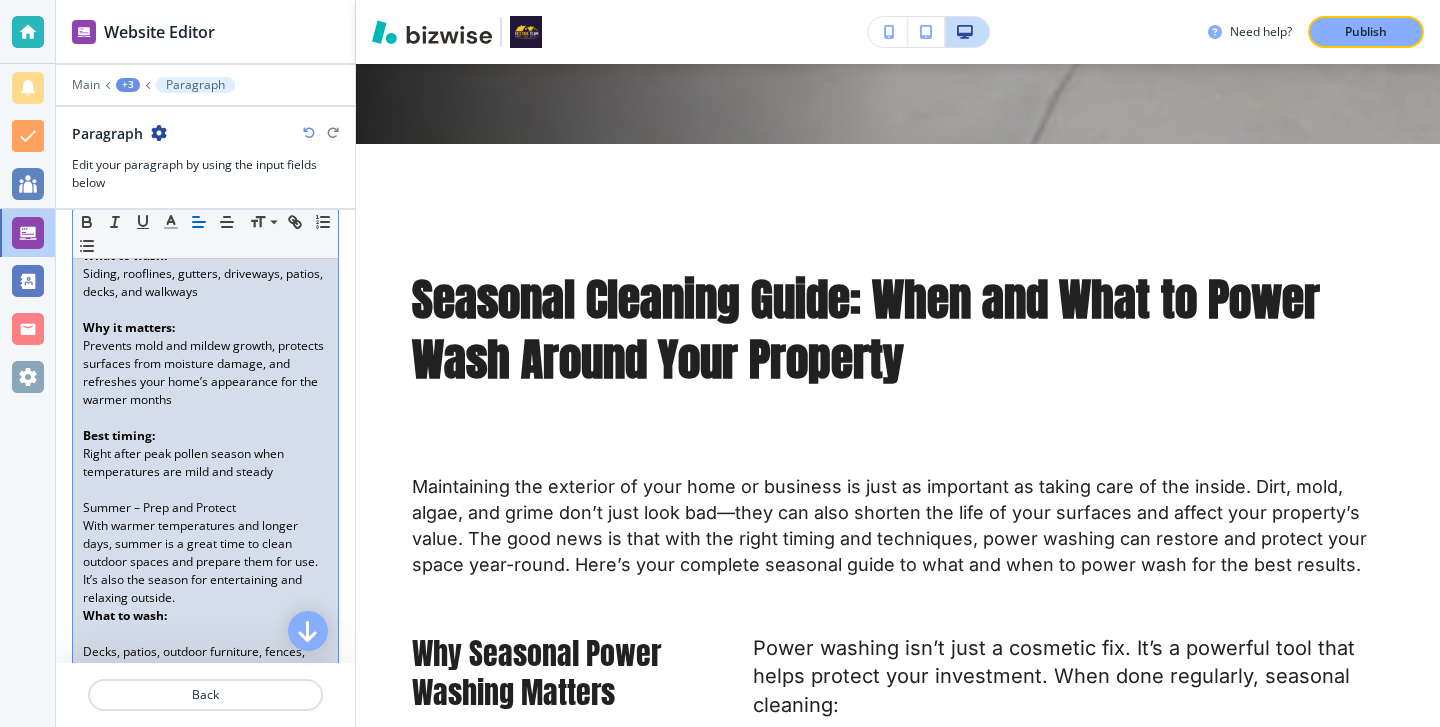 scroll, scrollTop: 0, scrollLeft: 0, axis: both 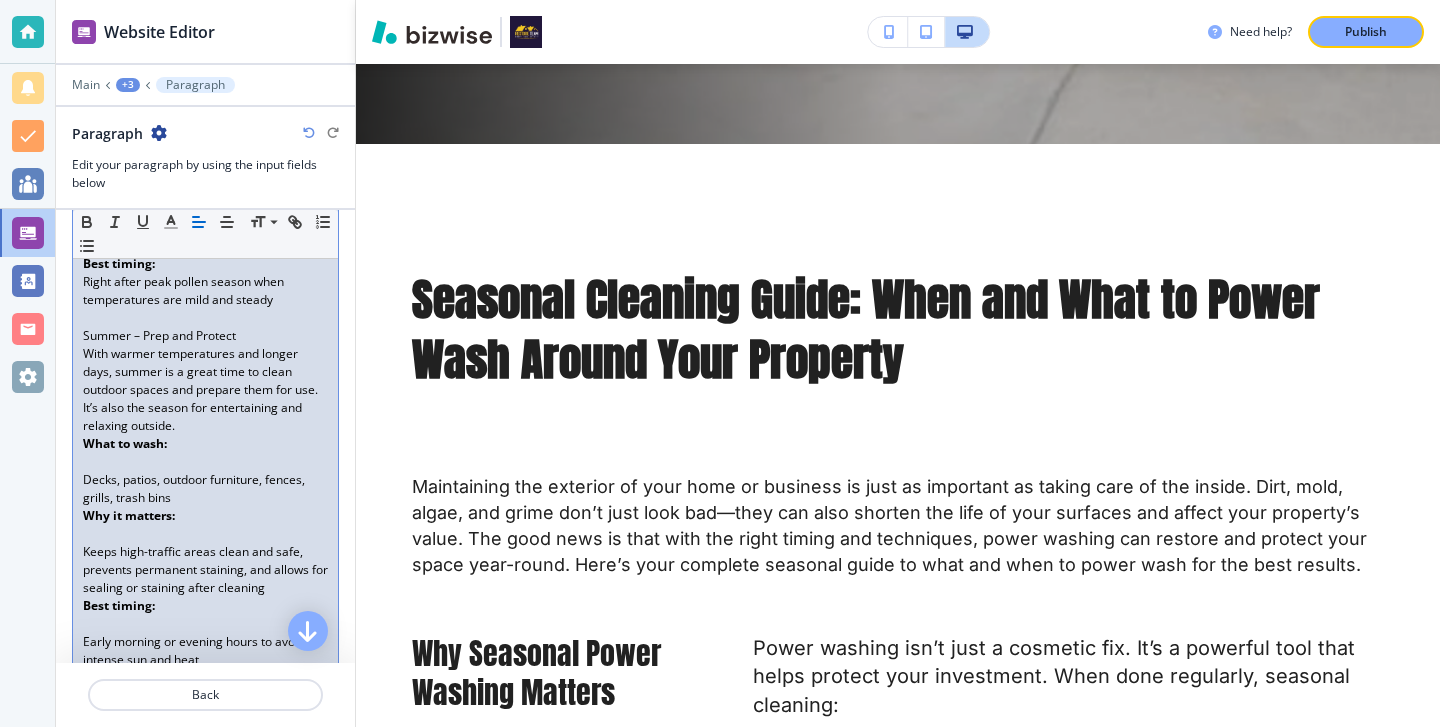 click at bounding box center (205, 462) 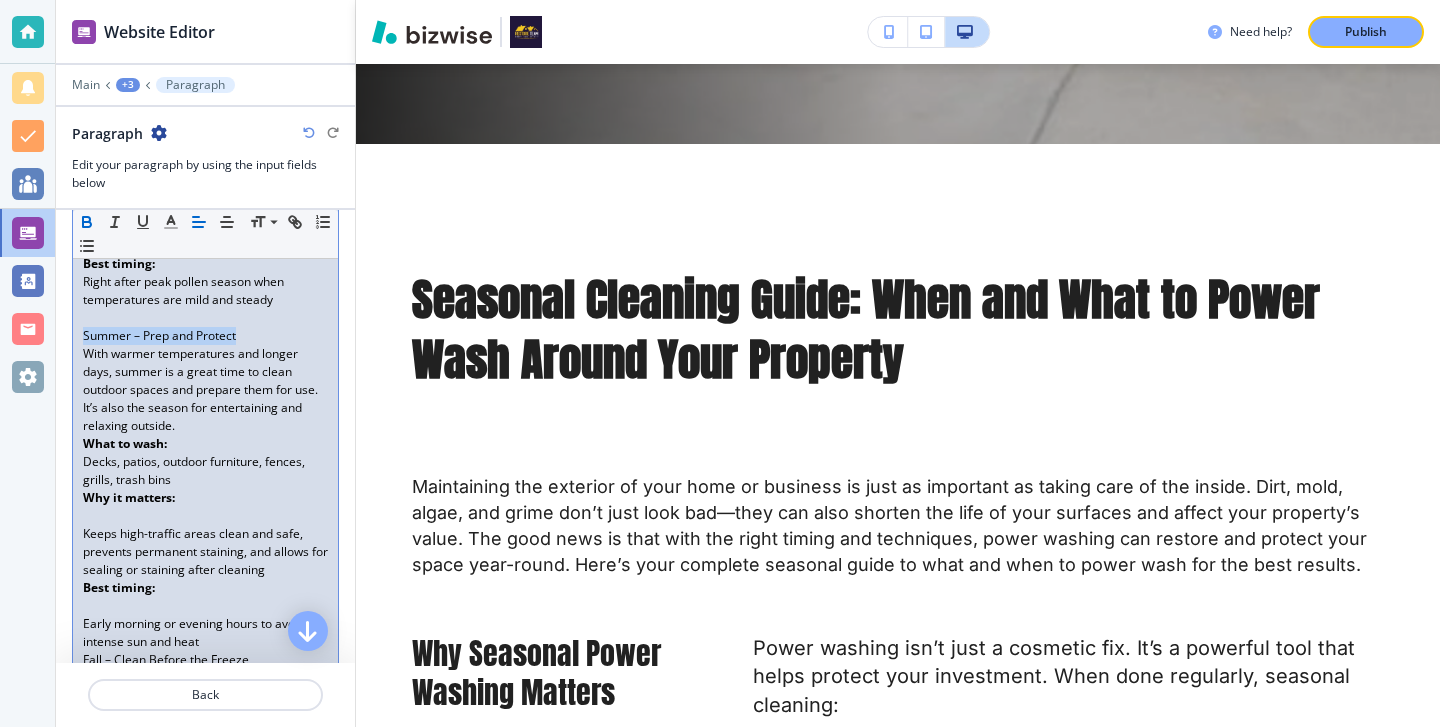 drag, startPoint x: 267, startPoint y: 328, endPoint x: 0, endPoint y: 327, distance: 267.00186 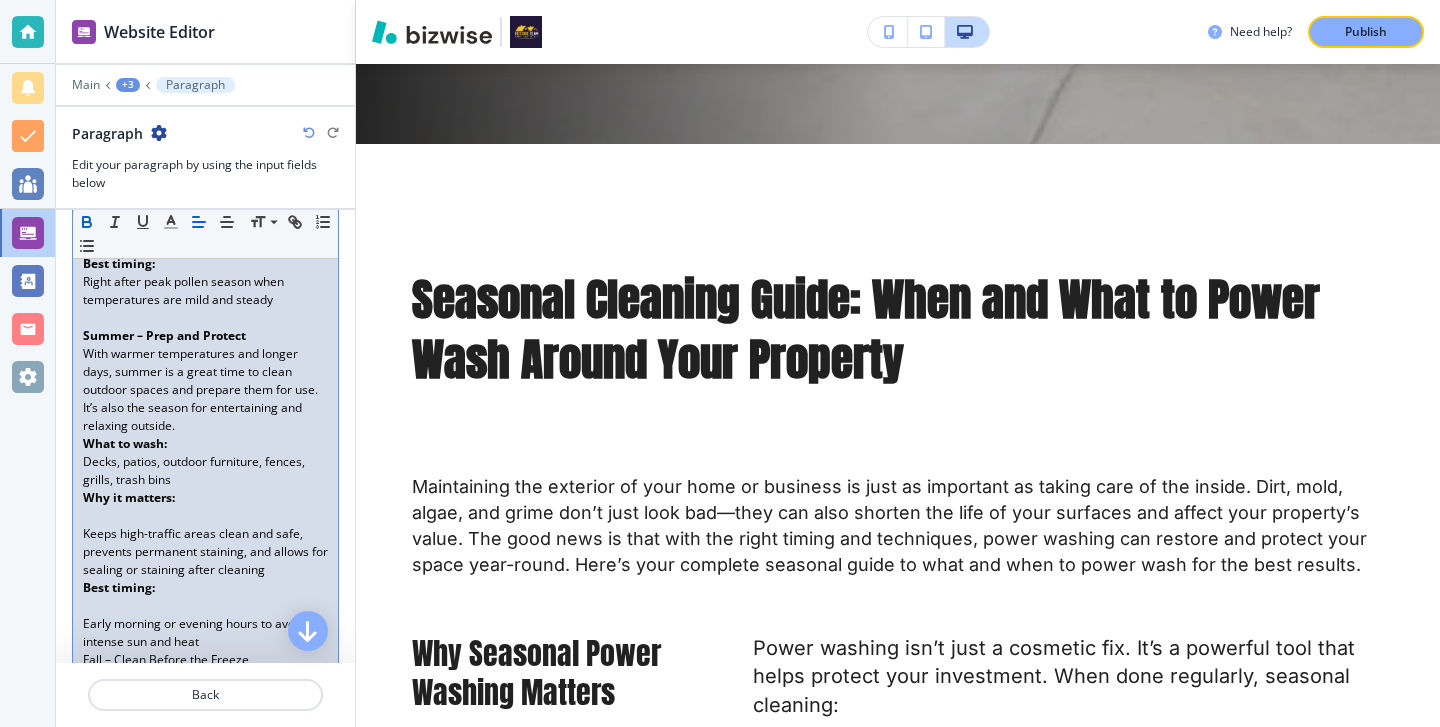 click on "With warmer temperatures and longer days, summer is a great time to clean outdoor spaces and prepare them for use. It’s also the season for entertaining and relaxing outside." at bounding box center (205, 390) 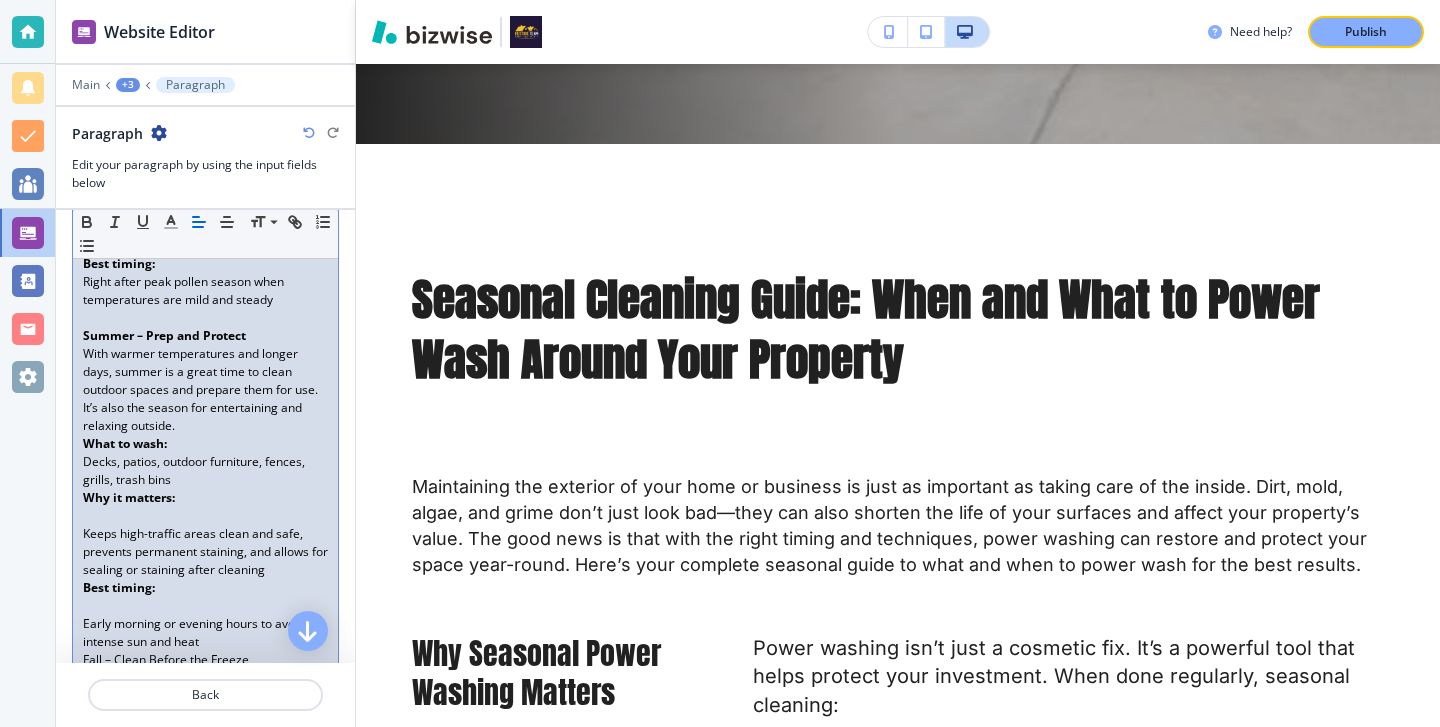type 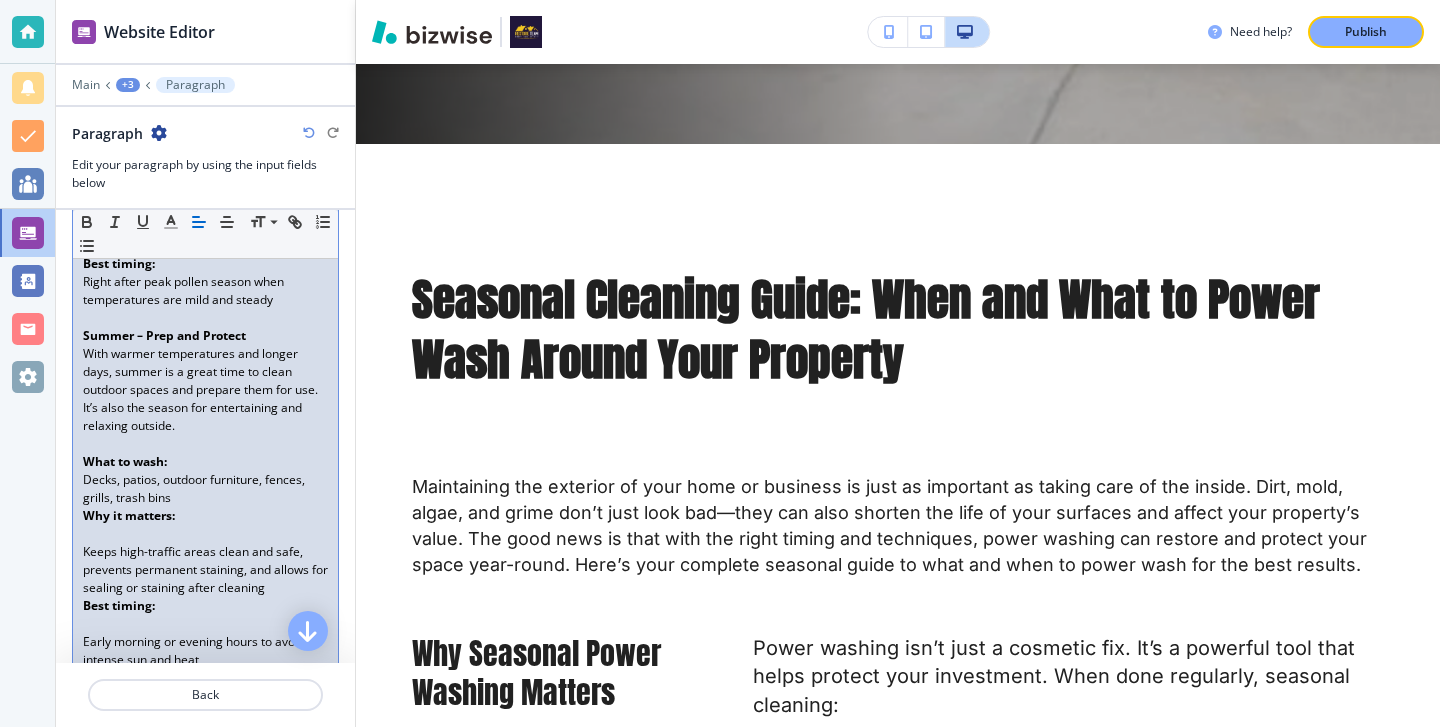 click on "Decks, patios, outdoor furniture, fences, grills, trash bins" at bounding box center [205, 489] 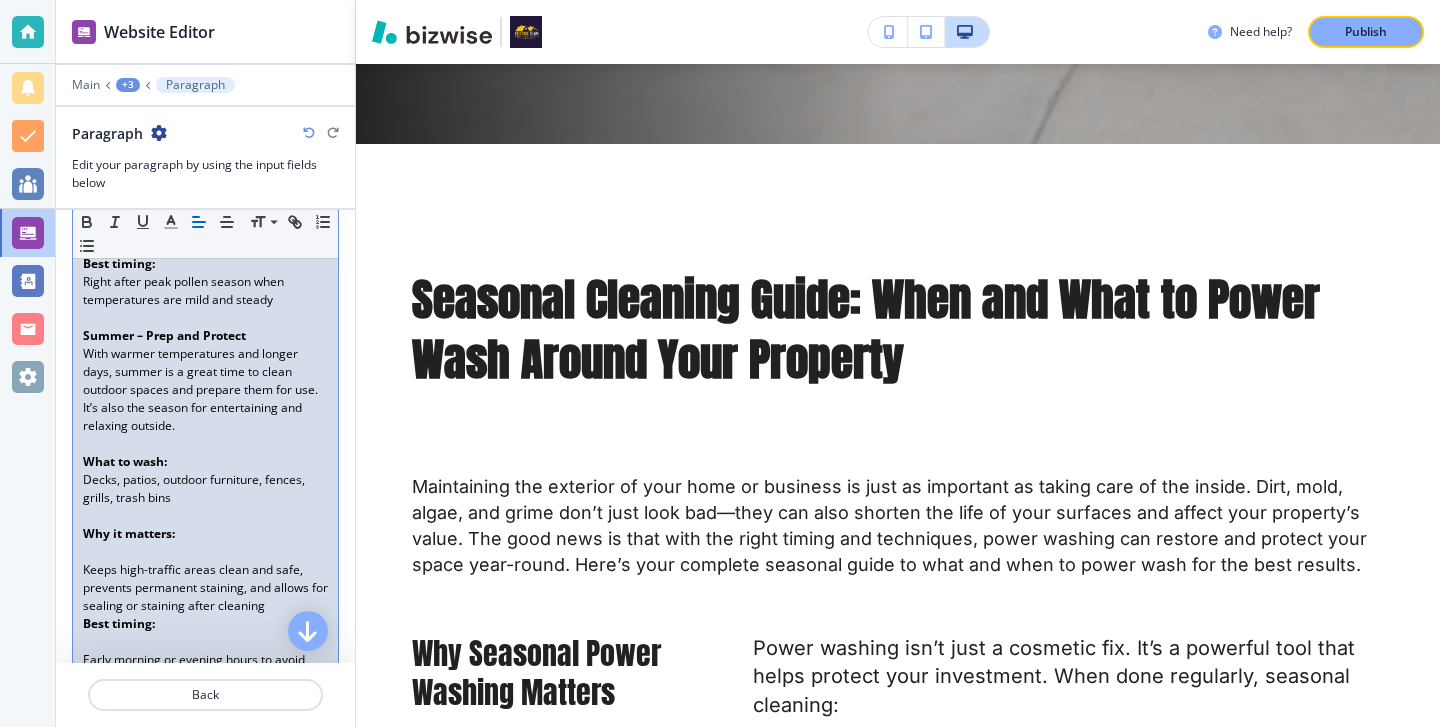 click at bounding box center [205, 552] 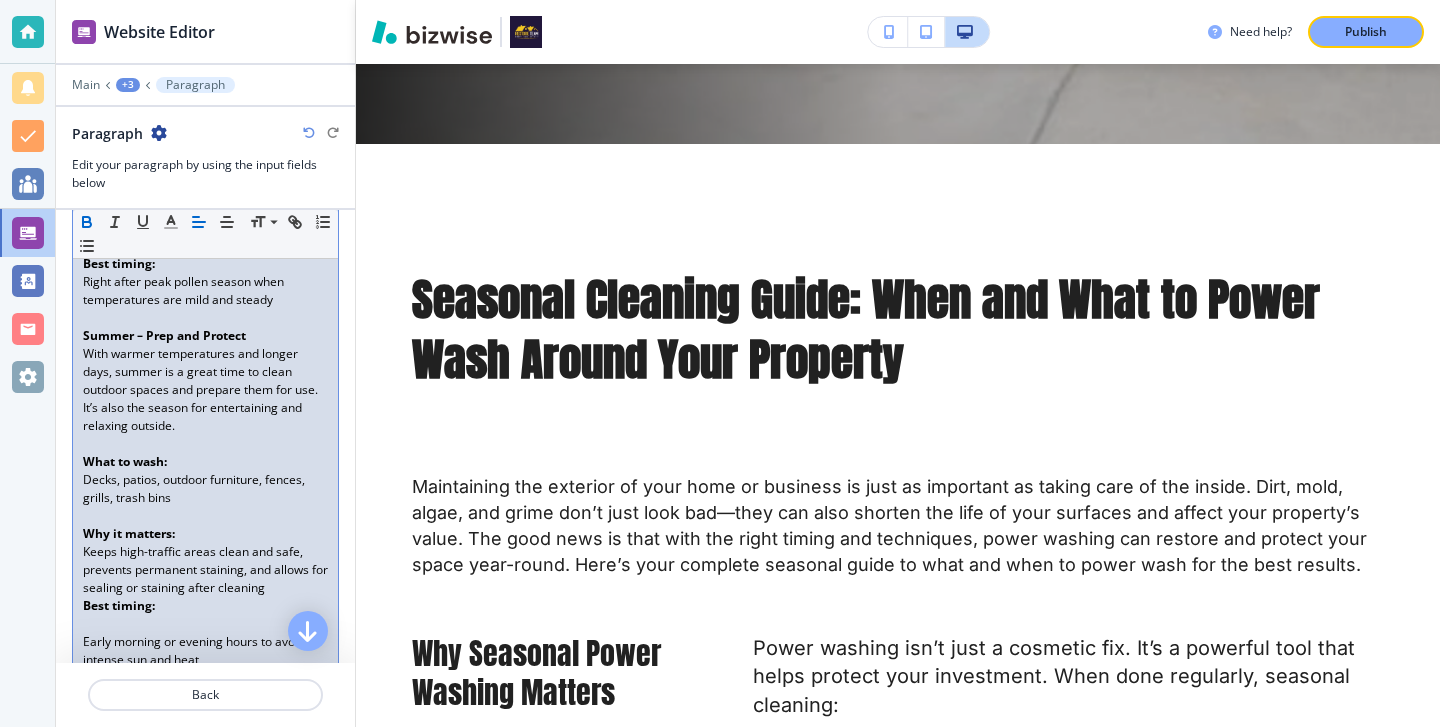 click on "Keeps high-traffic areas clean and safe, prevents permanent staining, and allows for sealing or staining after cleaning" at bounding box center [205, 570] 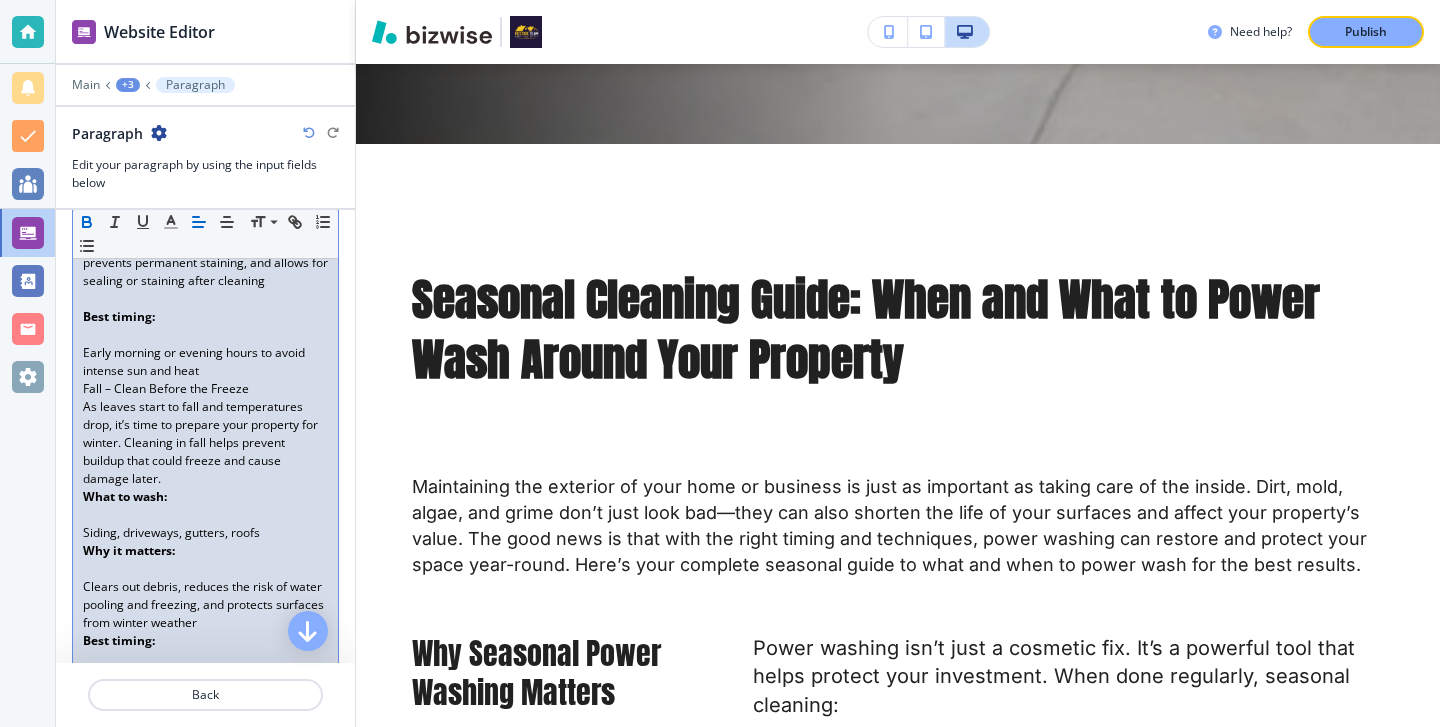 scroll, scrollTop: 892, scrollLeft: 0, axis: vertical 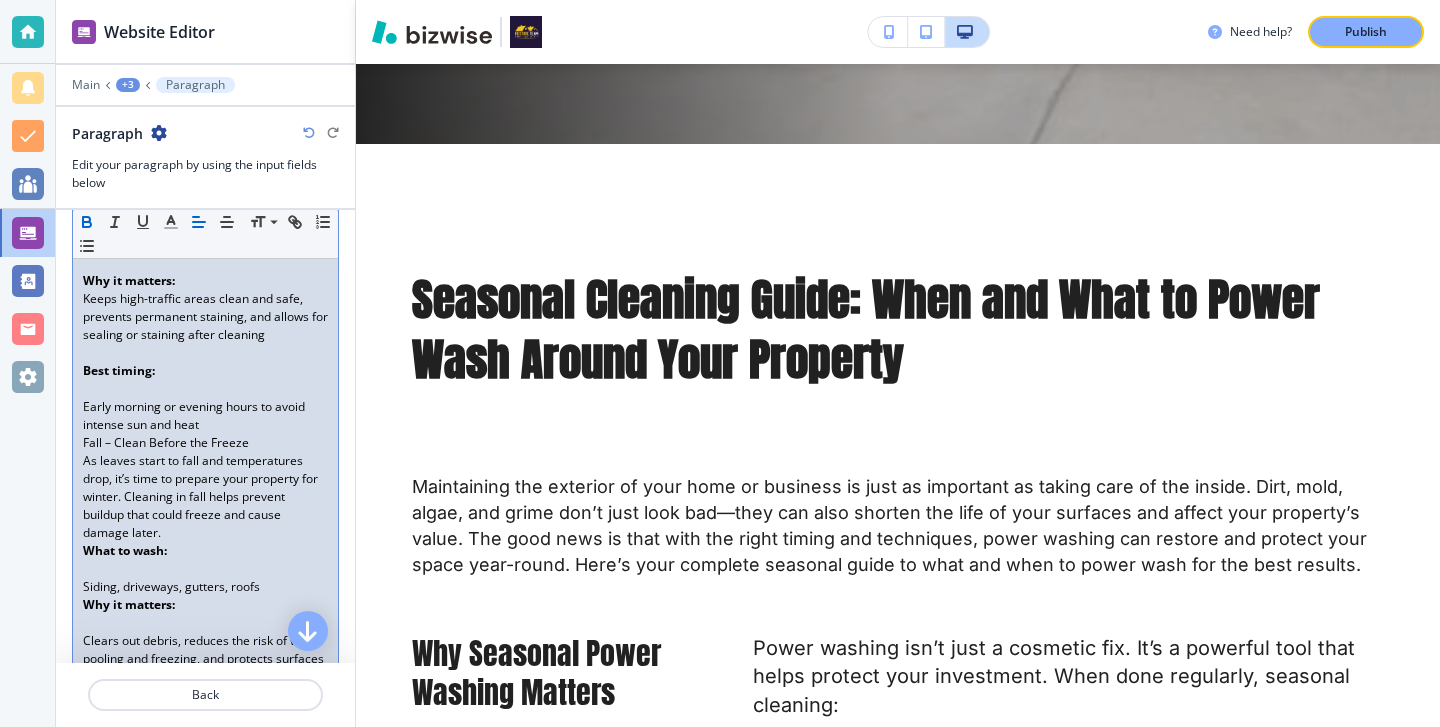 click on "Early morning or evening hours to avoid intense sun and heat" at bounding box center [205, 416] 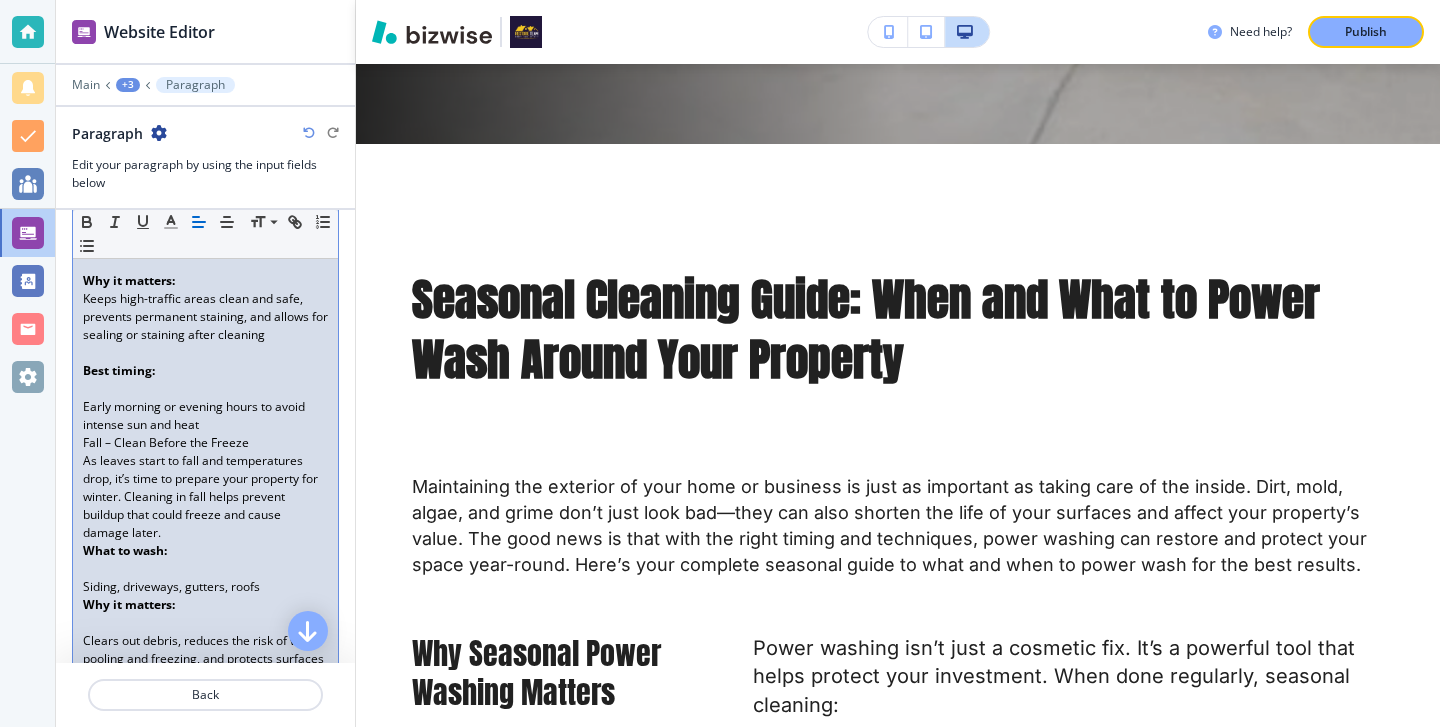 click at bounding box center [205, 389] 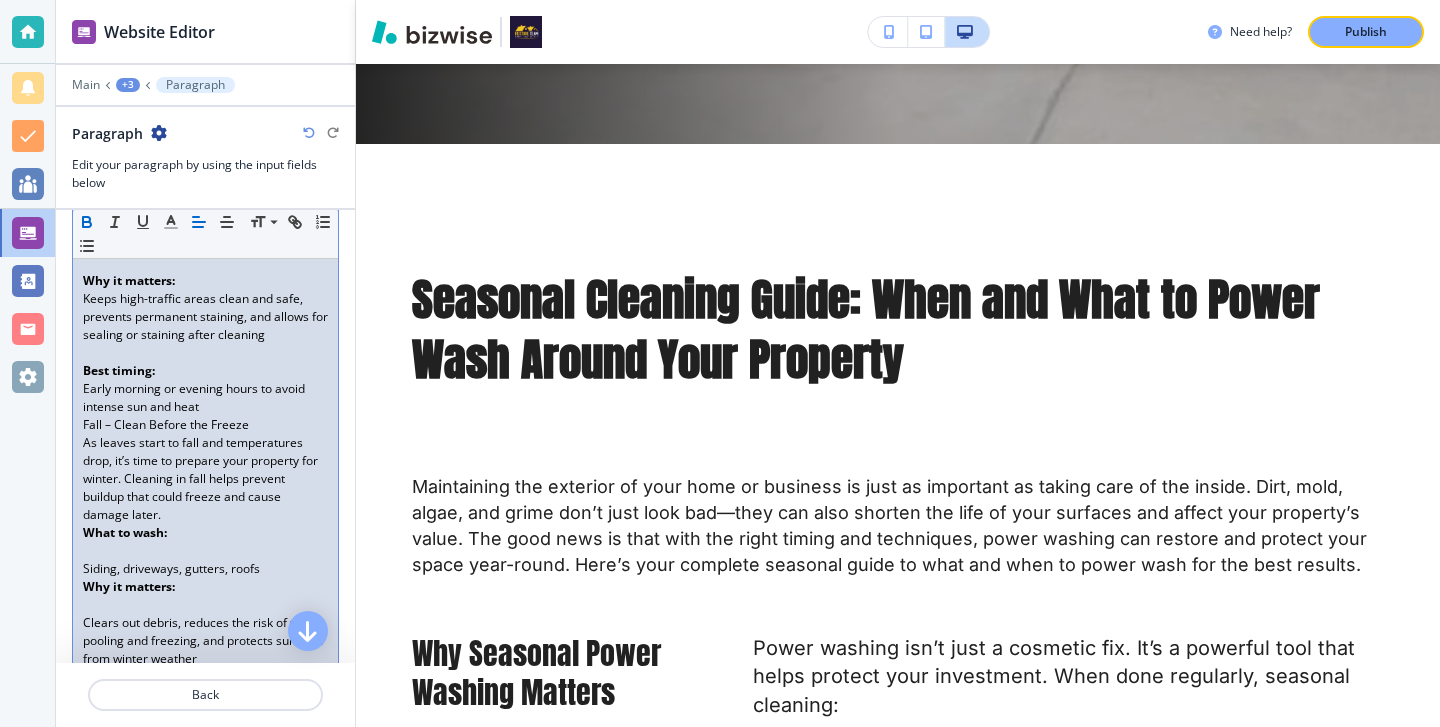 click on "As leaves start to fall and temperatures drop, it’s time to prepare your property for winter. Cleaning in fall helps prevent buildup that could freeze and cause damage later." at bounding box center [205, 479] 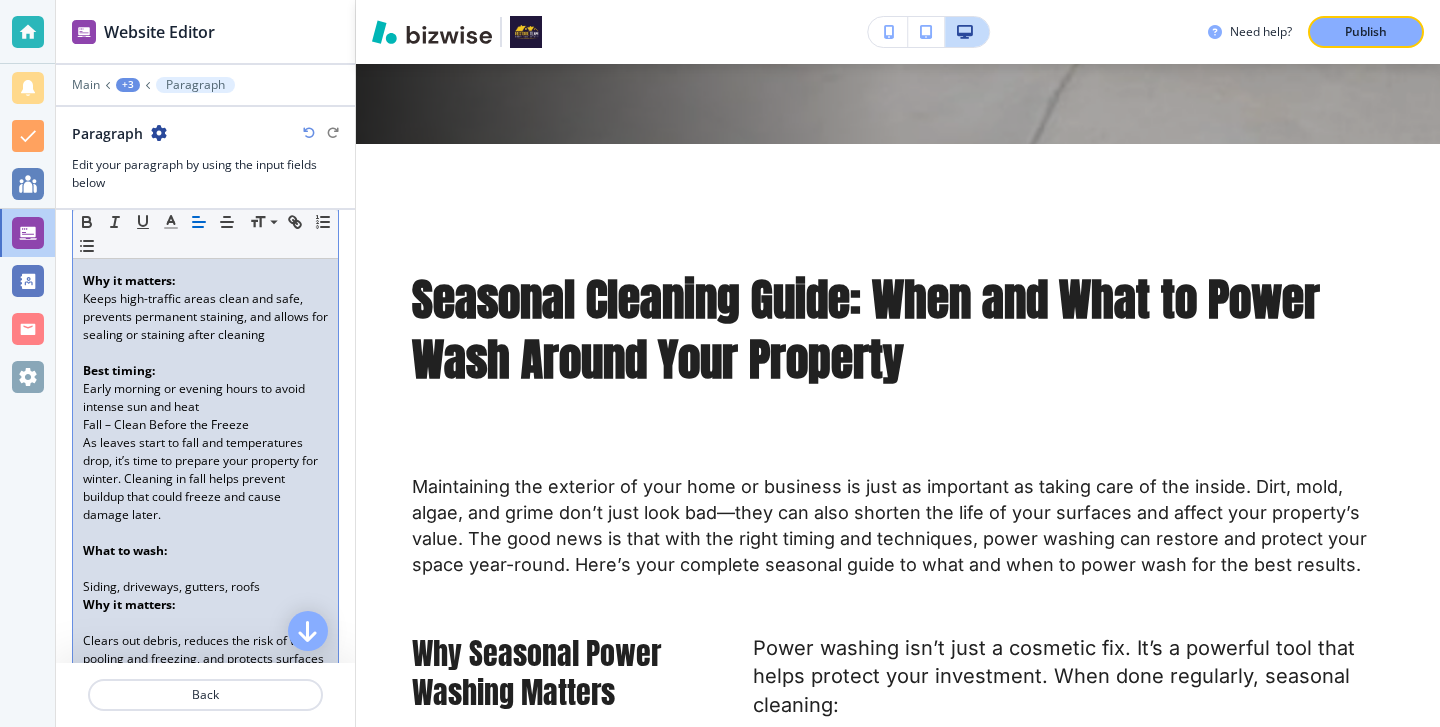 click at bounding box center [205, 569] 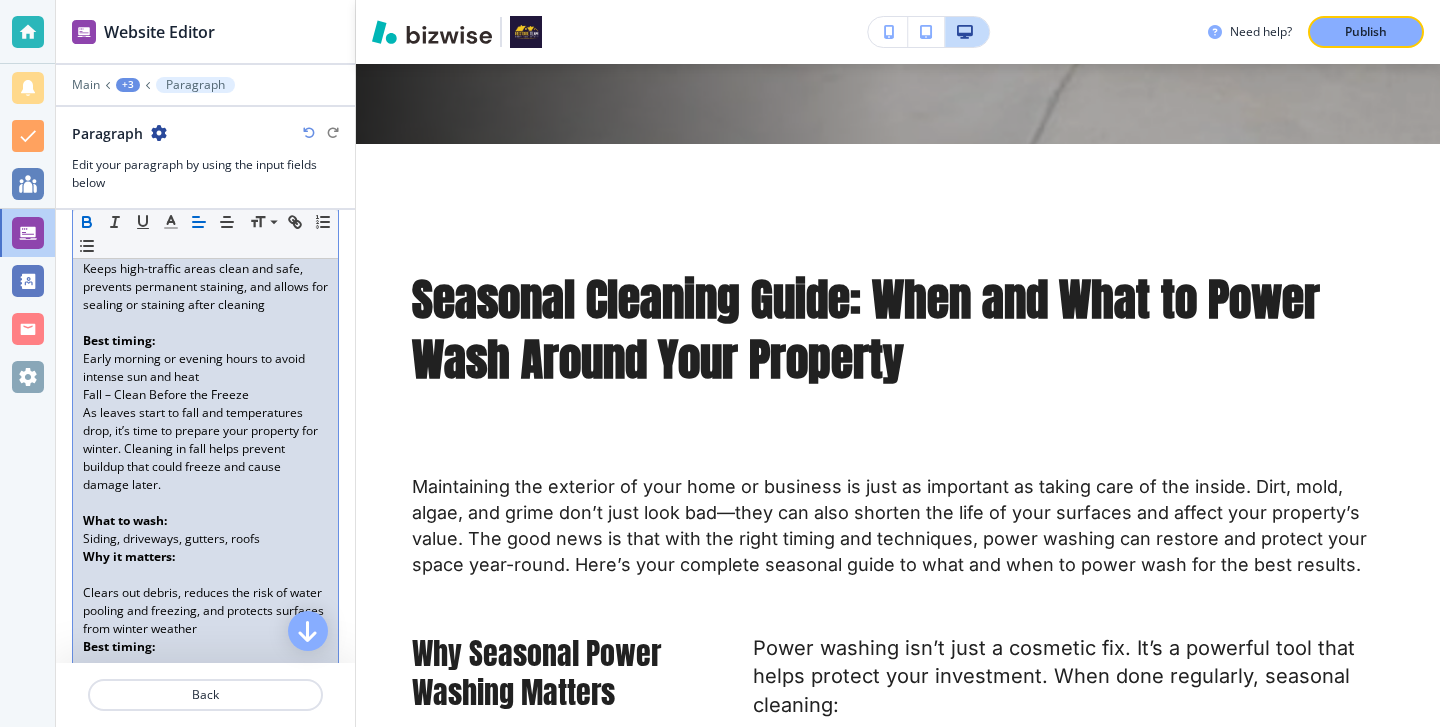 scroll, scrollTop: 936, scrollLeft: 0, axis: vertical 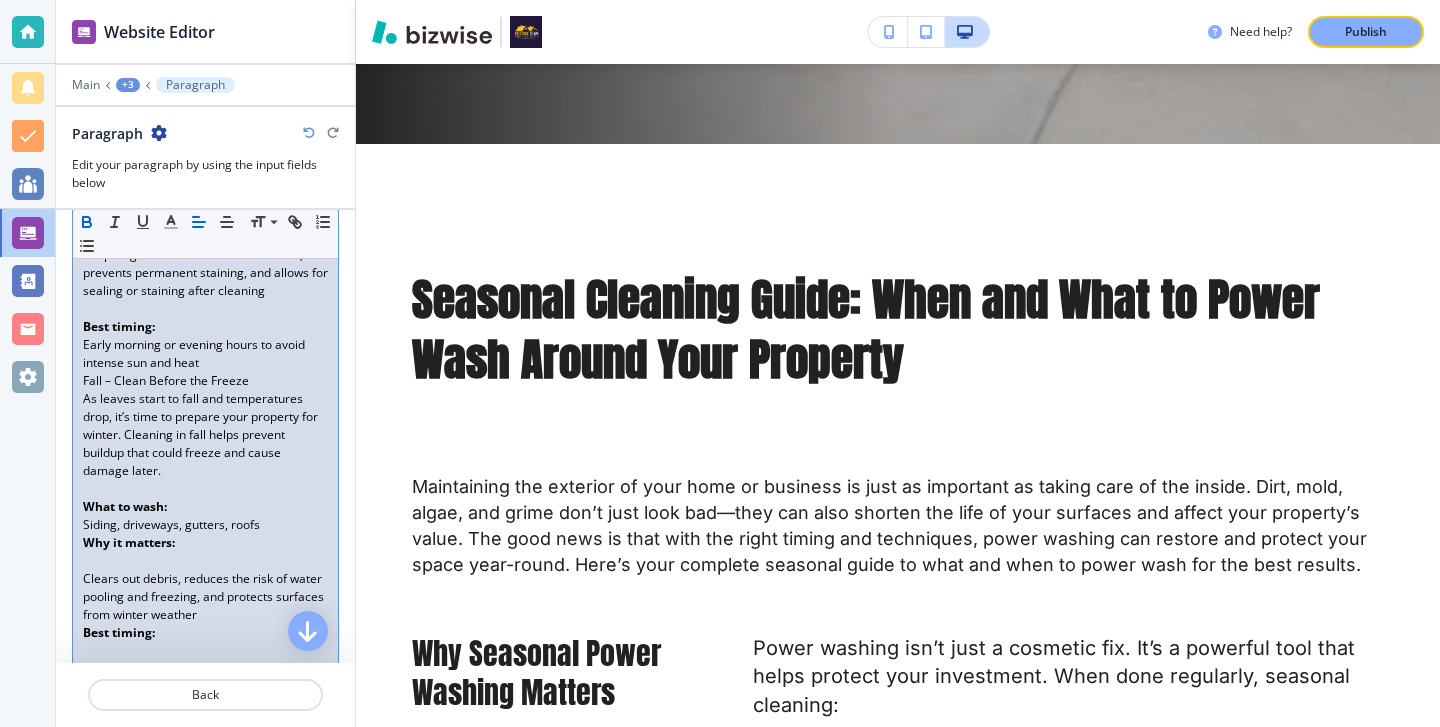 click at bounding box center [205, 561] 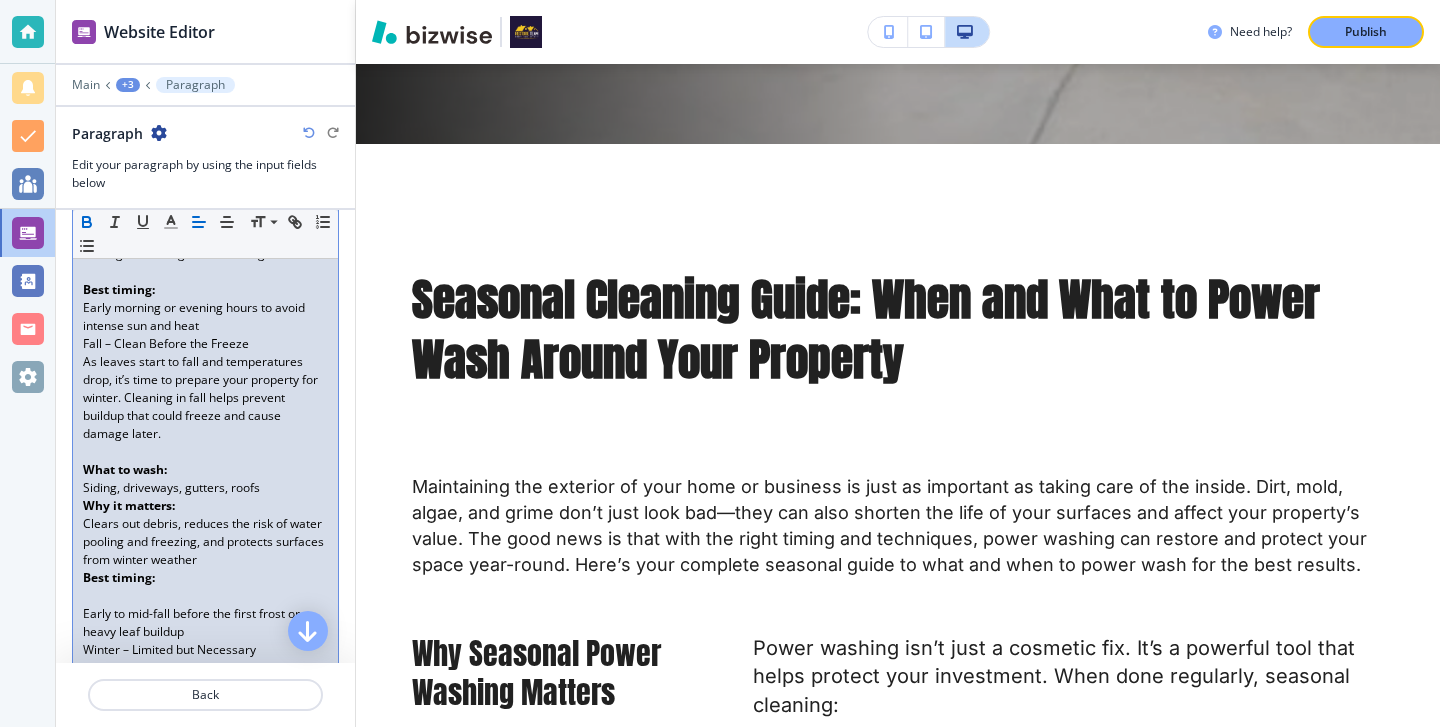 scroll, scrollTop: 1056, scrollLeft: 0, axis: vertical 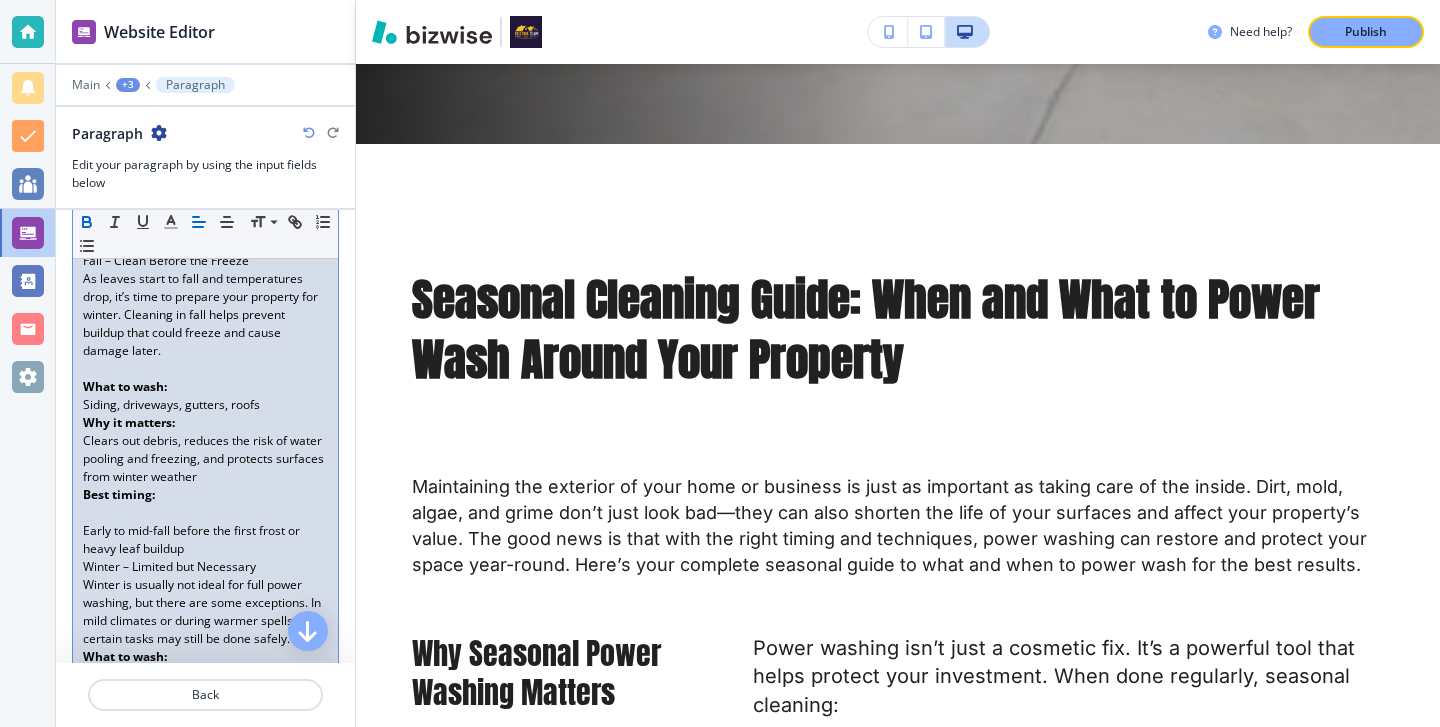 click at bounding box center (205, 513) 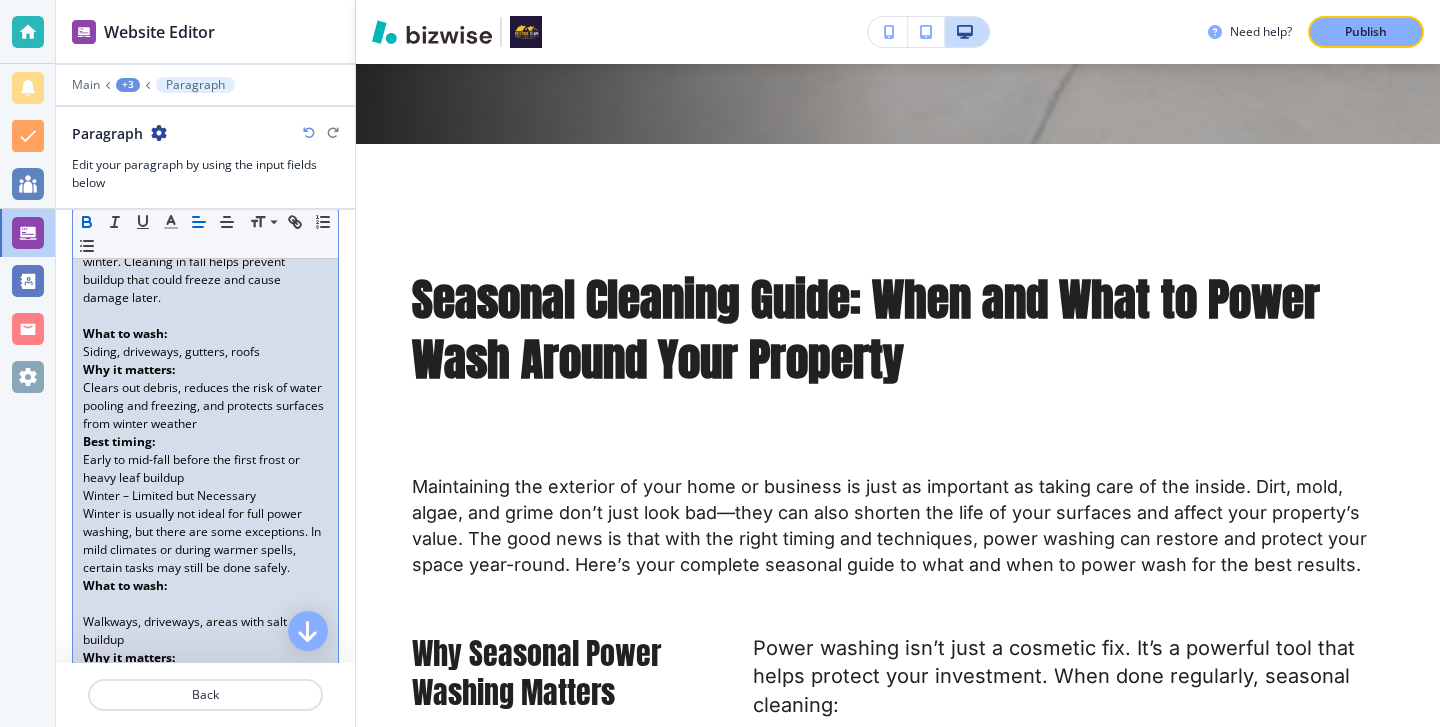 scroll, scrollTop: 1159, scrollLeft: 0, axis: vertical 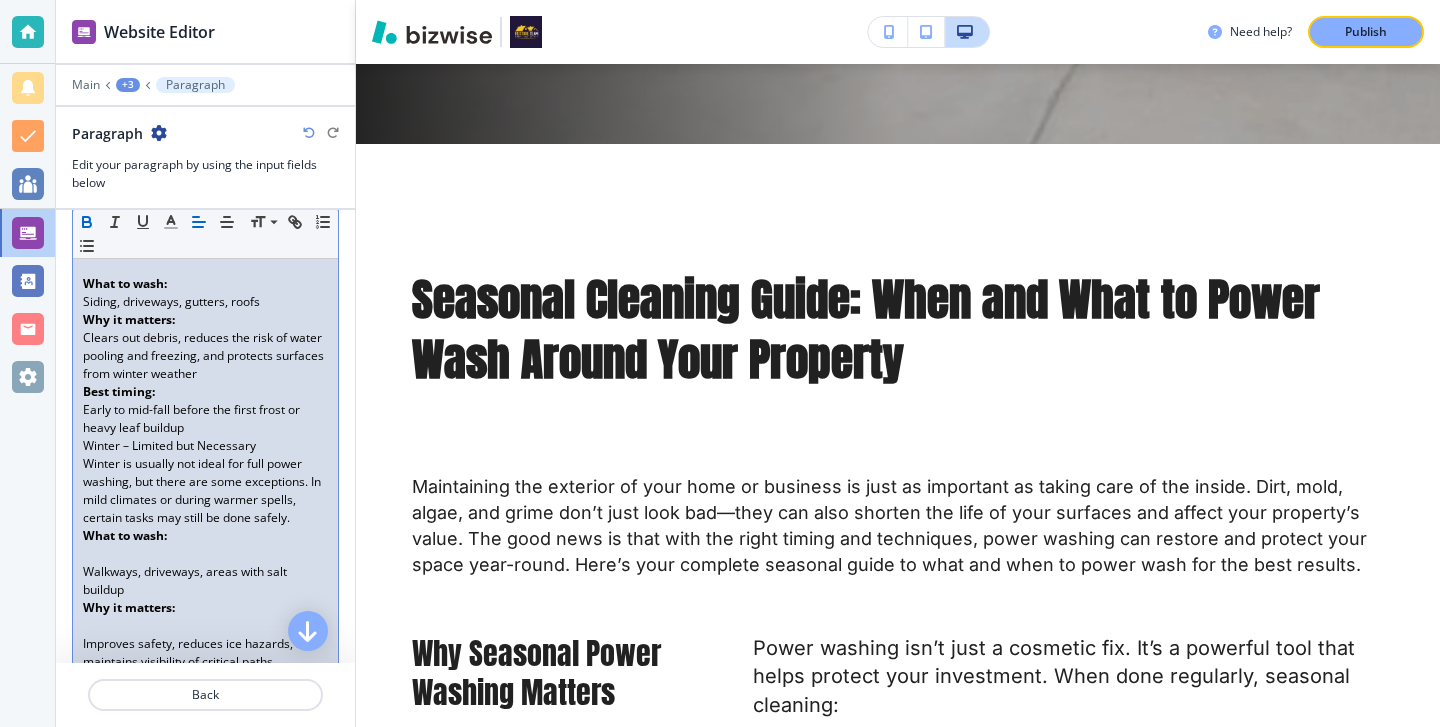click on "Winter is usually not ideal for full power washing, but there are some exceptions. In mild climates or during warmer spells, certain tasks may still be done safely." at bounding box center [205, 491] 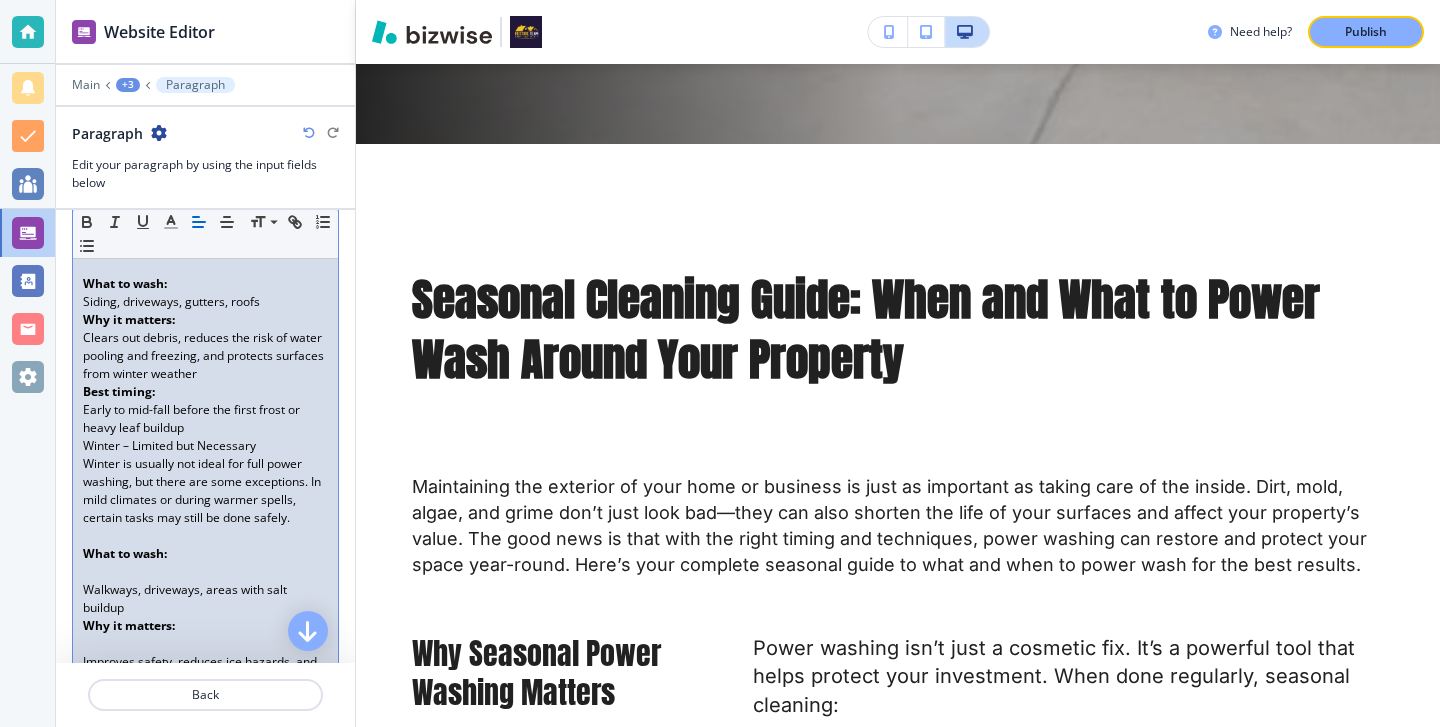 click on "What to wash:" at bounding box center (205, 554) 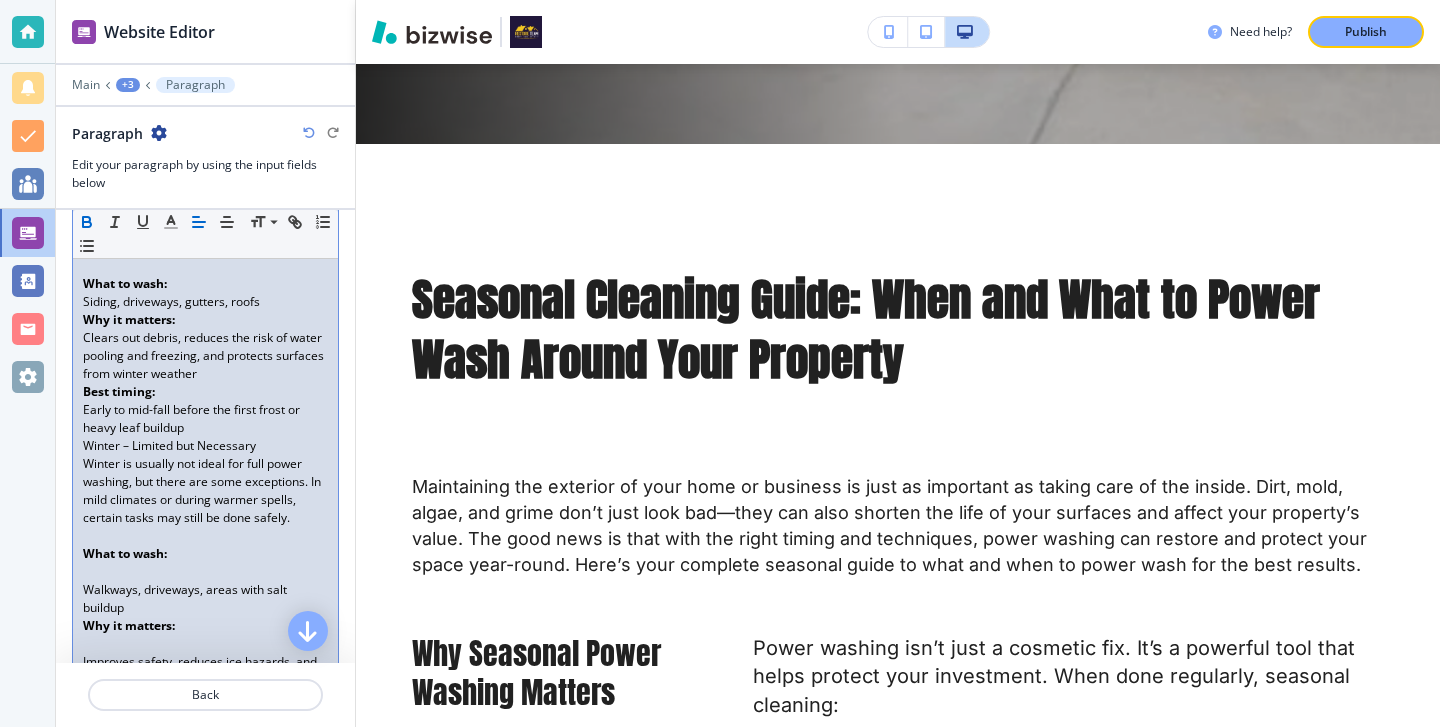 click on "What to wash:" at bounding box center (205, 554) 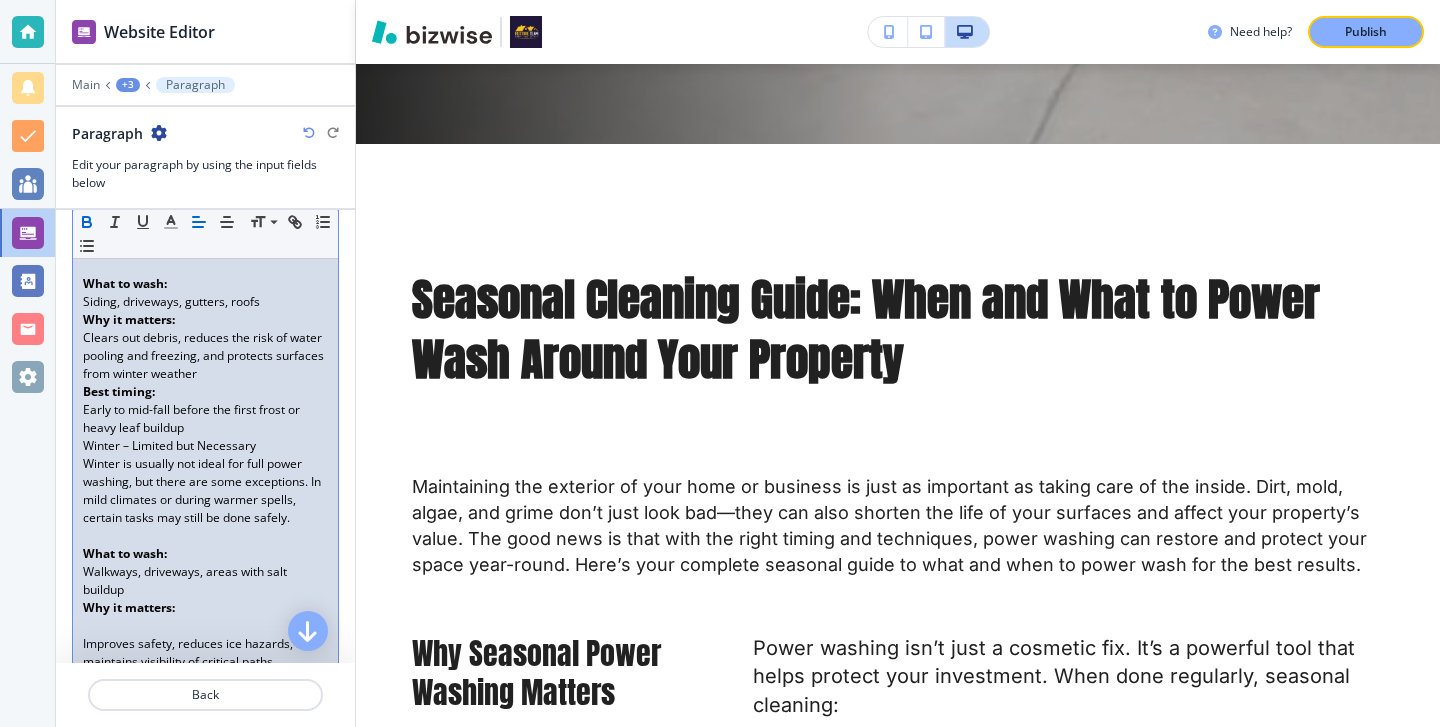 click on "Walkways, driveways, areas with salt buildup" at bounding box center [205, 581] 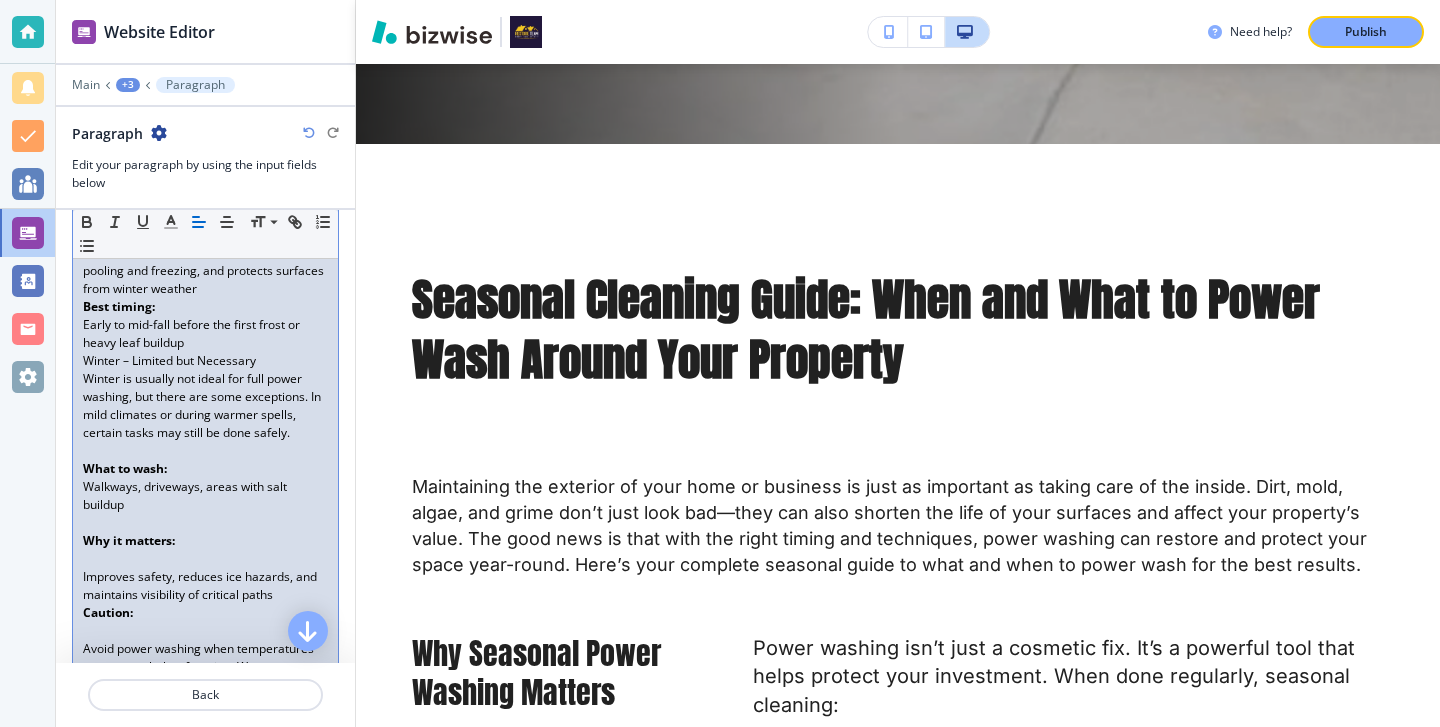 scroll, scrollTop: 1292, scrollLeft: 0, axis: vertical 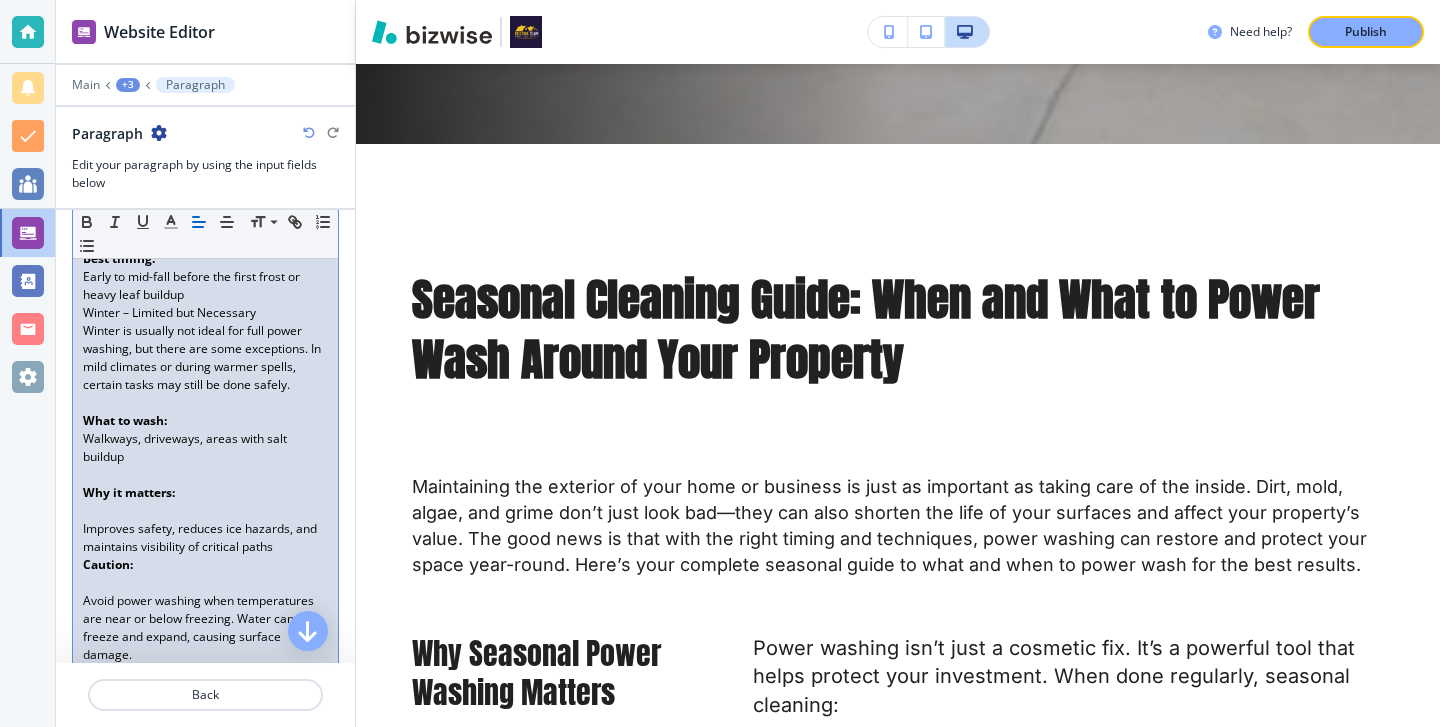 click at bounding box center (205, 511) 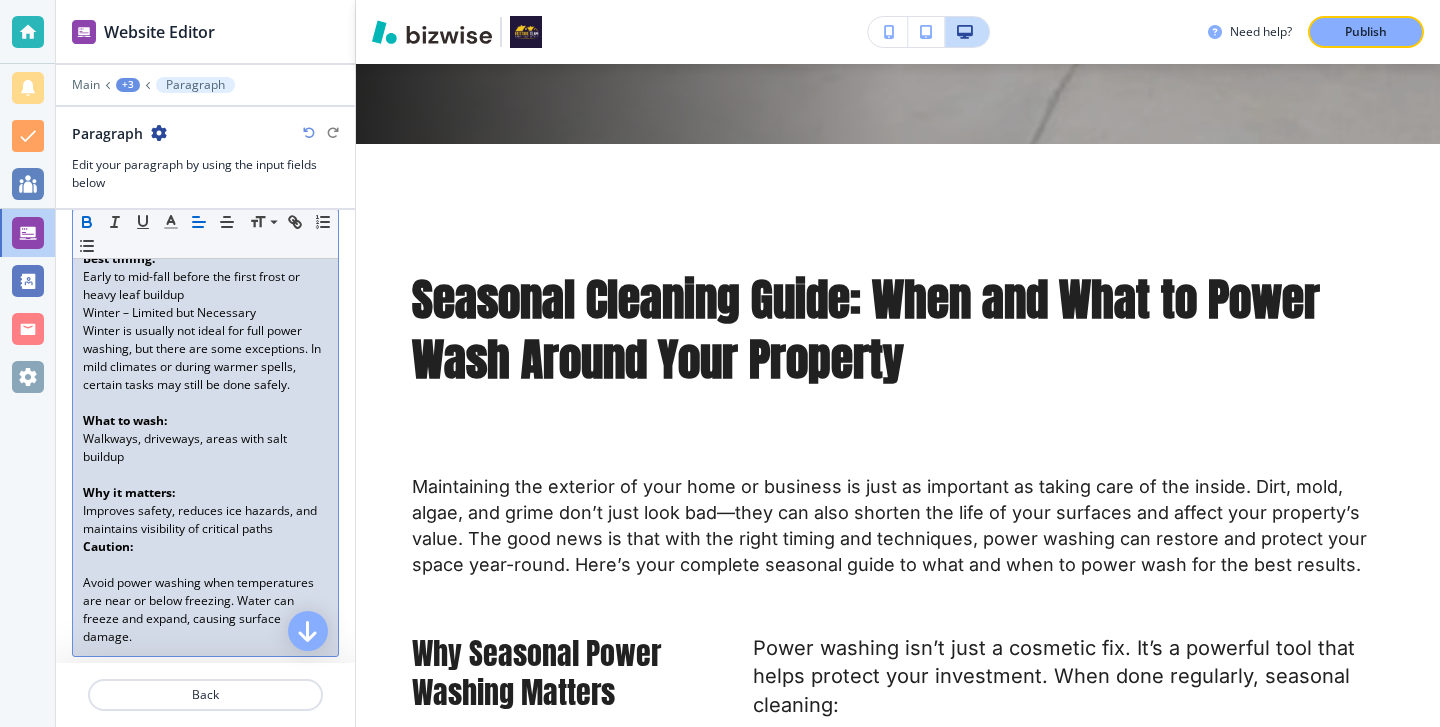 click on "Improves safety, reduces ice hazards, and maintains visibility of critical paths" at bounding box center [205, 520] 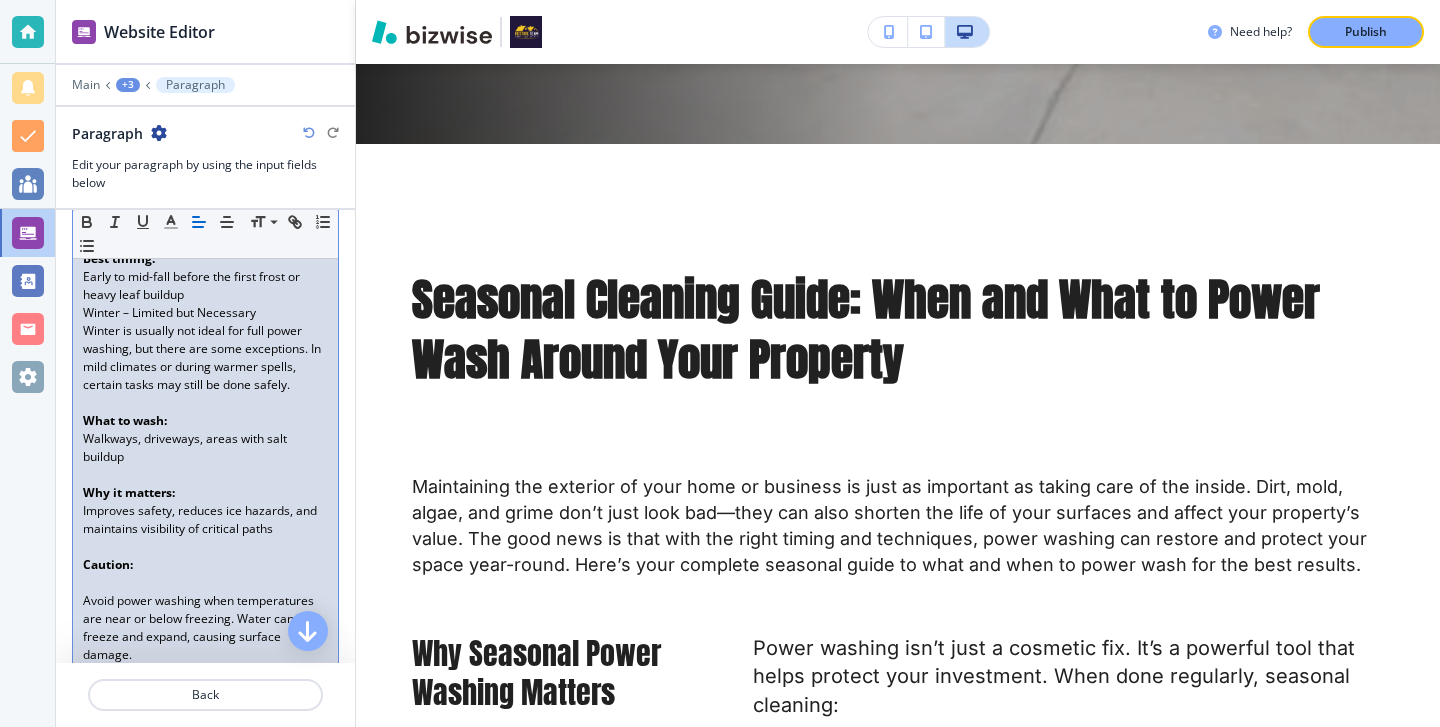 click at bounding box center (205, 583) 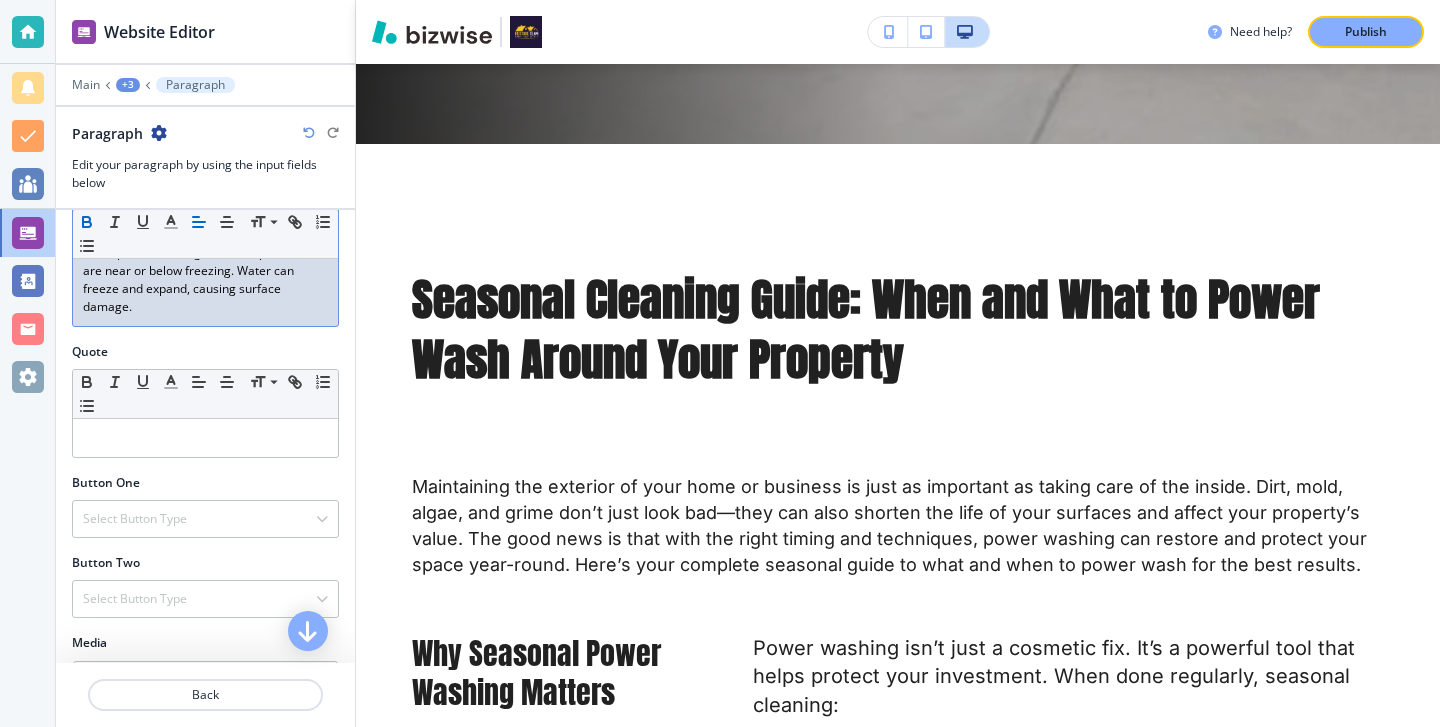 scroll, scrollTop: 1620, scrollLeft: 0, axis: vertical 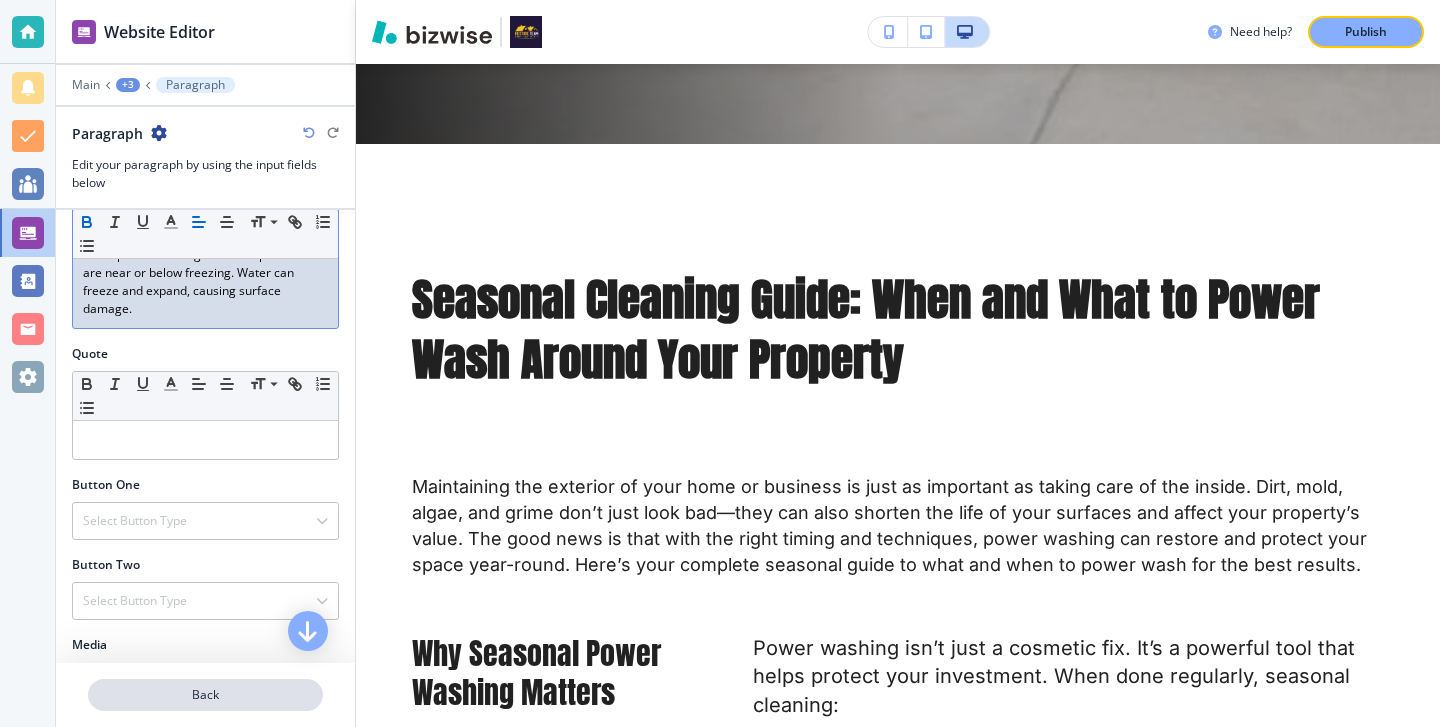 click on "Back" at bounding box center (205, 695) 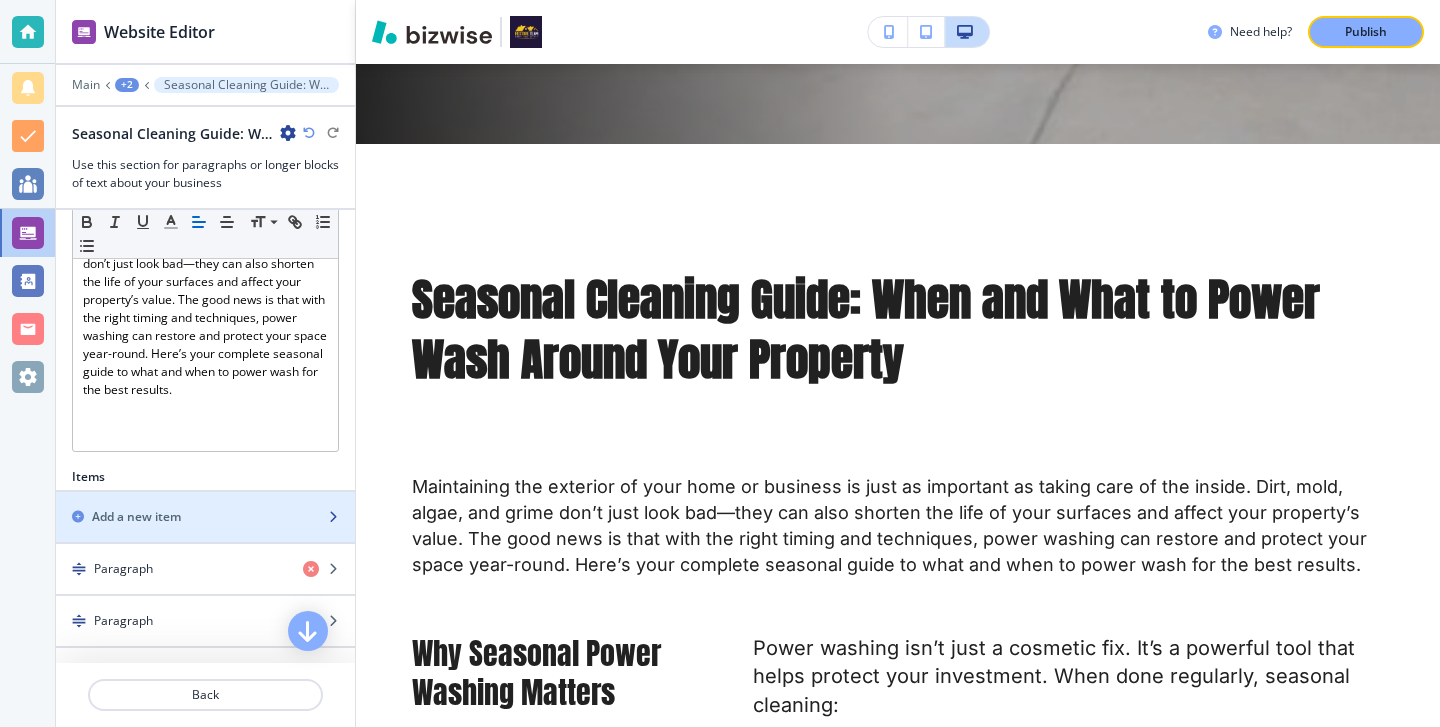 scroll, scrollTop: 438, scrollLeft: 0, axis: vertical 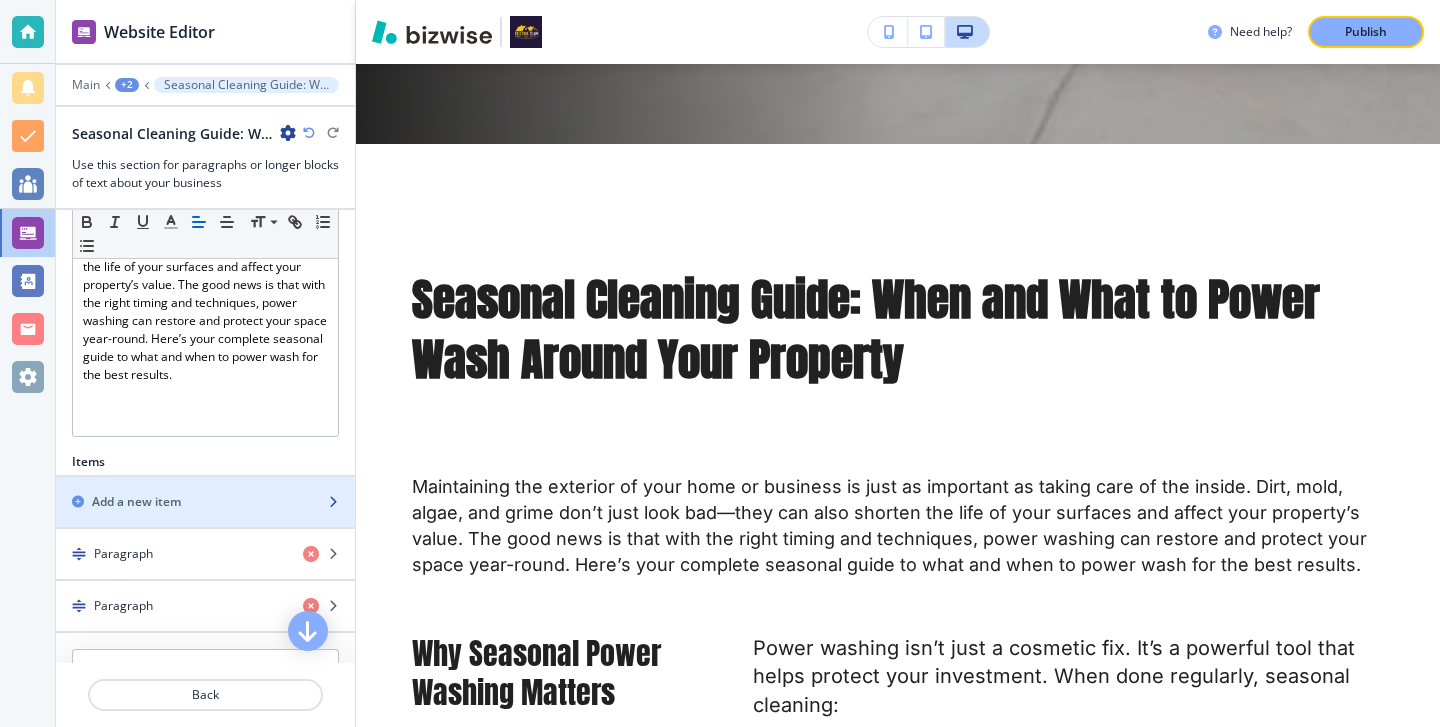 click on "Add a new item" at bounding box center [183, 502] 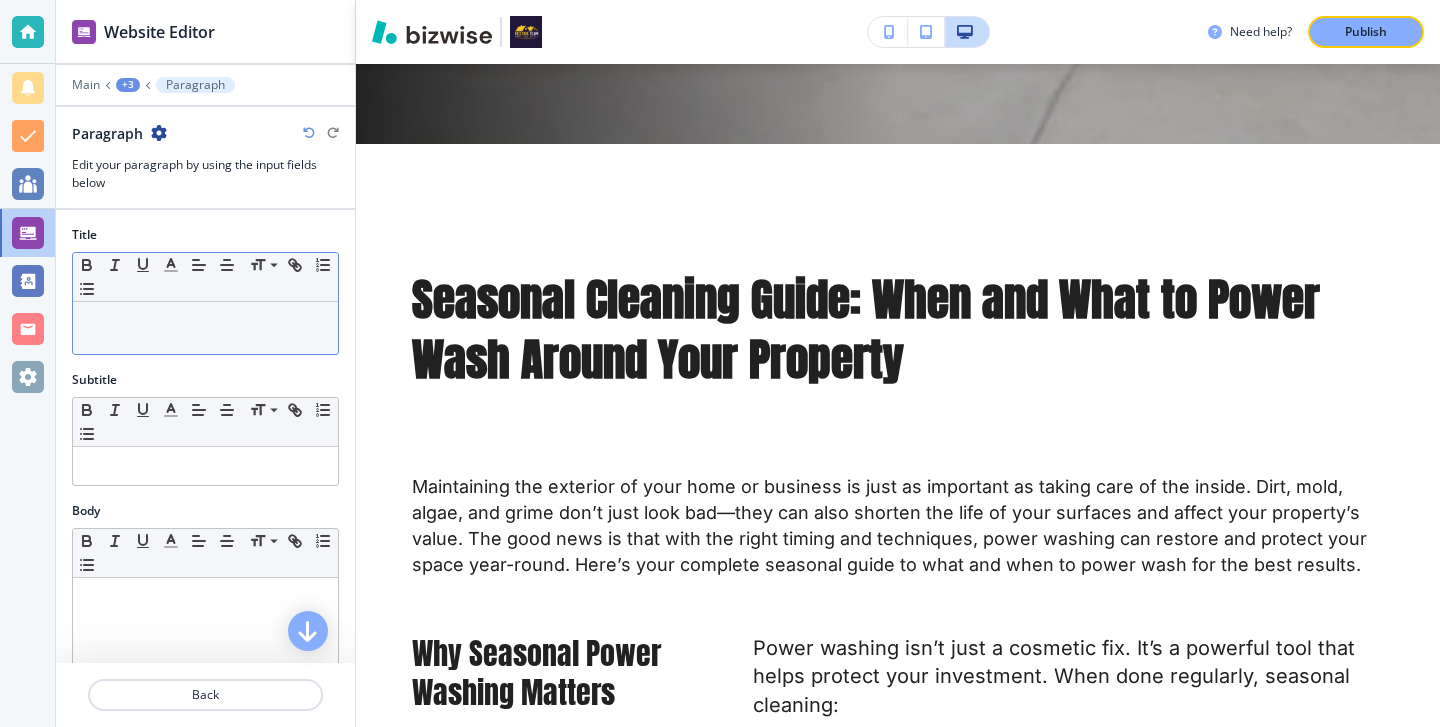 click at bounding box center (205, 328) 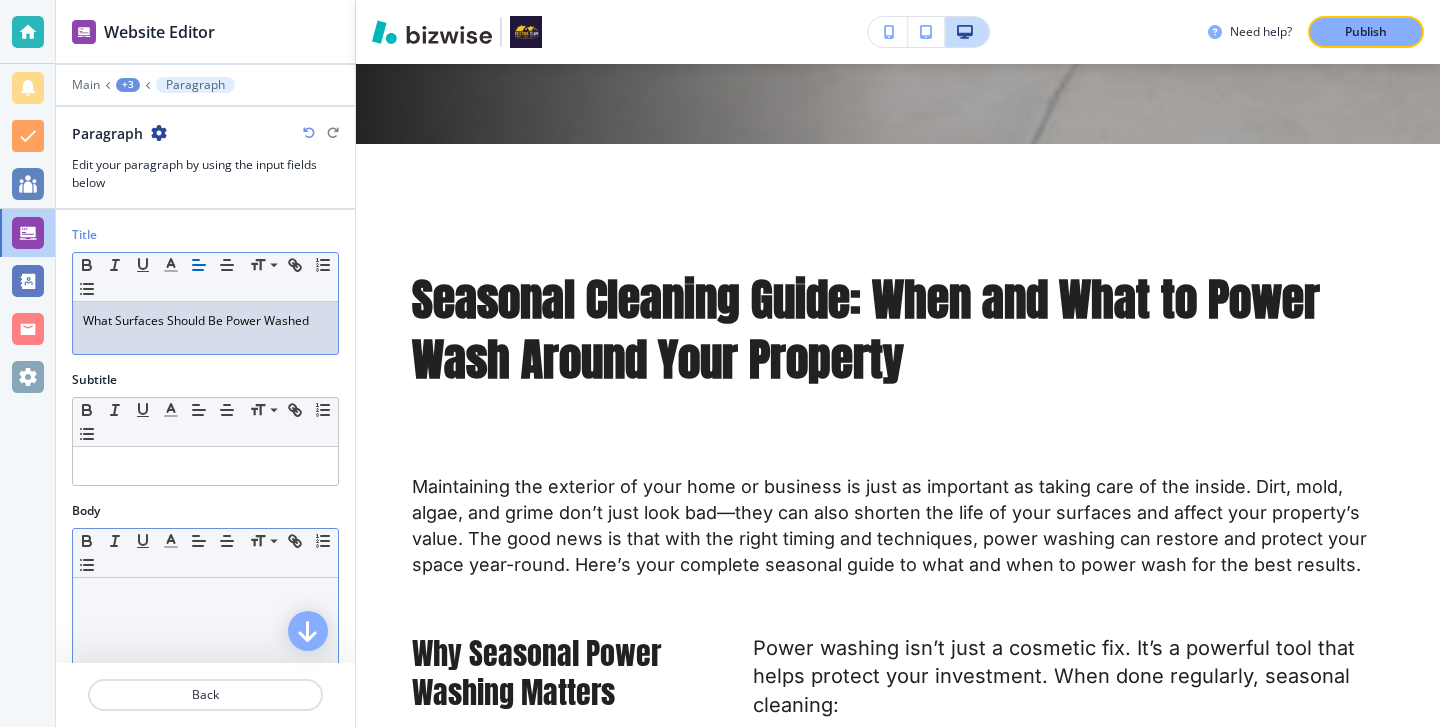 click at bounding box center (205, 597) 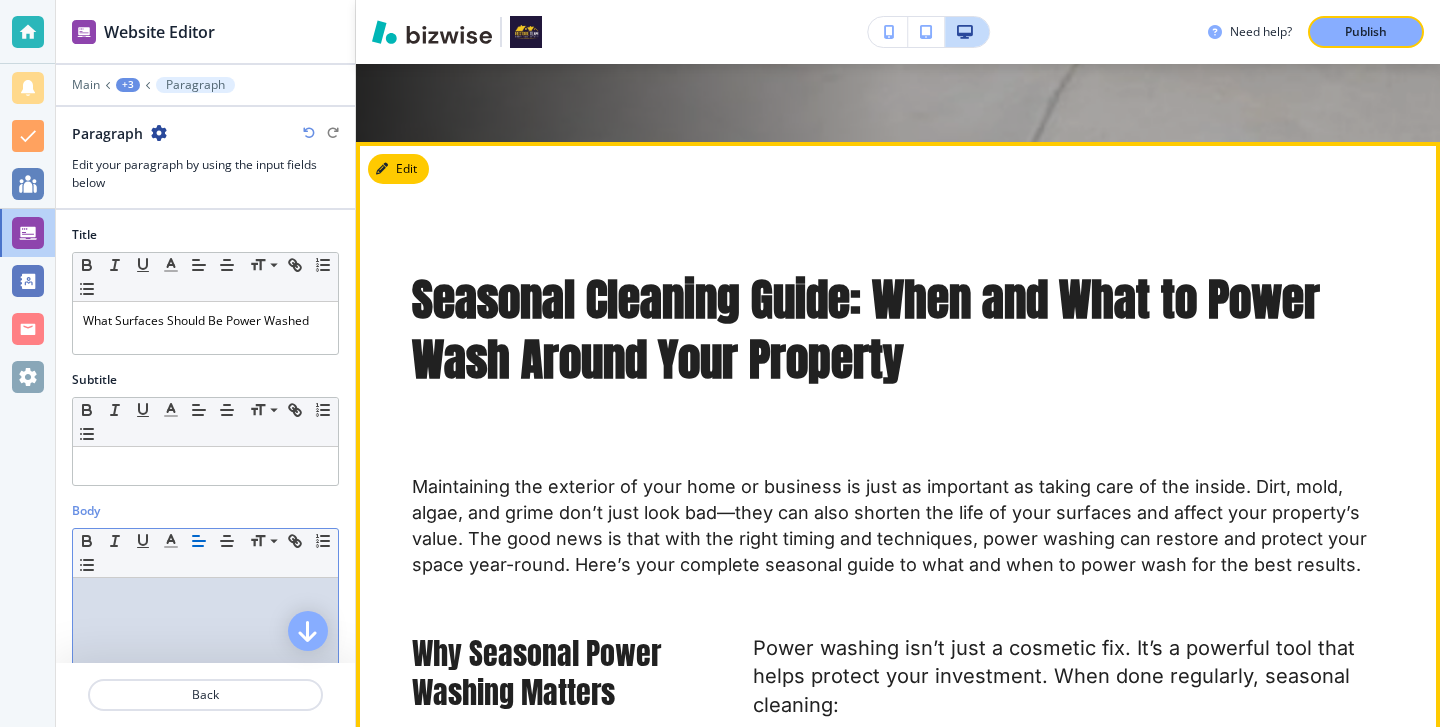 scroll, scrollTop: 271, scrollLeft: 0, axis: vertical 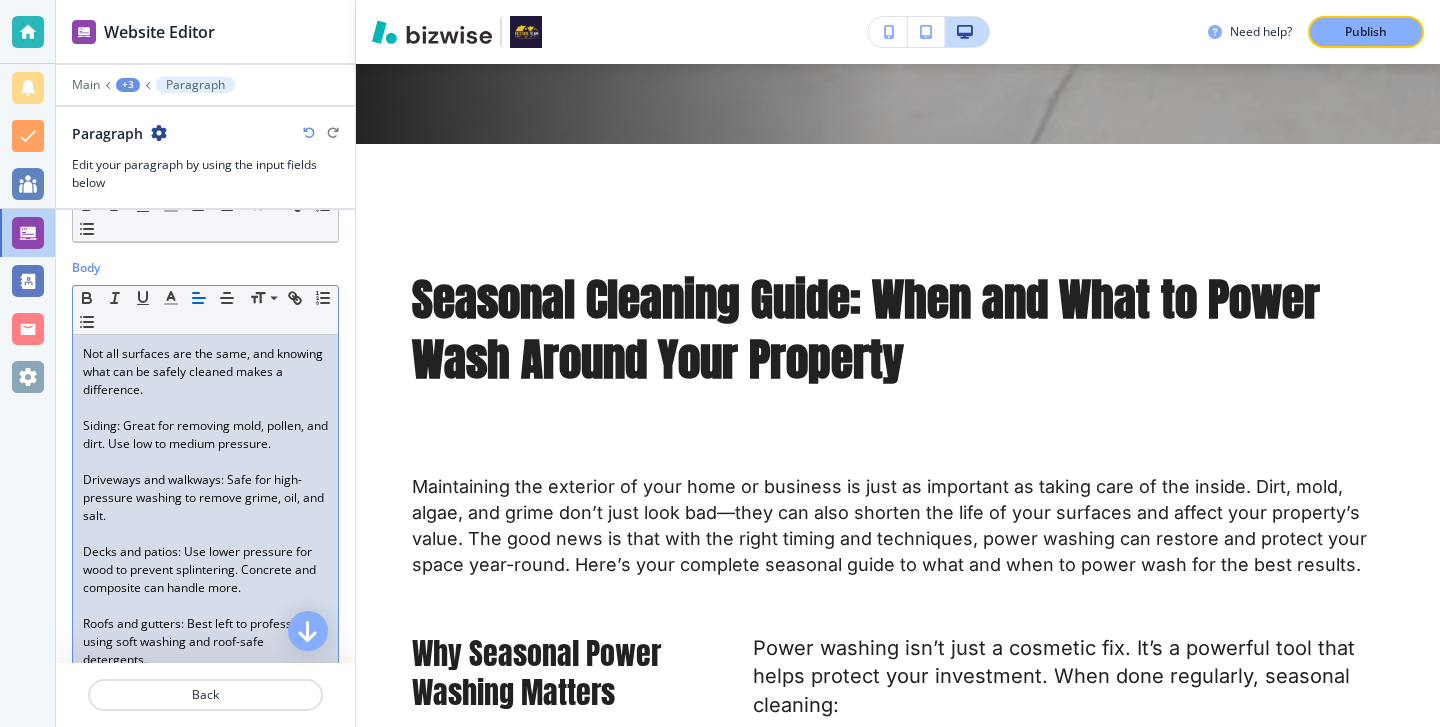 click at bounding box center [205, 462] 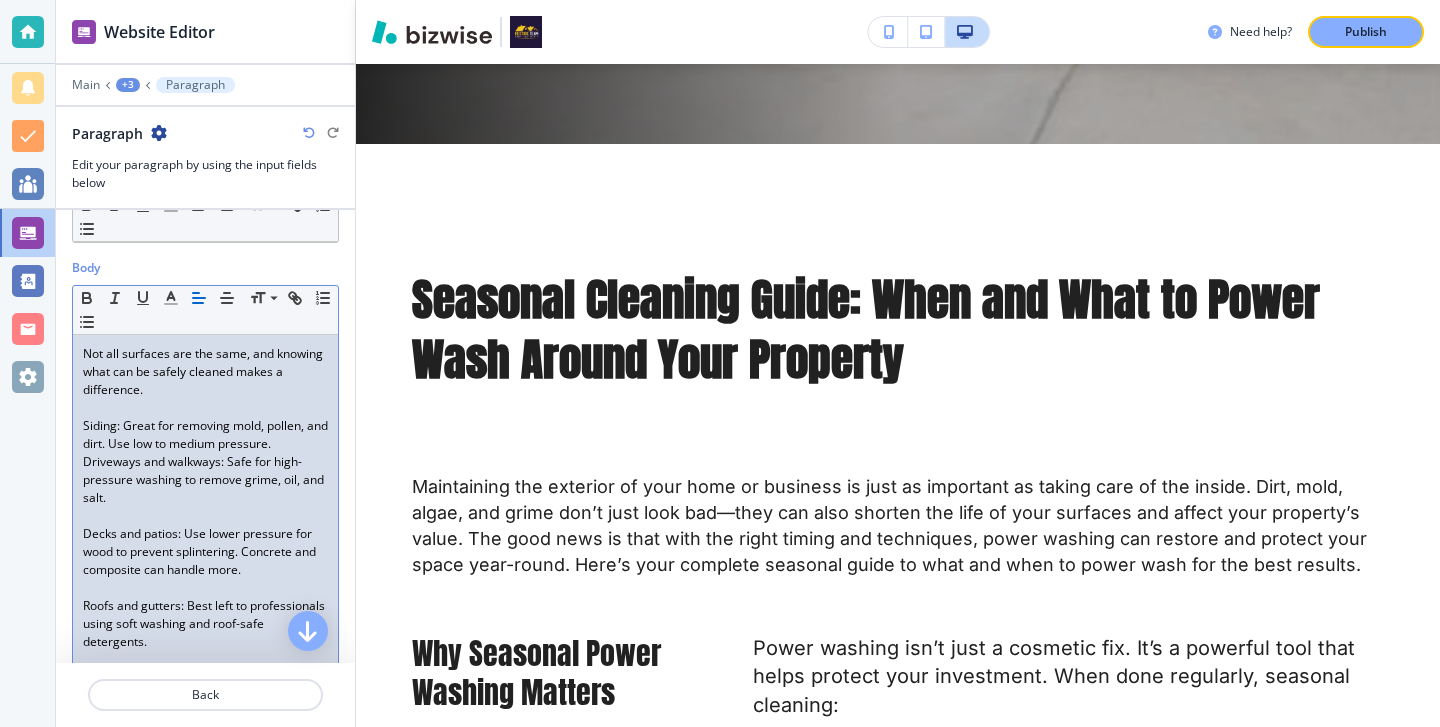 click at bounding box center [205, 516] 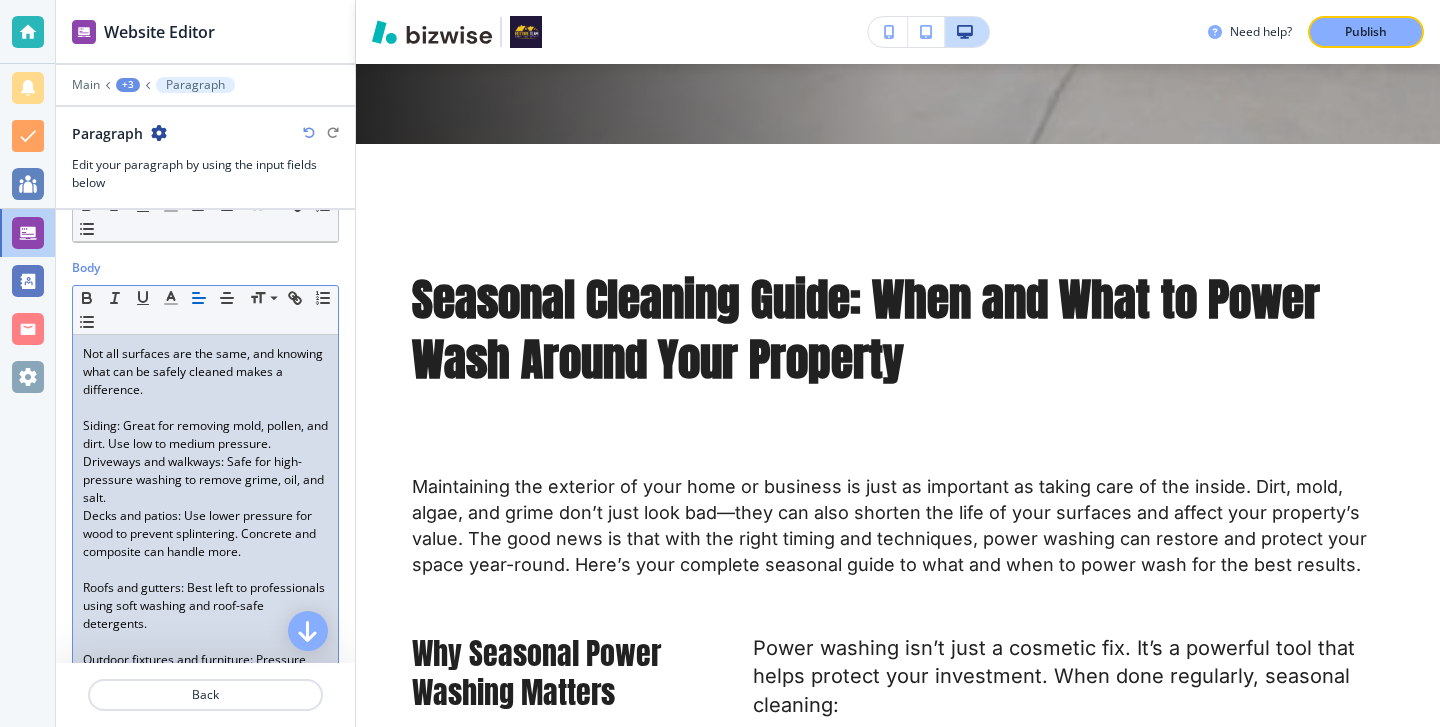 click at bounding box center (205, 570) 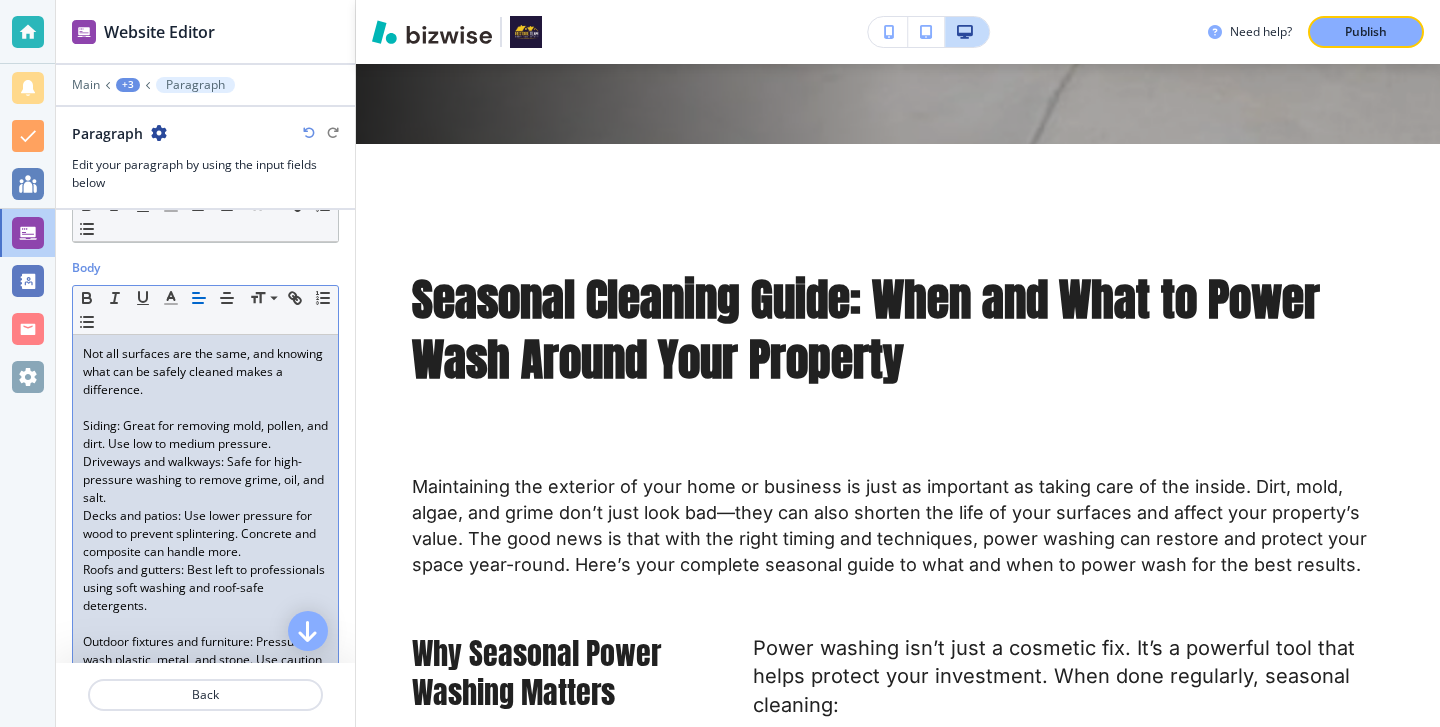 click at bounding box center (205, 624) 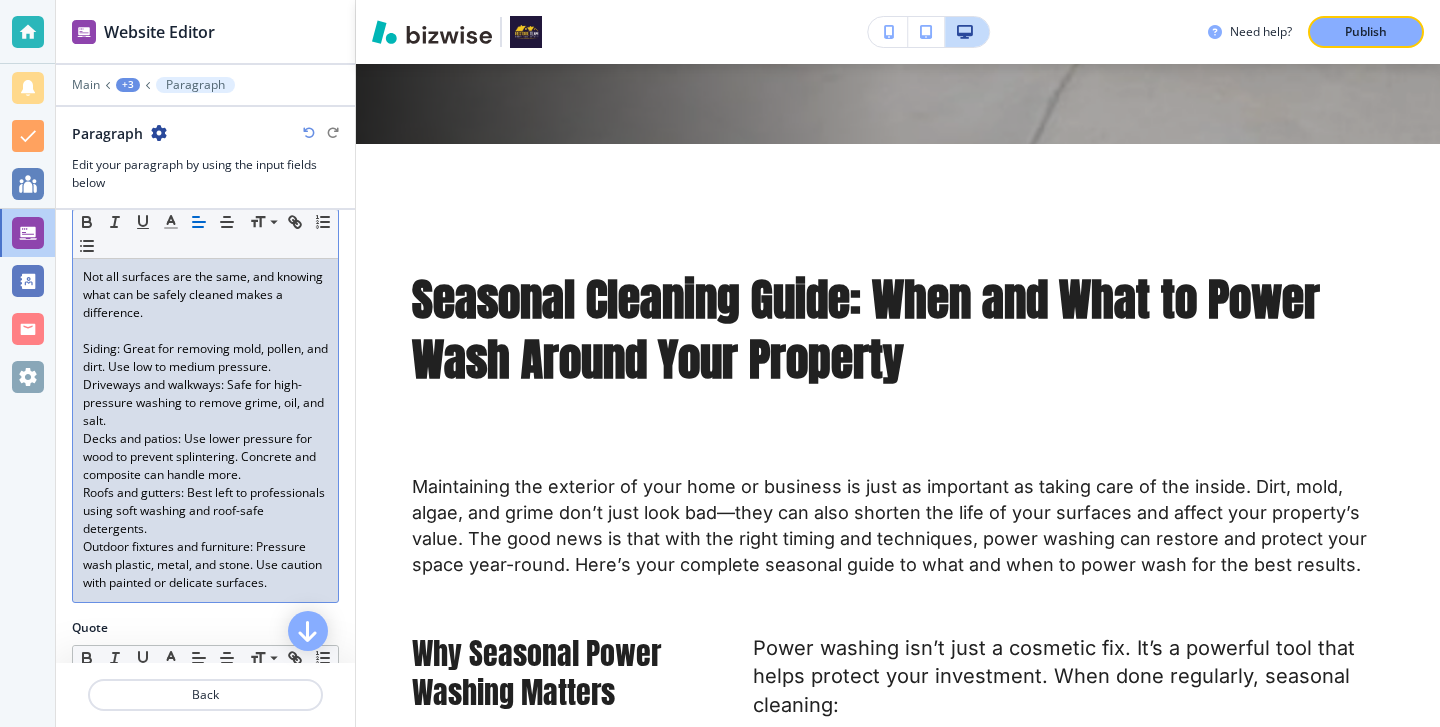 scroll, scrollTop: 247, scrollLeft: 0, axis: vertical 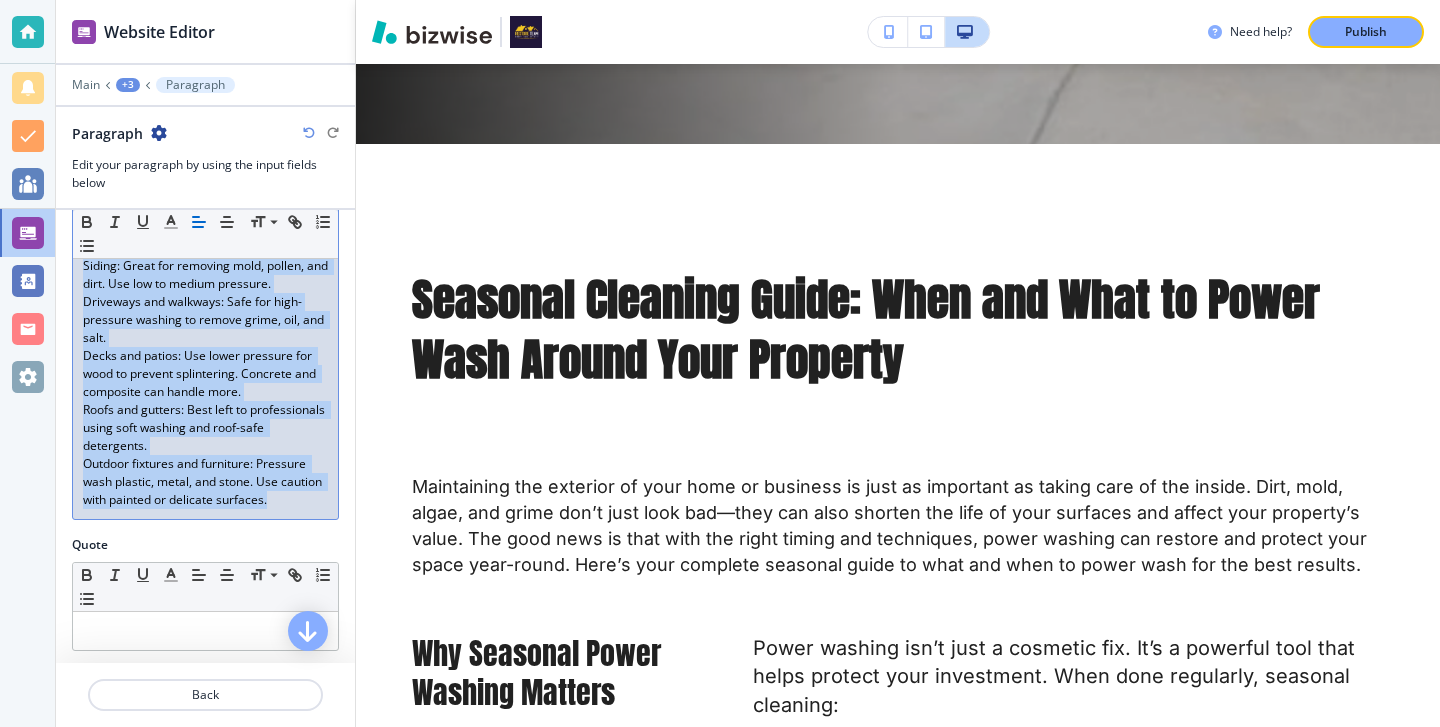 drag, startPoint x: 80, startPoint y: 413, endPoint x: 284, endPoint y: 666, distance: 325 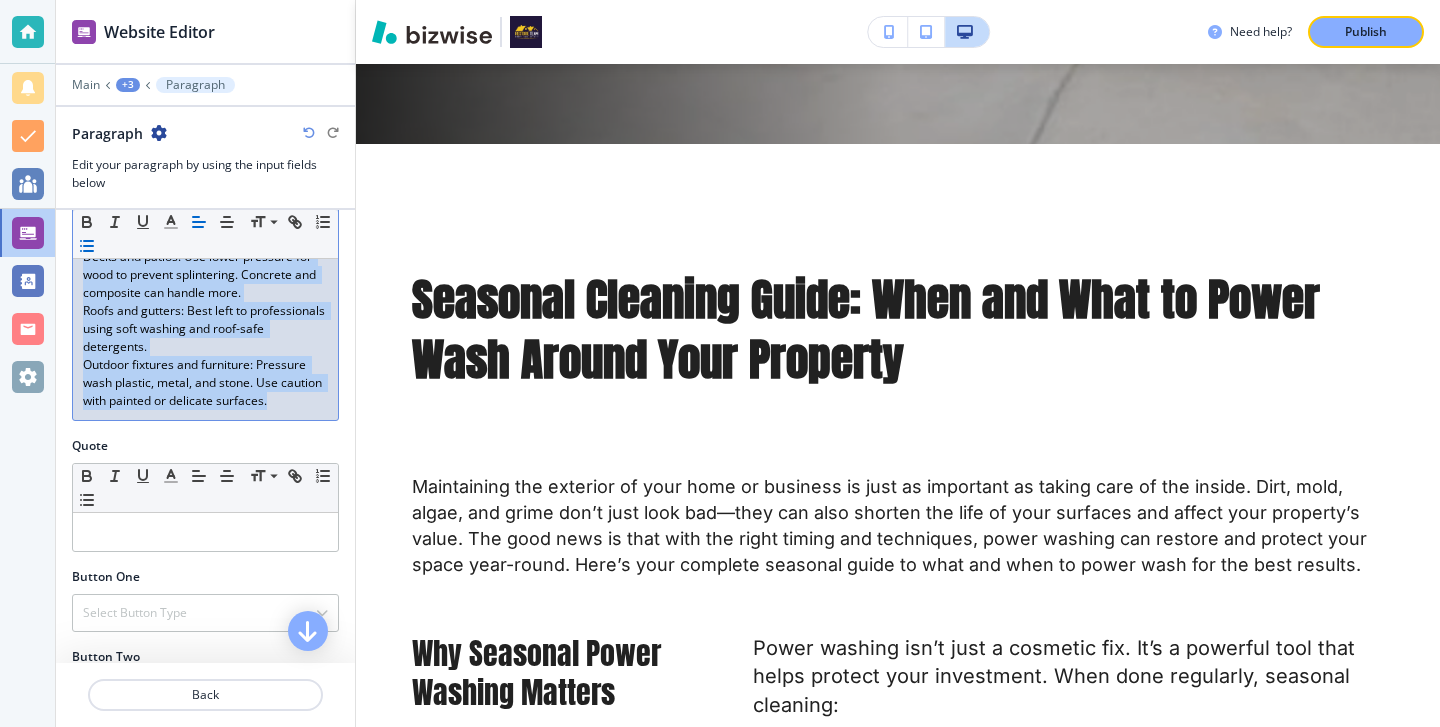 click at bounding box center [87, 246] 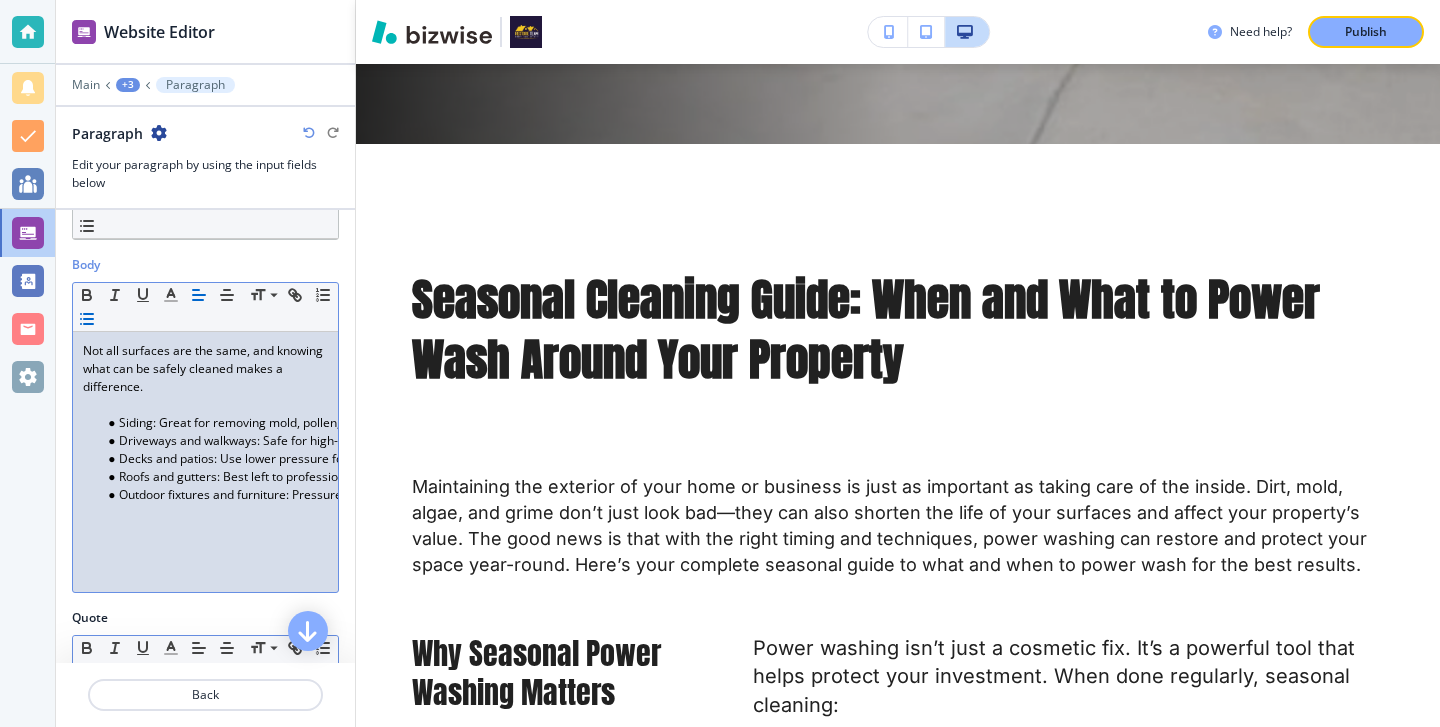 scroll, scrollTop: 289, scrollLeft: 0, axis: vertical 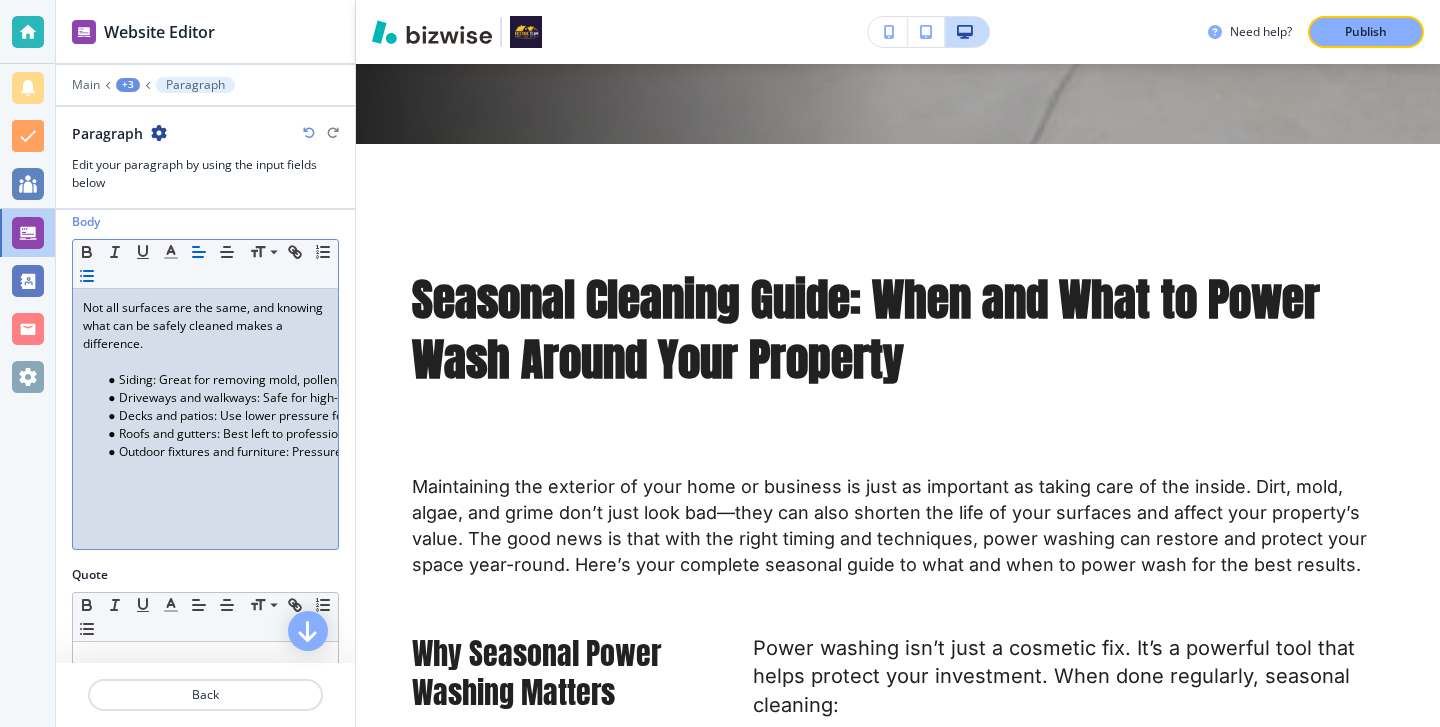 click on "Siding: Great for removing mold, pollen, and dirt. Use low to medium pressure." at bounding box center (214, 380) 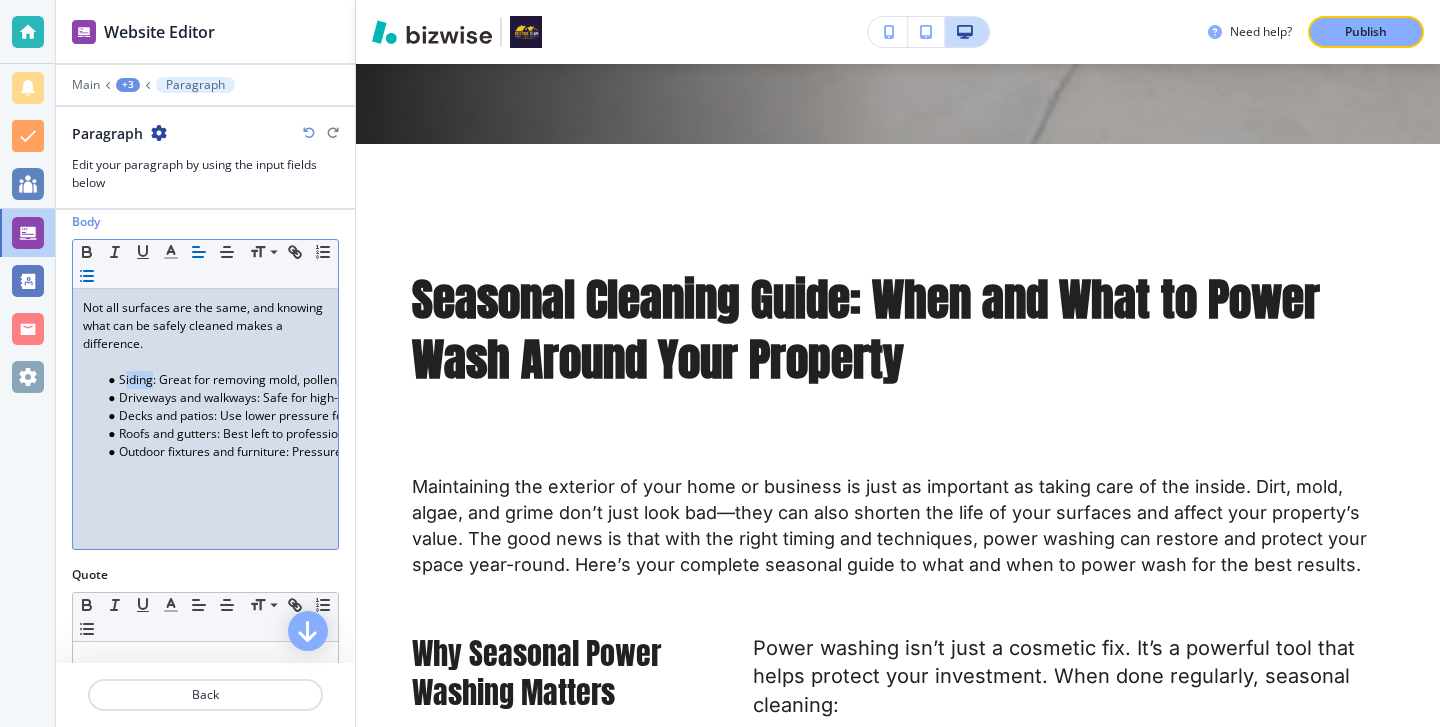 drag, startPoint x: 153, startPoint y: 377, endPoint x: 122, endPoint y: 379, distance: 31.06445 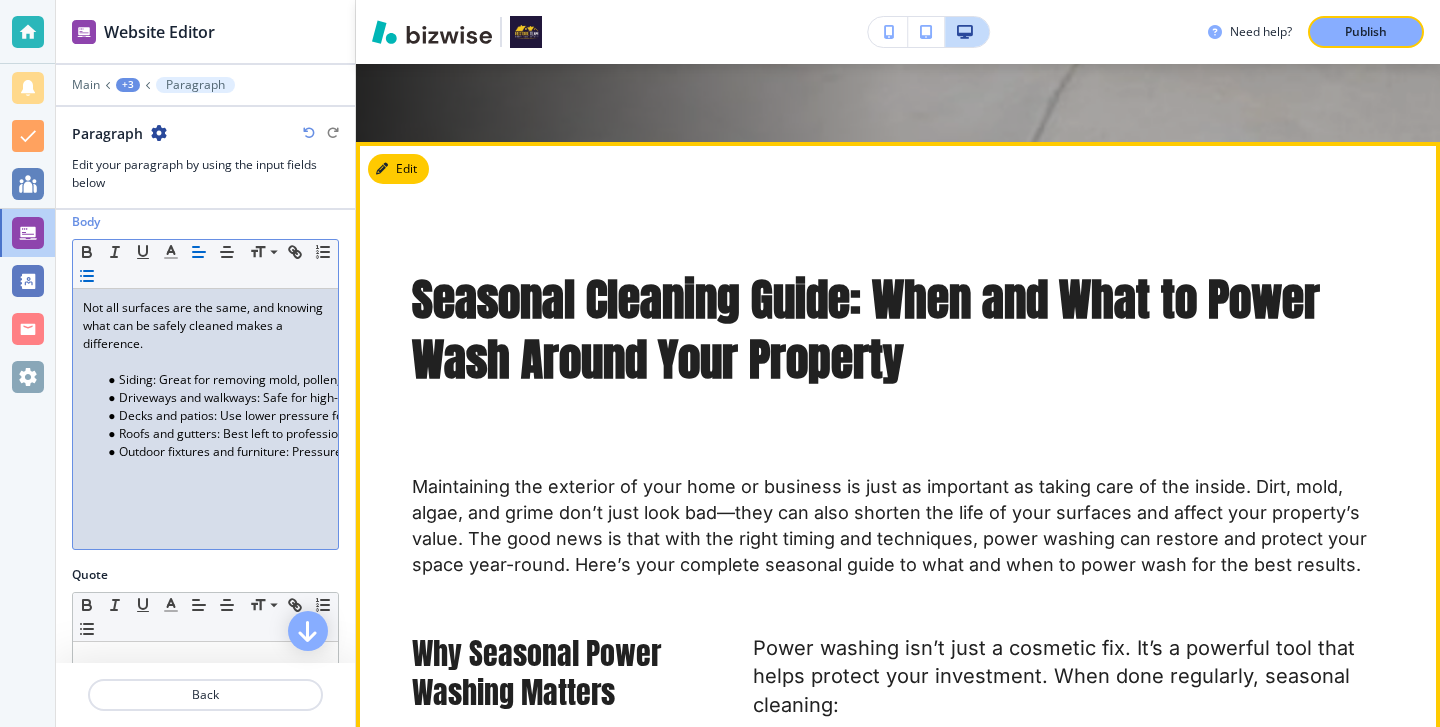 click on "Maintaining the exterior of your home or business is just as important as taking care of the inside. Dirt, mold, algae, and grime don’t just look bad—they can also shorten the life of your surfaces and affect your property’s value. The good news is that with the right timing and techniques, power washing can restore and protect your space year-round. Here’s your complete seasonal guide to what and when to power wash for the best results." at bounding box center (898, 526) 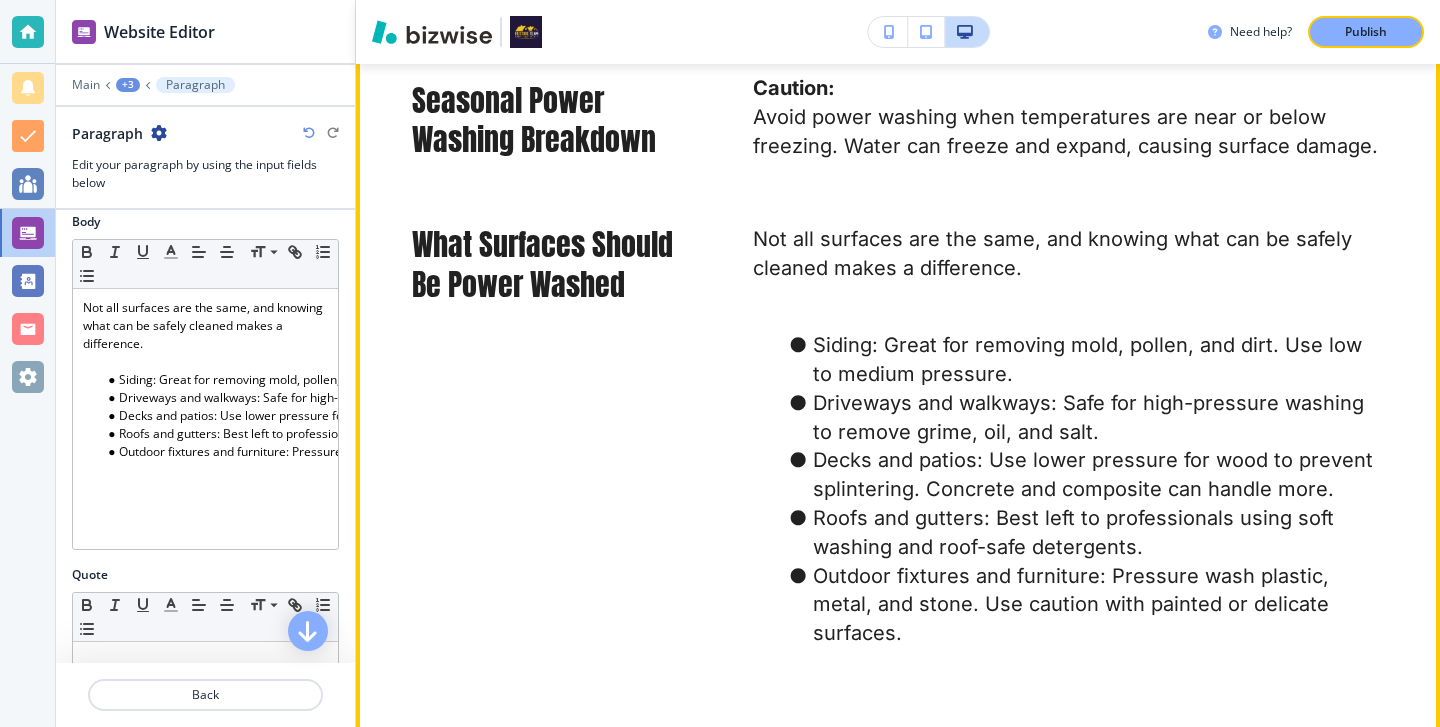scroll, scrollTop: 3670, scrollLeft: 0, axis: vertical 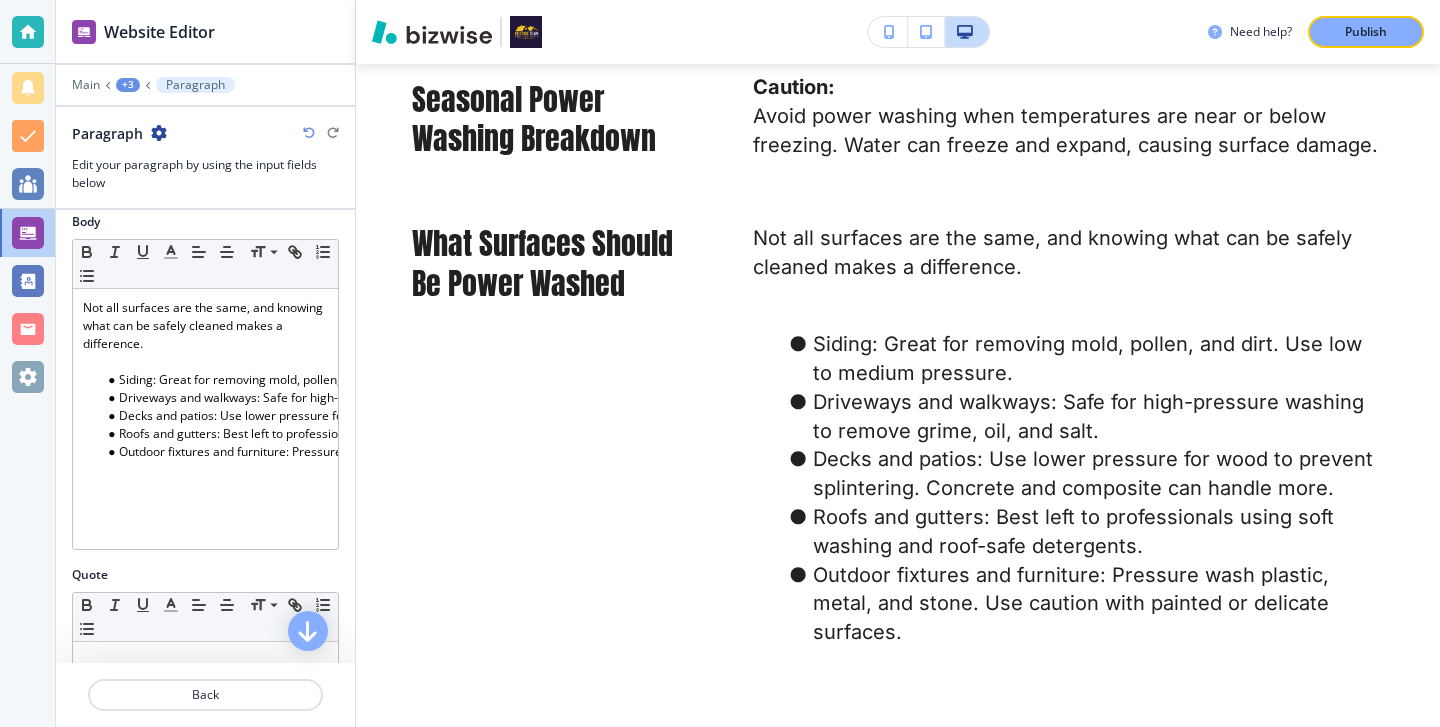 click at bounding box center (205, 671) 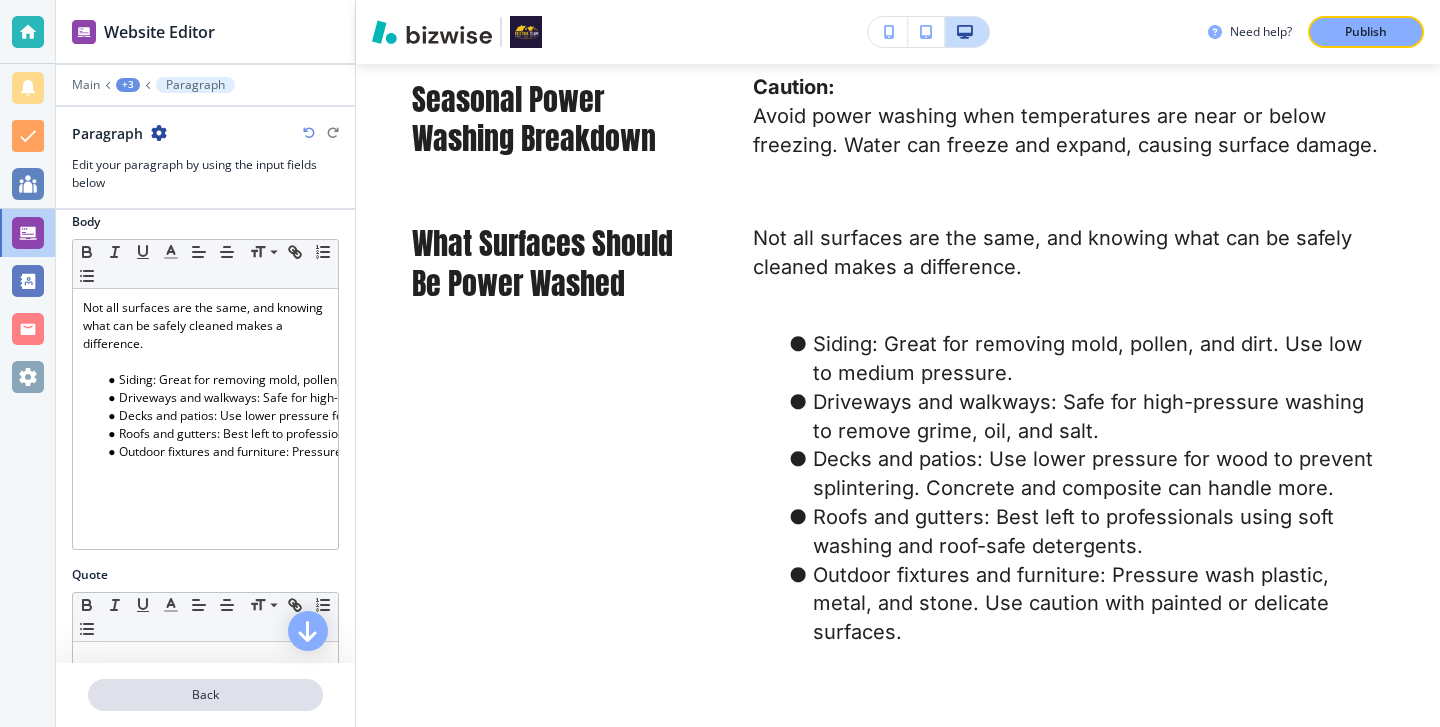 click on "Back" at bounding box center (205, 695) 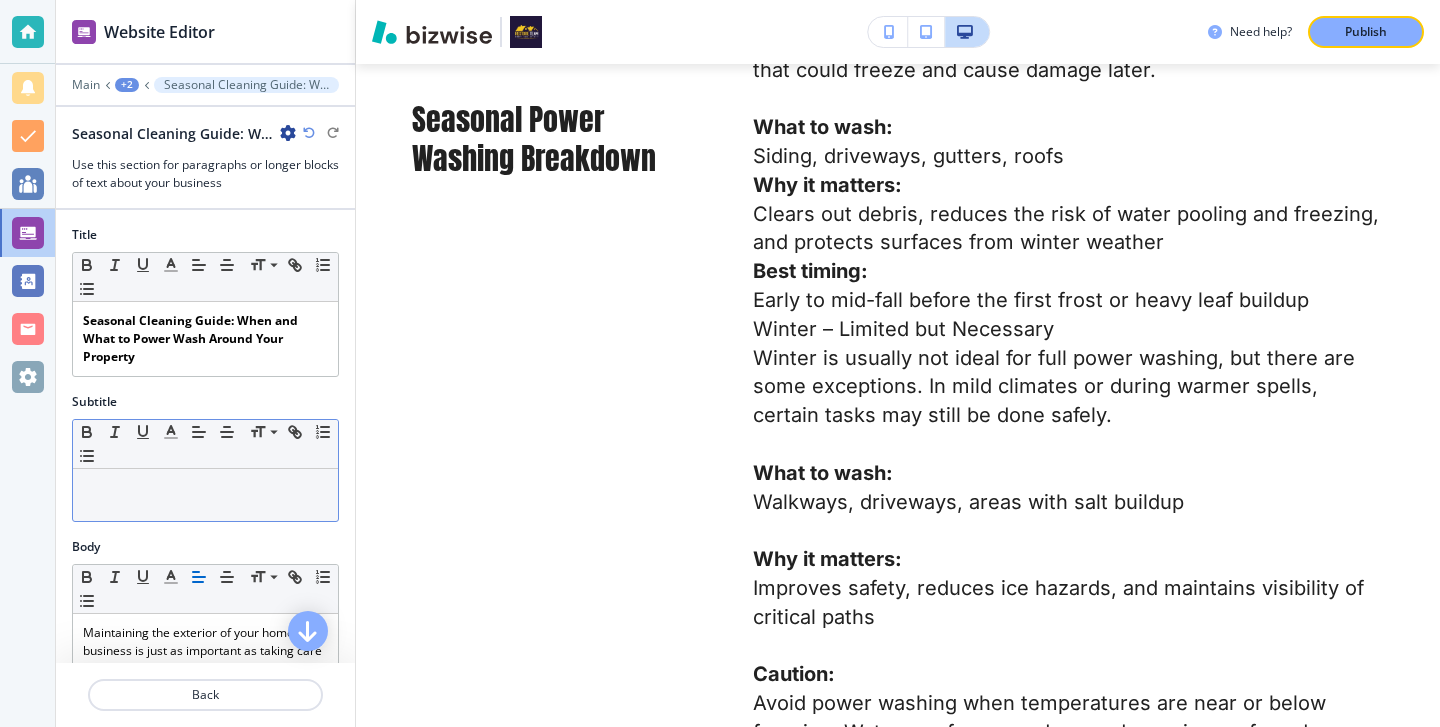 scroll, scrollTop: 1722, scrollLeft: 0, axis: vertical 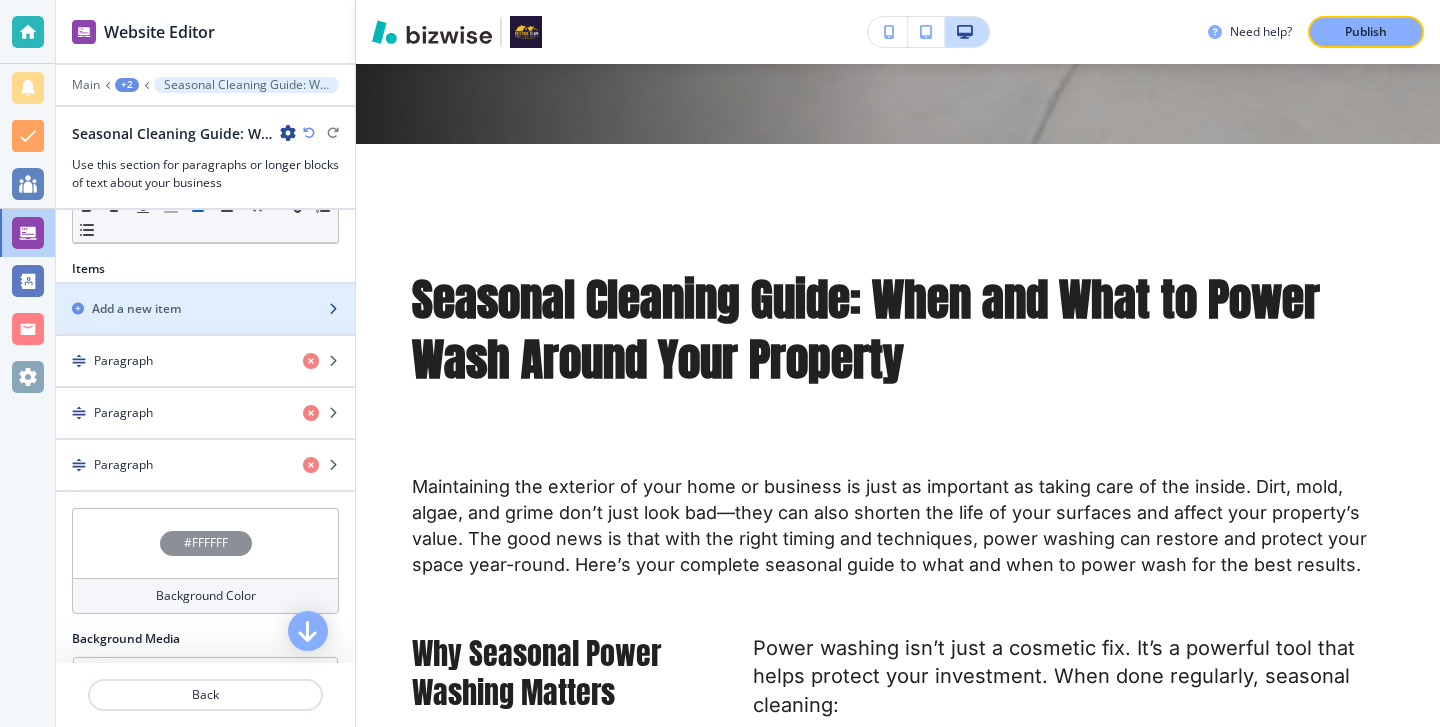 click at bounding box center [205, 326] 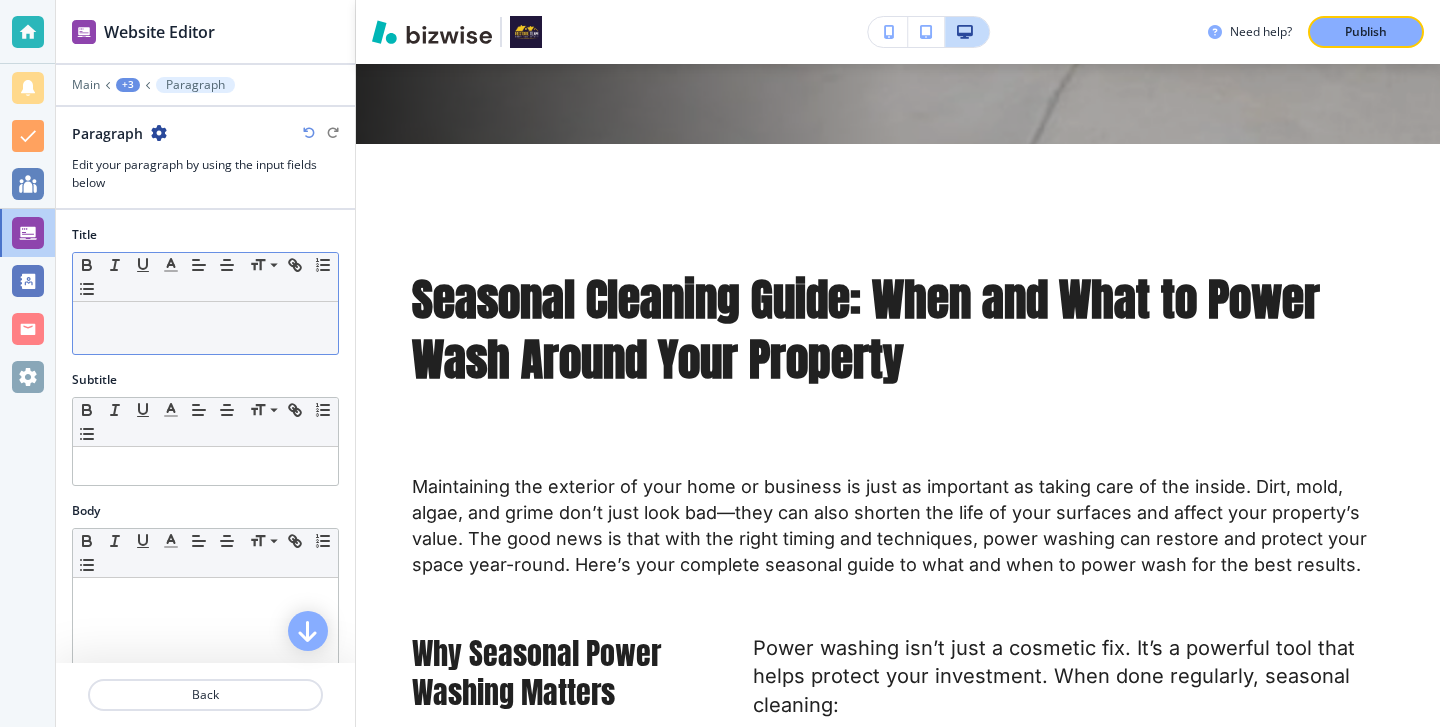 click at bounding box center (205, 328) 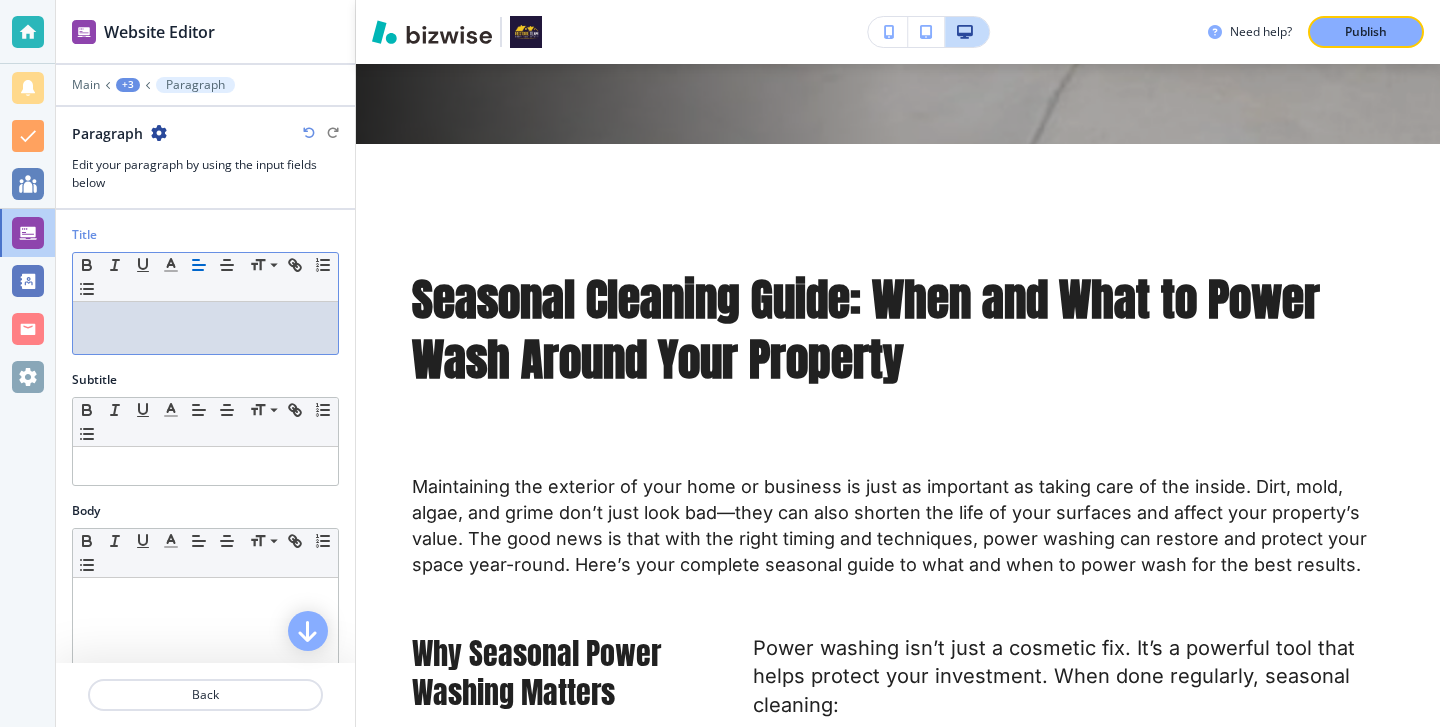 scroll, scrollTop: 0, scrollLeft: 0, axis: both 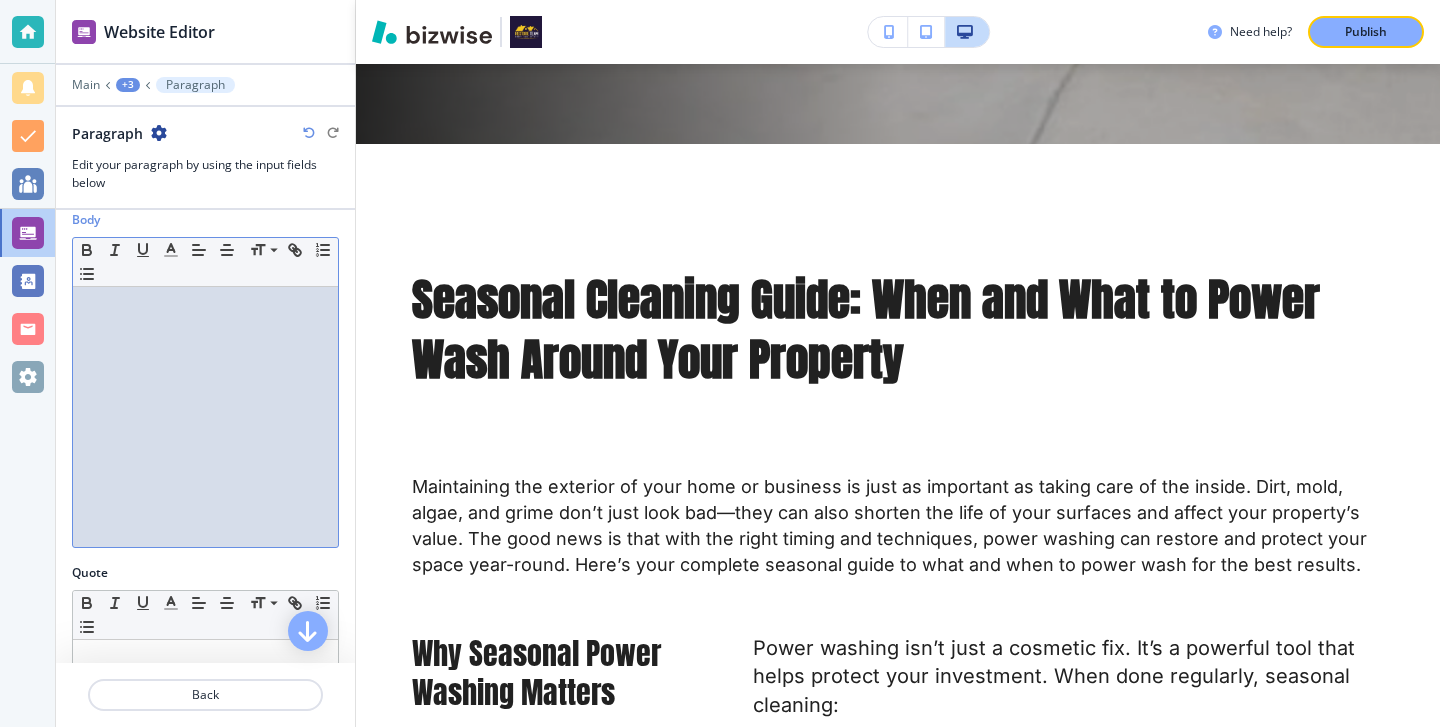 click at bounding box center [205, 417] 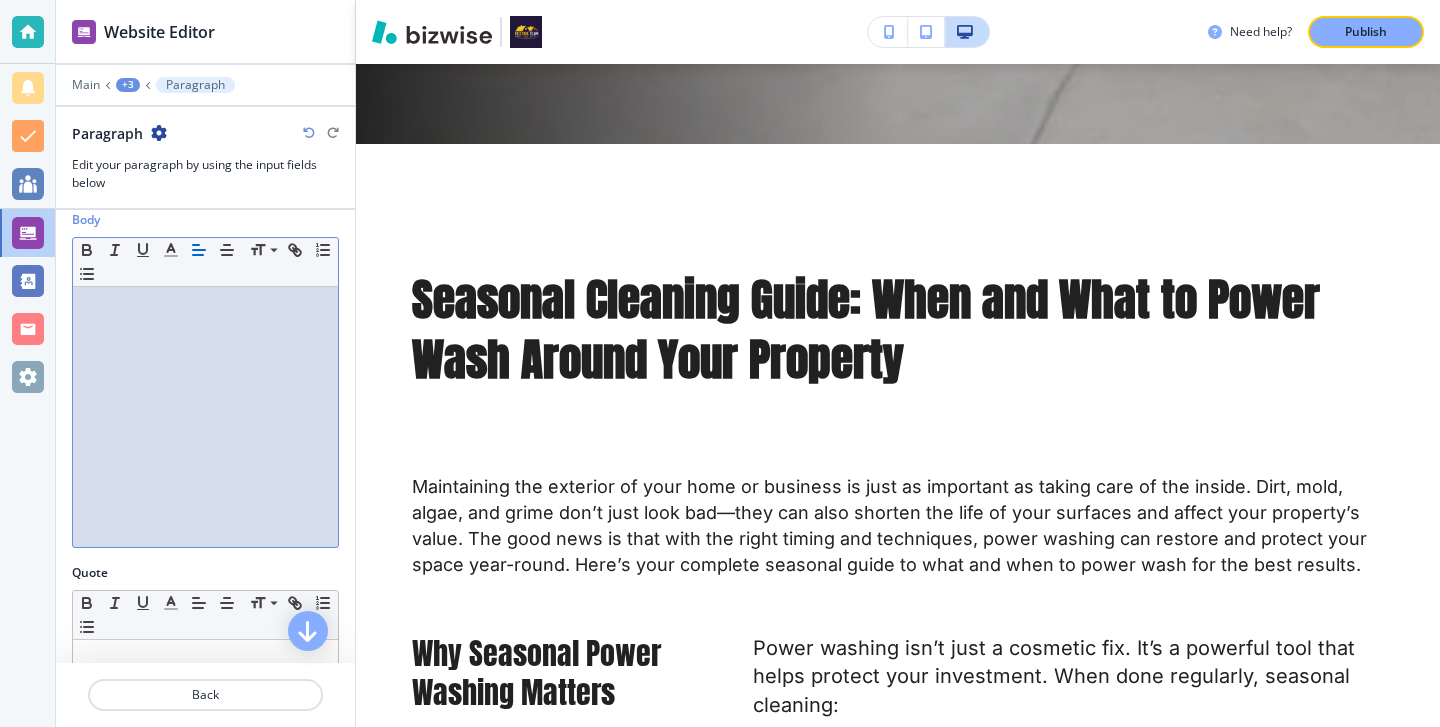 click at bounding box center (205, 417) 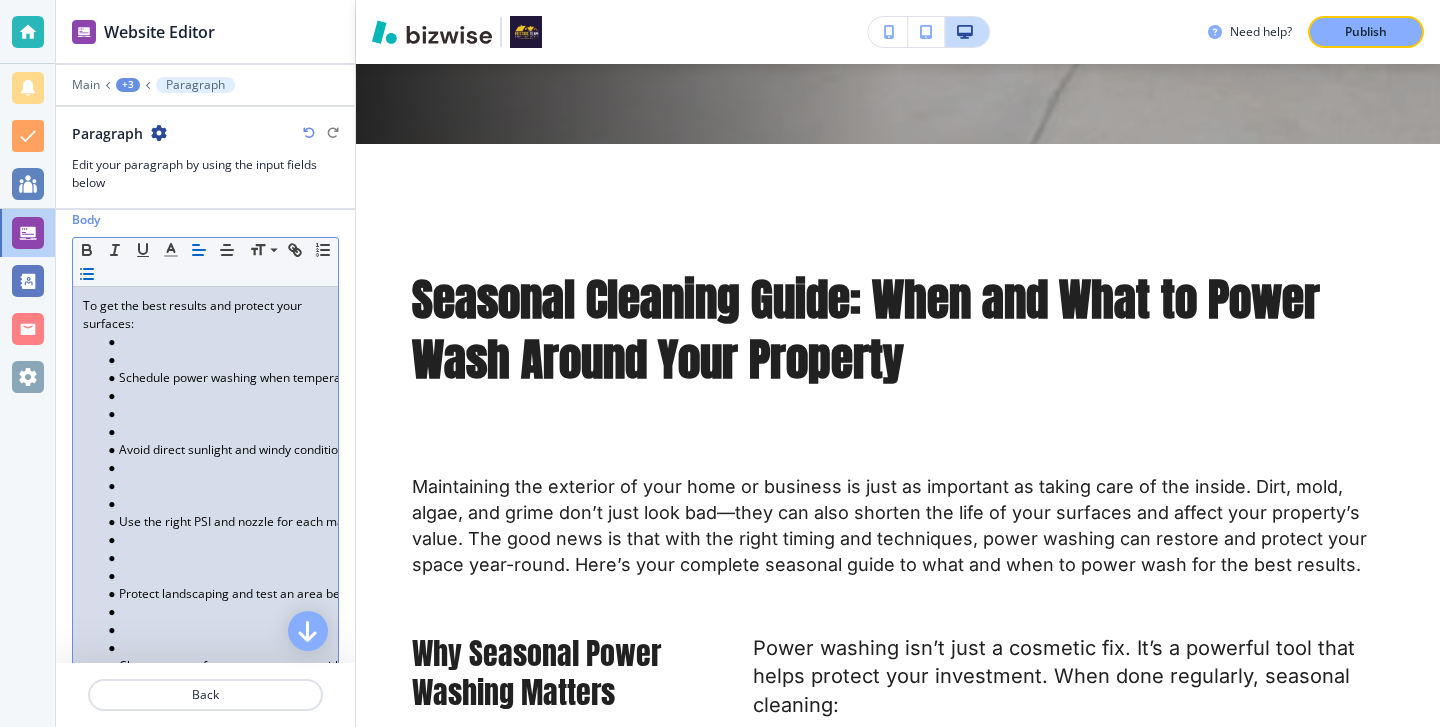 click at bounding box center [214, 432] 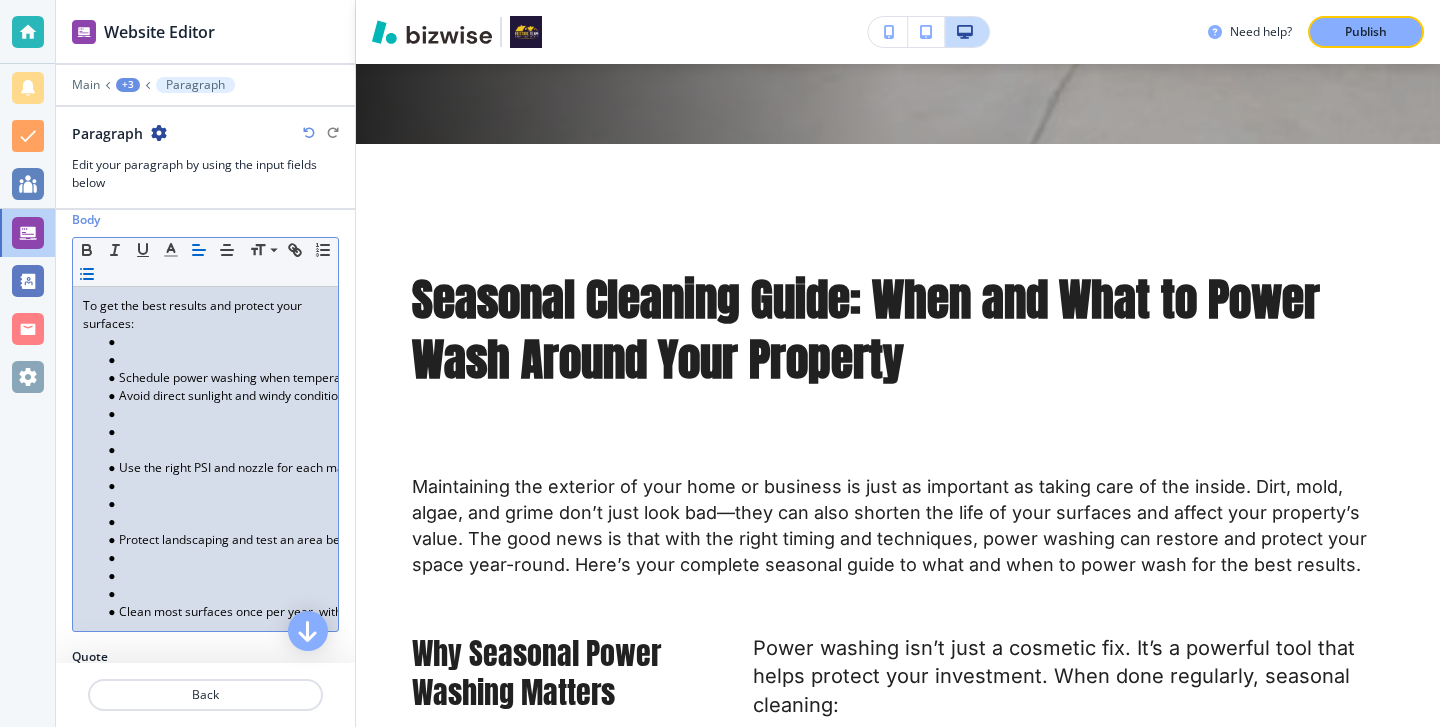 click at bounding box center (214, 360) 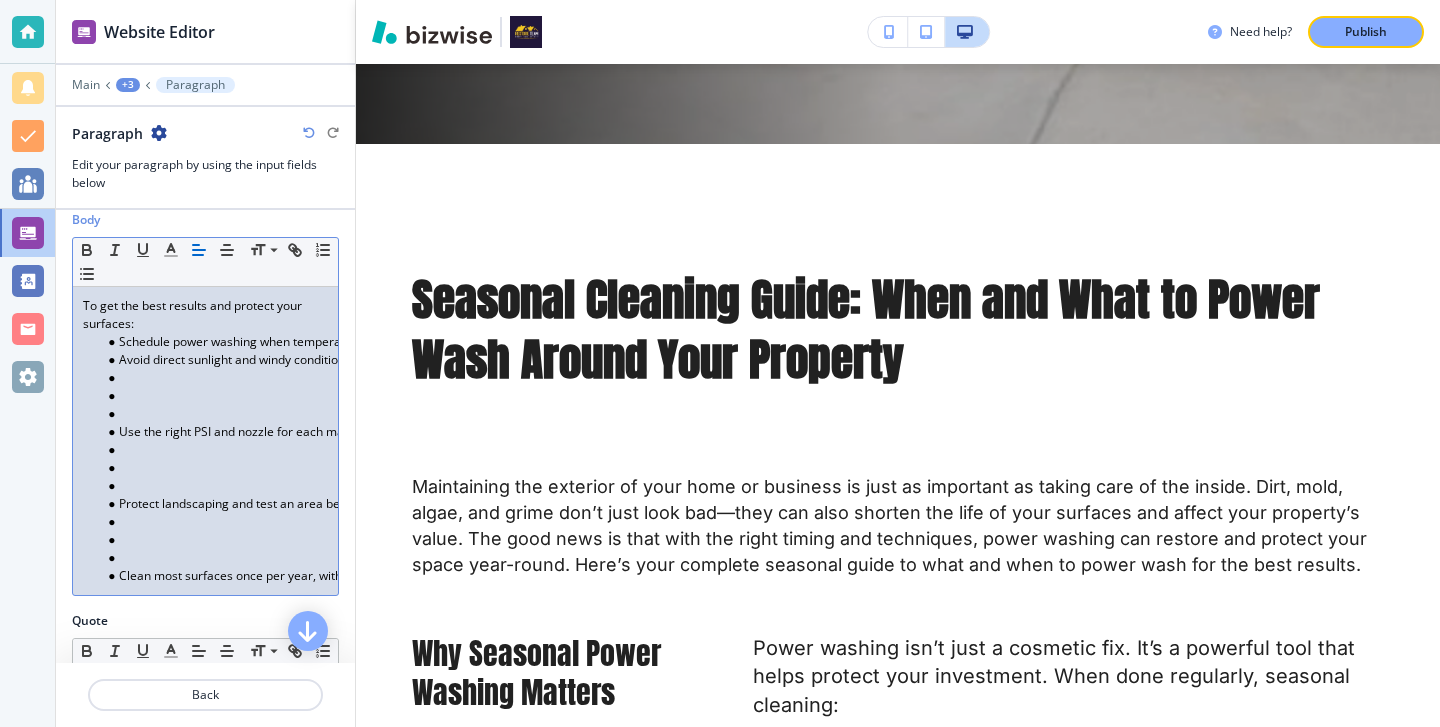 click at bounding box center (214, 414) 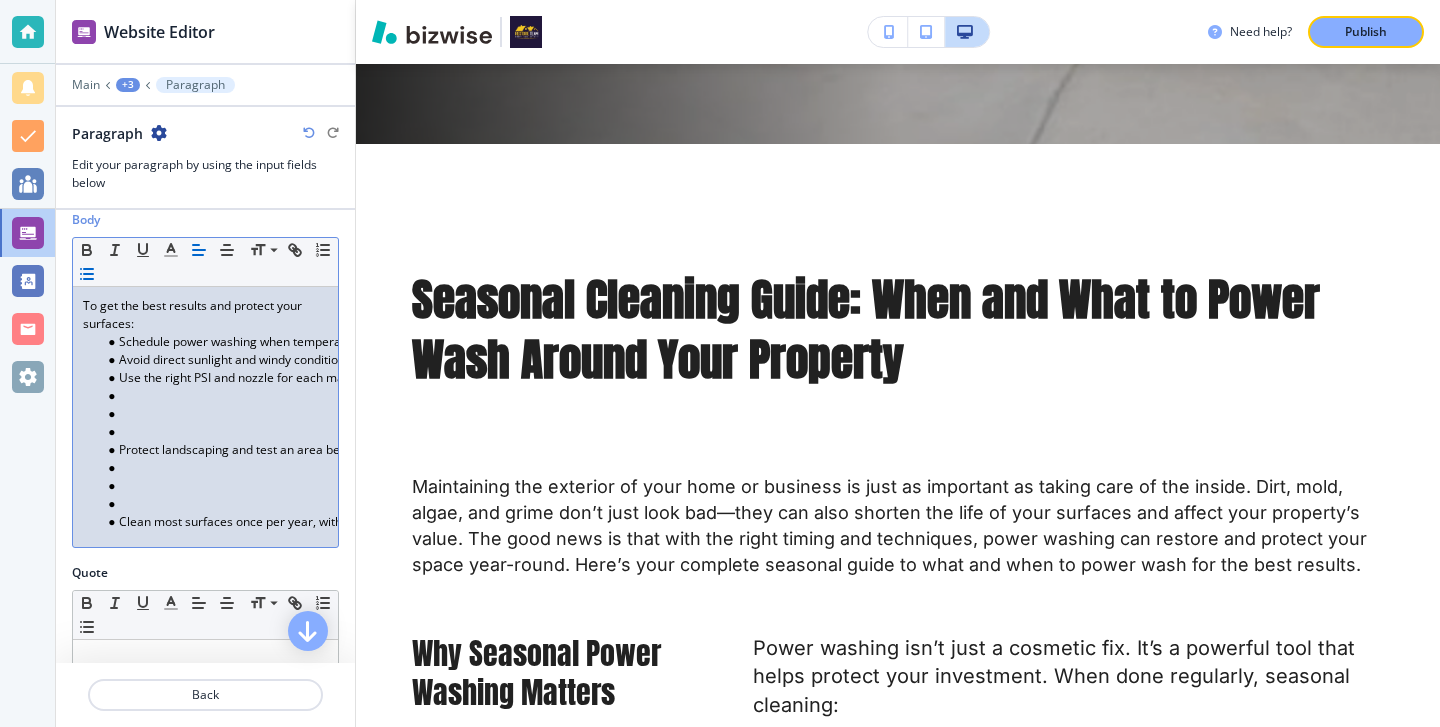 click at bounding box center (214, 432) 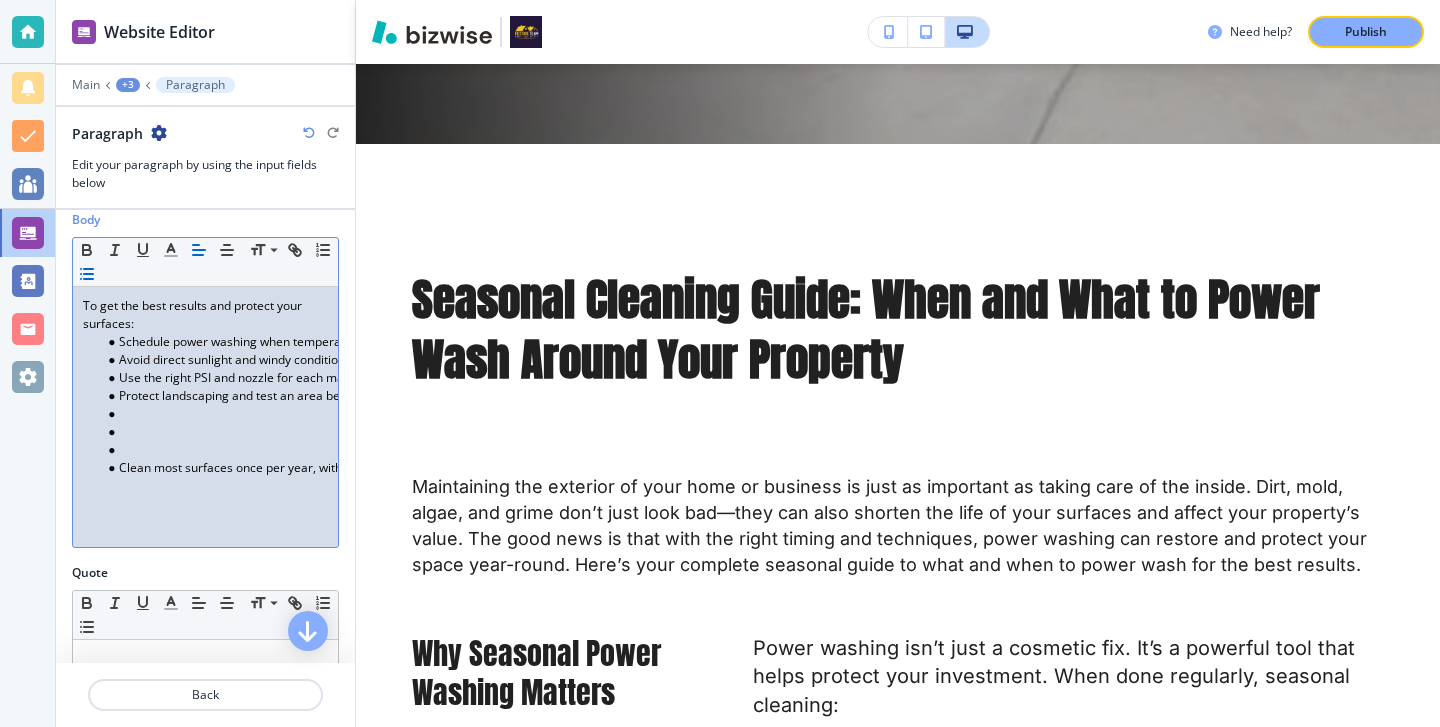 click at bounding box center [214, 450] 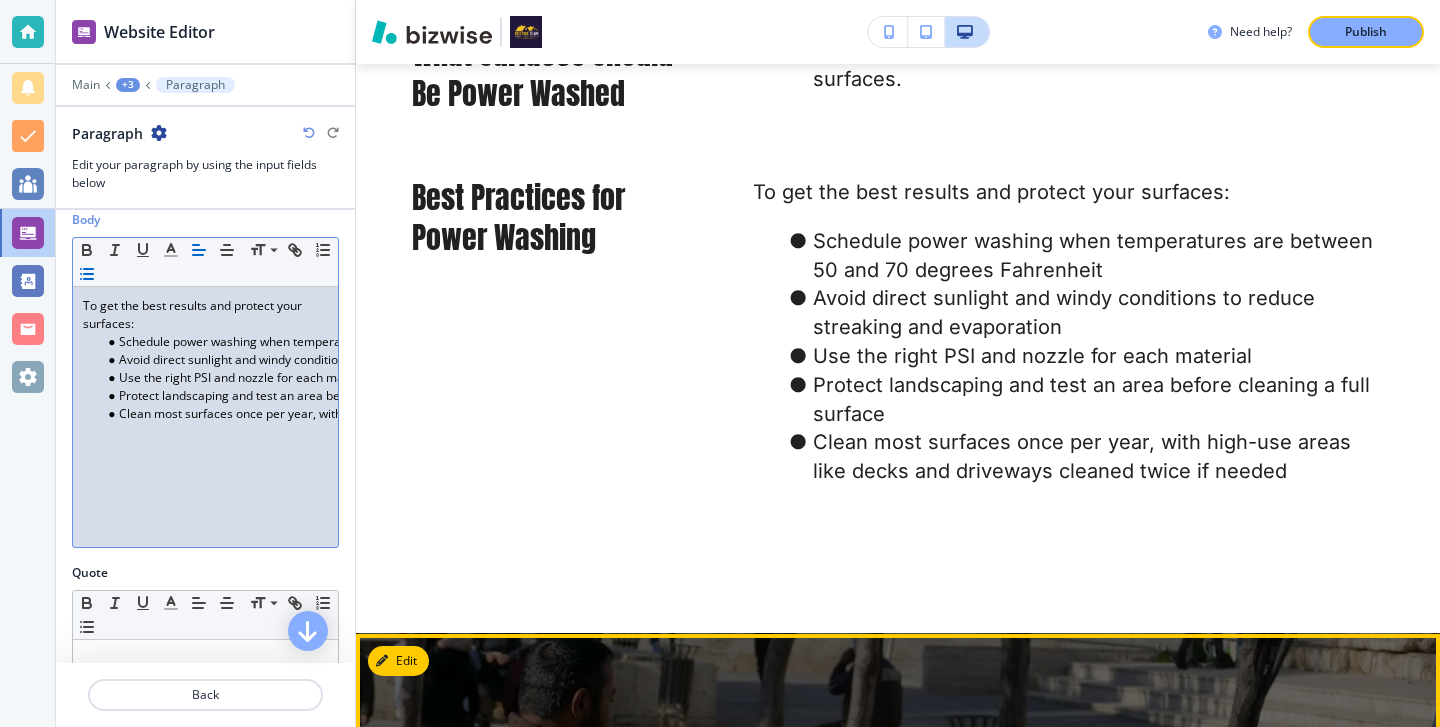 scroll, scrollTop: 4105, scrollLeft: 0, axis: vertical 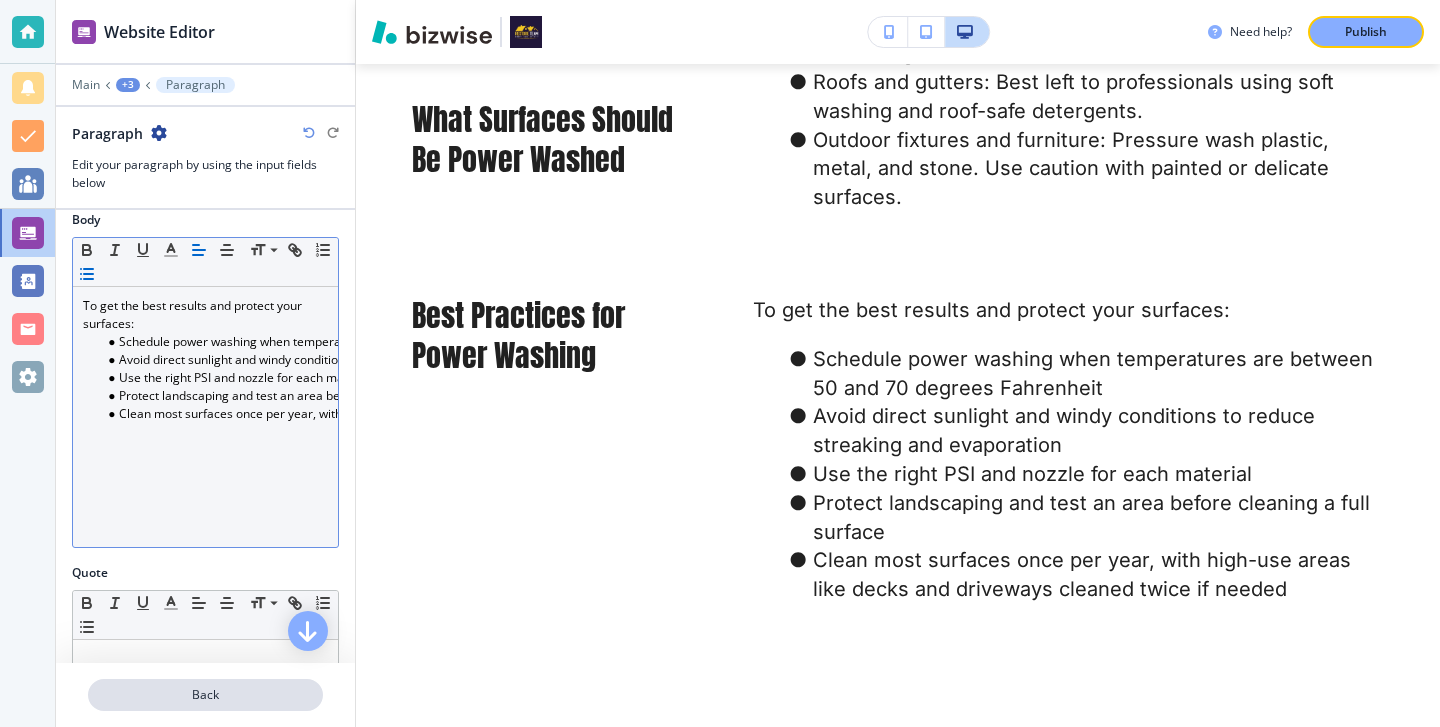 click on "Back" at bounding box center (205, 695) 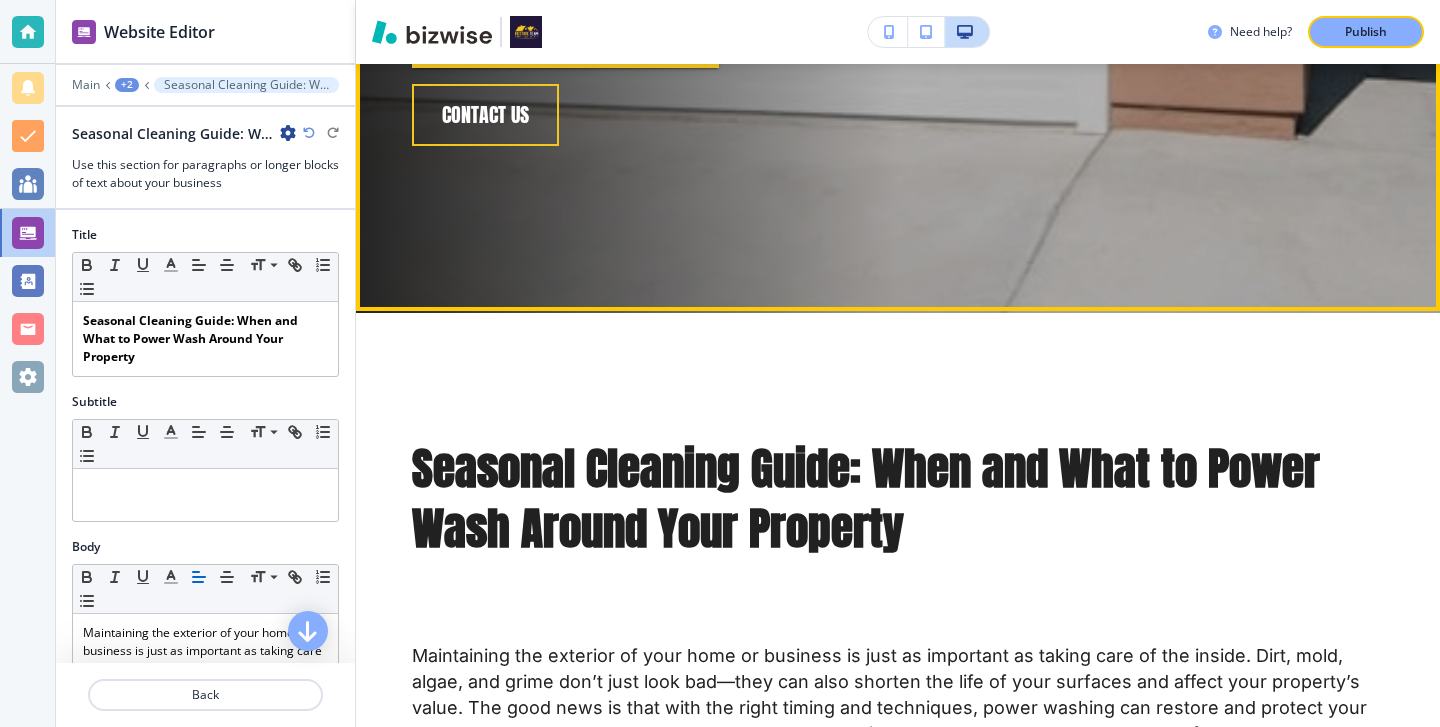 scroll, scrollTop: 1016, scrollLeft: 0, axis: vertical 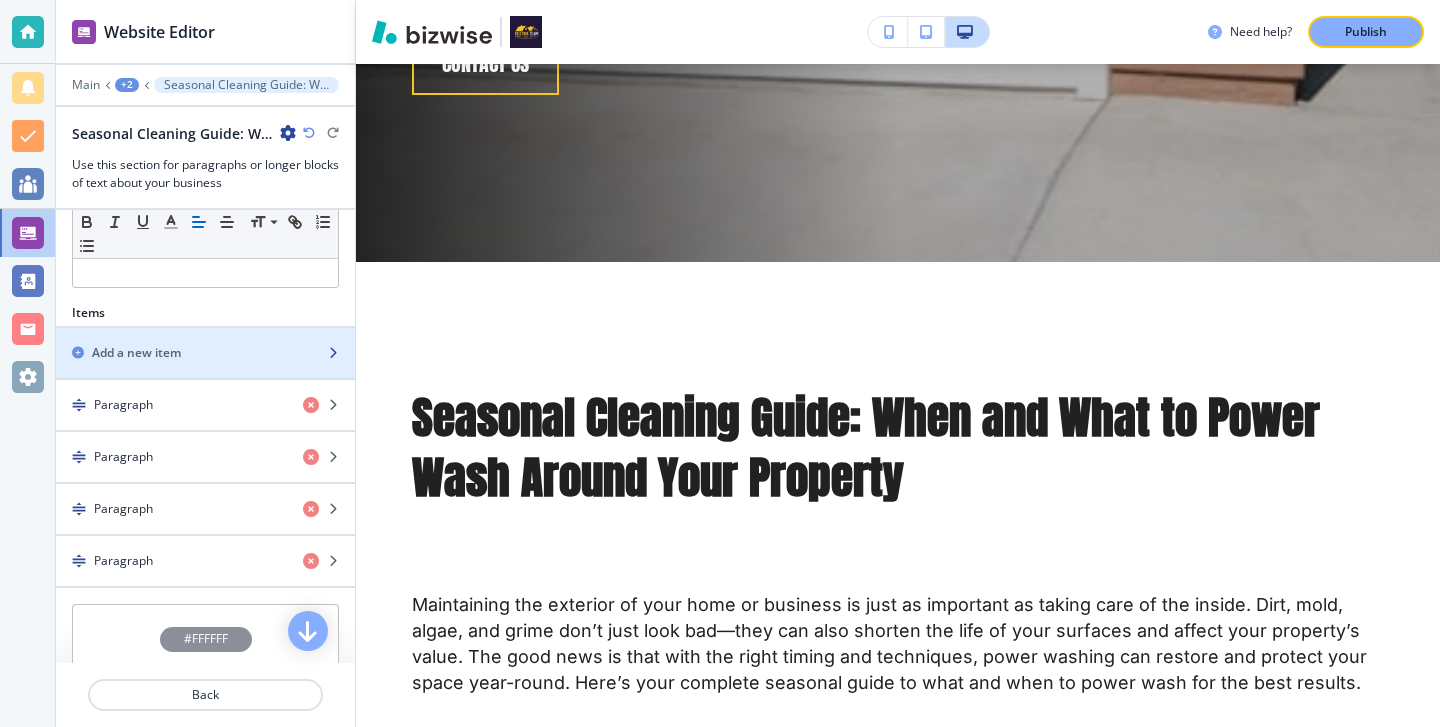 click on "Add a new item" at bounding box center [183, 353] 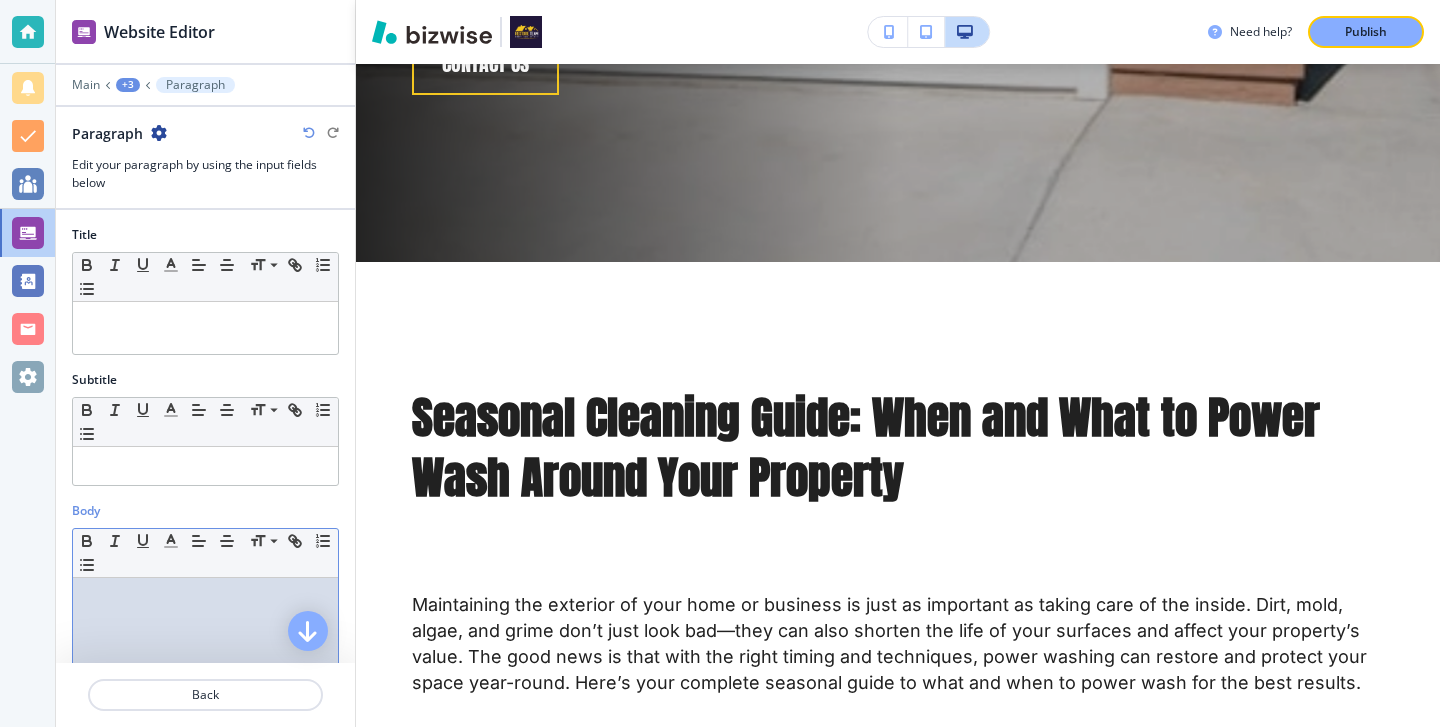 click at bounding box center (205, 708) 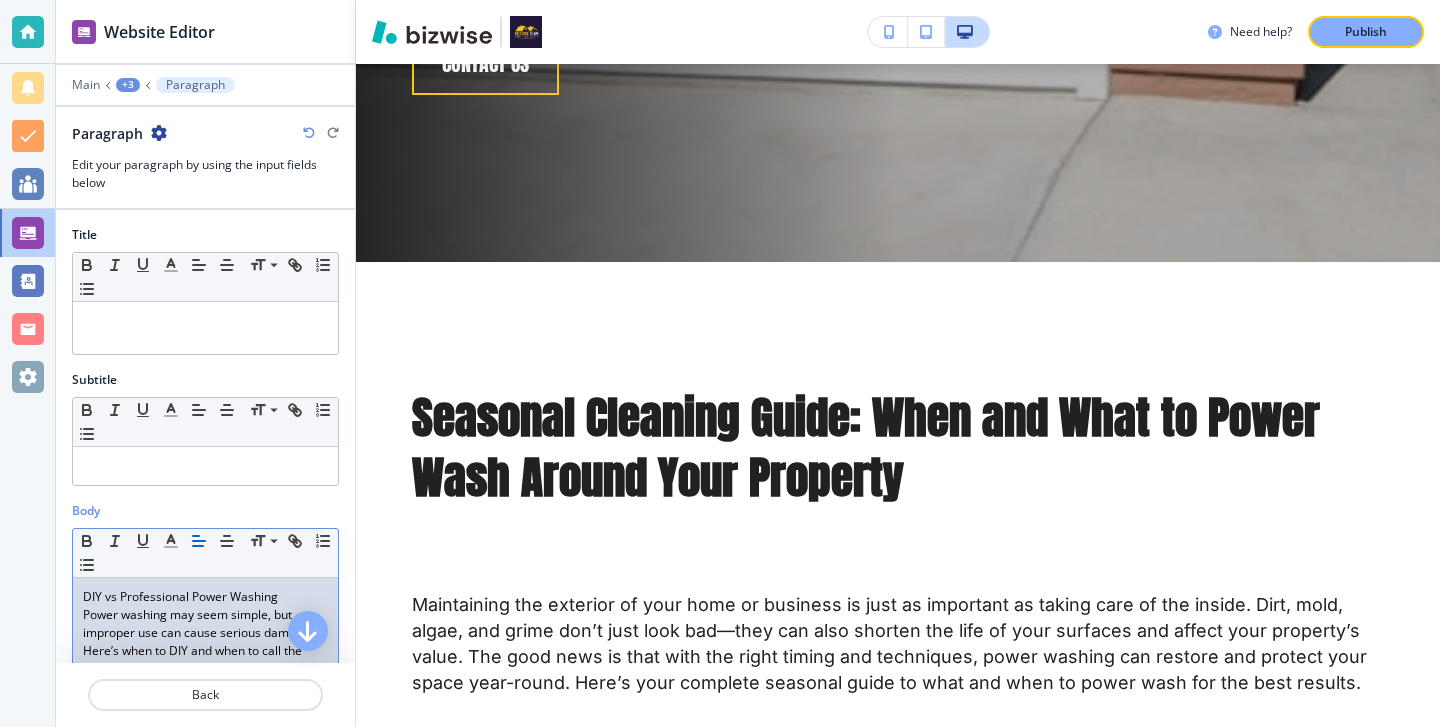 scroll, scrollTop: 271, scrollLeft: 0, axis: vertical 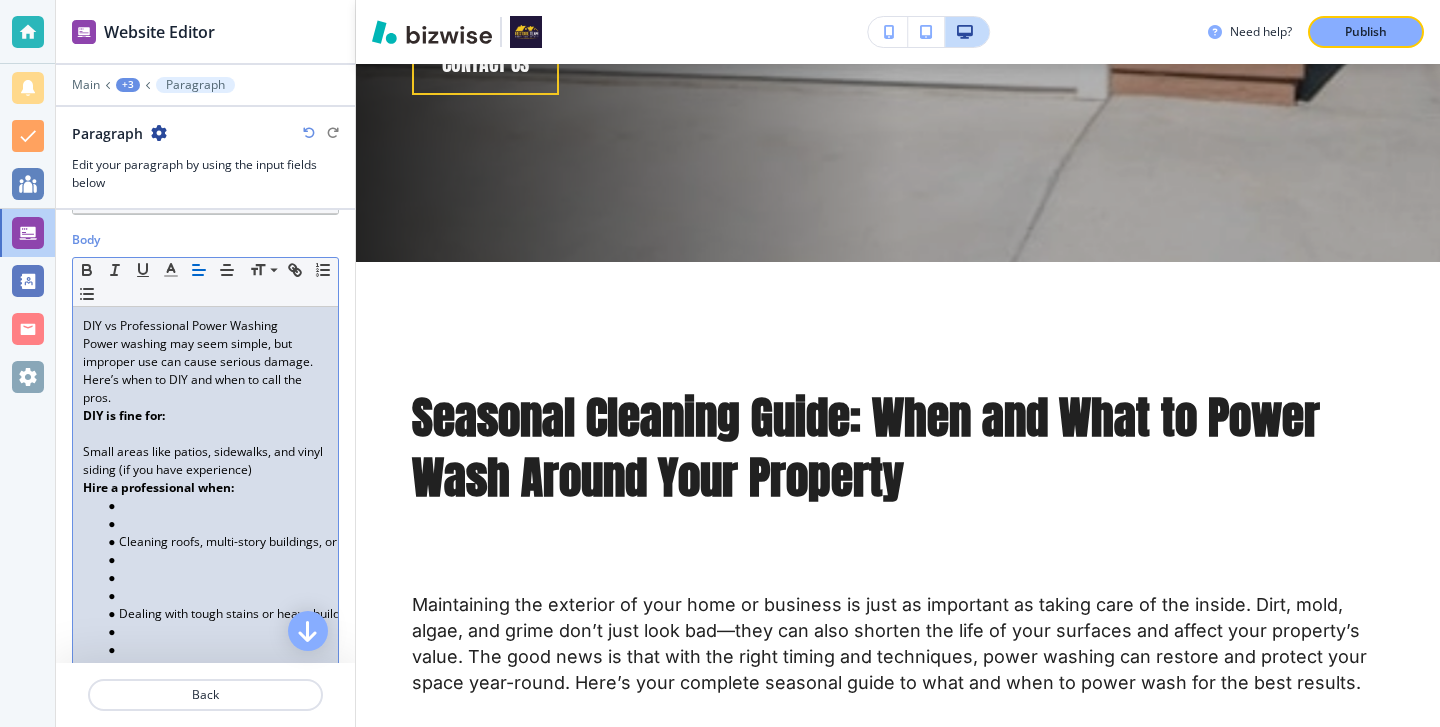 click on "DIY is fine for:" at bounding box center (205, 416) 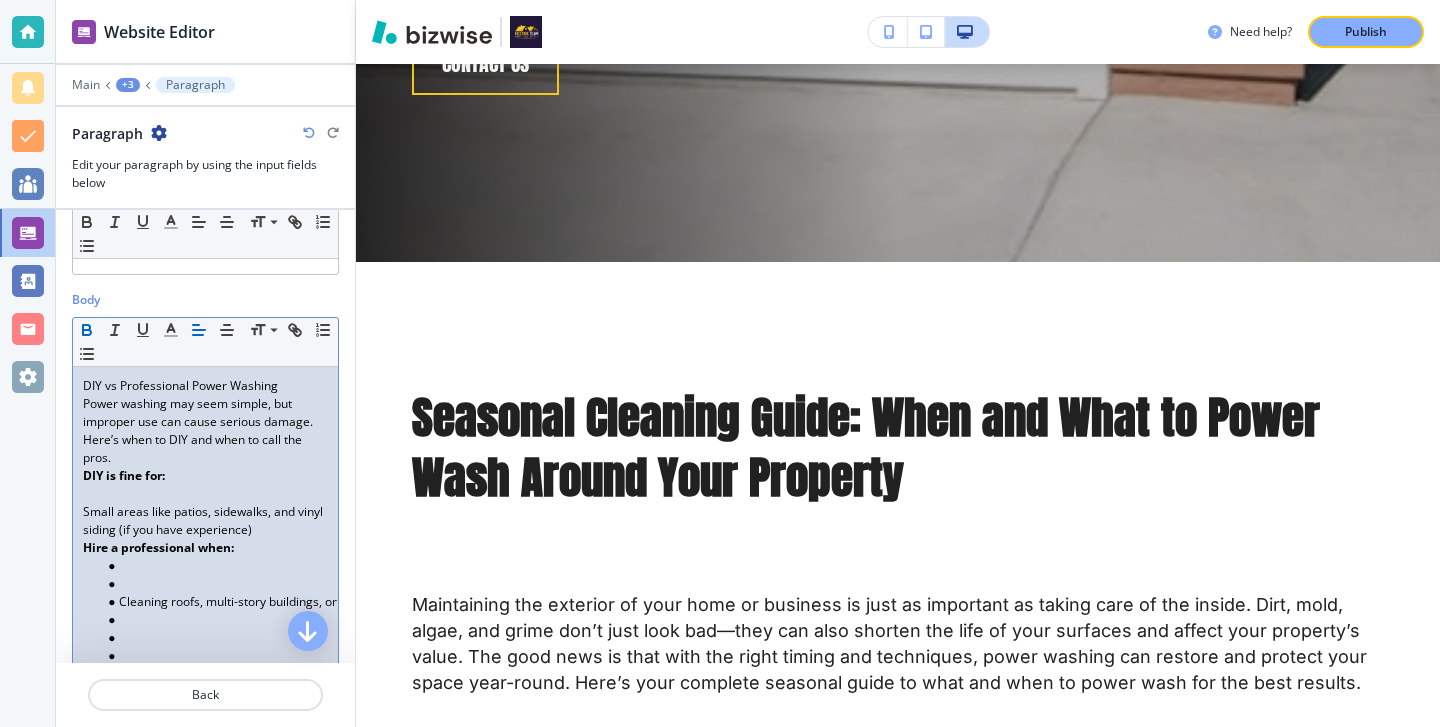 scroll, scrollTop: 283, scrollLeft: 0, axis: vertical 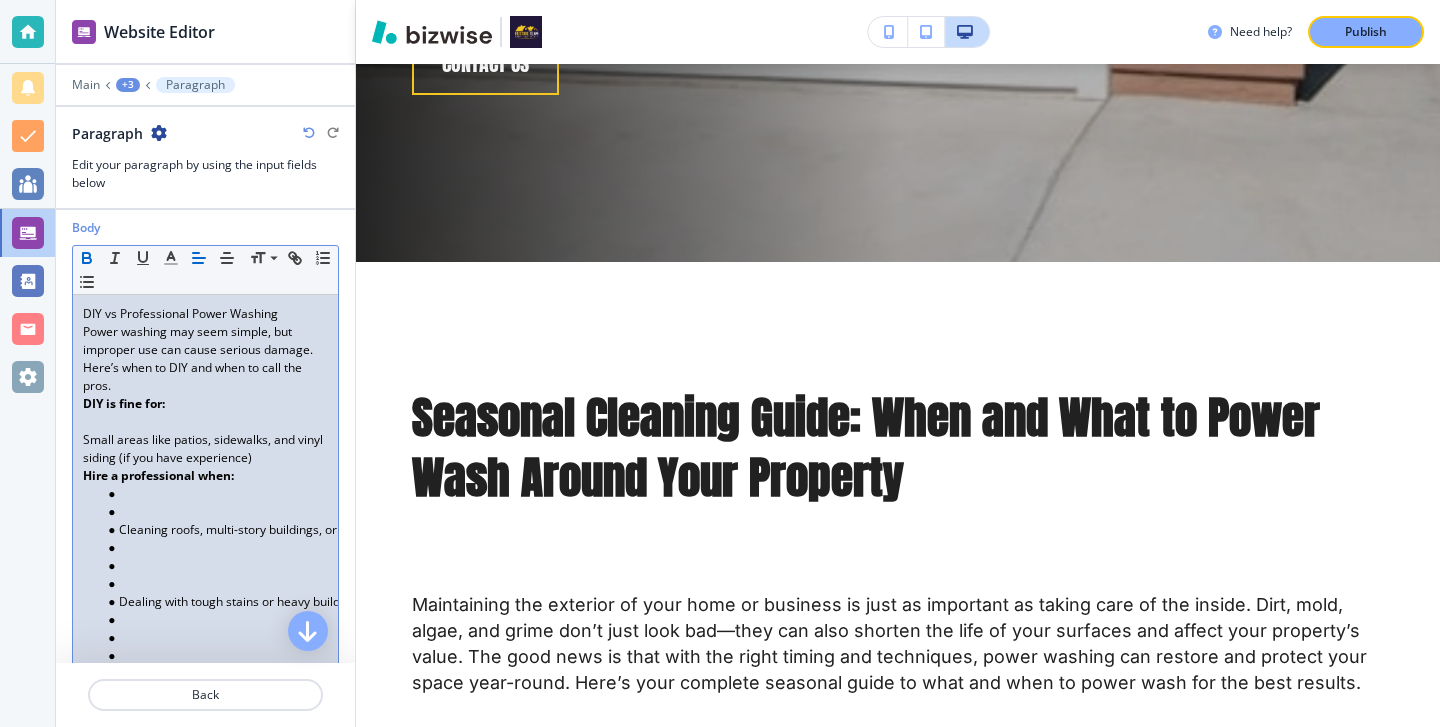 click on "DIY vs Professional Power Washing" at bounding box center (205, 314) 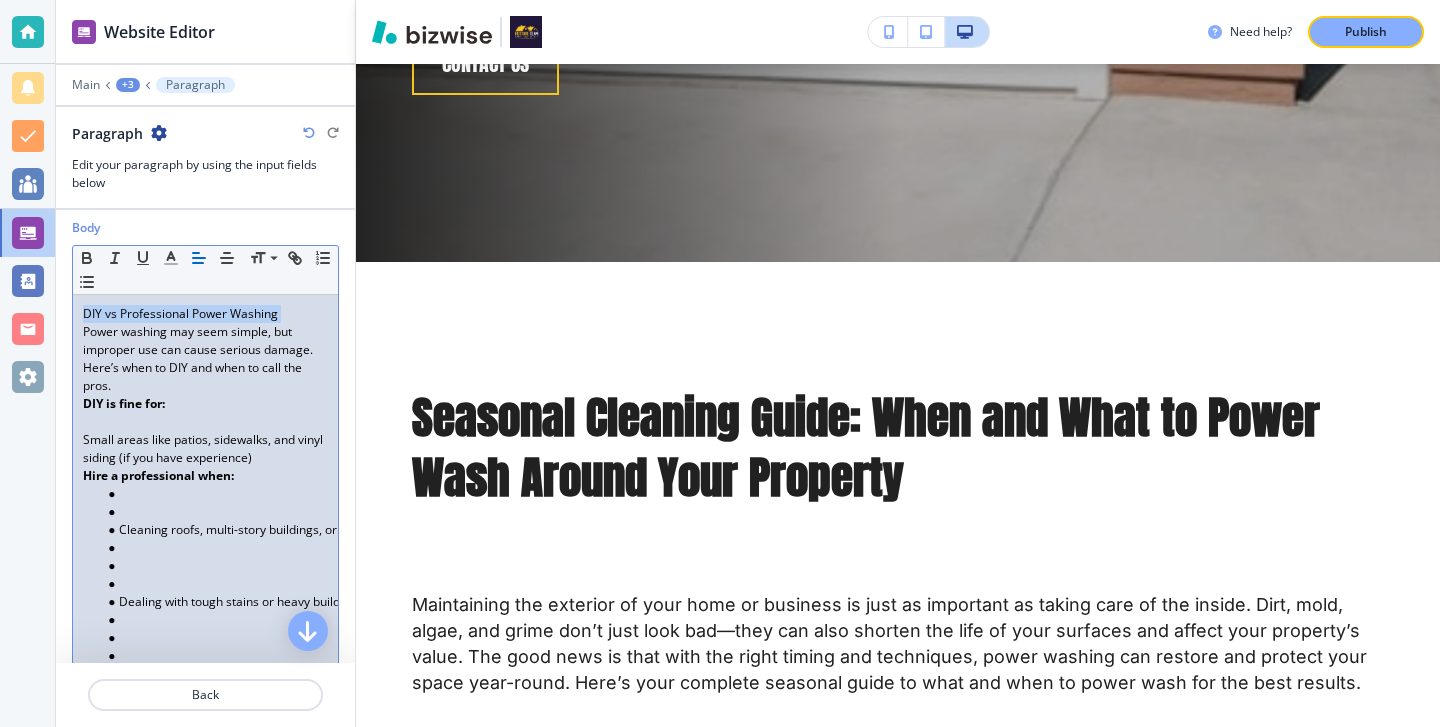 drag, startPoint x: 307, startPoint y: 320, endPoint x: 89, endPoint y: 321, distance: 218.00229 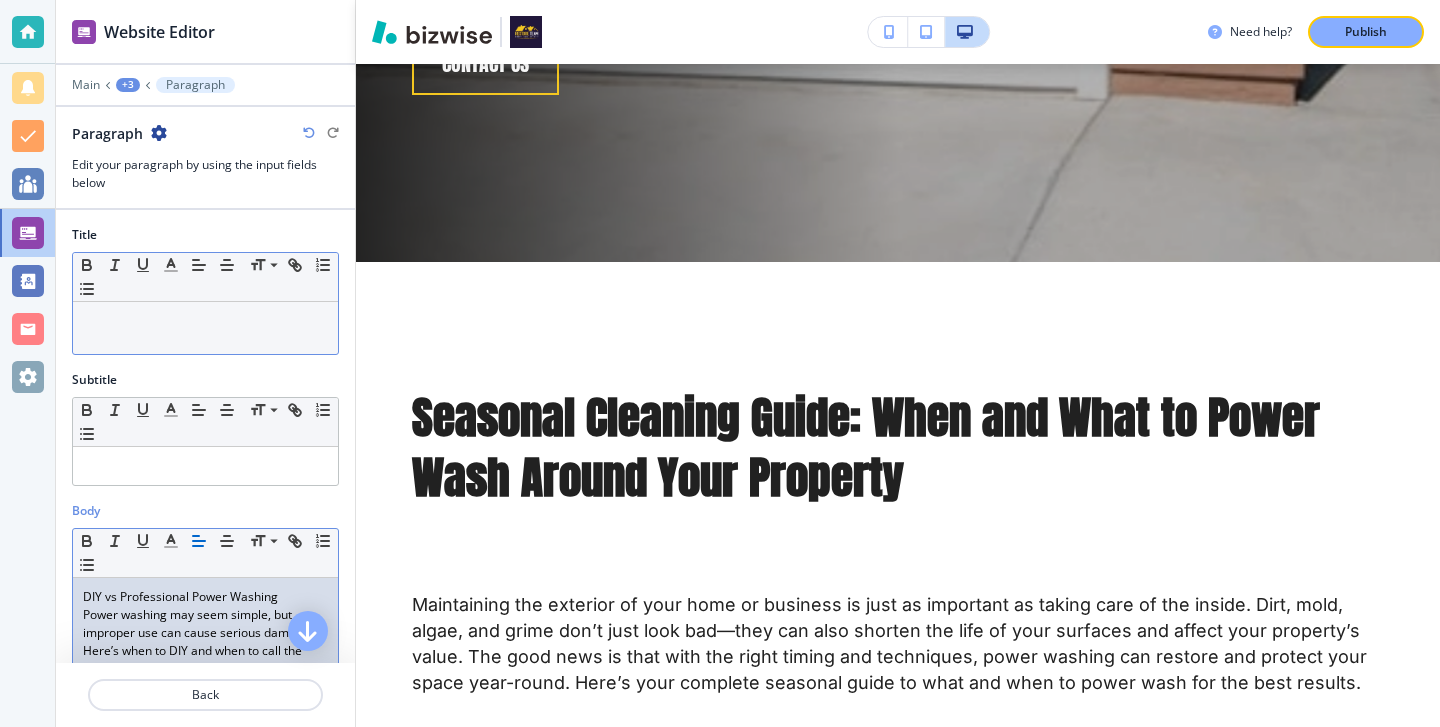 click at bounding box center (205, 328) 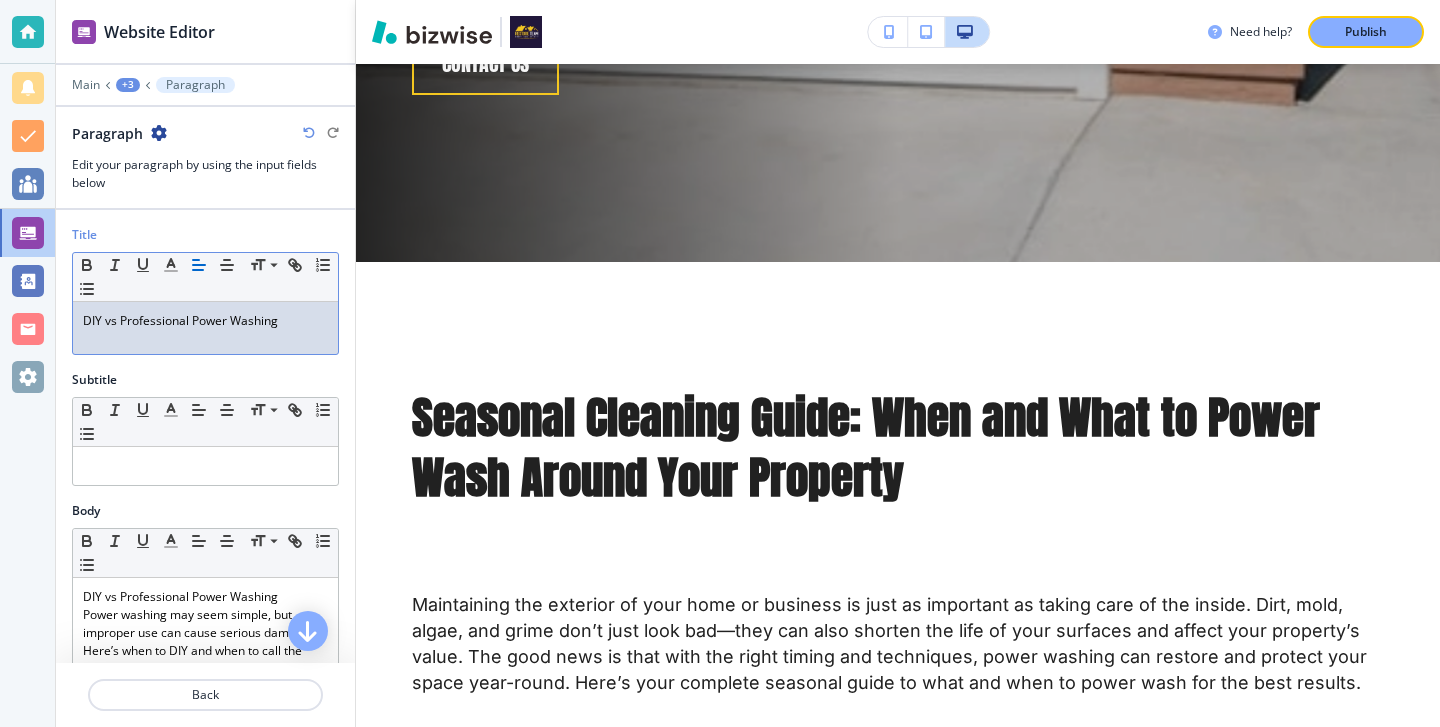 scroll, scrollTop: 0, scrollLeft: 0, axis: both 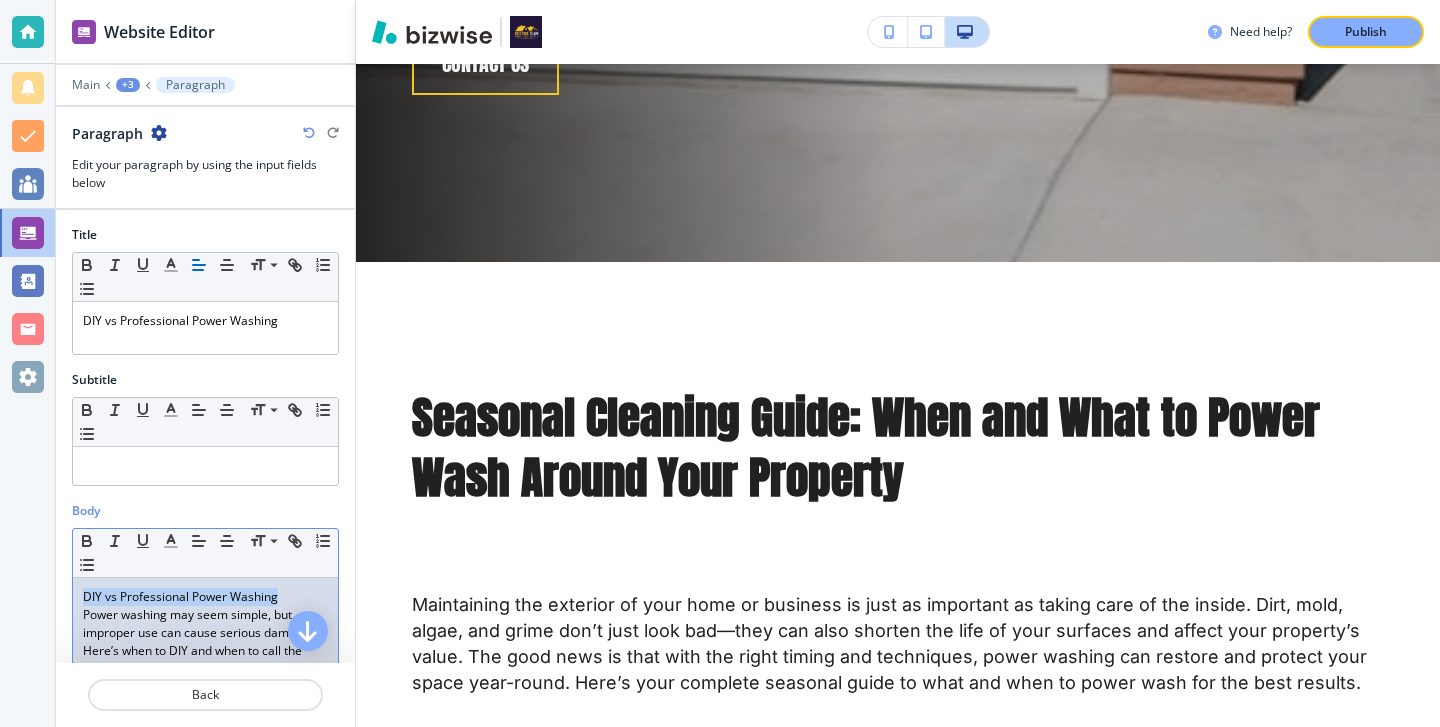 drag, startPoint x: 285, startPoint y: 600, endPoint x: 0, endPoint y: 603, distance: 285.01578 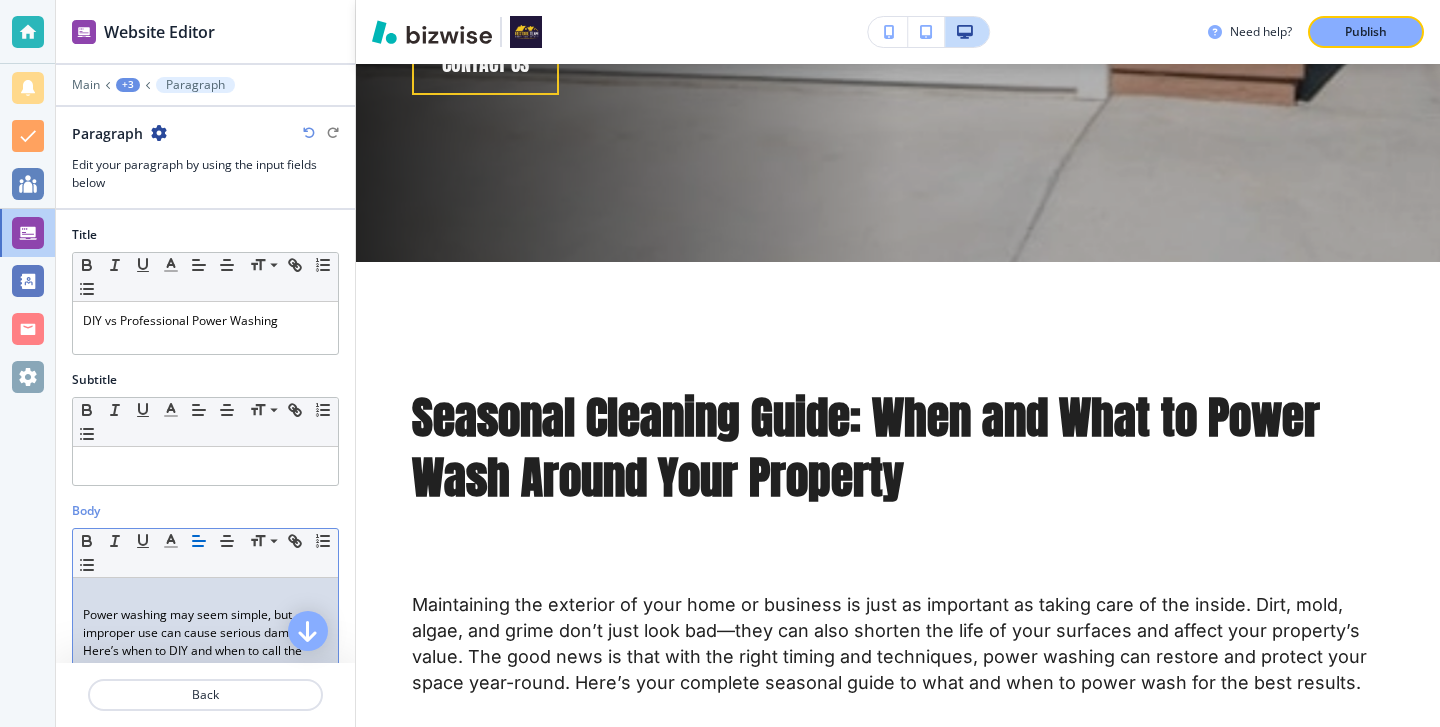 click on "Power washing may seem simple, but improper use can cause serious damage. Here’s when to DIY and when to call the pros. DIY is fine for: Small areas like patios, sidewalks, and vinyl siding (if you have experience) Hire a professional when: Cleaning roofs, multi-story buildings, or fragile materials Dealing with tough stains or heavy buildup You want faster, safer, and longer-lasting results Professional cleaners bring the right tools, techniques, and safety practices to every job." at bounding box center (205, 822) 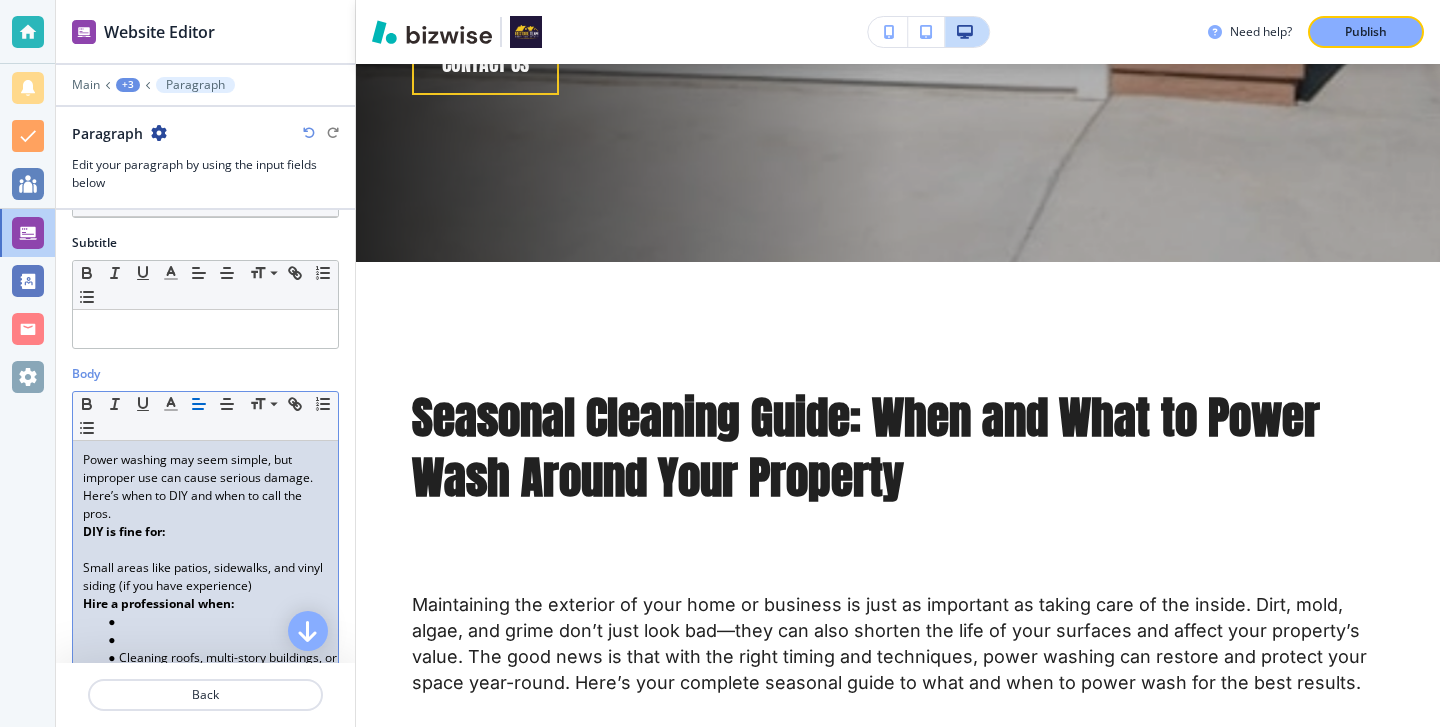 scroll, scrollTop: 153, scrollLeft: 0, axis: vertical 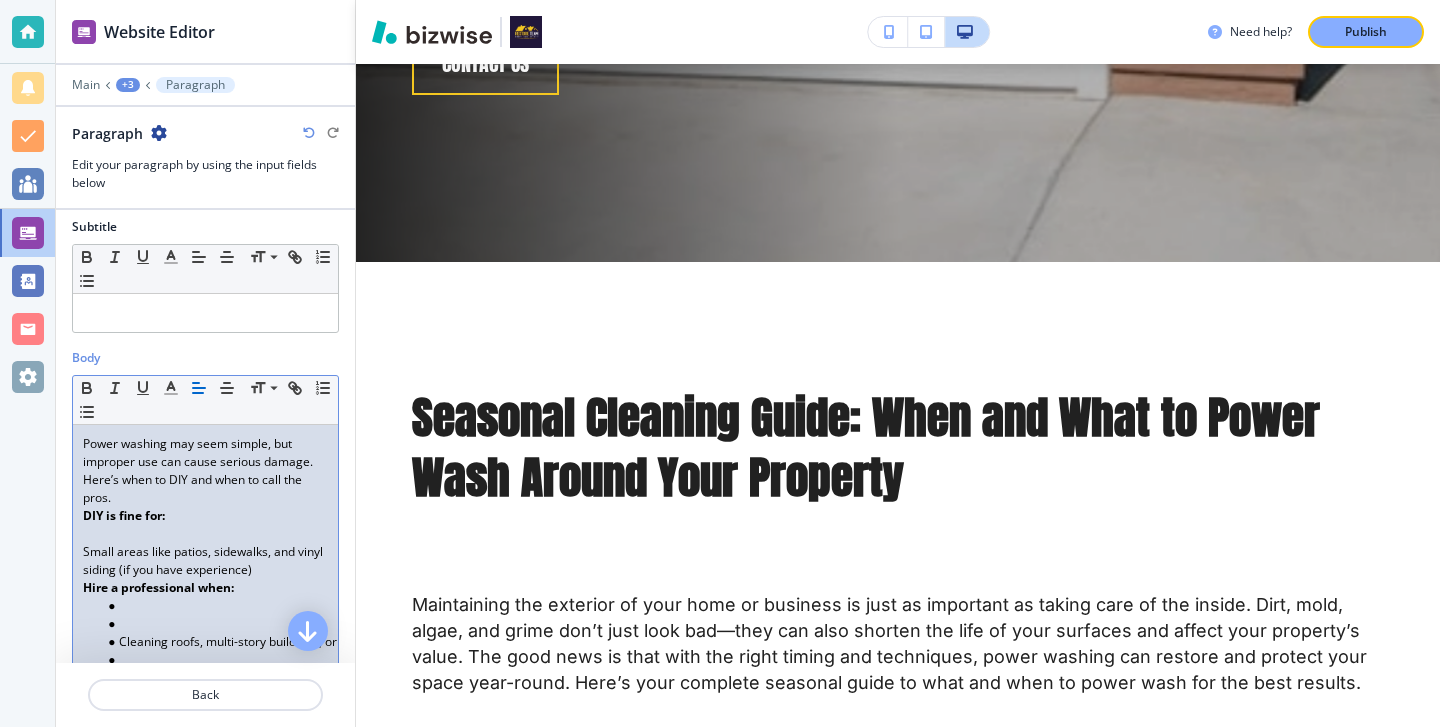 click on "Small areas like patios, sidewalks, and vinyl siding (if you have experience)" at bounding box center [205, 561] 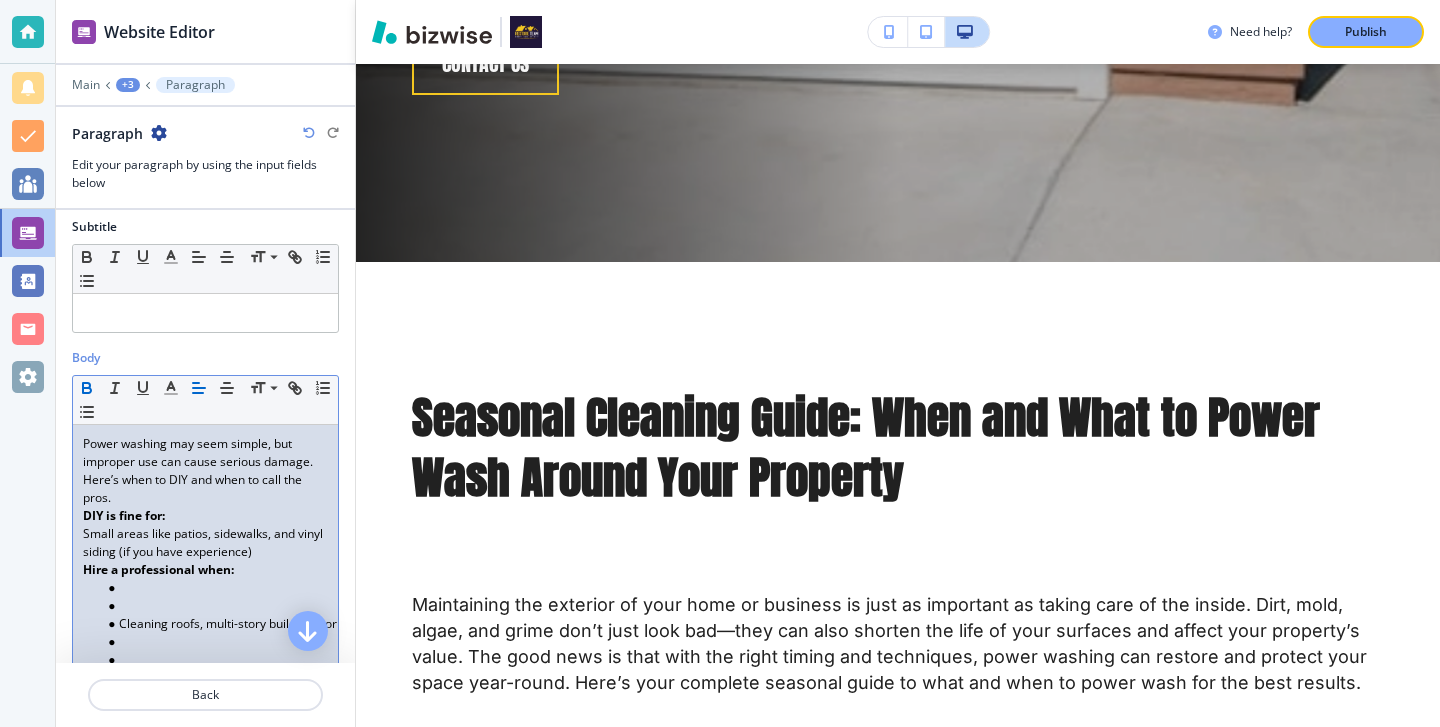 click on "Hire a professional when:" at bounding box center (205, 570) 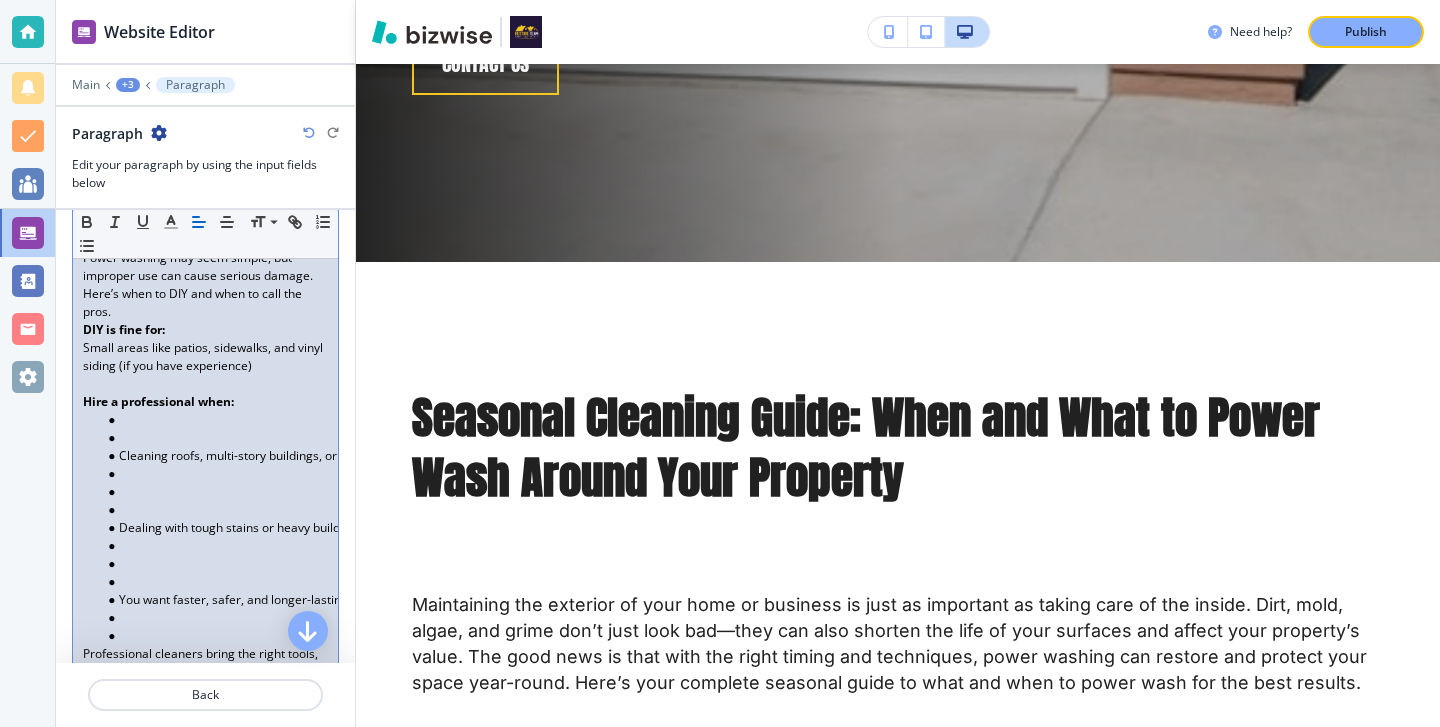 scroll, scrollTop: 365, scrollLeft: 0, axis: vertical 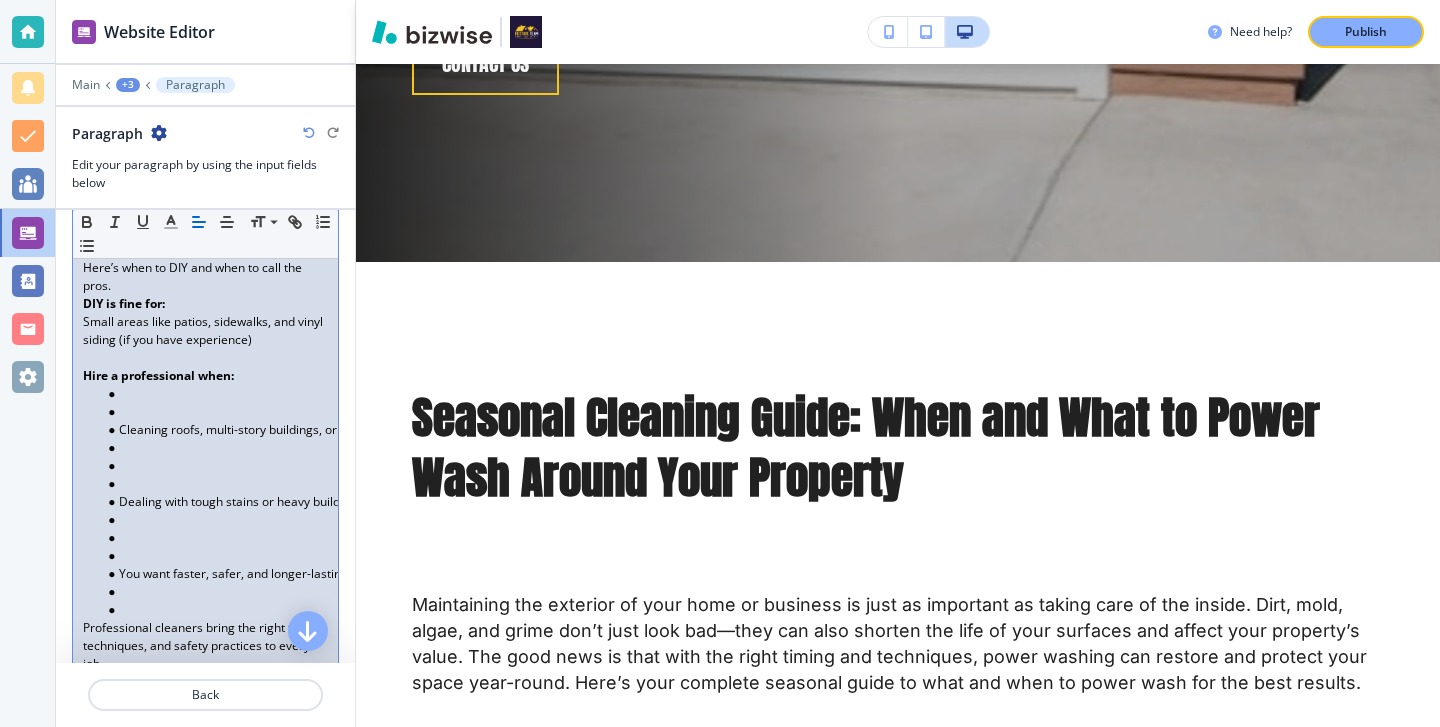 click at bounding box center (214, 556) 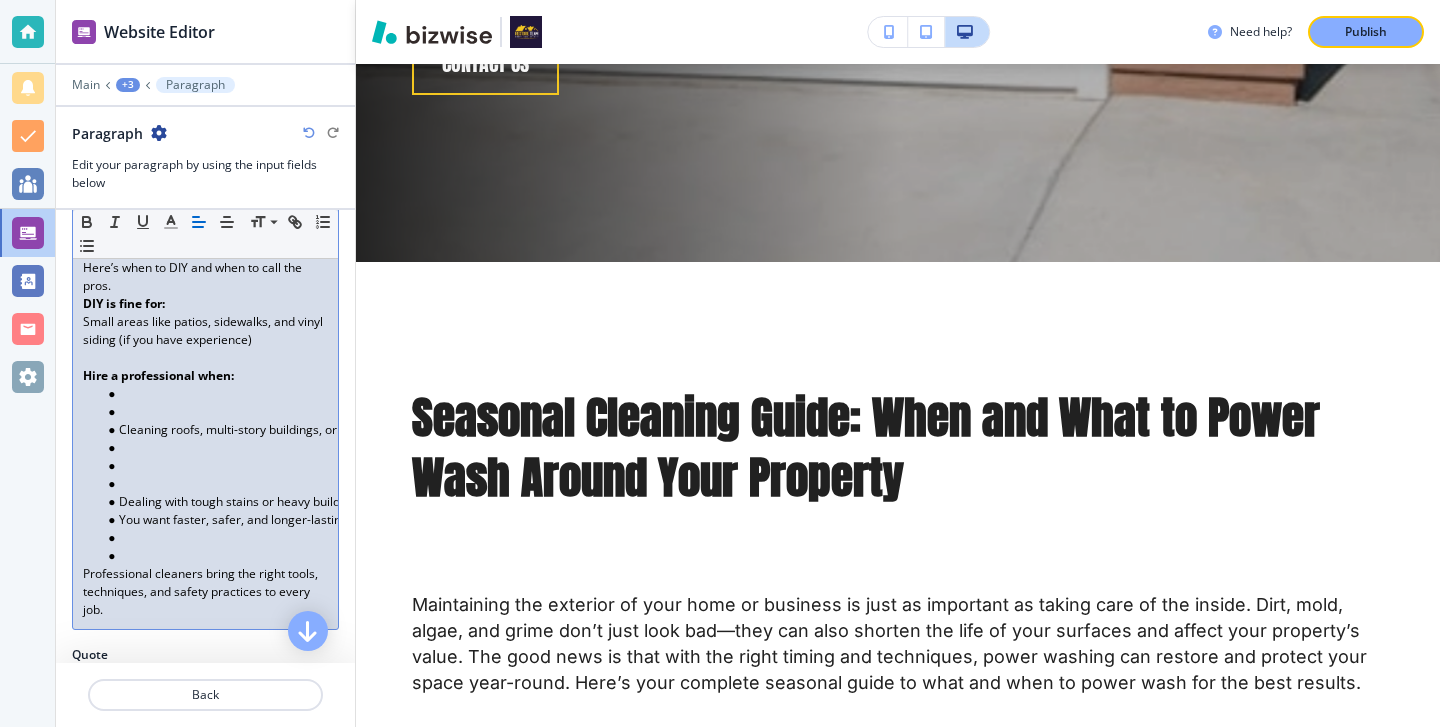 click at bounding box center [214, 484] 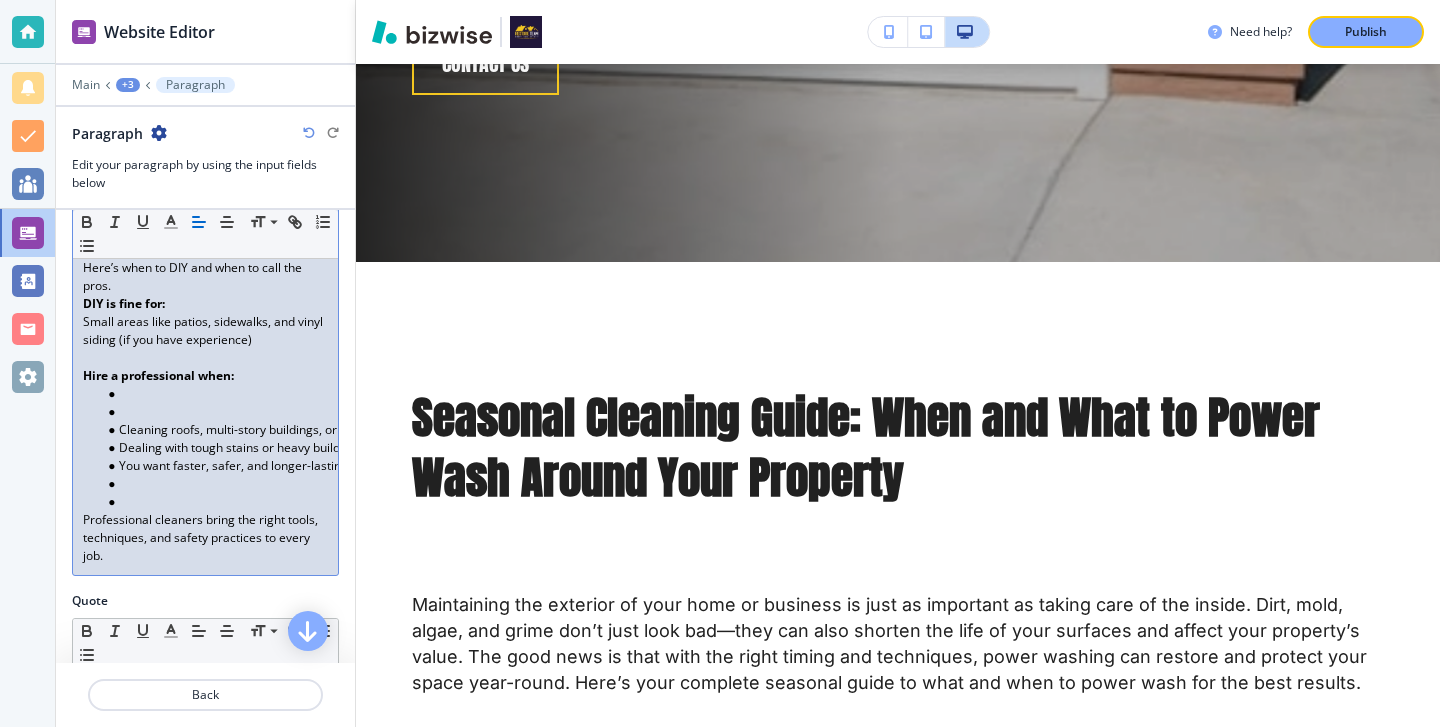 click at bounding box center (214, 412) 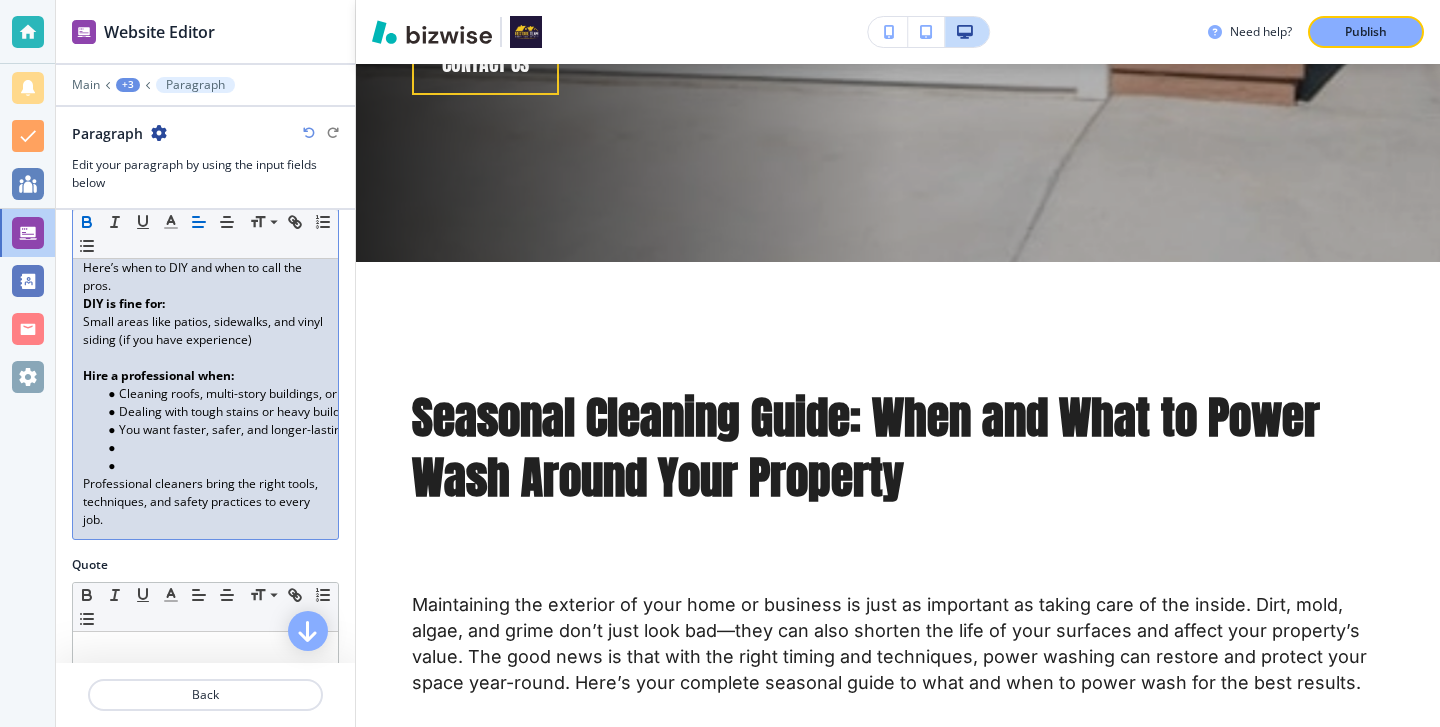 click at bounding box center [214, 466] 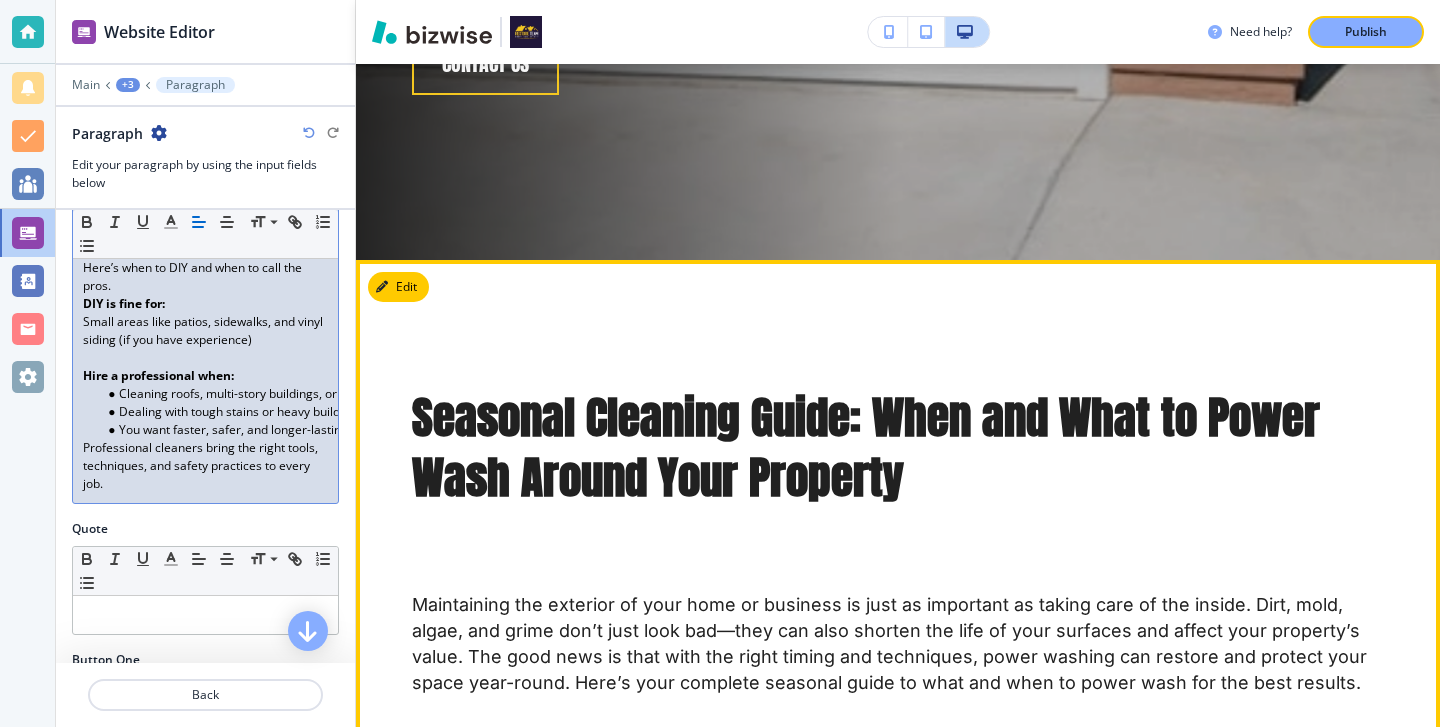 scroll, scrollTop: 1022, scrollLeft: 0, axis: vertical 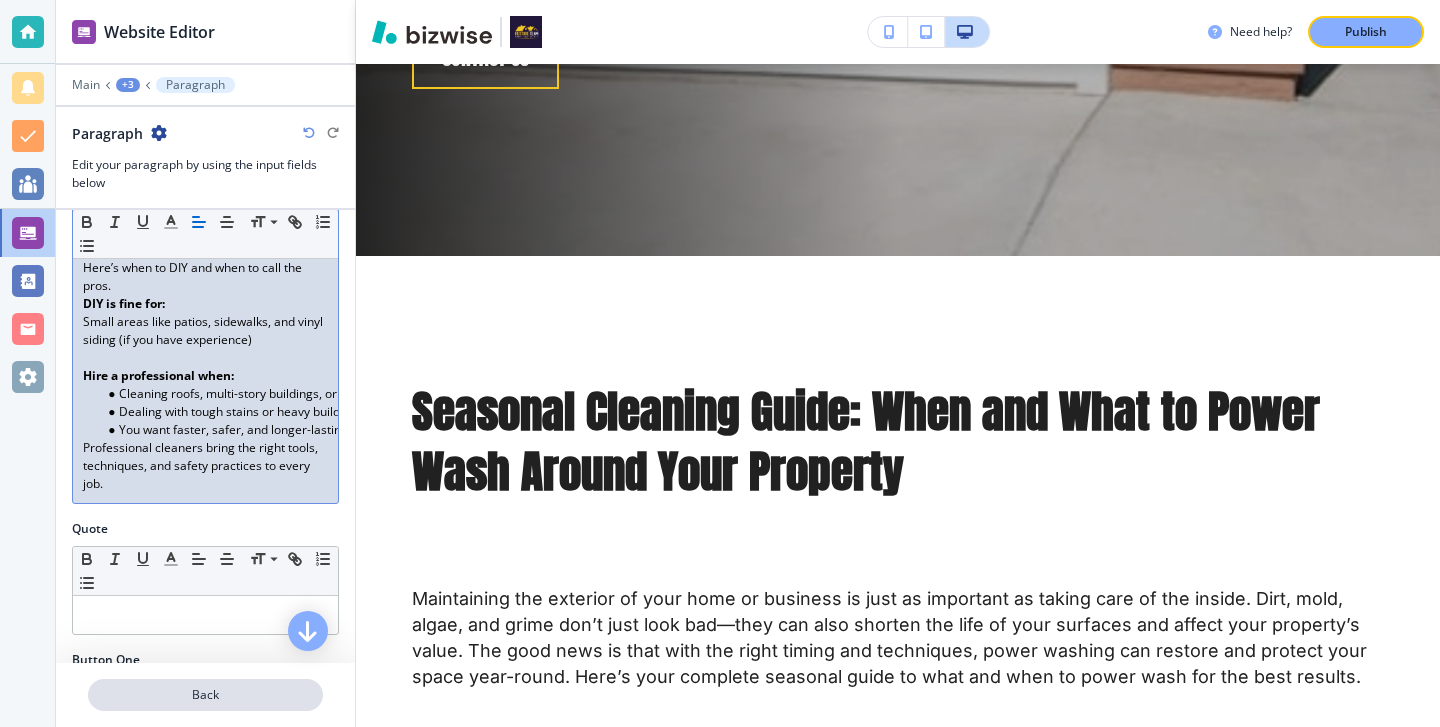 click on "Back" at bounding box center [205, 695] 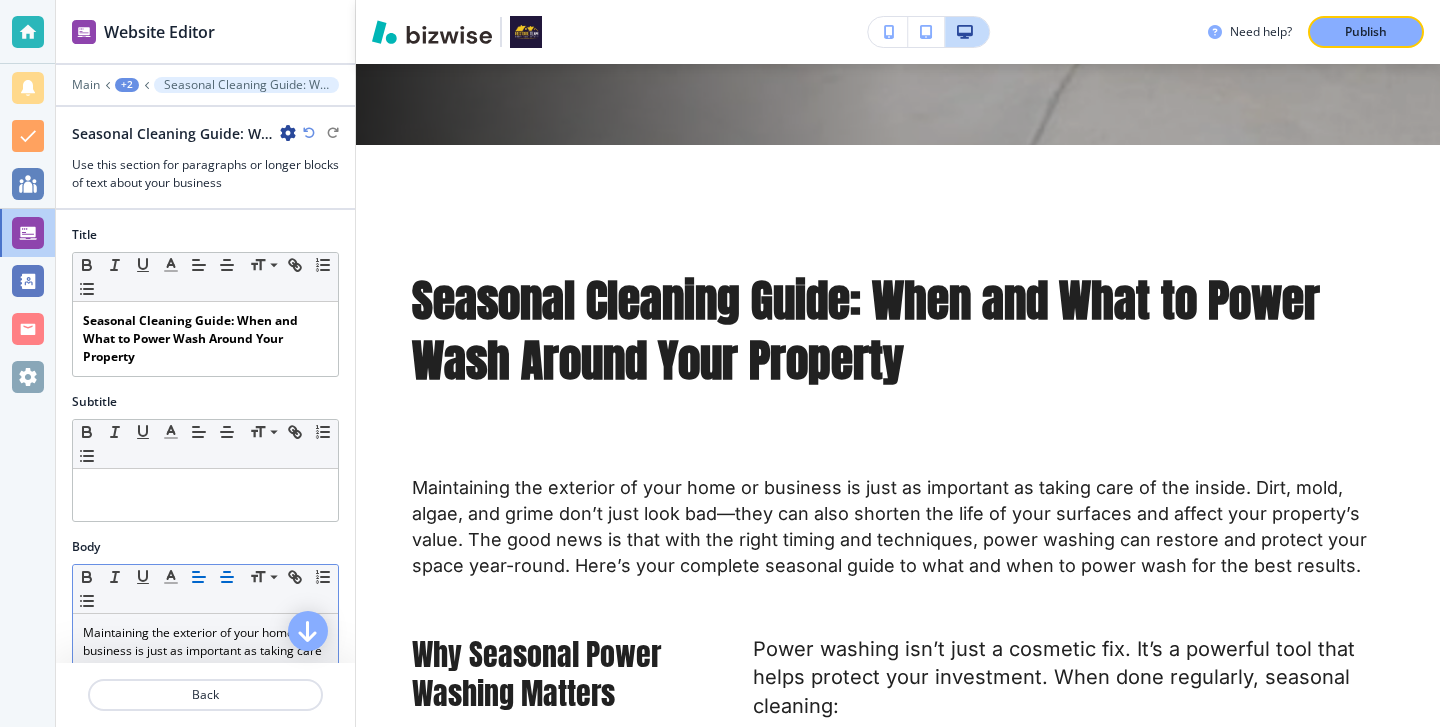 scroll, scrollTop: 1134, scrollLeft: 0, axis: vertical 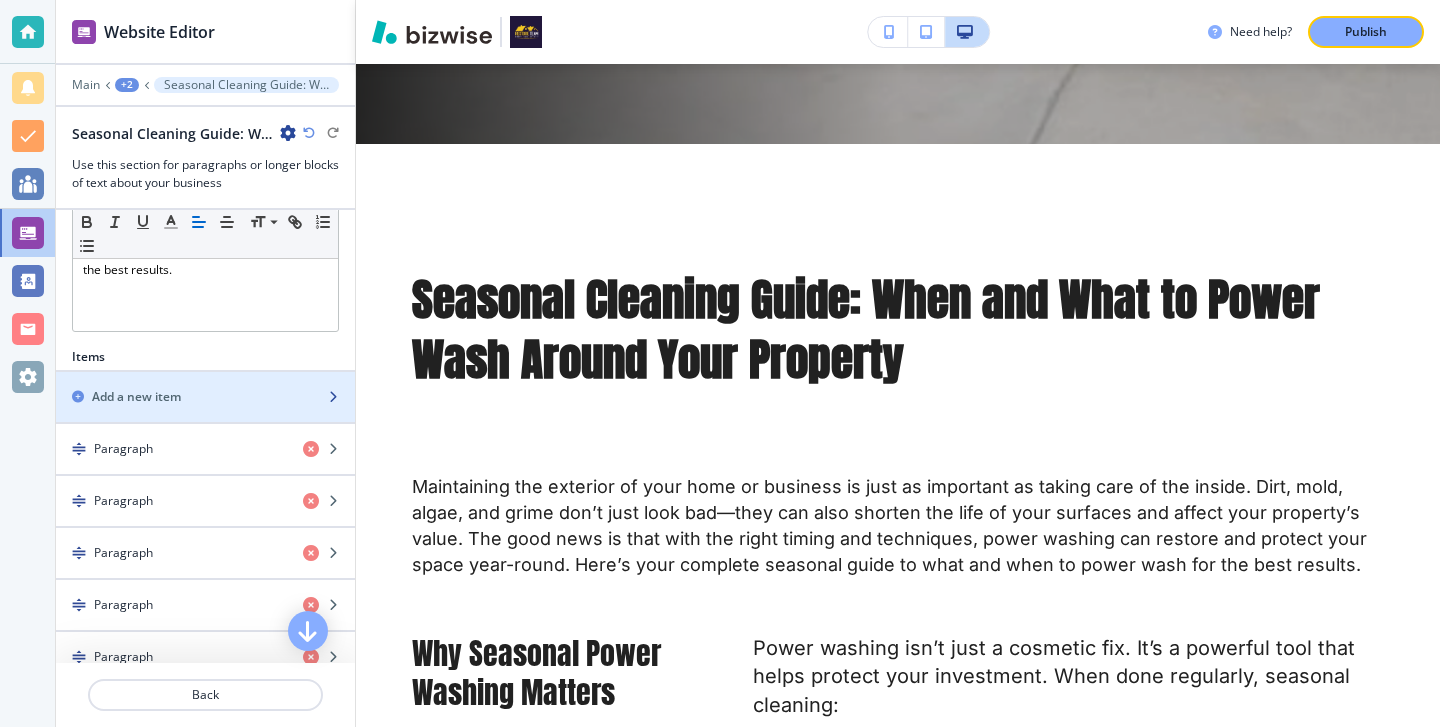 click at bounding box center (205, 414) 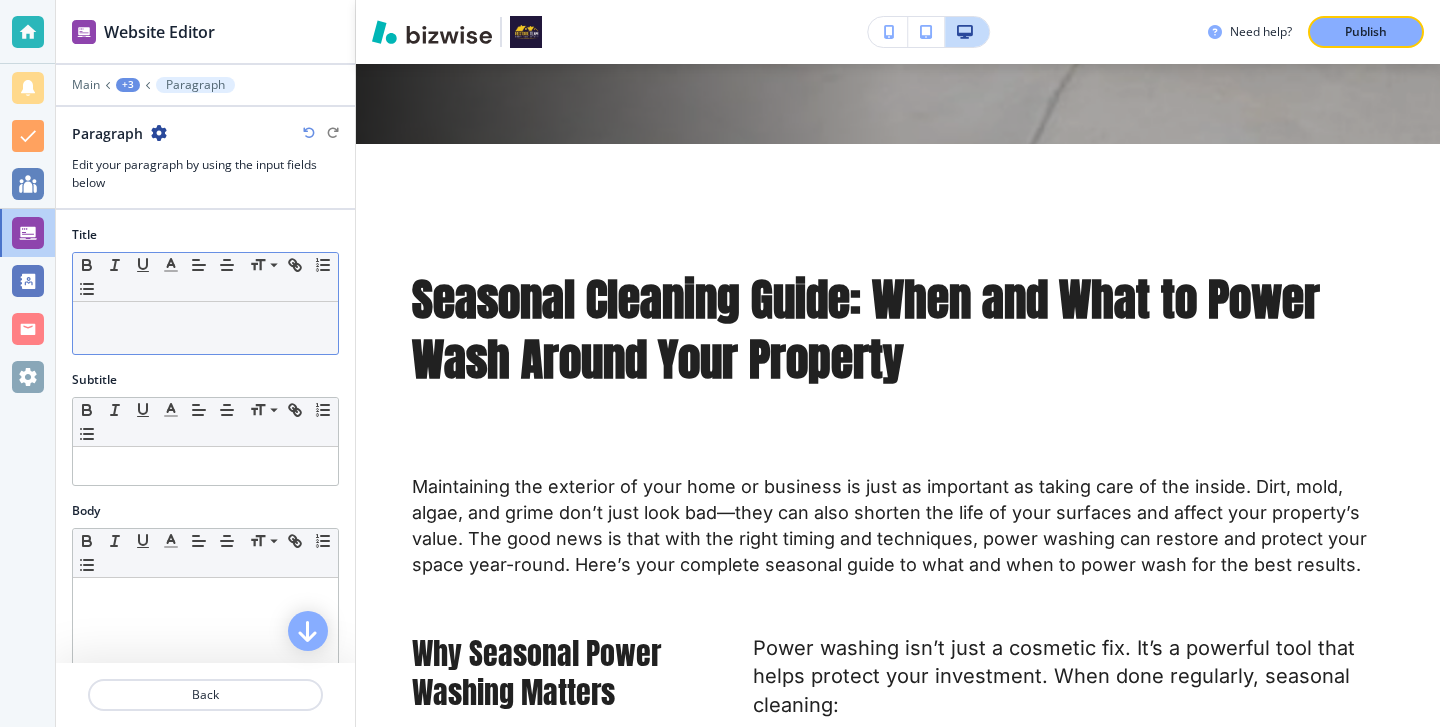 click at bounding box center [205, 321] 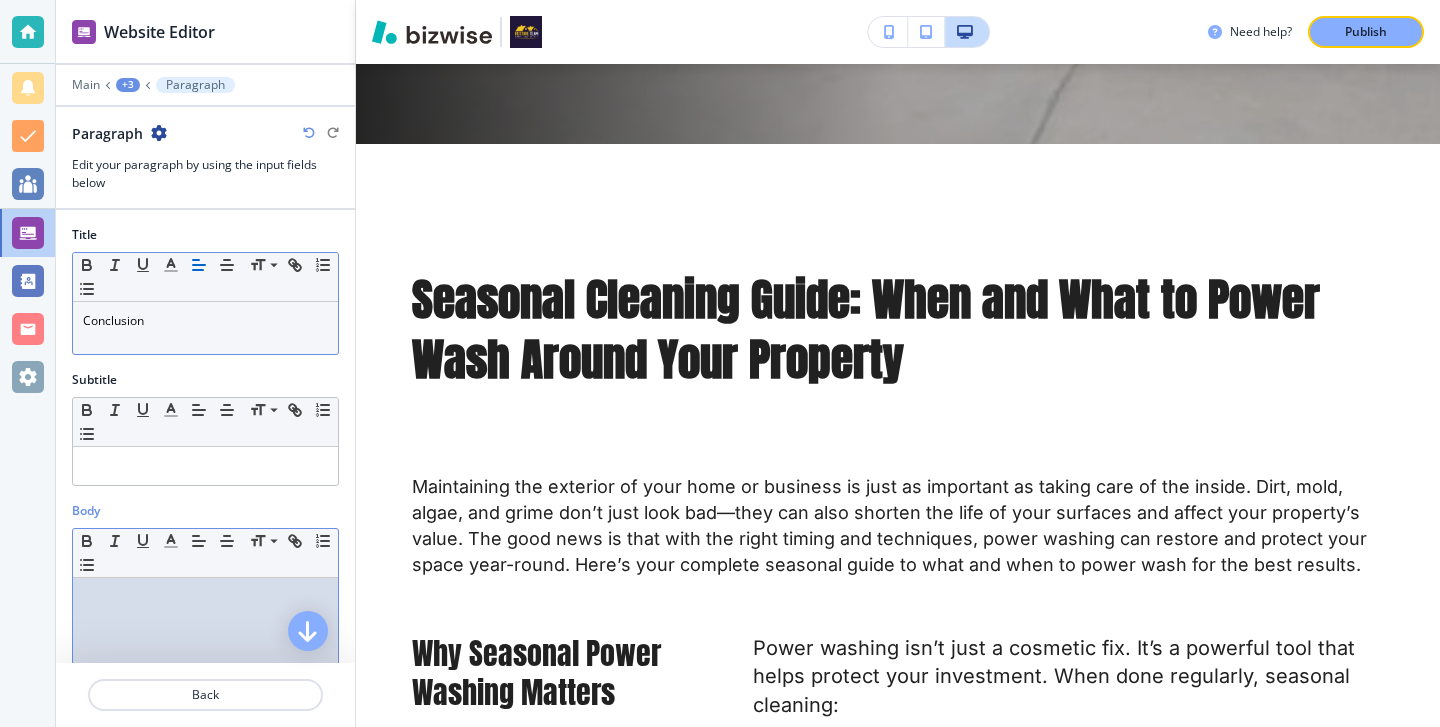 click at bounding box center [205, 708] 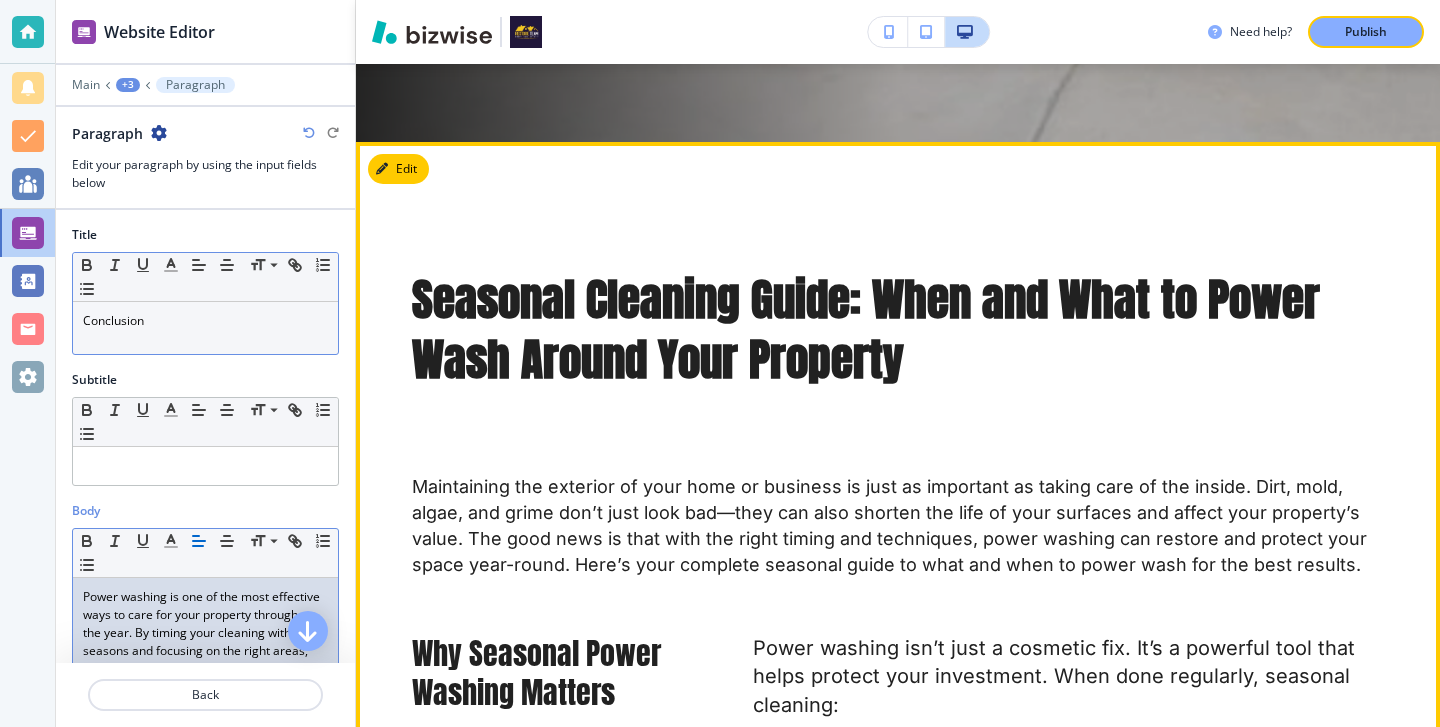 scroll, scrollTop: 271, scrollLeft: 0, axis: vertical 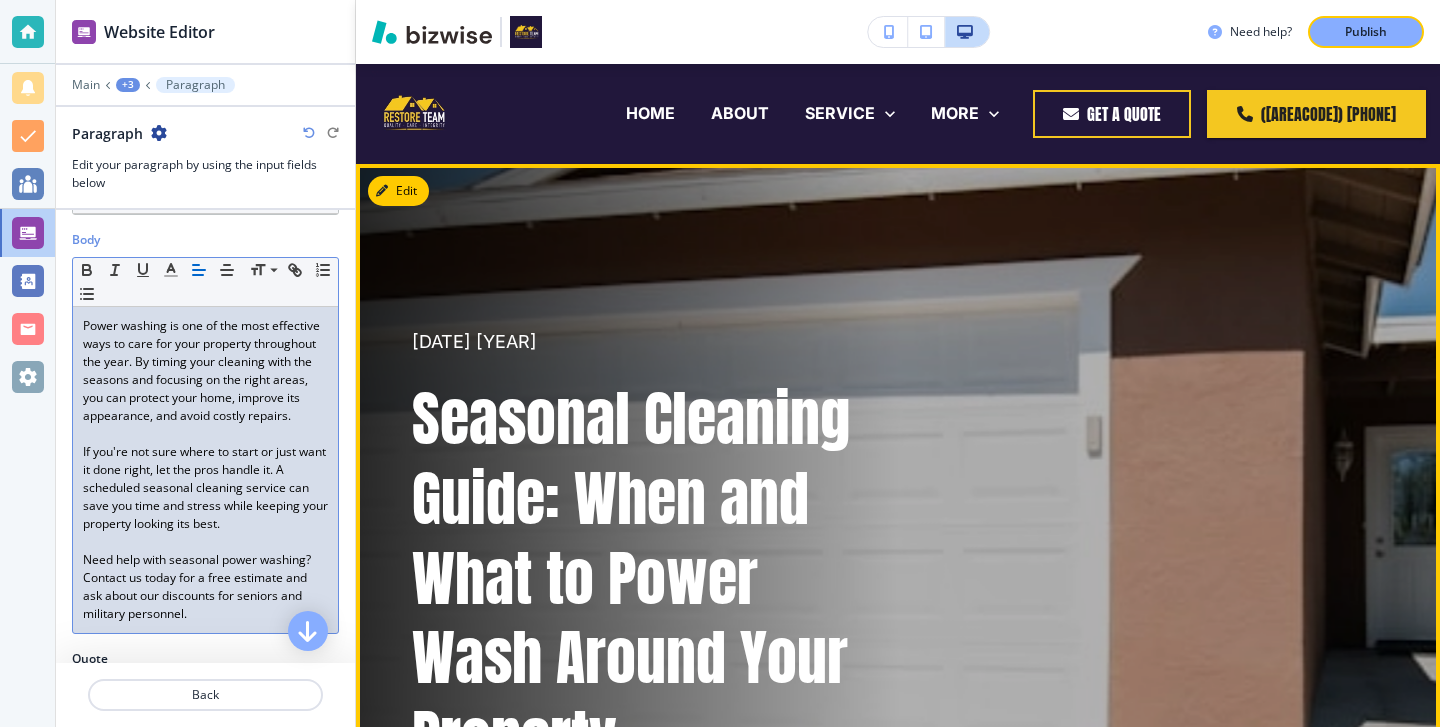 click on "Edit" at bounding box center (398, 191) 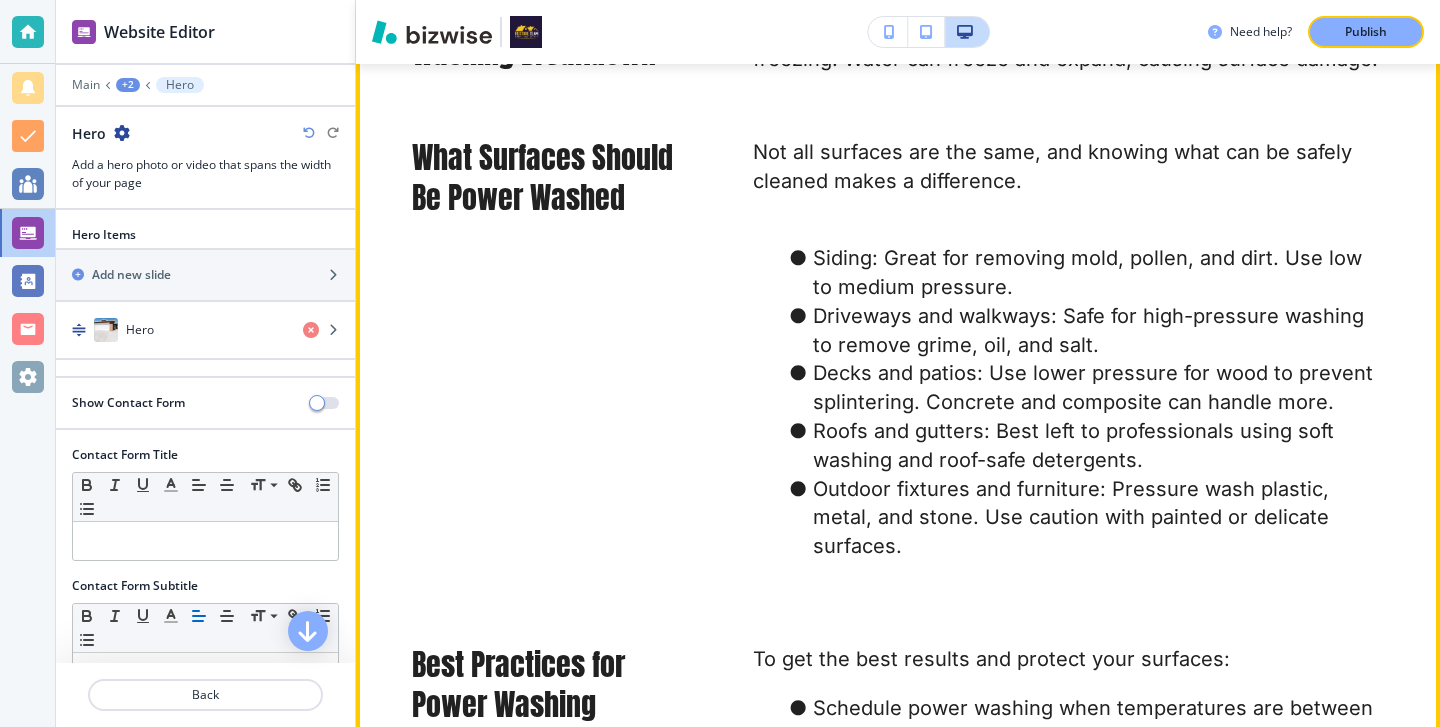 scroll, scrollTop: 4008, scrollLeft: 0, axis: vertical 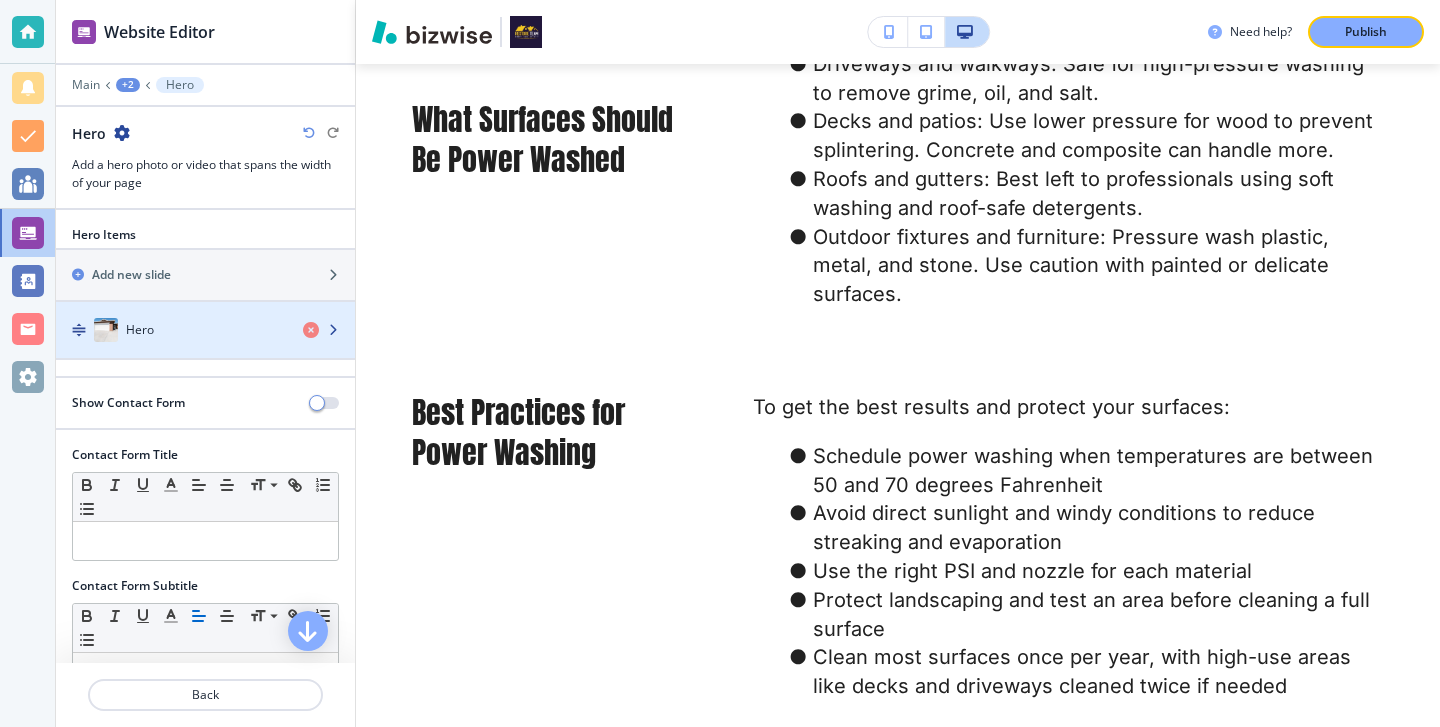 click on "Hero" at bounding box center (171, 330) 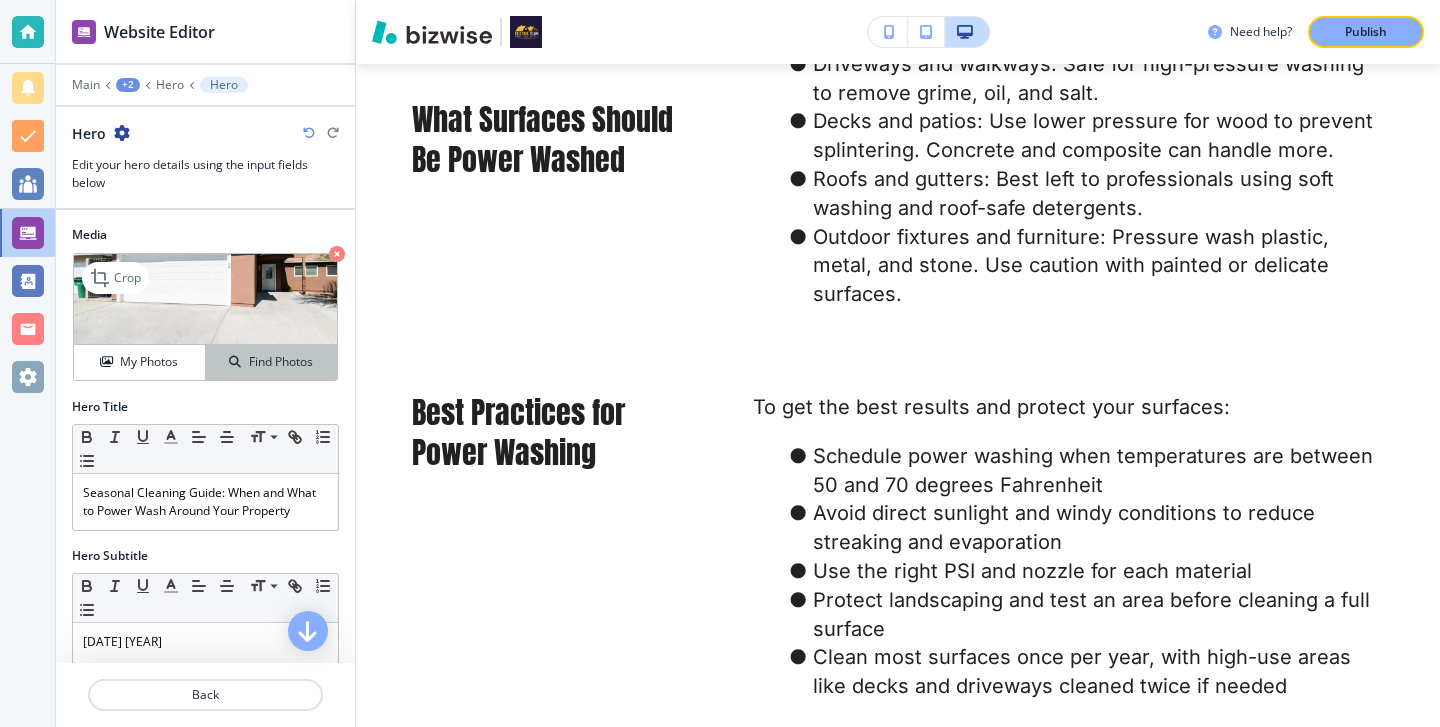 click on "Find Photos" at bounding box center (271, 362) 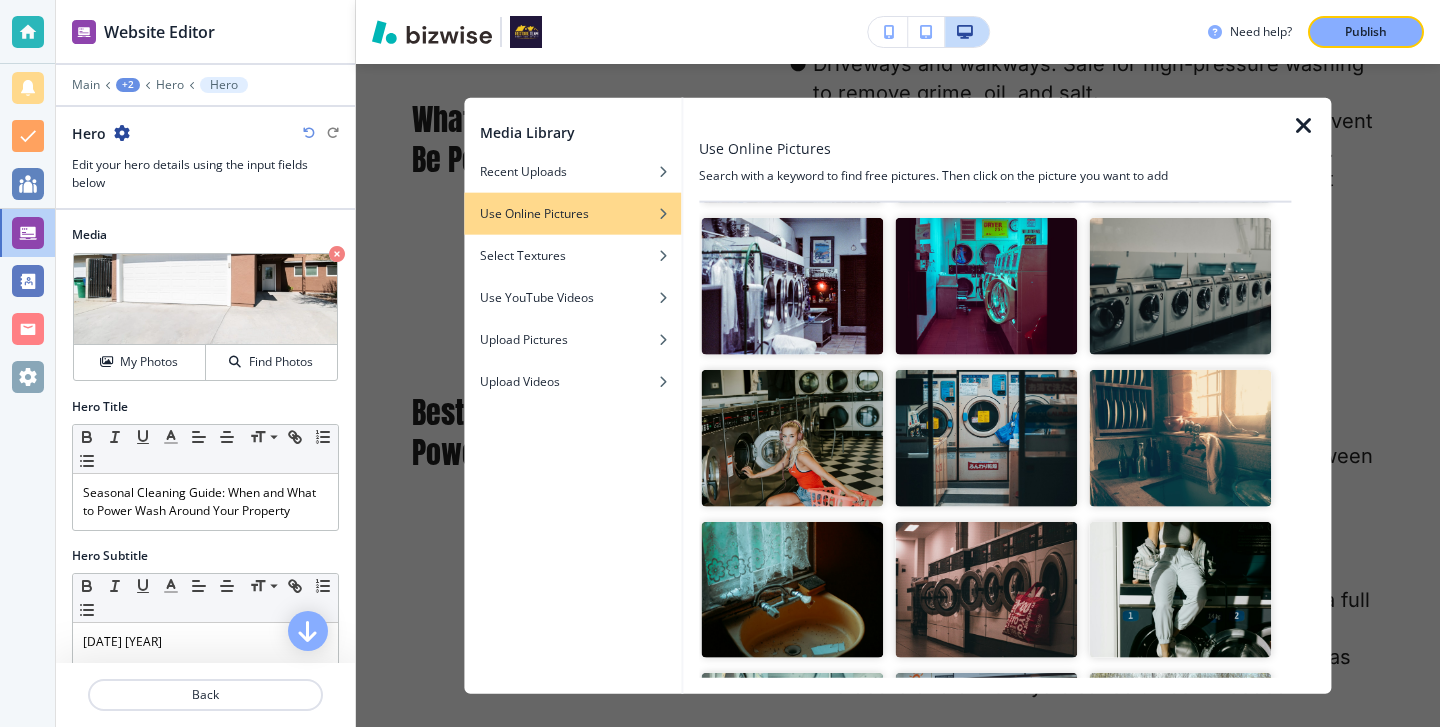 scroll, scrollTop: 0, scrollLeft: 0, axis: both 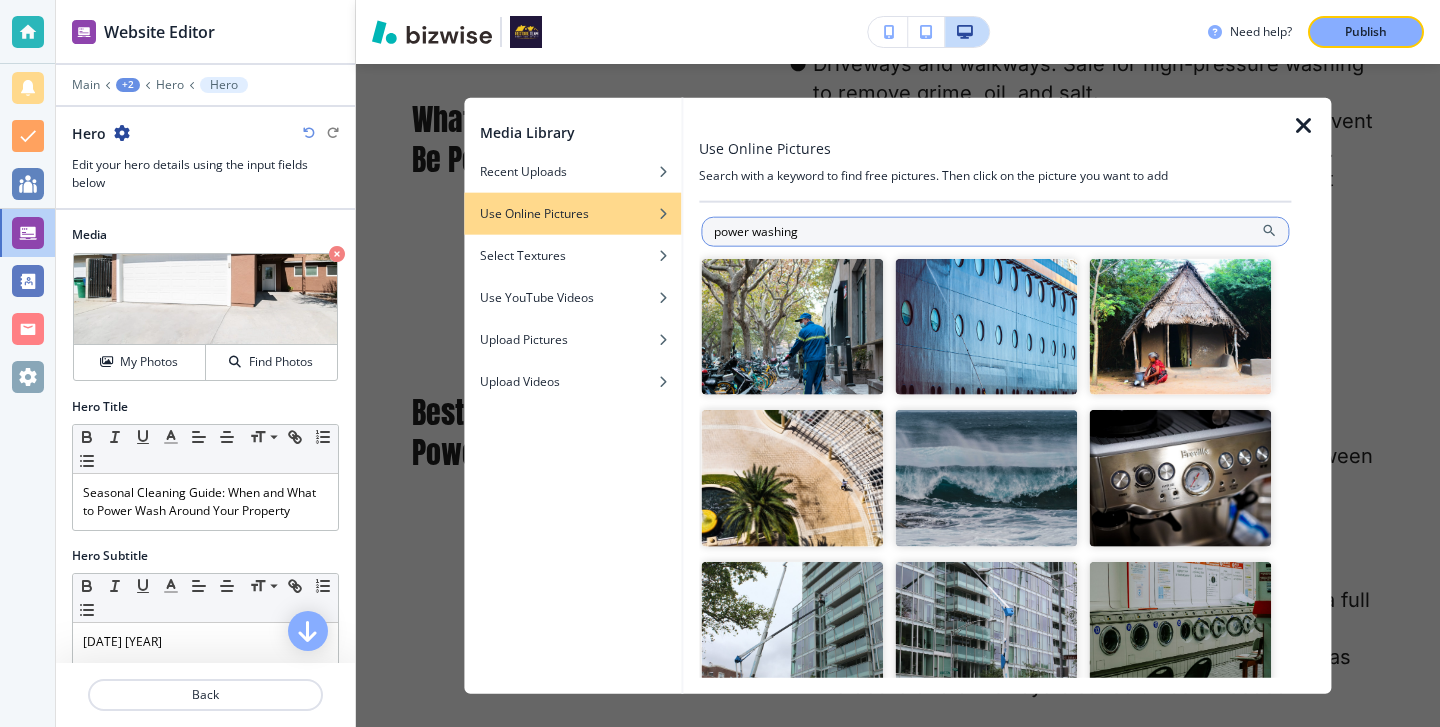 click on "power washing" at bounding box center (995, 231) 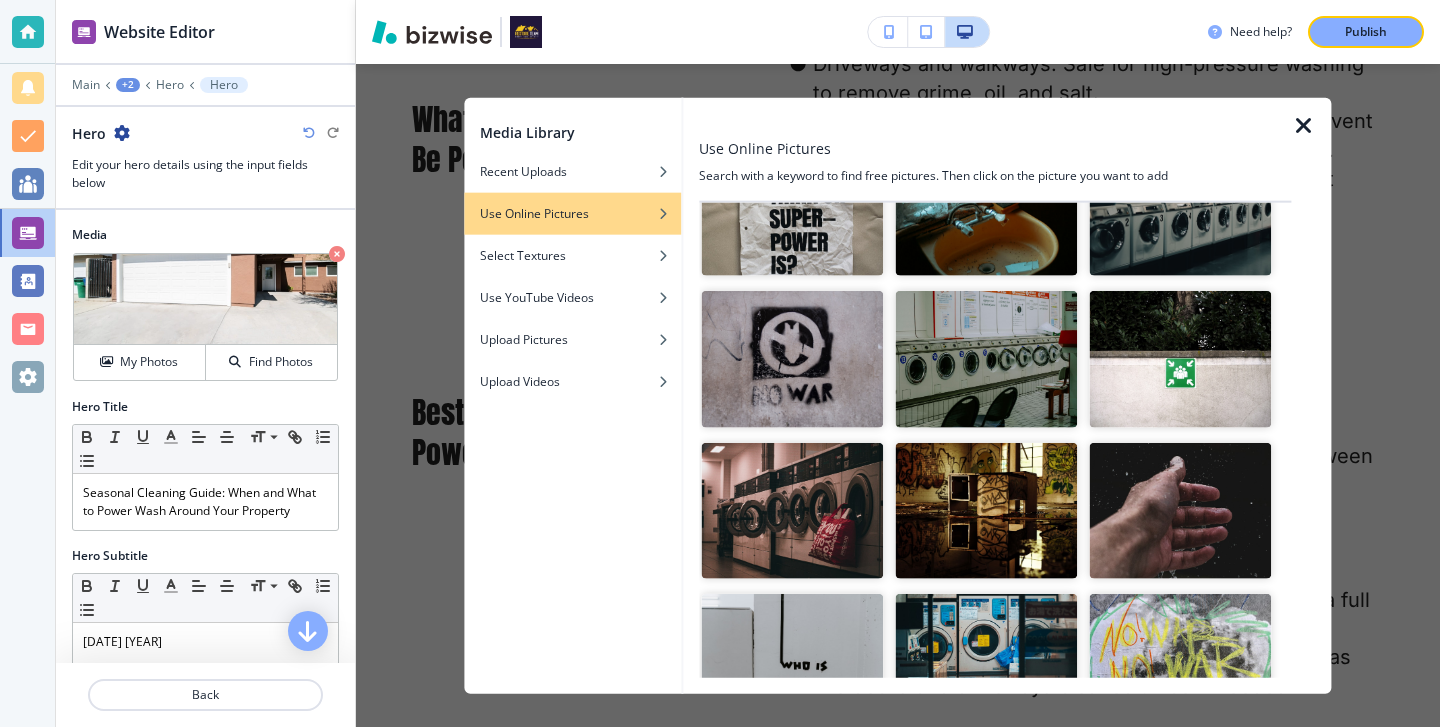 scroll, scrollTop: 0, scrollLeft: 0, axis: both 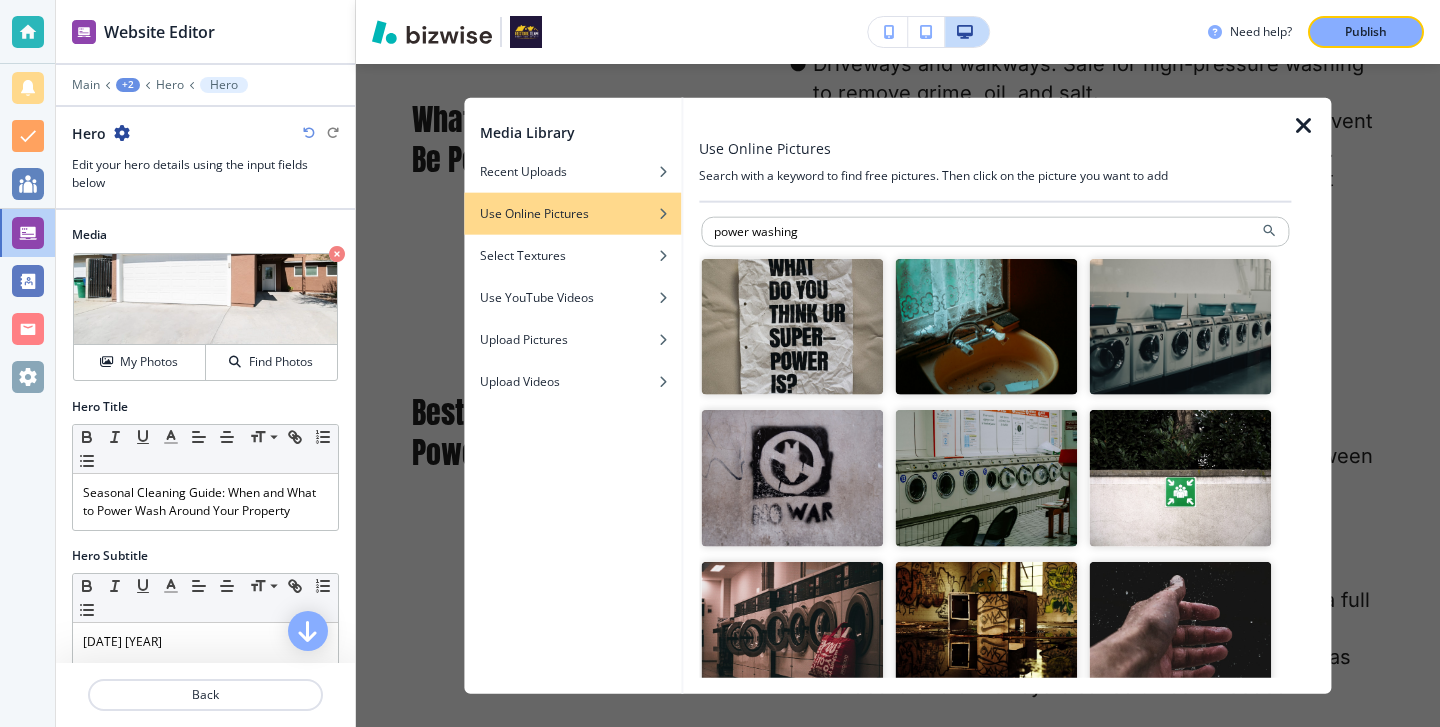 type on "power washing" 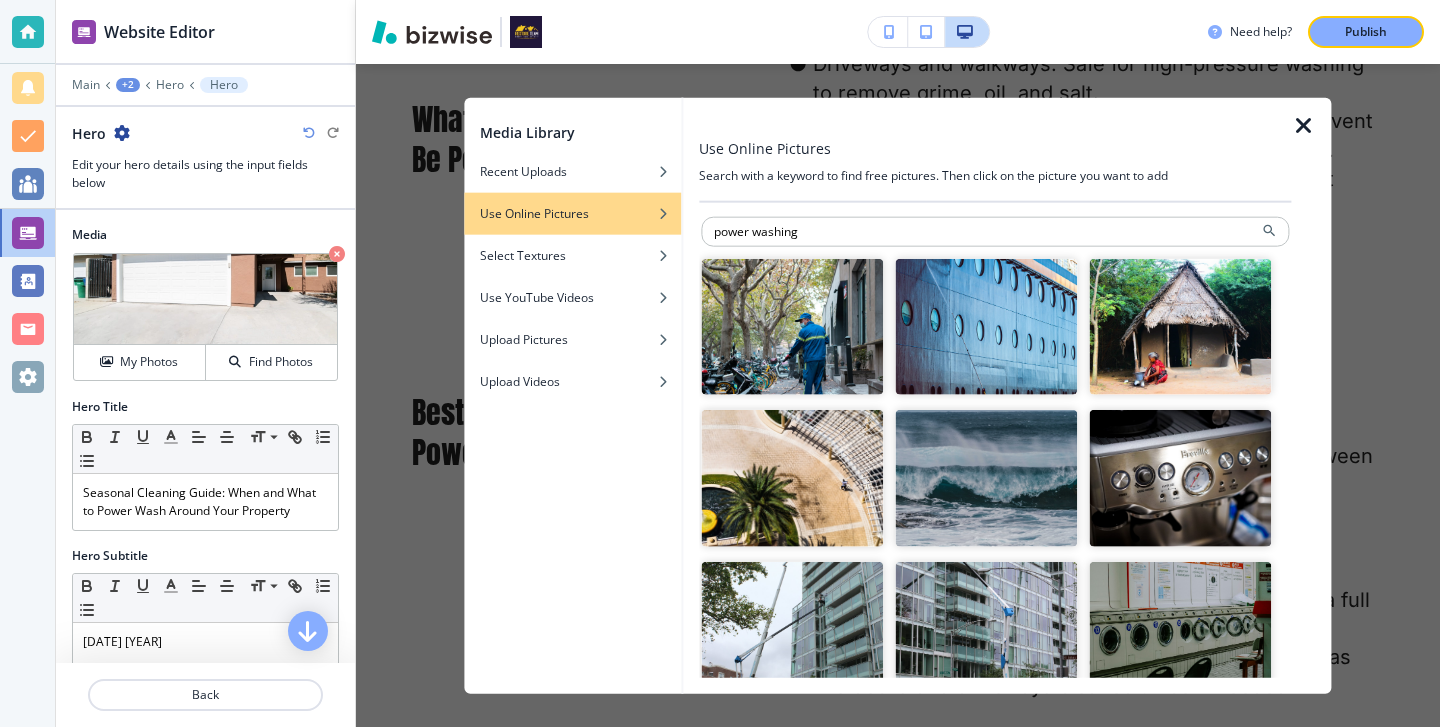click at bounding box center [792, 326] 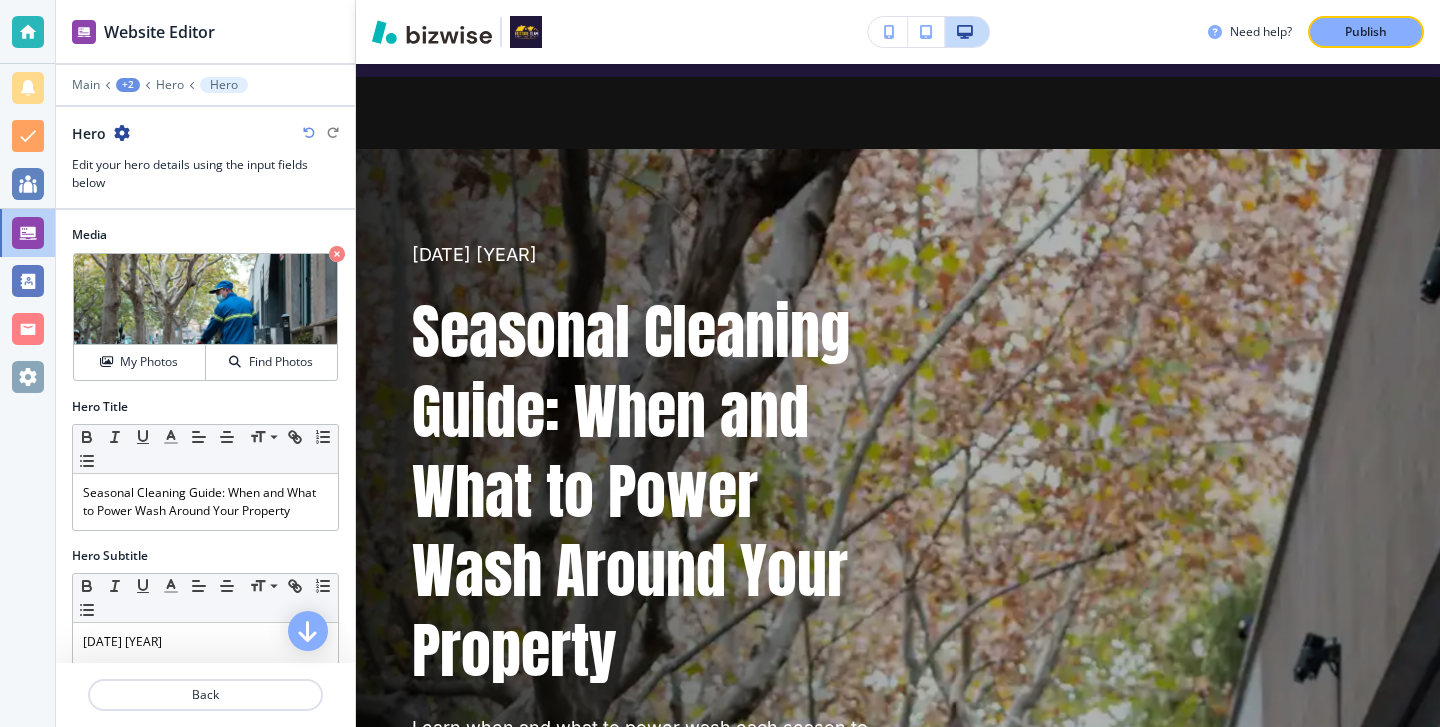 scroll, scrollTop: 0, scrollLeft: 0, axis: both 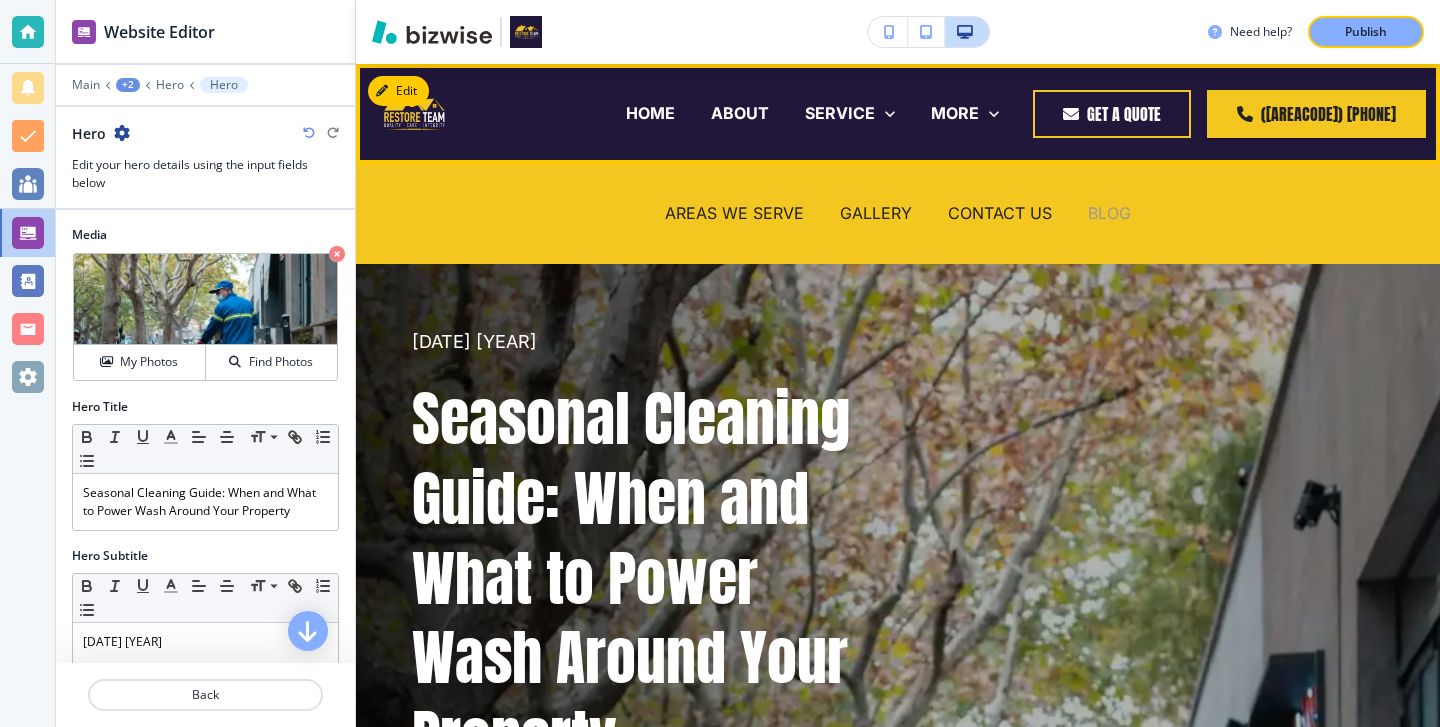 click on "BLOG" at bounding box center (1109, 213) 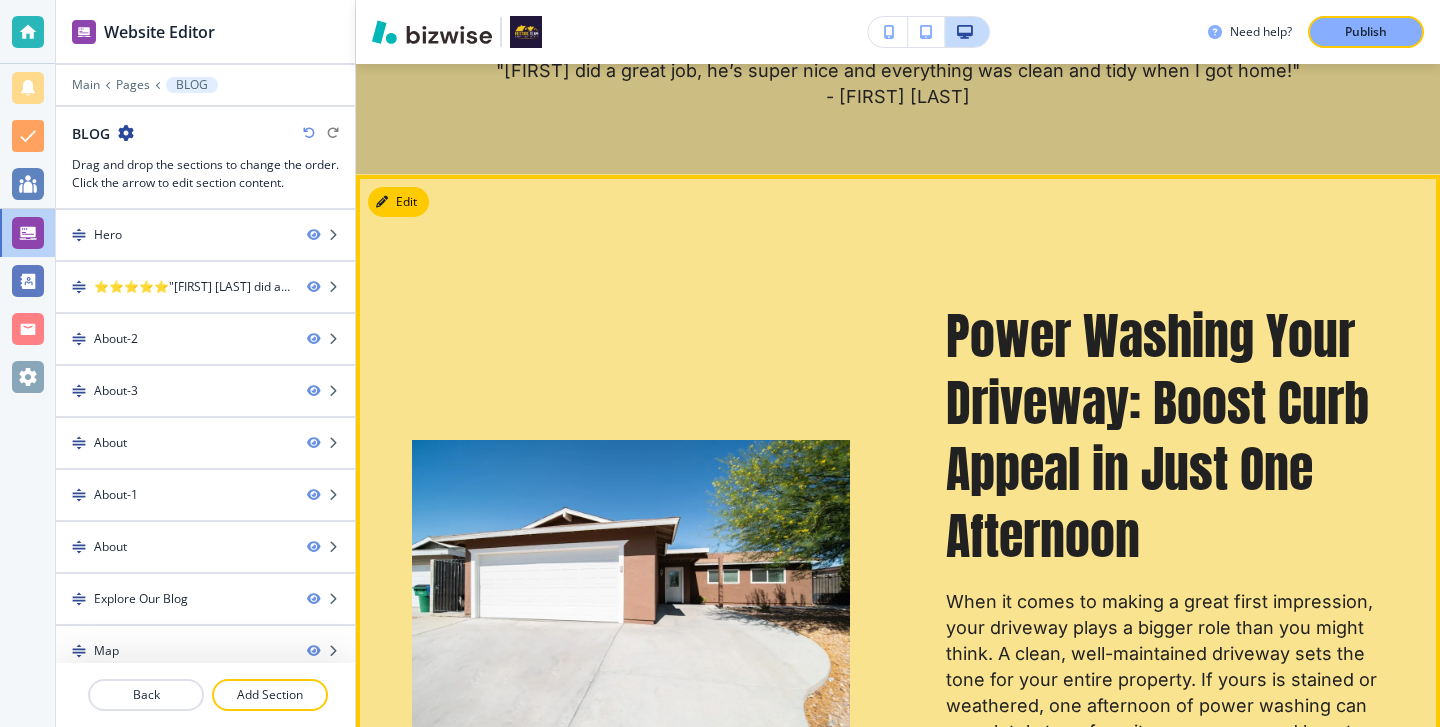 scroll, scrollTop: 877, scrollLeft: 0, axis: vertical 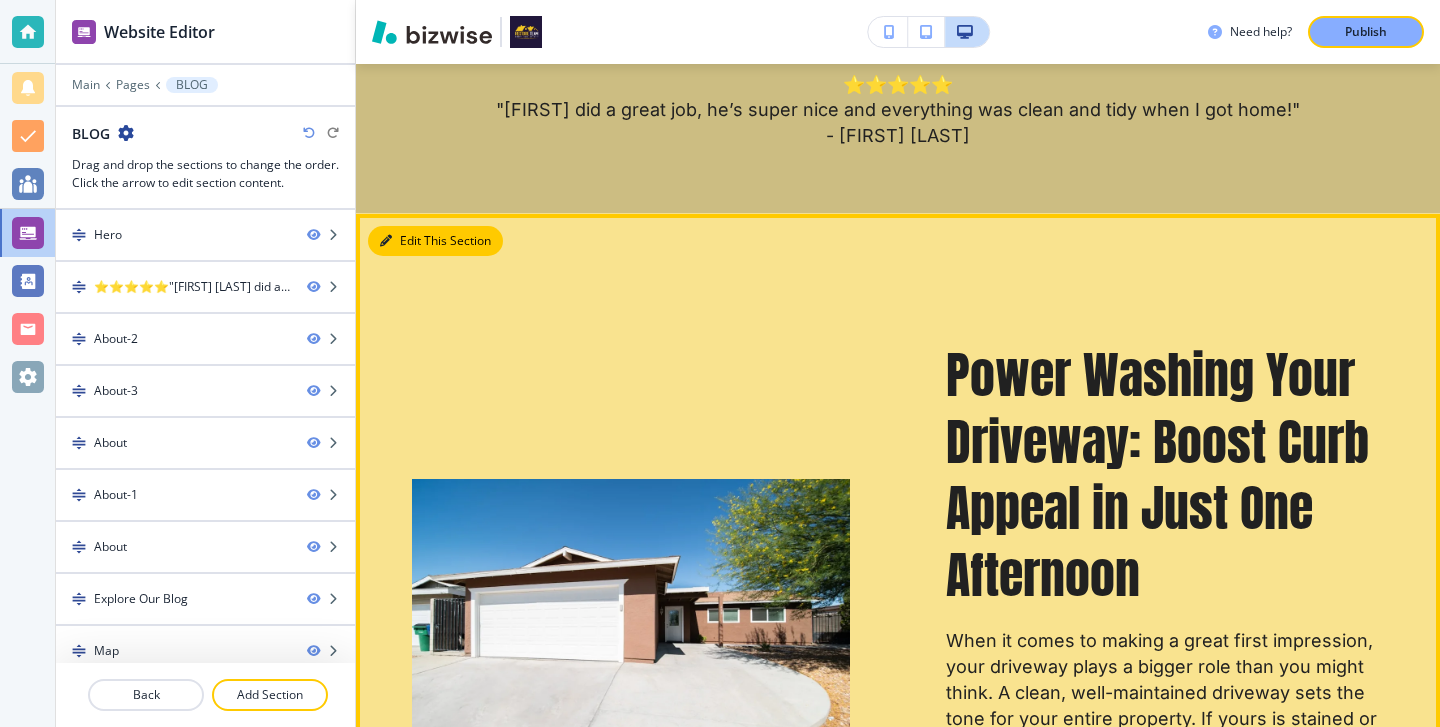 click on "Edit This Section" at bounding box center [435, 241] 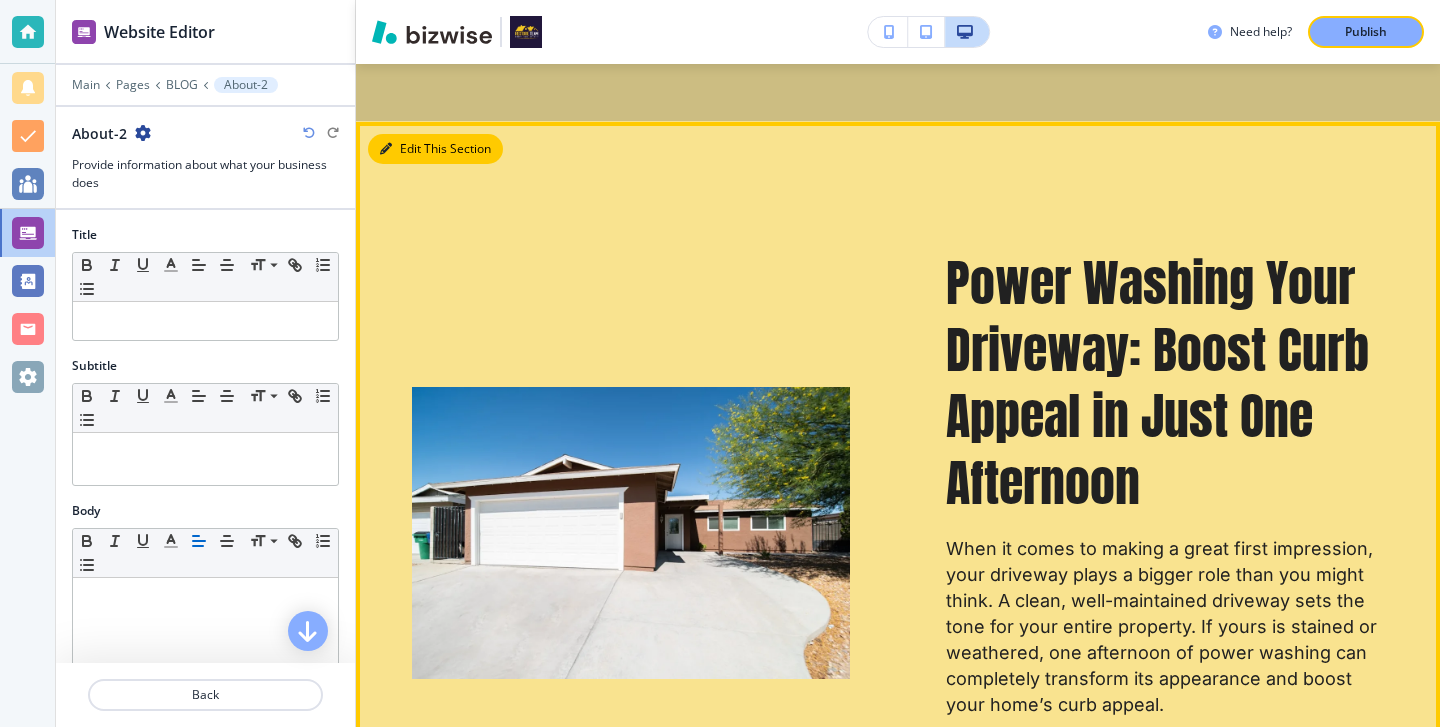 scroll, scrollTop: 969, scrollLeft: 0, axis: vertical 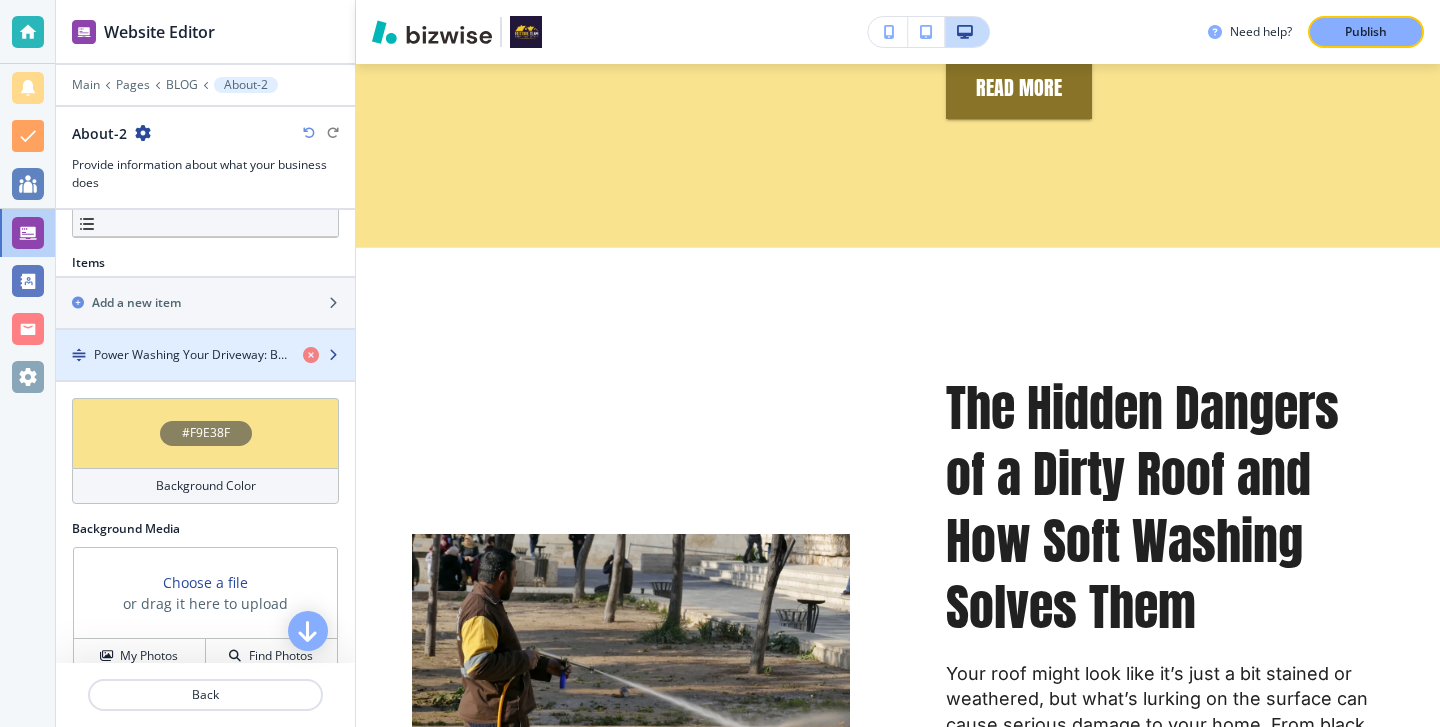 click at bounding box center [205, 372] 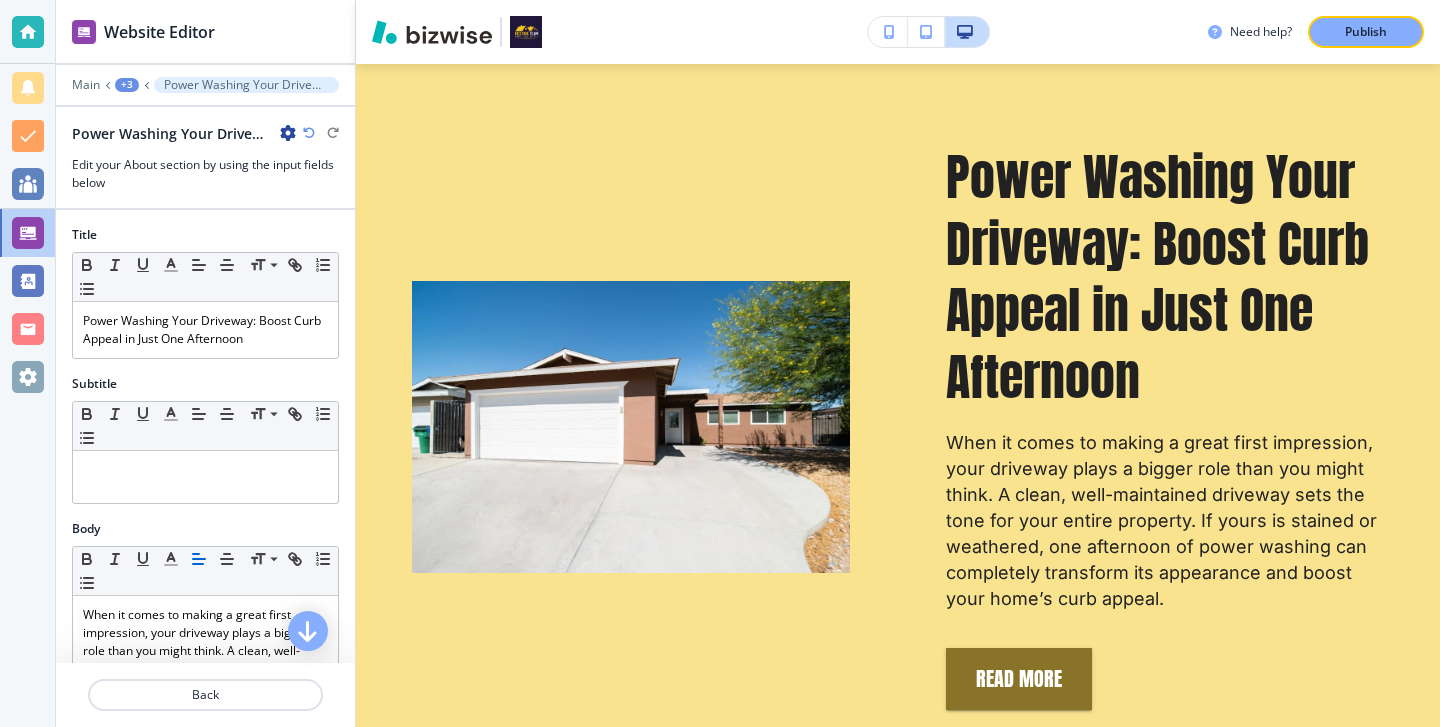 scroll, scrollTop: 1001, scrollLeft: 0, axis: vertical 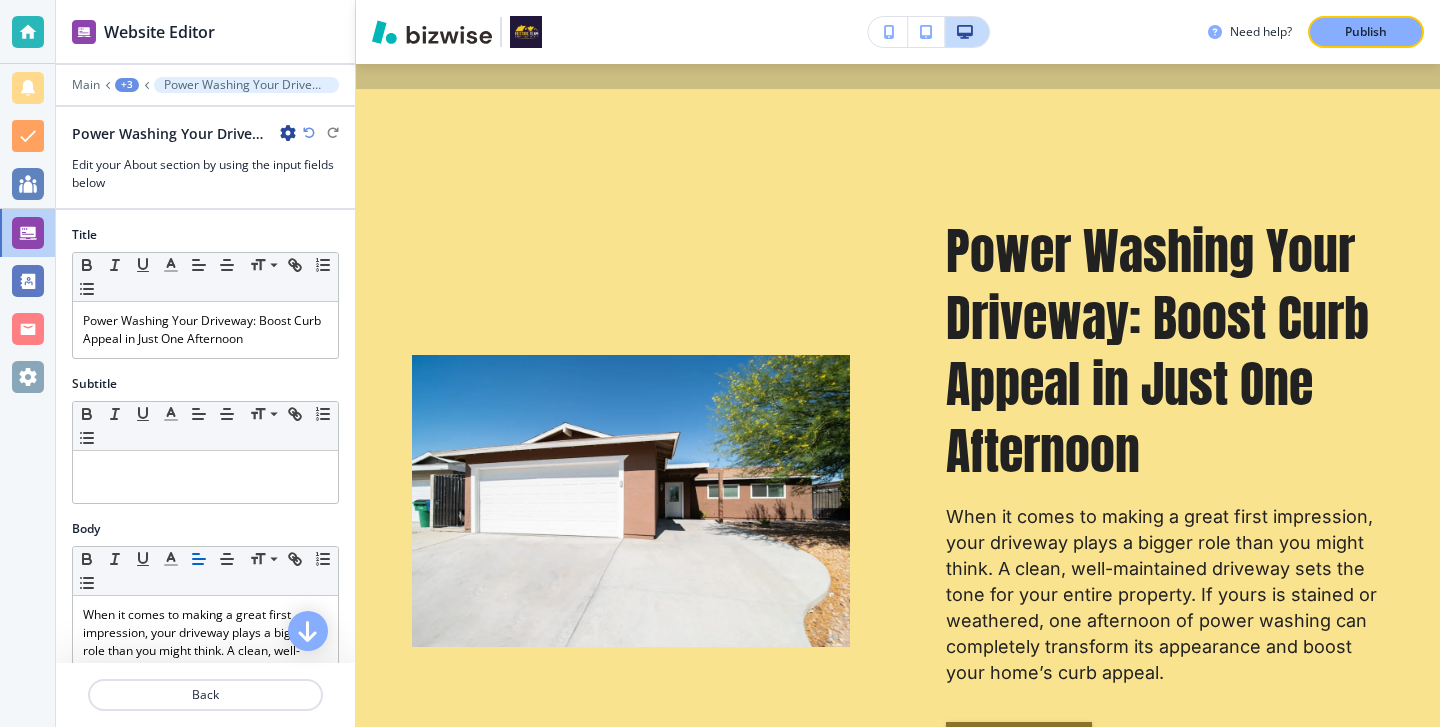 click at bounding box center (205, 150) 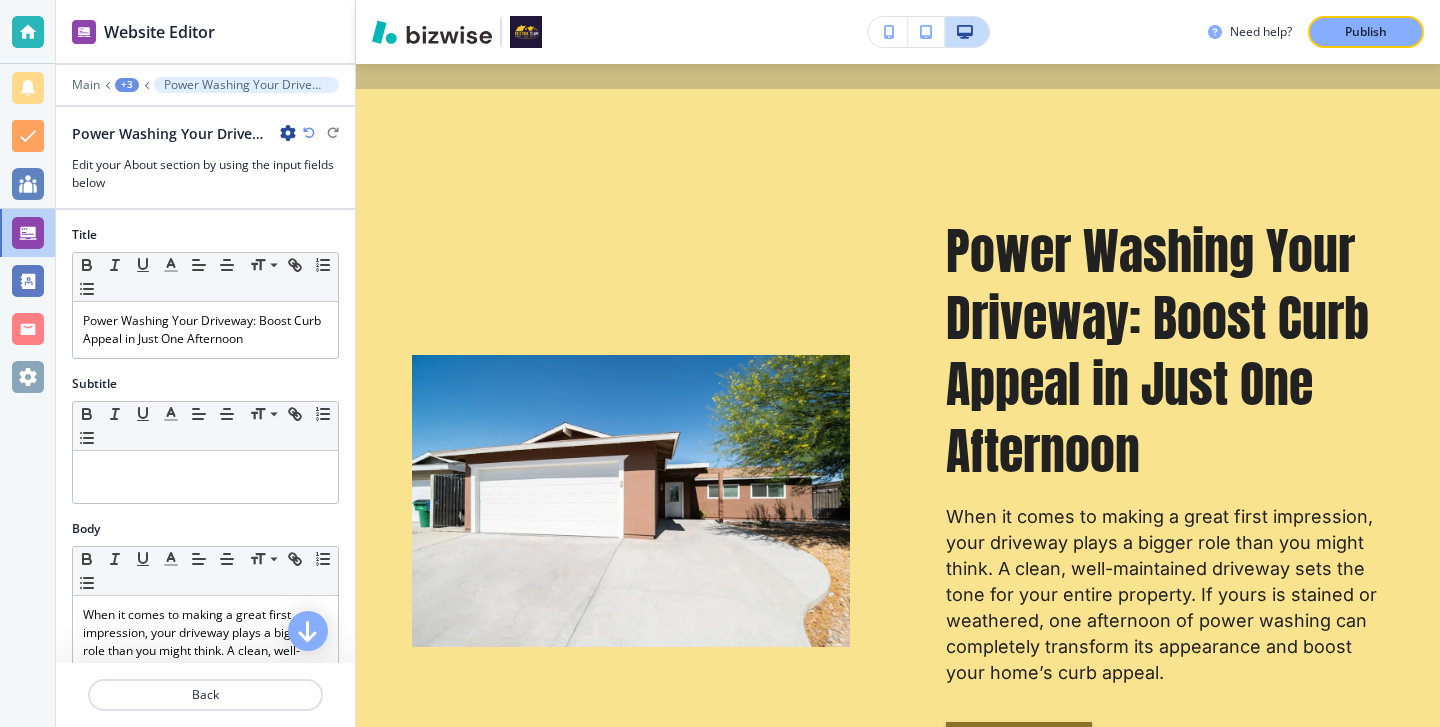 click at bounding box center (288, 133) 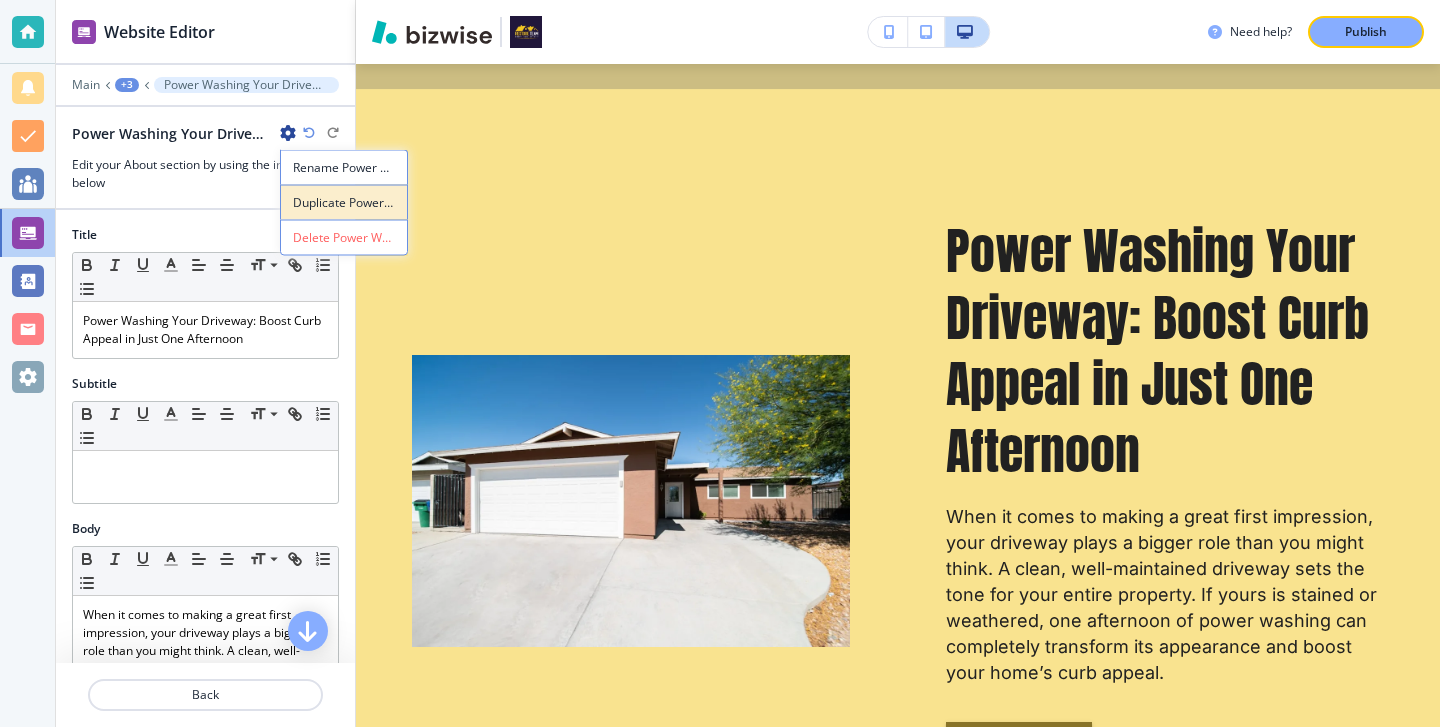 click on "Duplicate Power Washing Your Driveway: Boost Curb Appeal in Just One Afternoon" at bounding box center (344, 202) 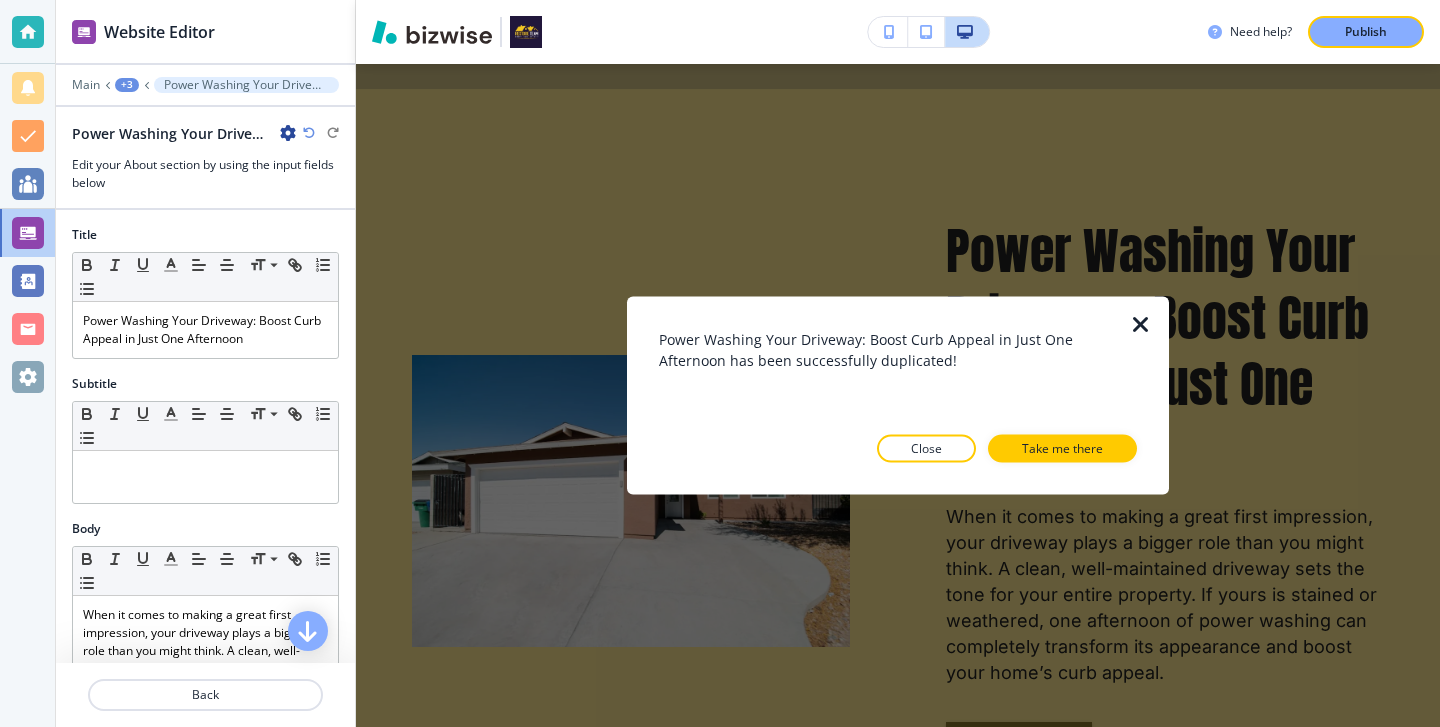 click on "Close" at bounding box center [926, 449] 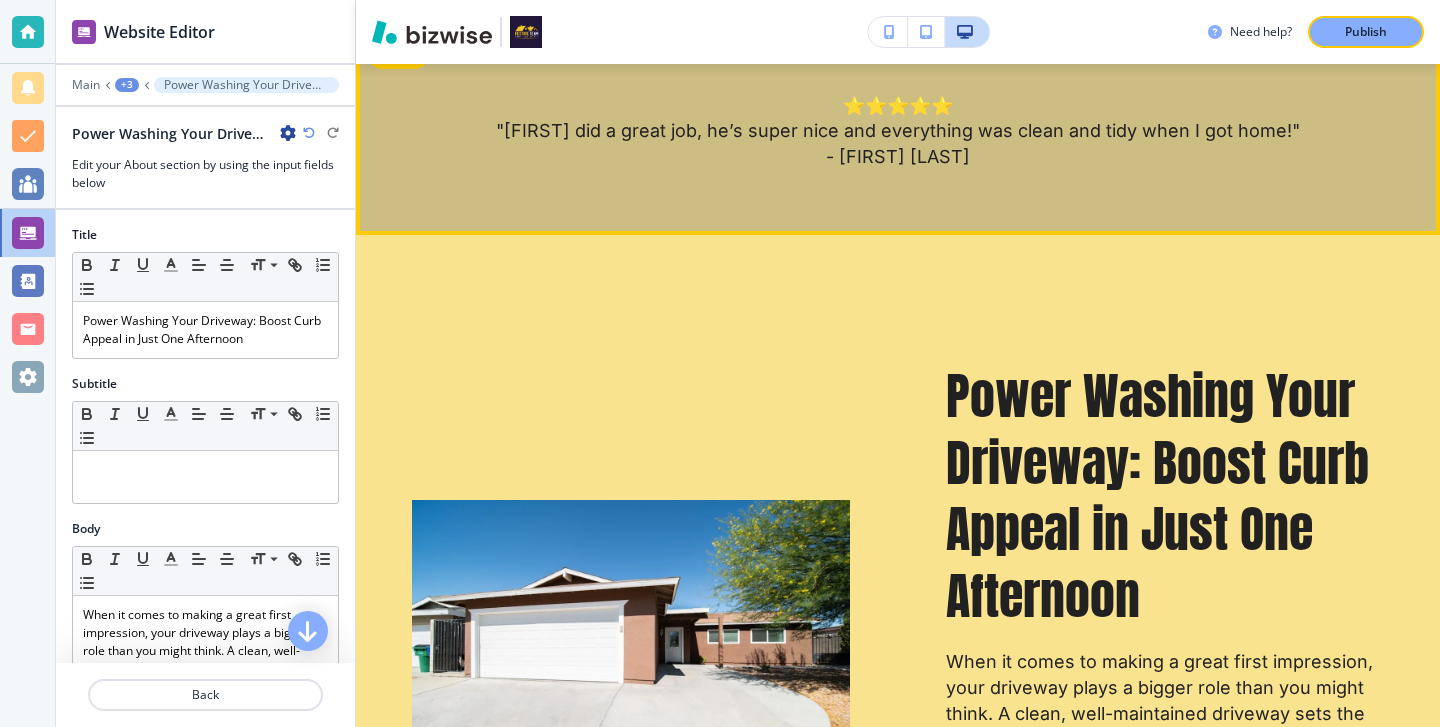 scroll, scrollTop: 850, scrollLeft: 0, axis: vertical 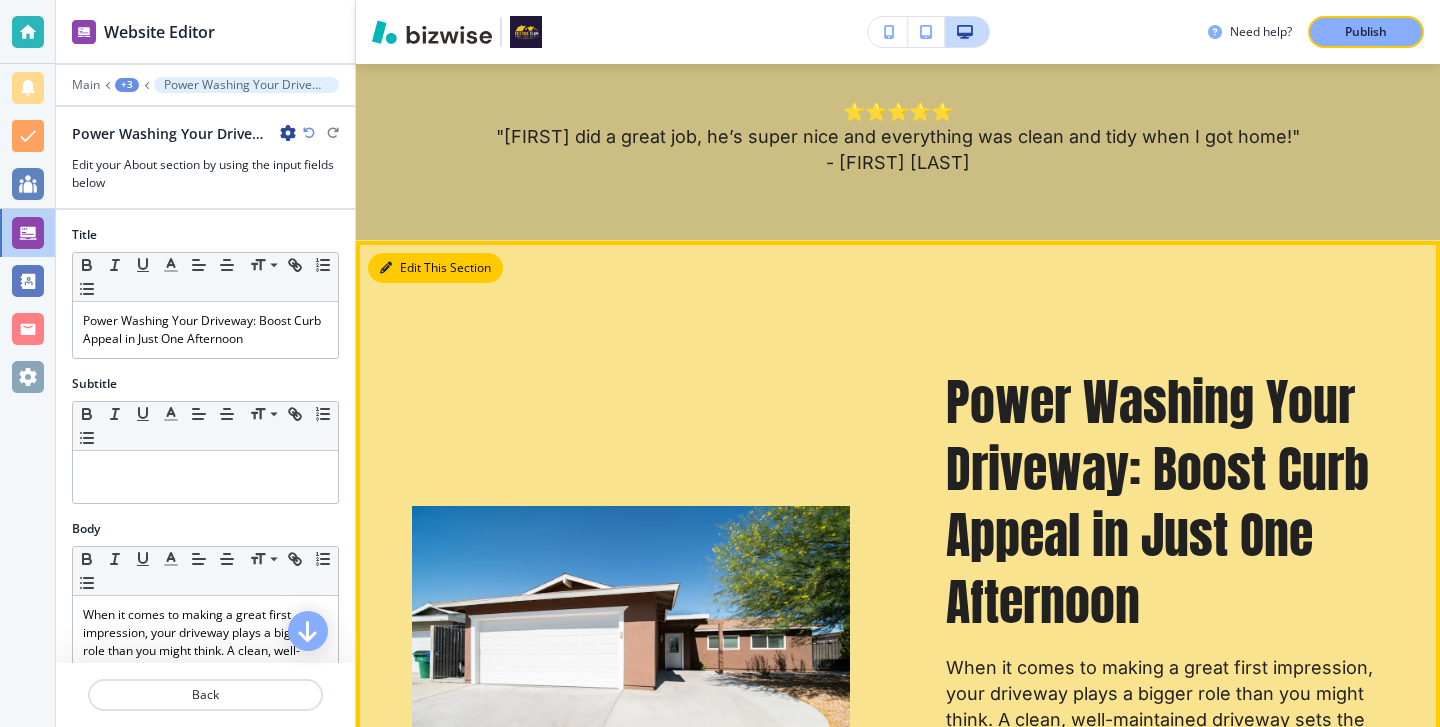 click on "Edit This Section" at bounding box center (435, 268) 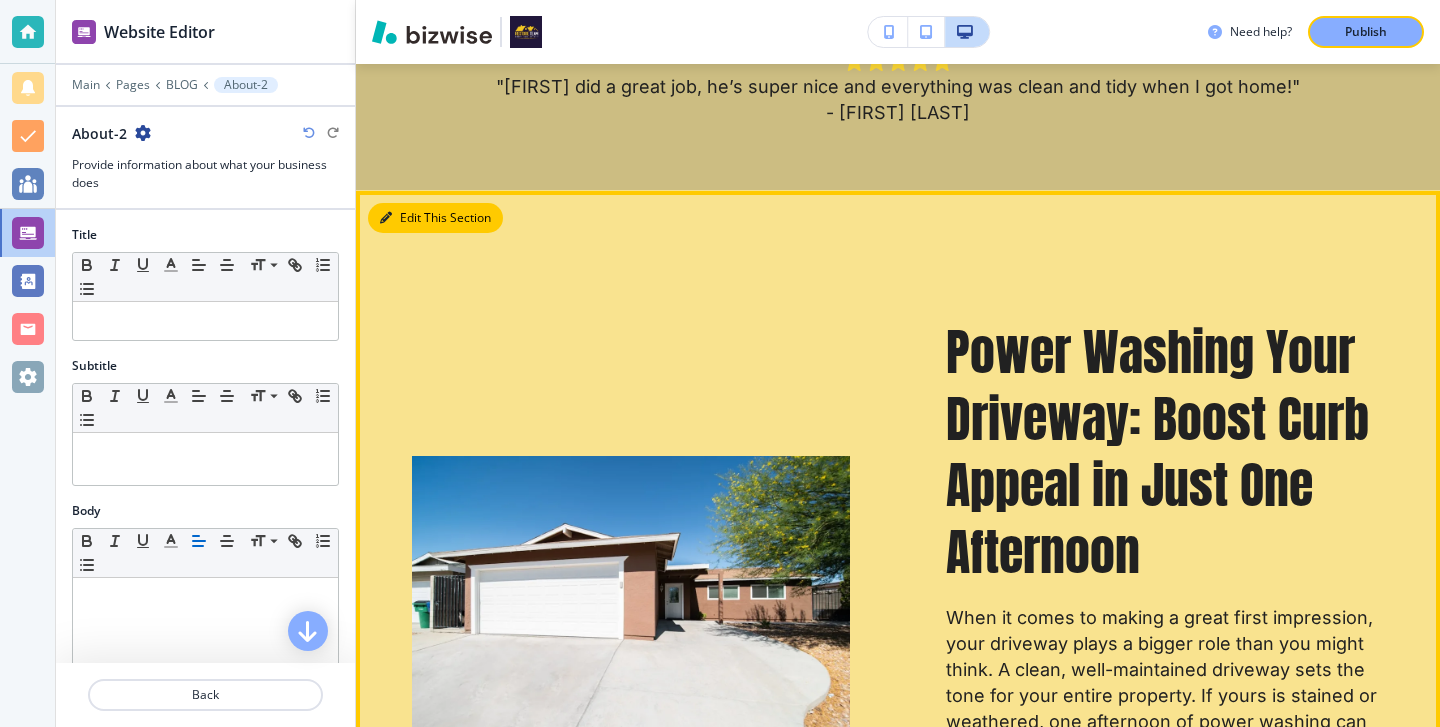scroll, scrollTop: 969, scrollLeft: 0, axis: vertical 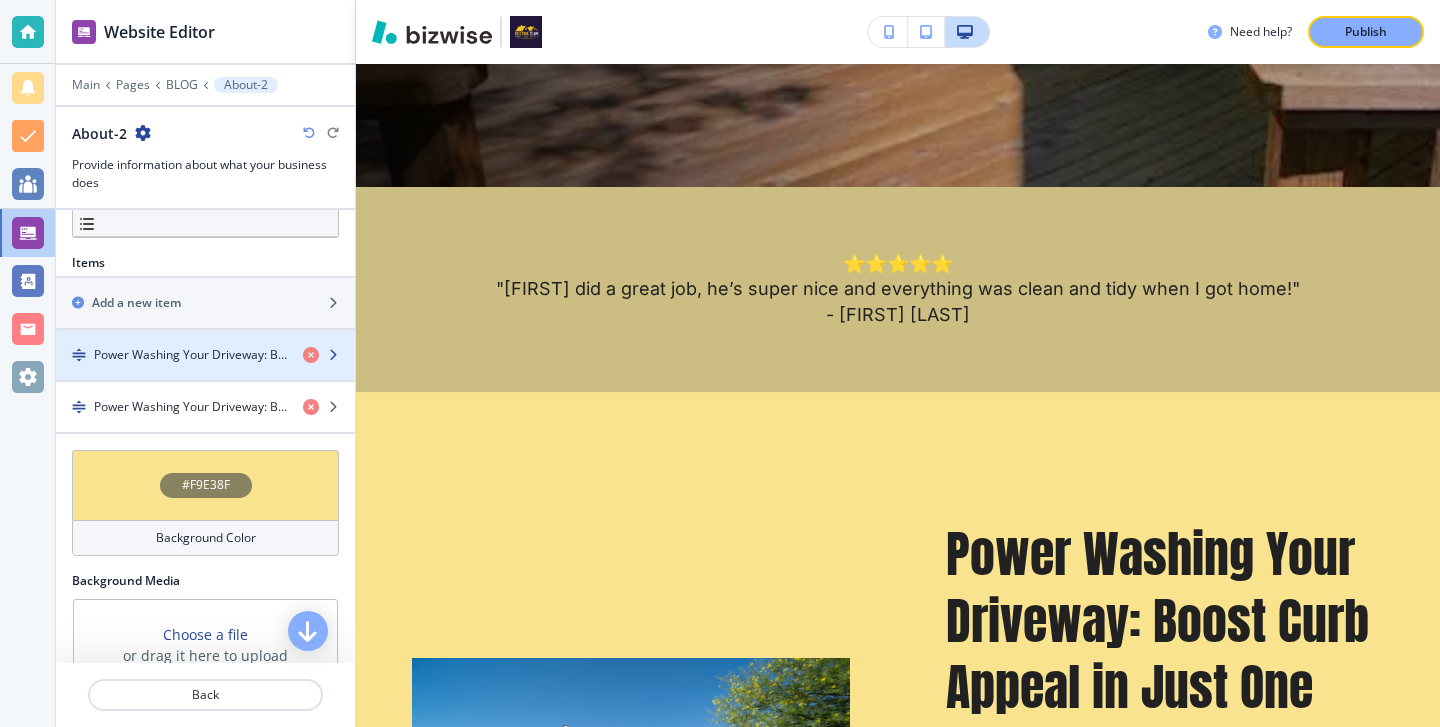 click on "Power Washing Your Driveway: Boost Curb Appeal in Just One Afternoon" at bounding box center [190, 355] 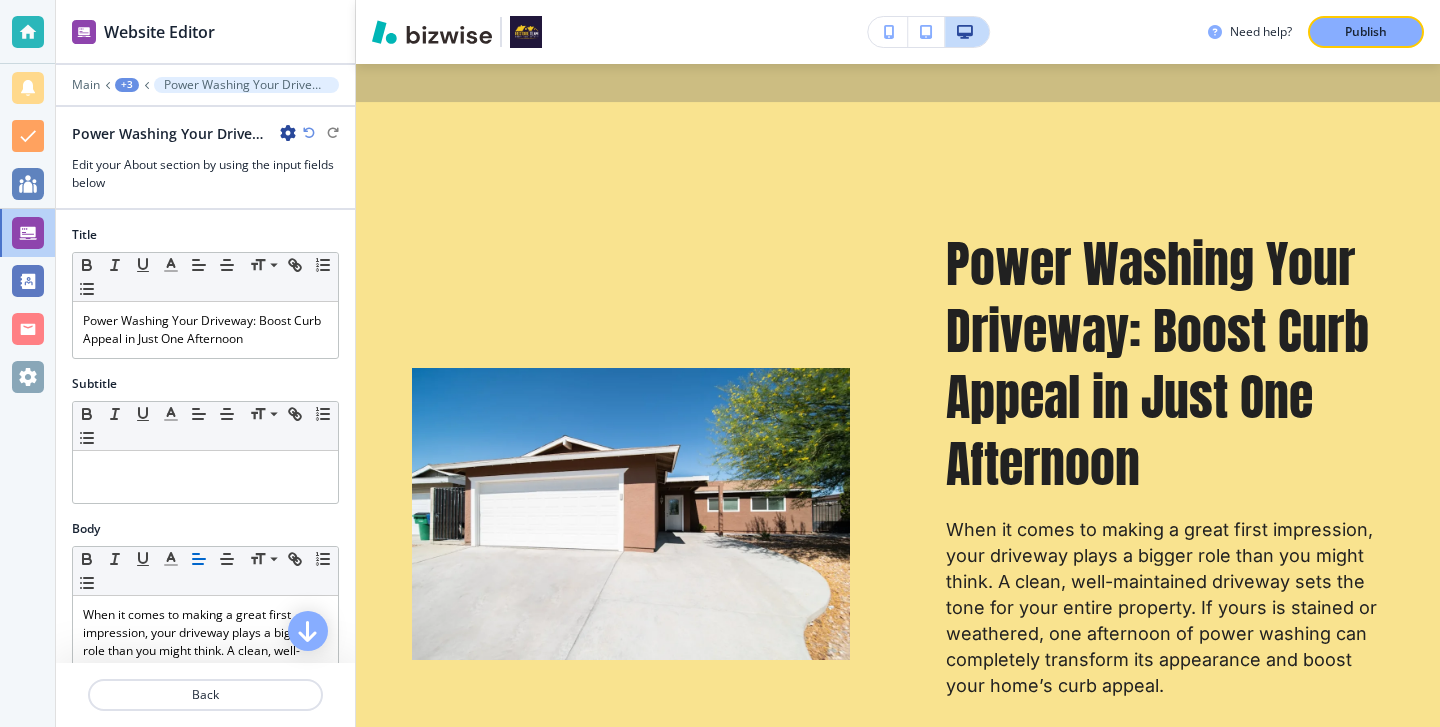 scroll, scrollTop: 1001, scrollLeft: 0, axis: vertical 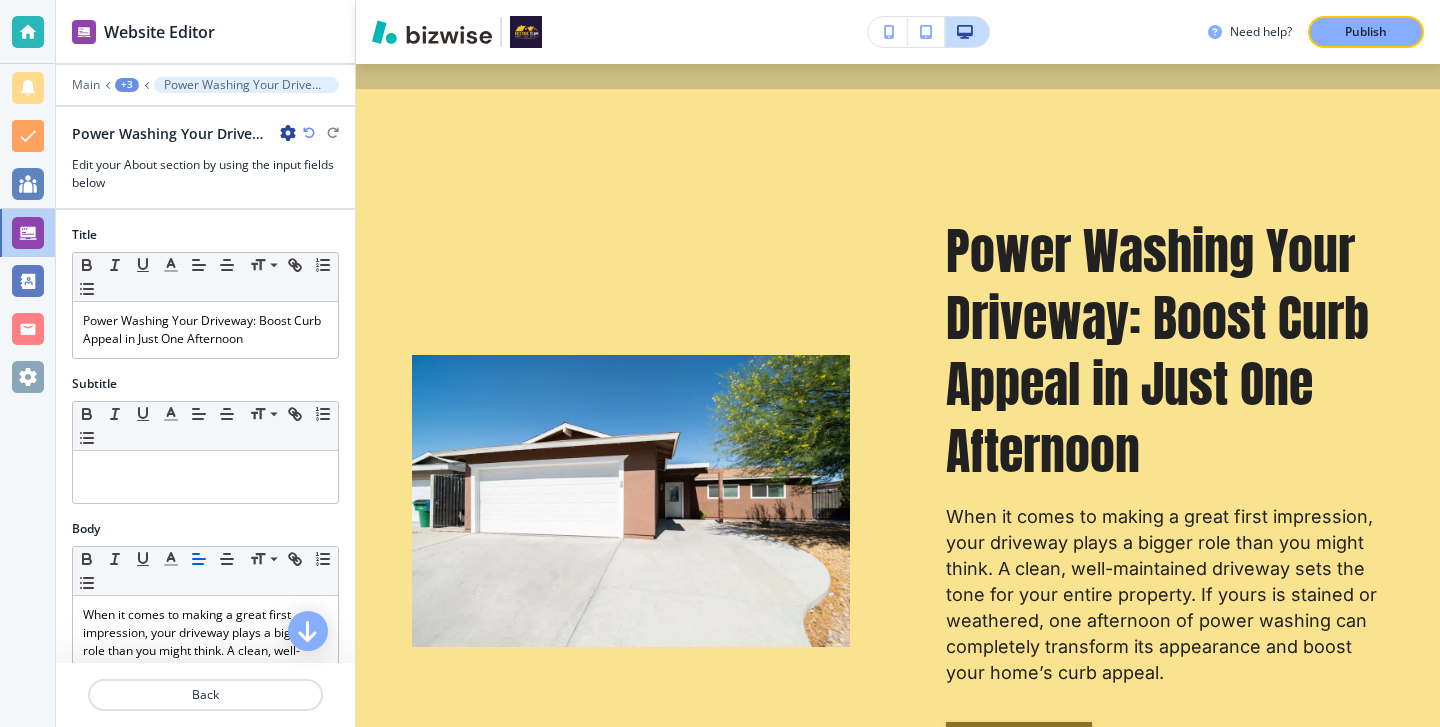 click on "Title                                           Small Normal Large Huge                                       Power Washing Your Driveway: Boost Curb Appeal in Just One Afternoon" at bounding box center [205, 300] 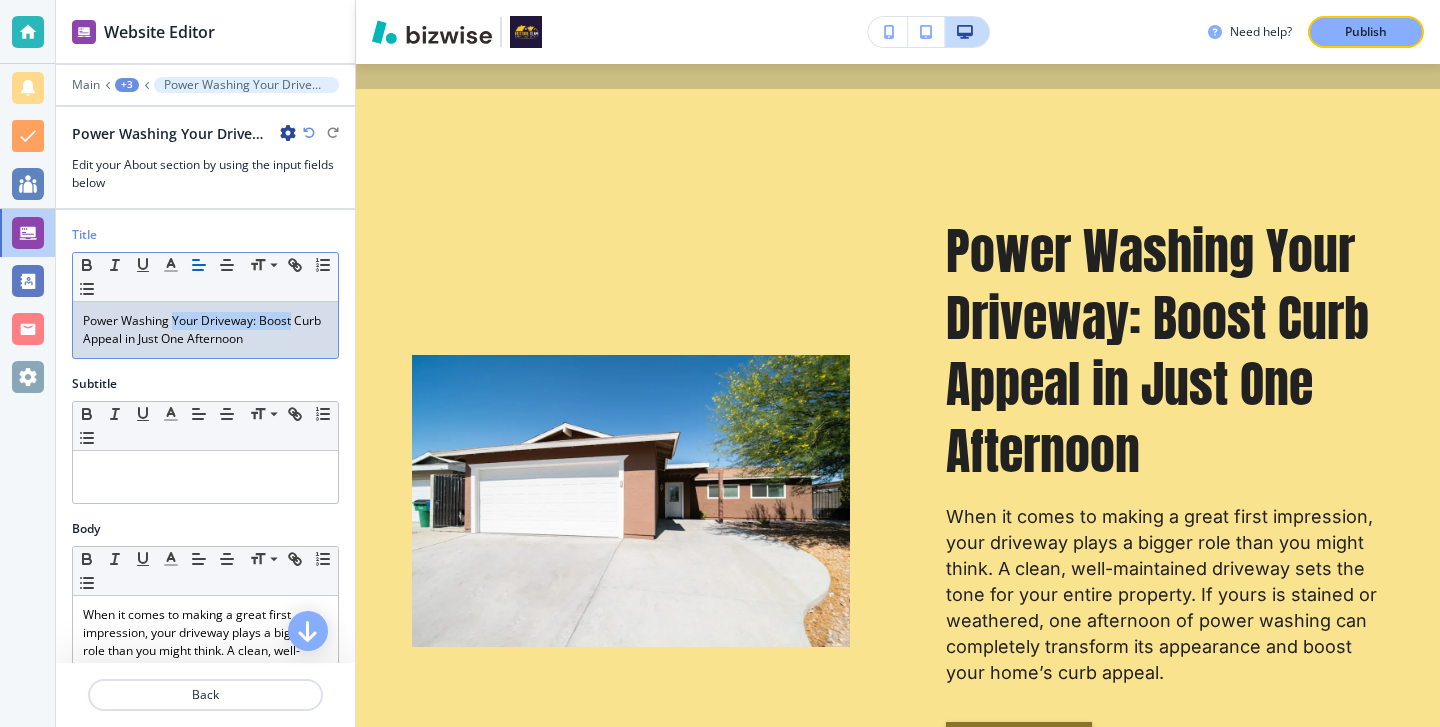 drag, startPoint x: 291, startPoint y: 328, endPoint x: 175, endPoint y: 328, distance: 116 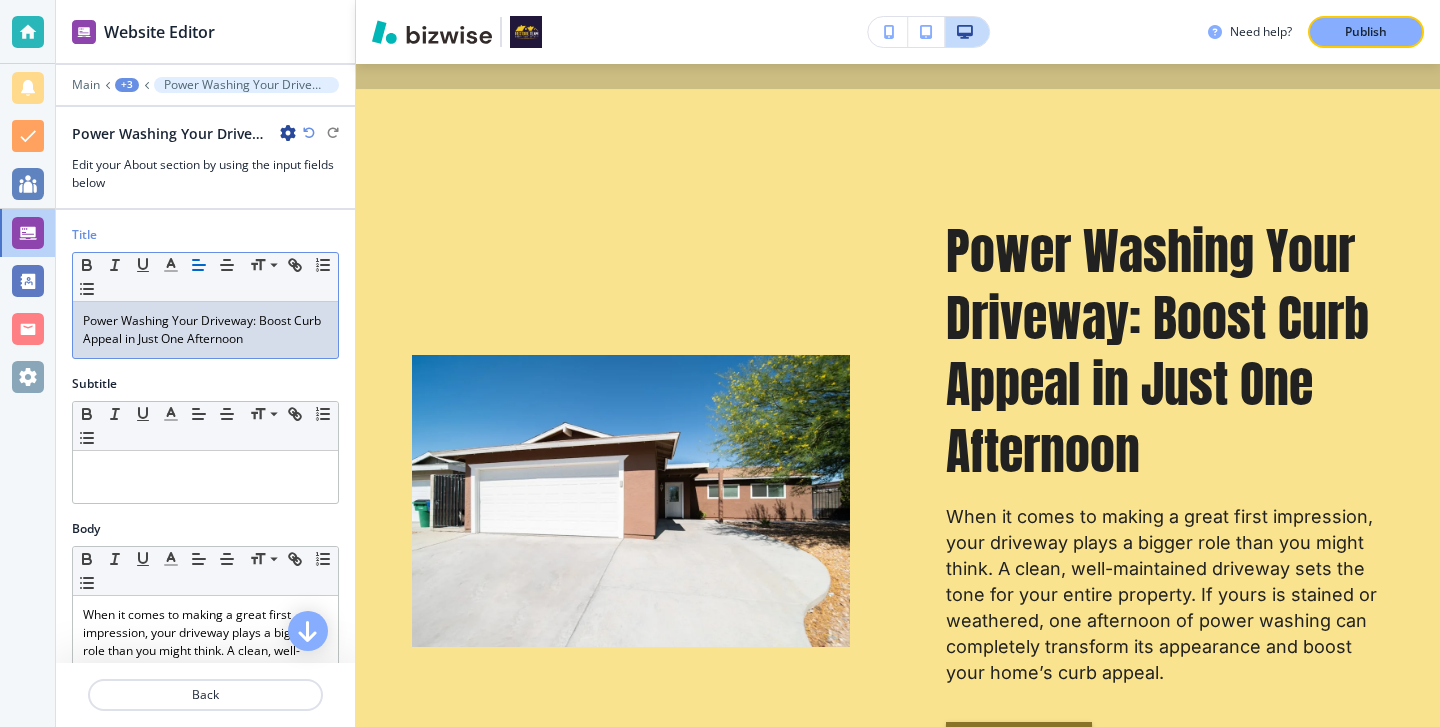 click on "Power Washing Your Driveway: Boost Curb Appeal in Just One Afternoon" at bounding box center [205, 330] 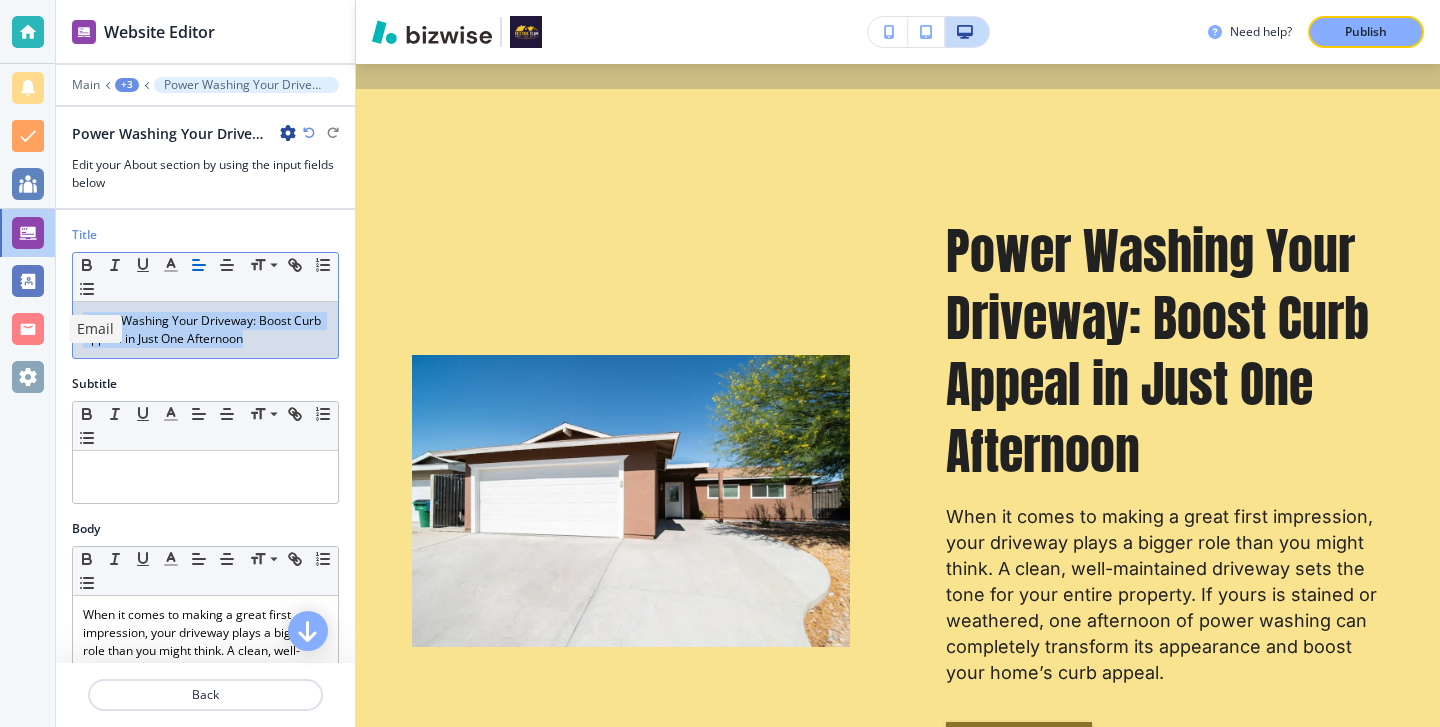 drag, startPoint x: 254, startPoint y: 351, endPoint x: 62, endPoint y: 316, distance: 195.16403 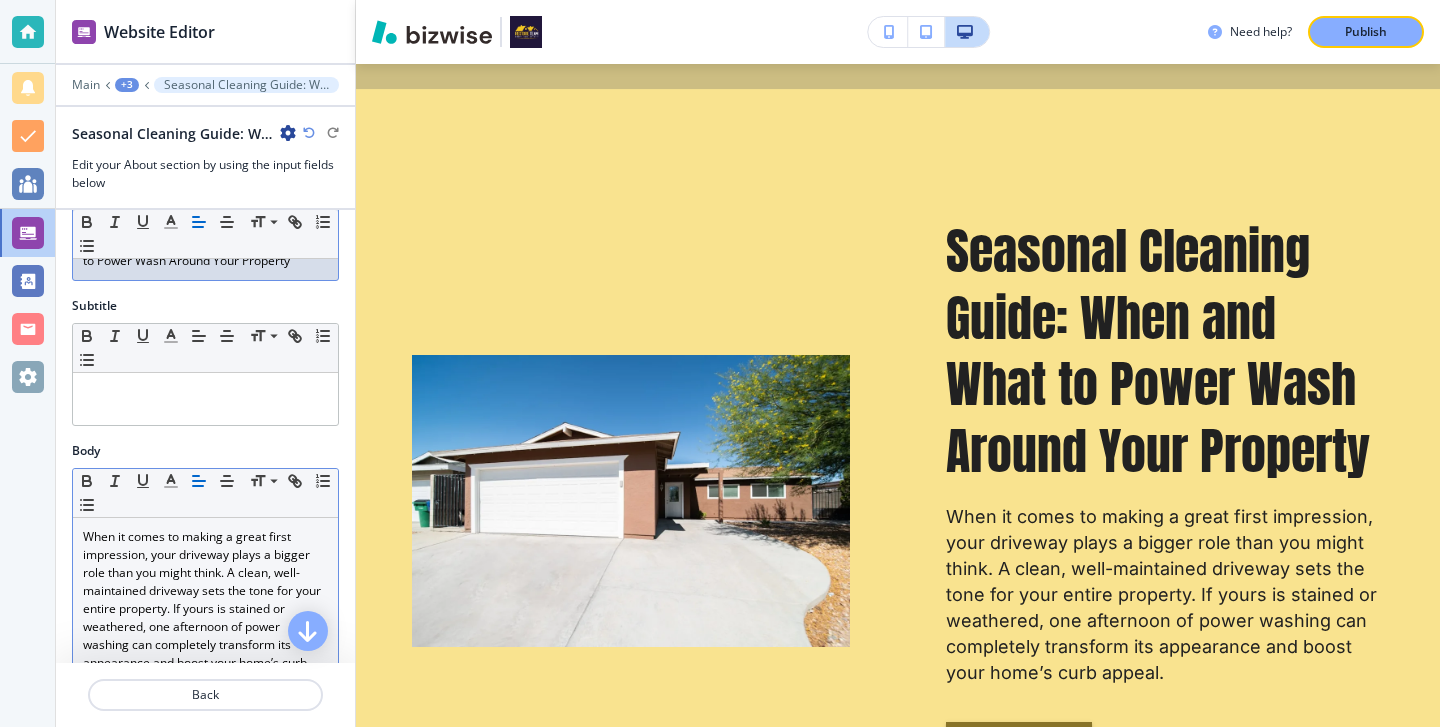 scroll, scrollTop: 165, scrollLeft: 0, axis: vertical 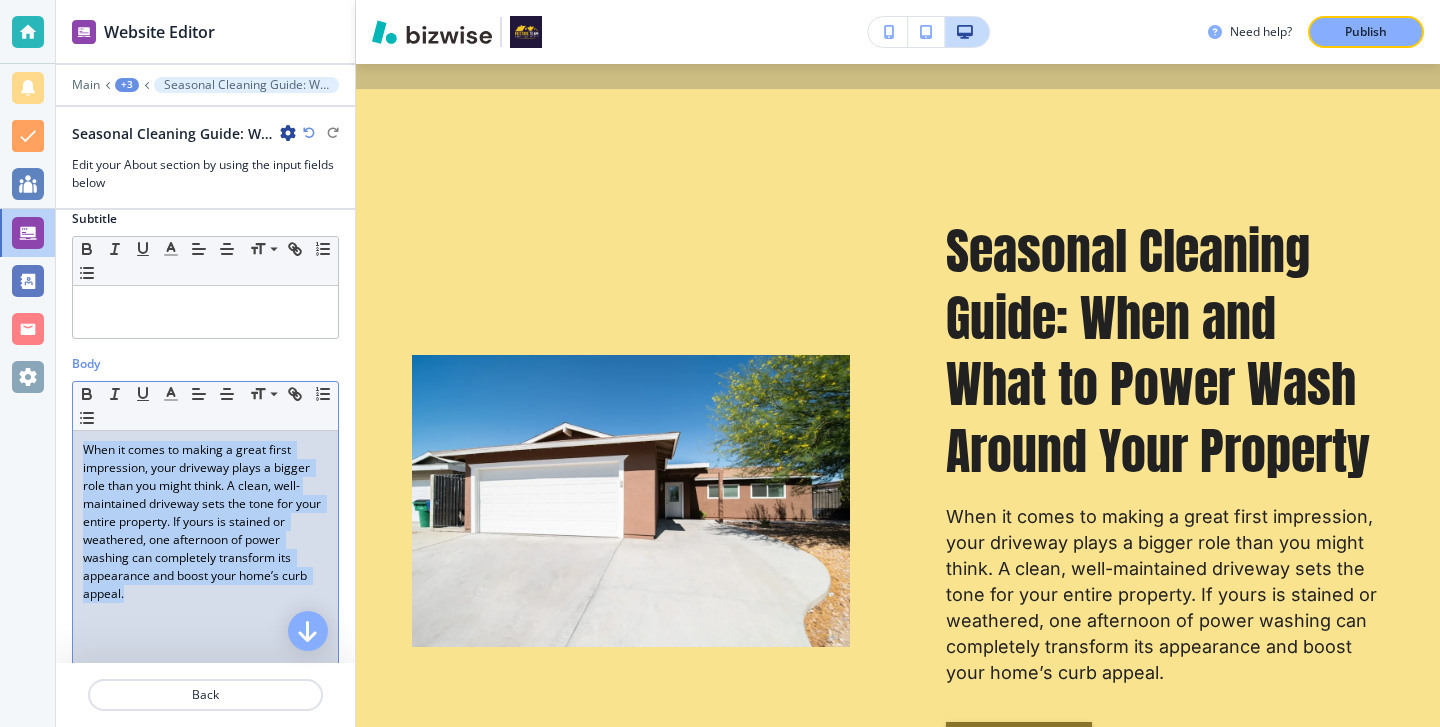 drag, startPoint x: 231, startPoint y: 597, endPoint x: 52, endPoint y: 448, distance: 232.89912 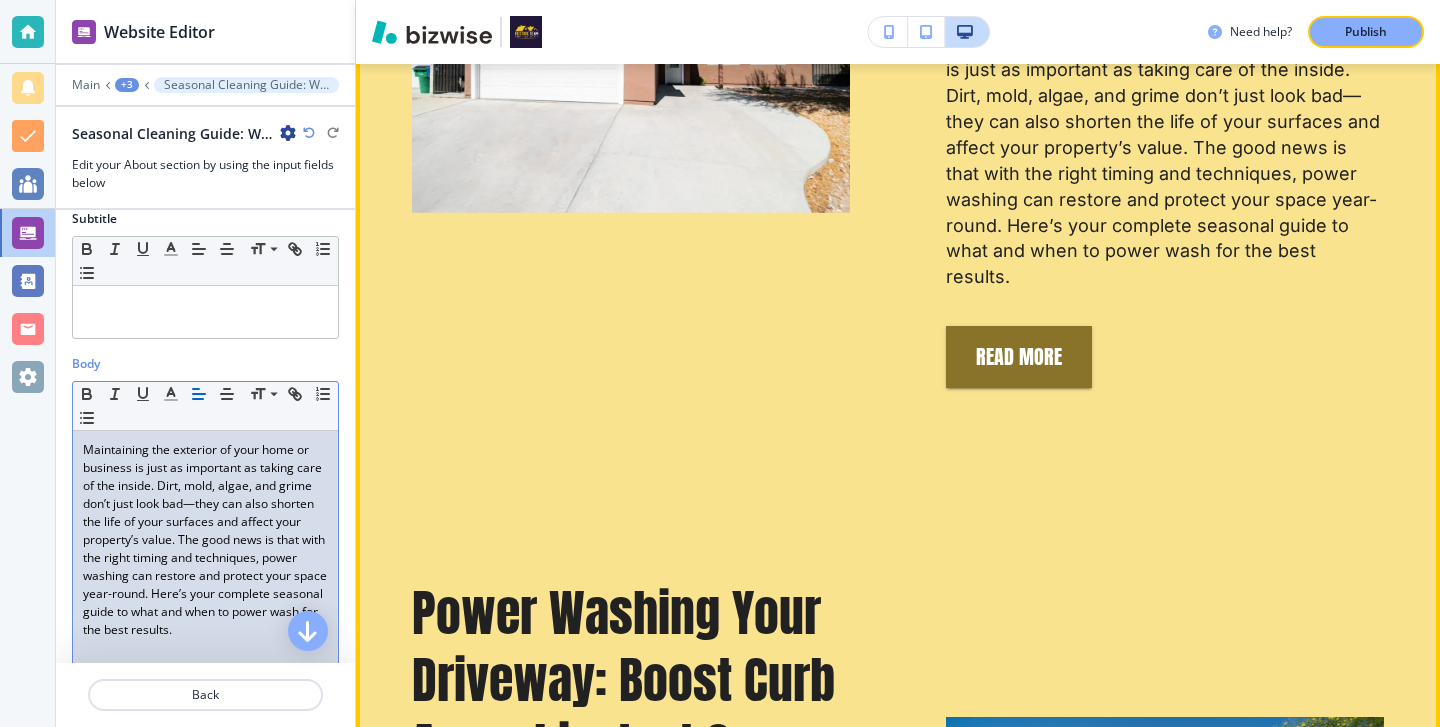 scroll, scrollTop: 1468, scrollLeft: 0, axis: vertical 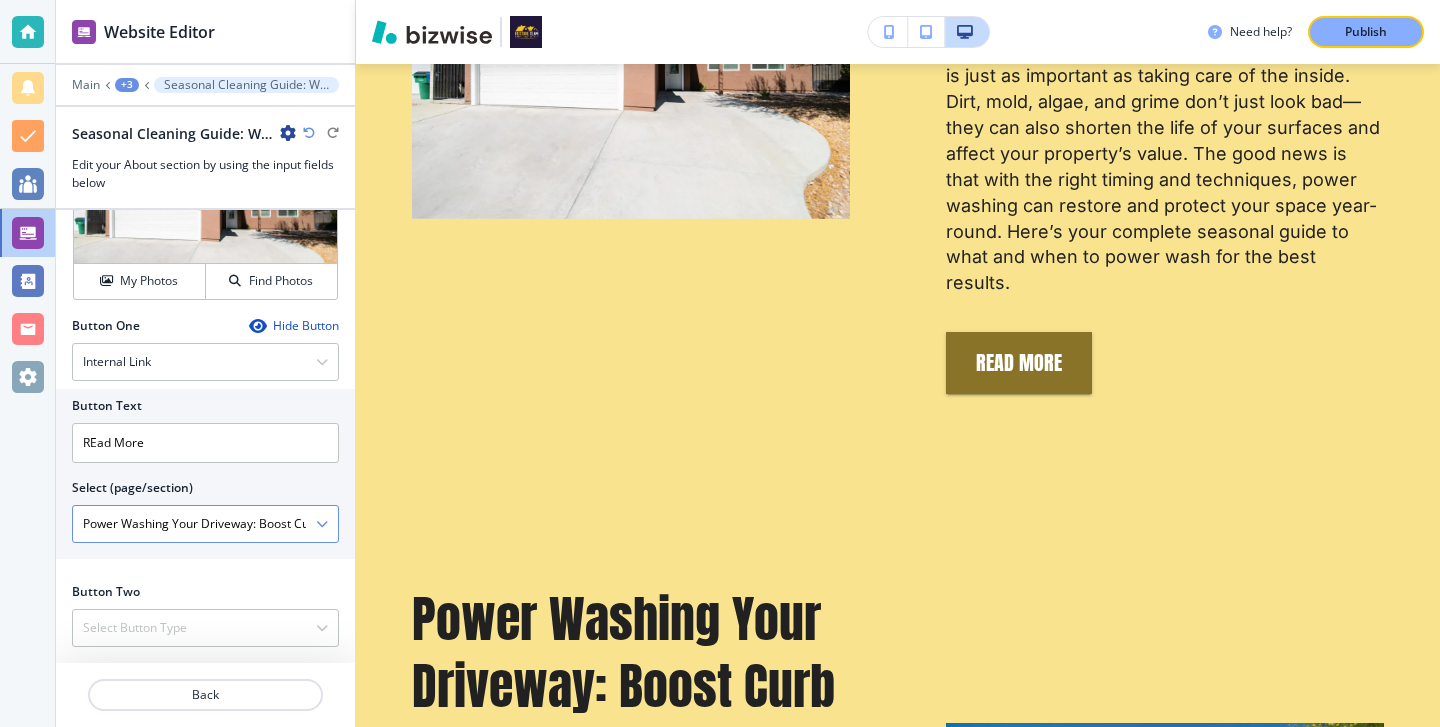 click on "Power Washing Your Driveway: Boost Curb Appeal in Just One Afternoon" at bounding box center [194, 524] 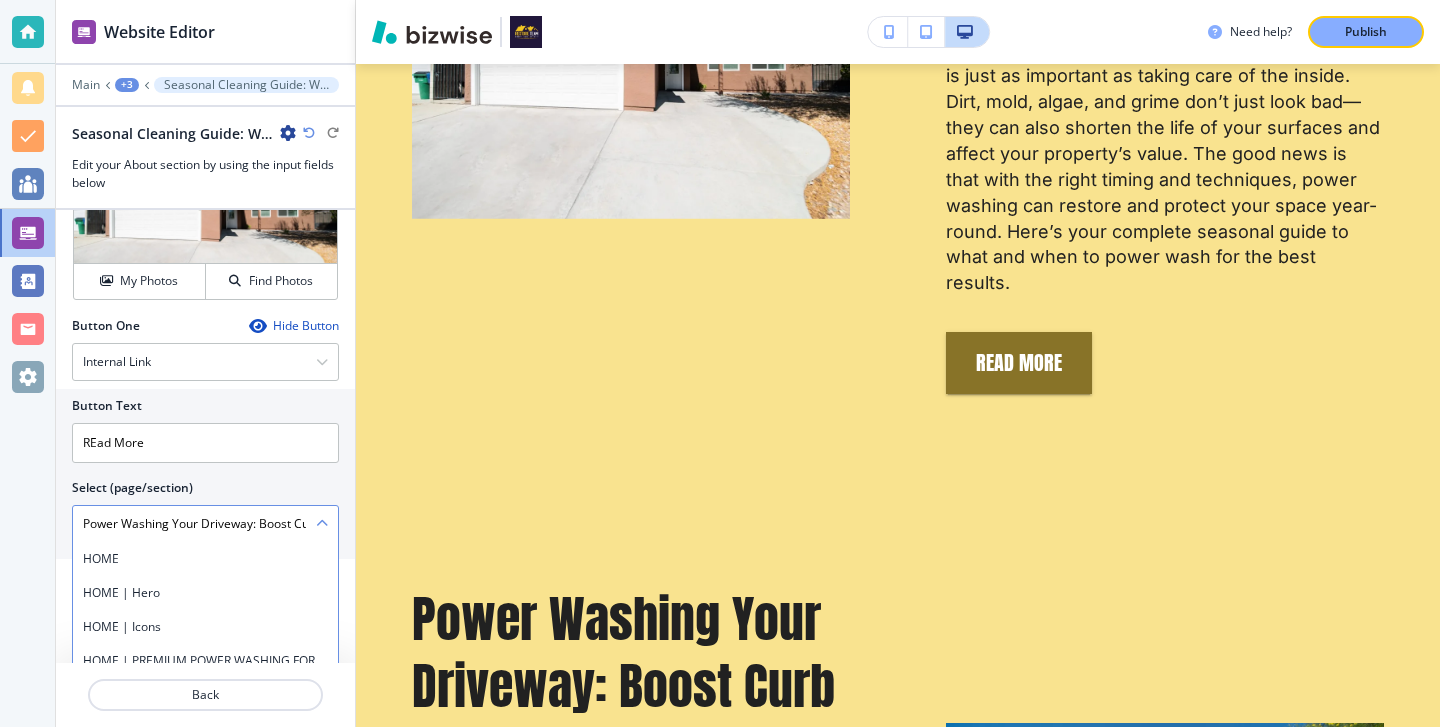 scroll, scrollTop: 5540, scrollLeft: 0, axis: vertical 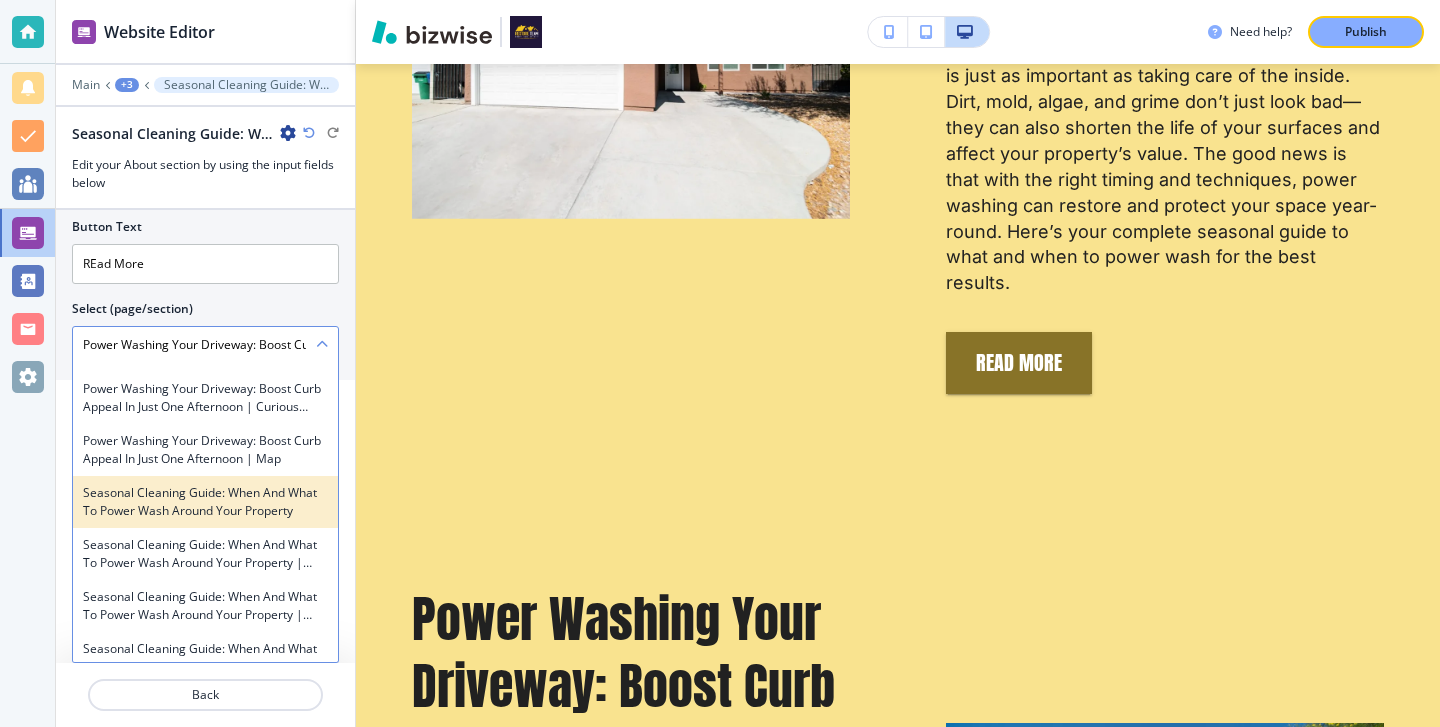 click on "Seasonal Cleaning Guide: When and What to Power Wash Around Your Property" at bounding box center (205, 502) 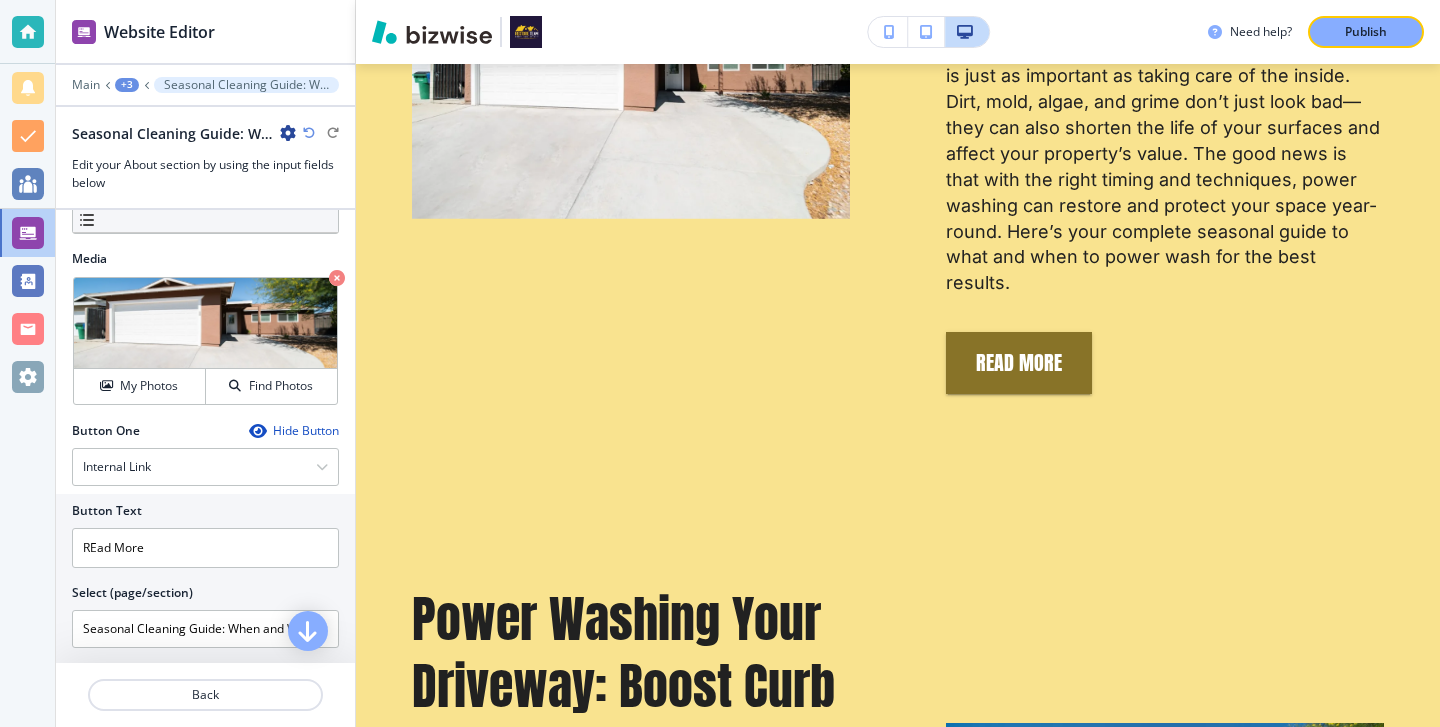 scroll, scrollTop: 606, scrollLeft: 0, axis: vertical 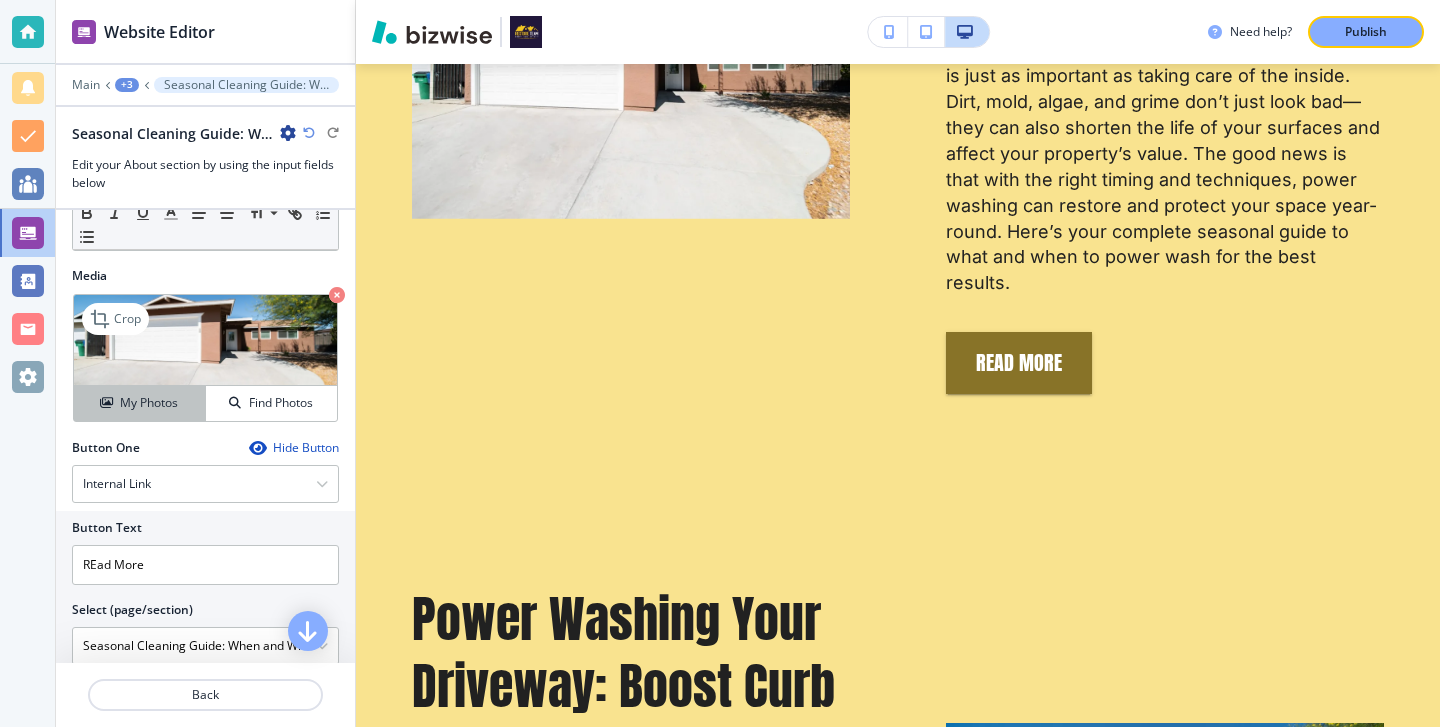 click on "My Photos" at bounding box center [139, 403] 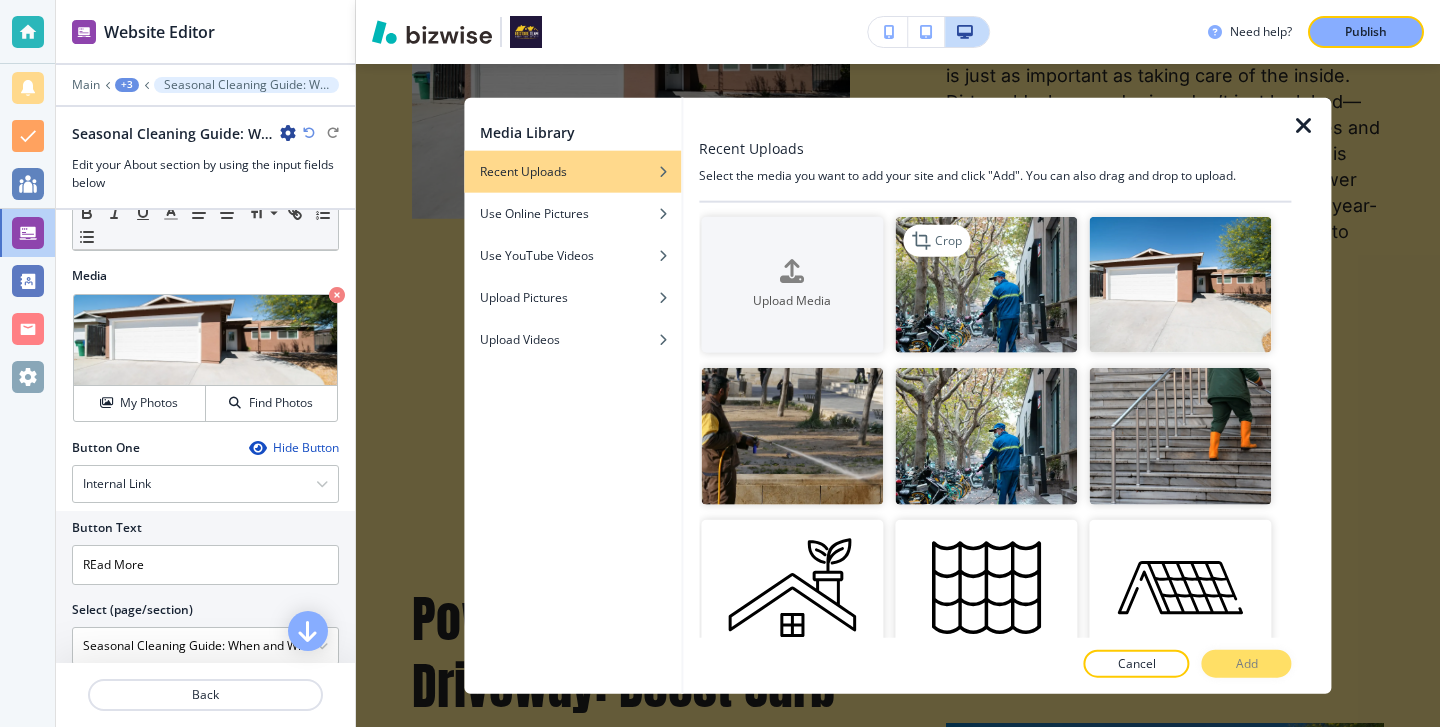 click at bounding box center [986, 284] 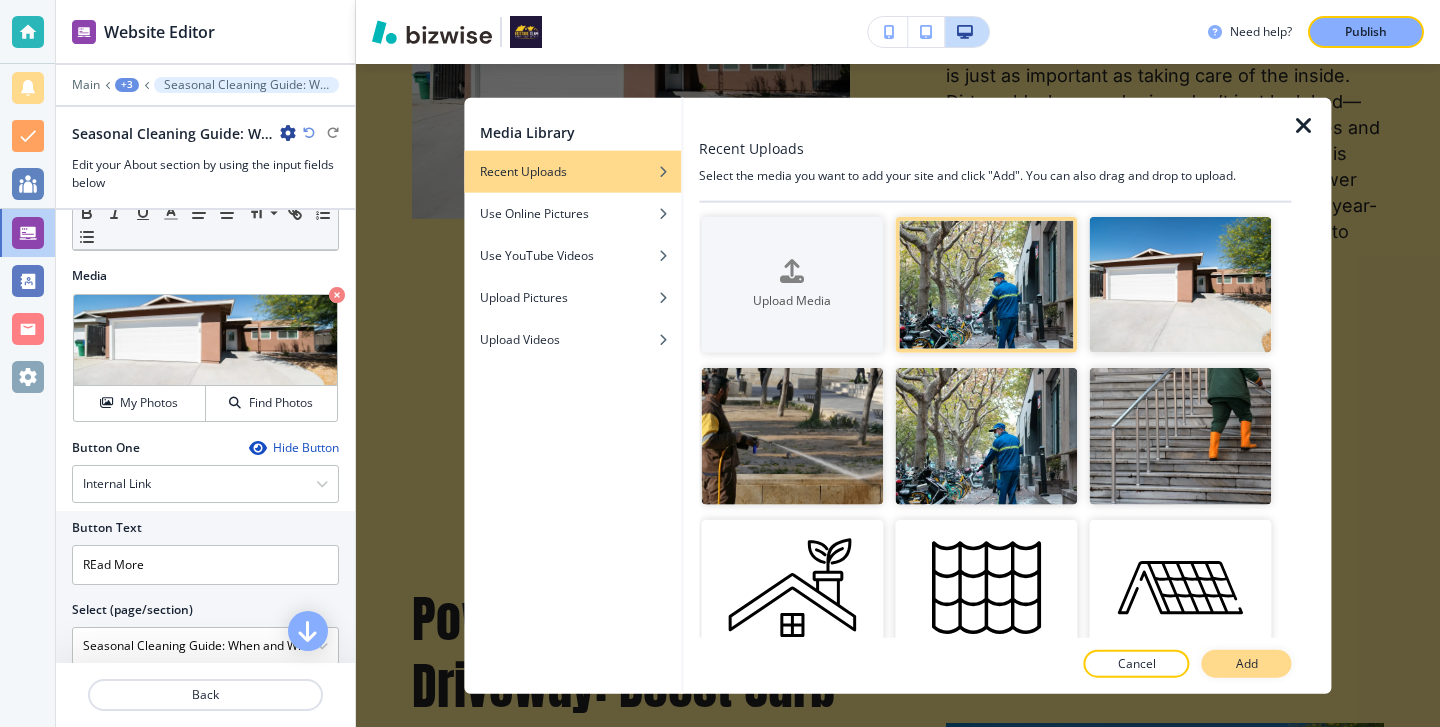 click on "Add" at bounding box center [1247, 664] 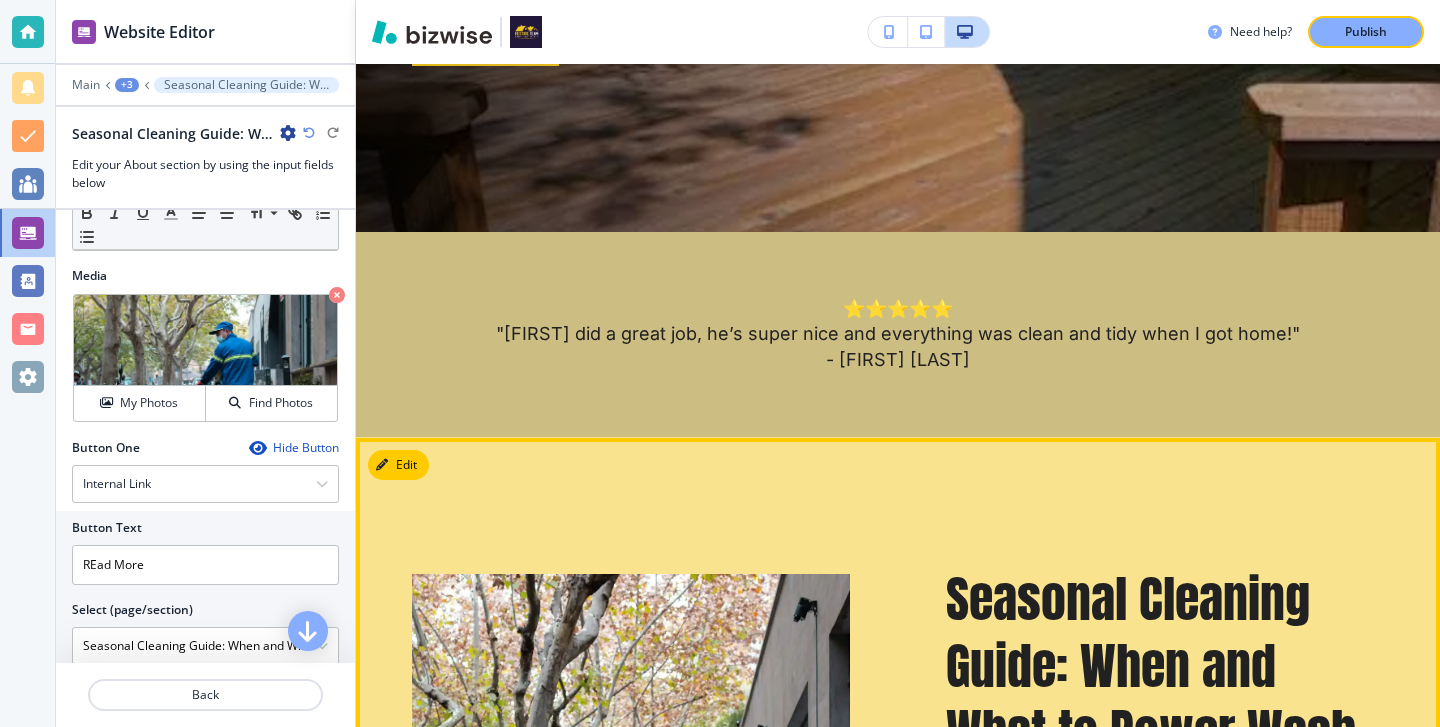 scroll, scrollTop: 643, scrollLeft: 0, axis: vertical 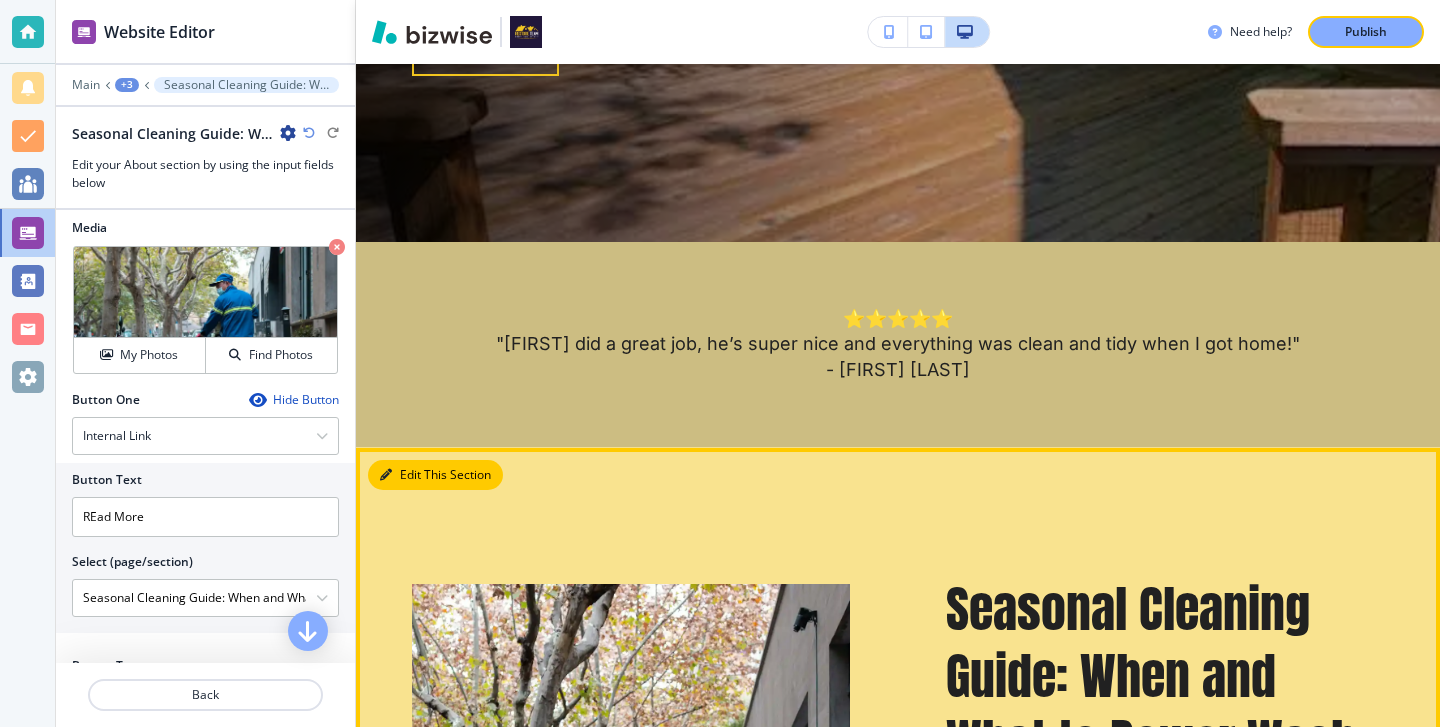 click on "Edit This Section" at bounding box center (435, 475) 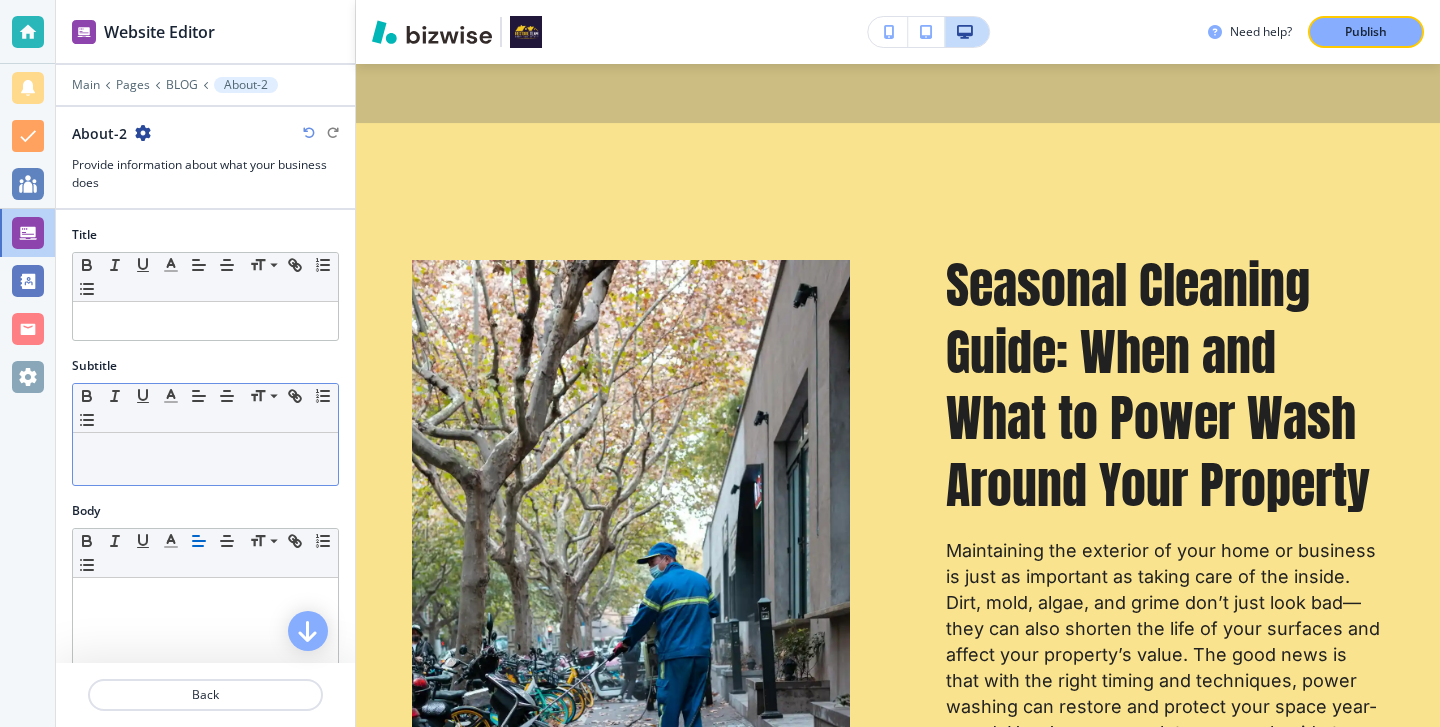 scroll, scrollTop: 969, scrollLeft: 0, axis: vertical 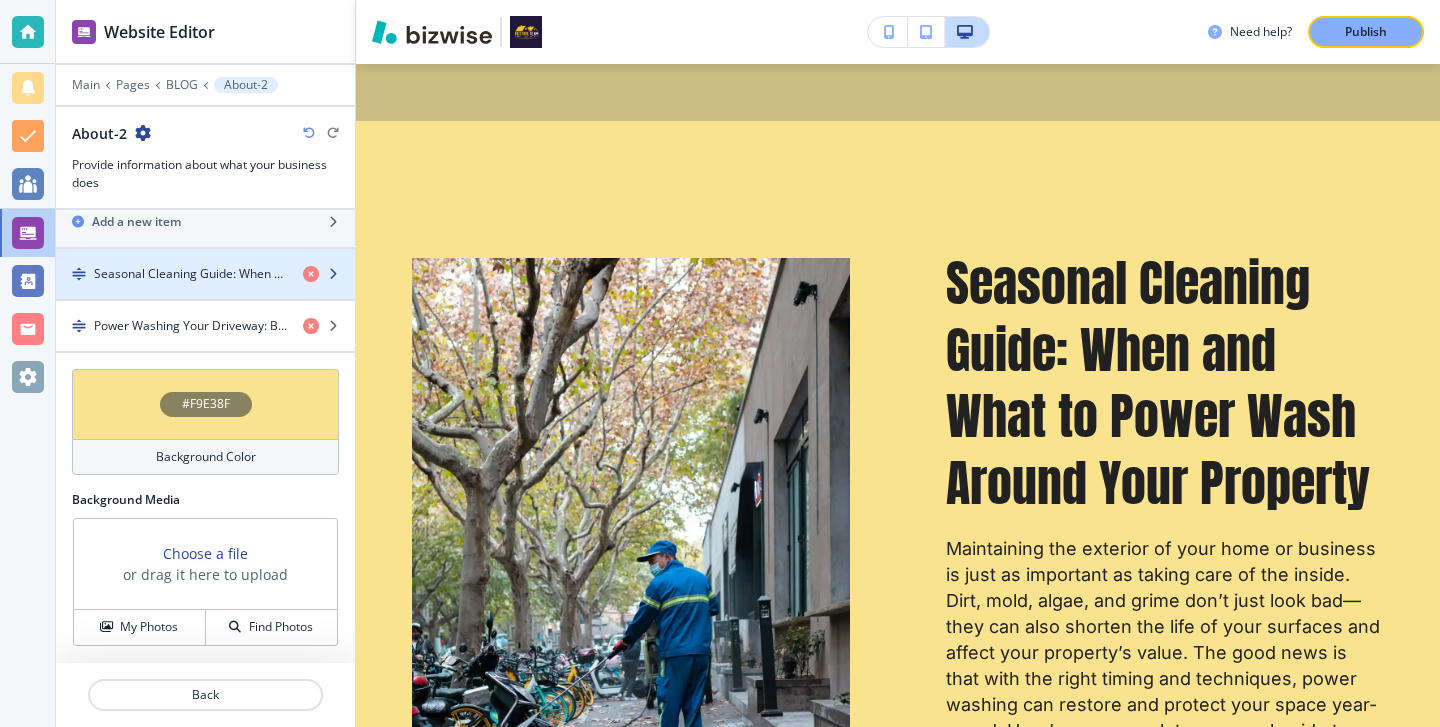 click at bounding box center (205, 291) 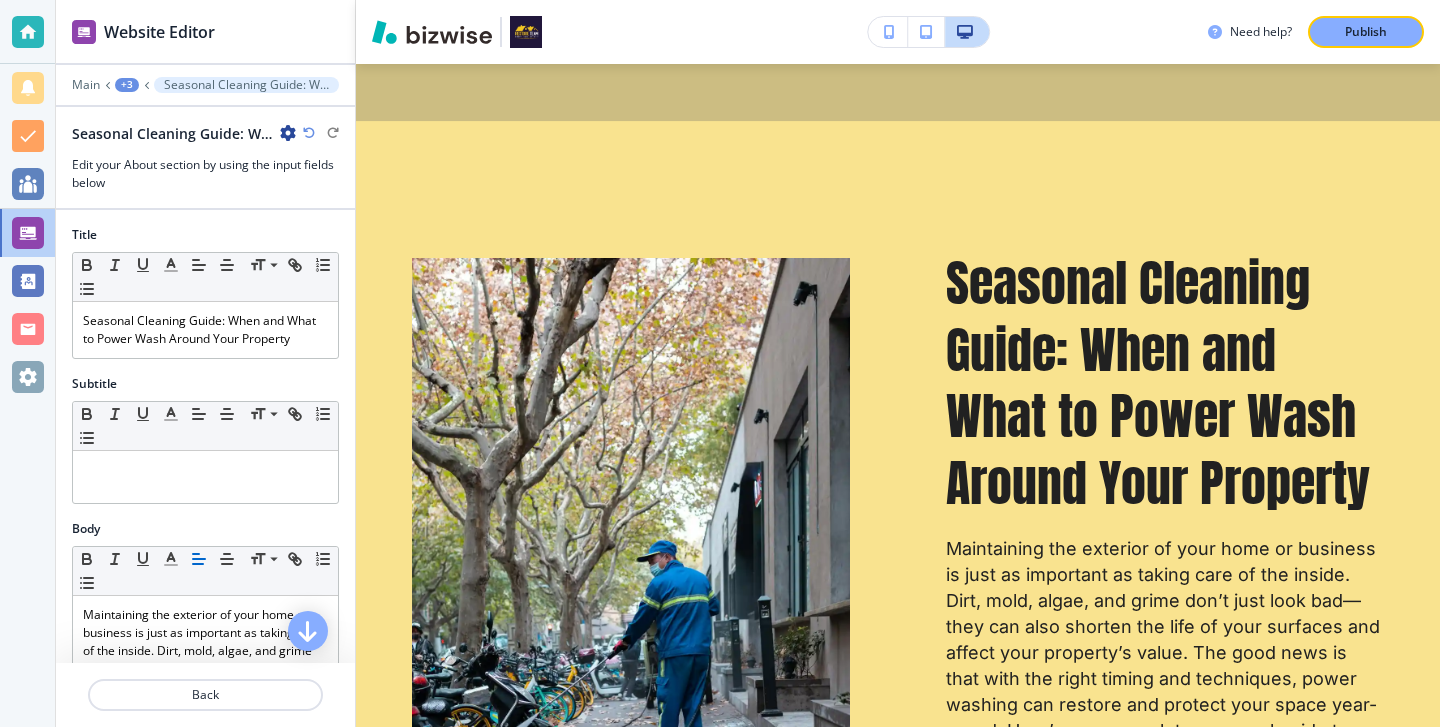 scroll, scrollTop: 1001, scrollLeft: 0, axis: vertical 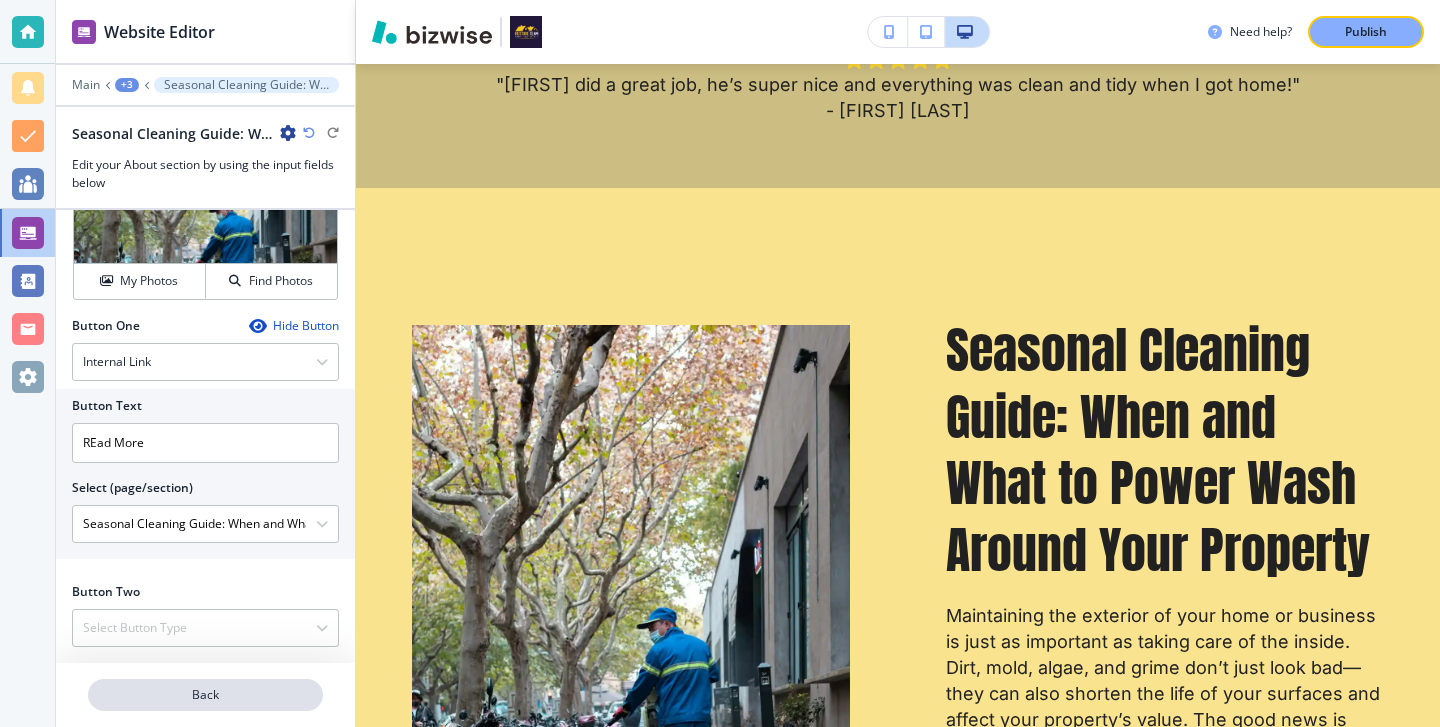 click on "Back" at bounding box center [205, 695] 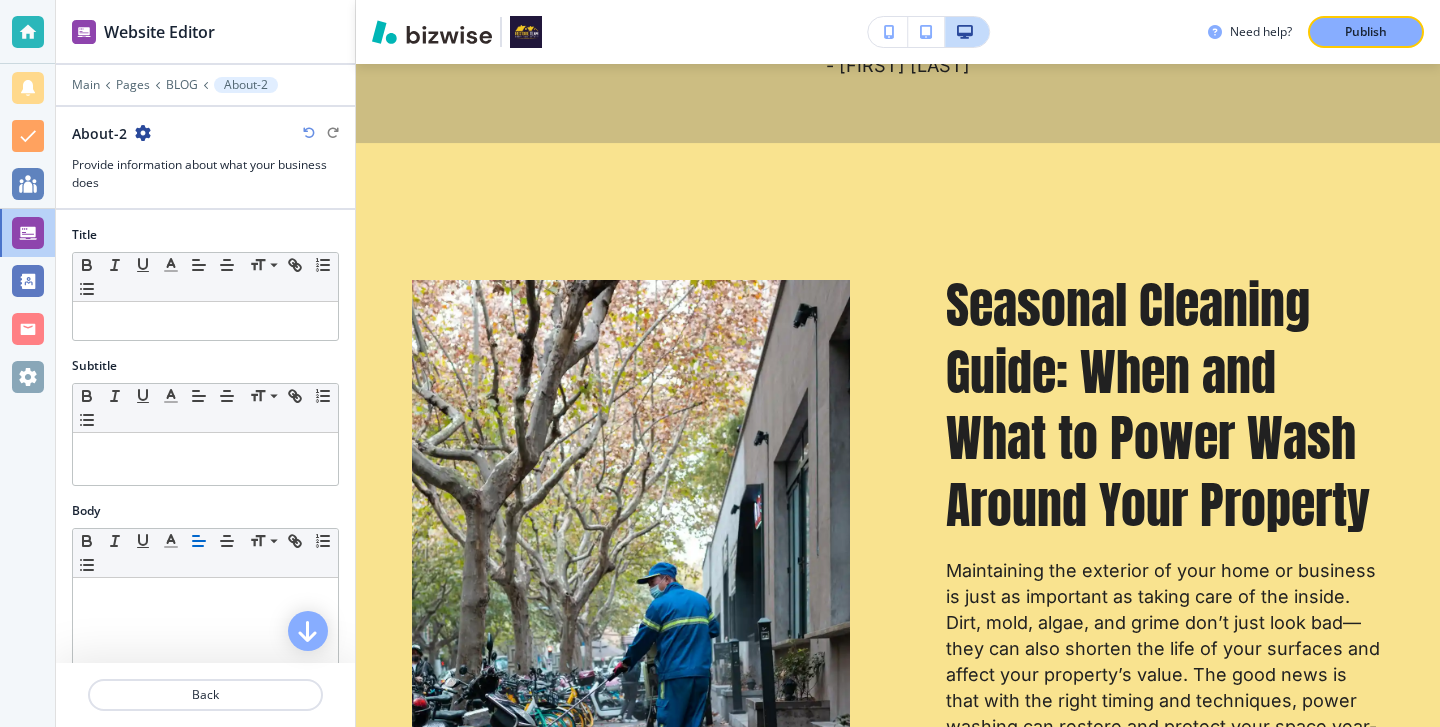 scroll, scrollTop: 969, scrollLeft: 0, axis: vertical 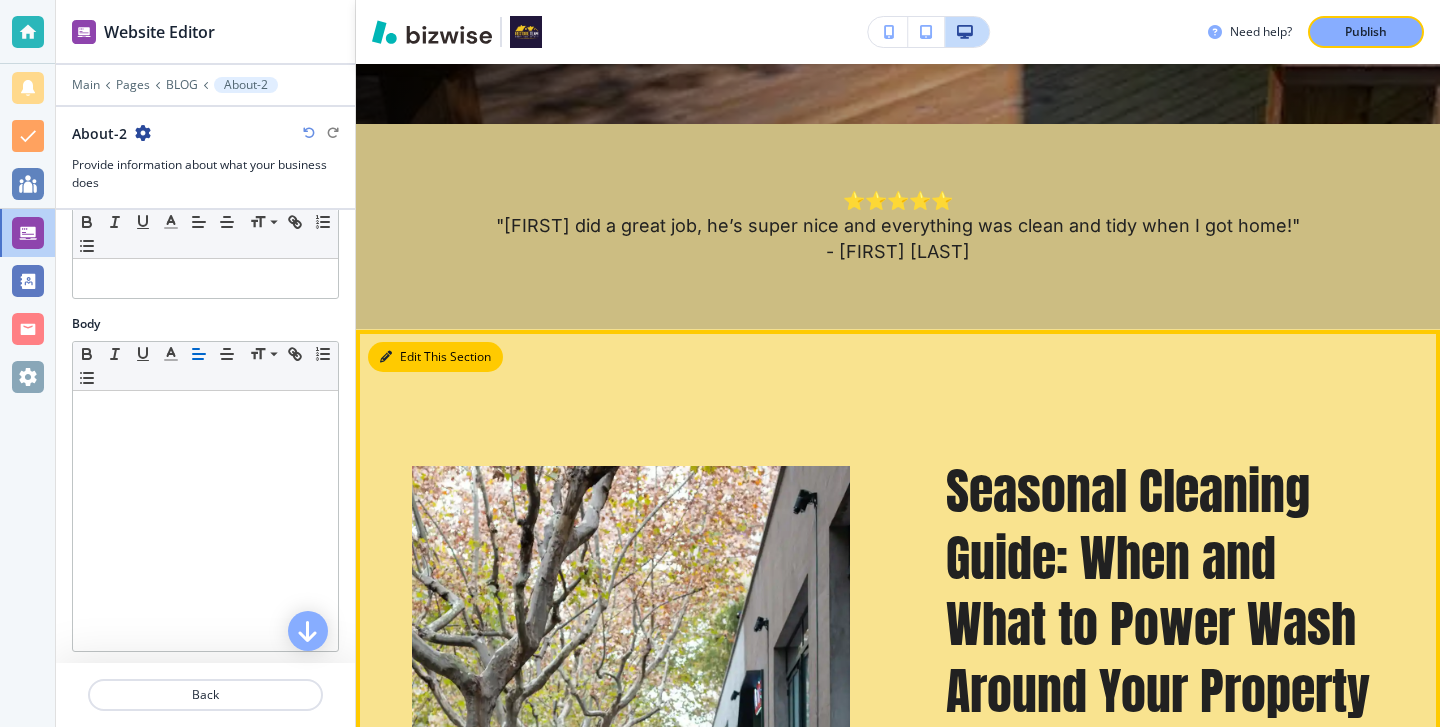 click on "Edit This Section" at bounding box center [435, 357] 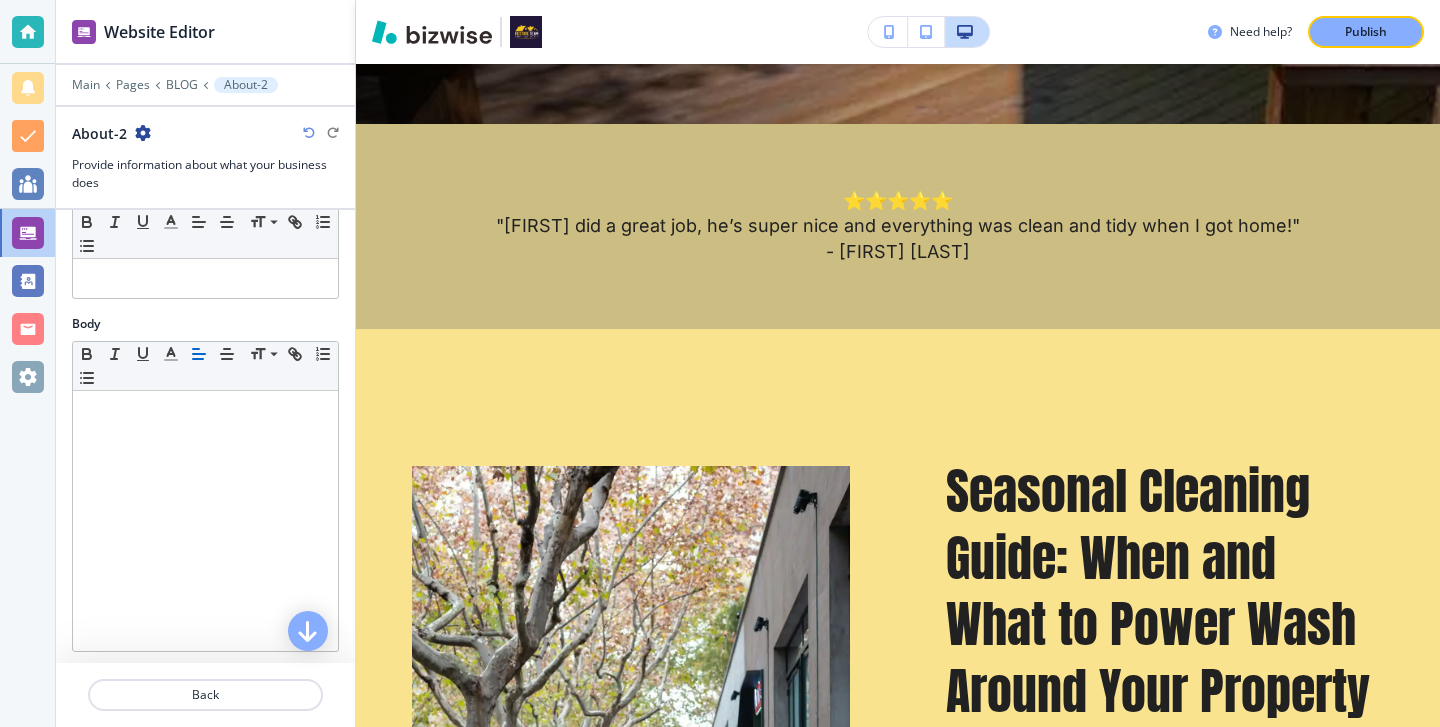 click at bounding box center (205, 150) 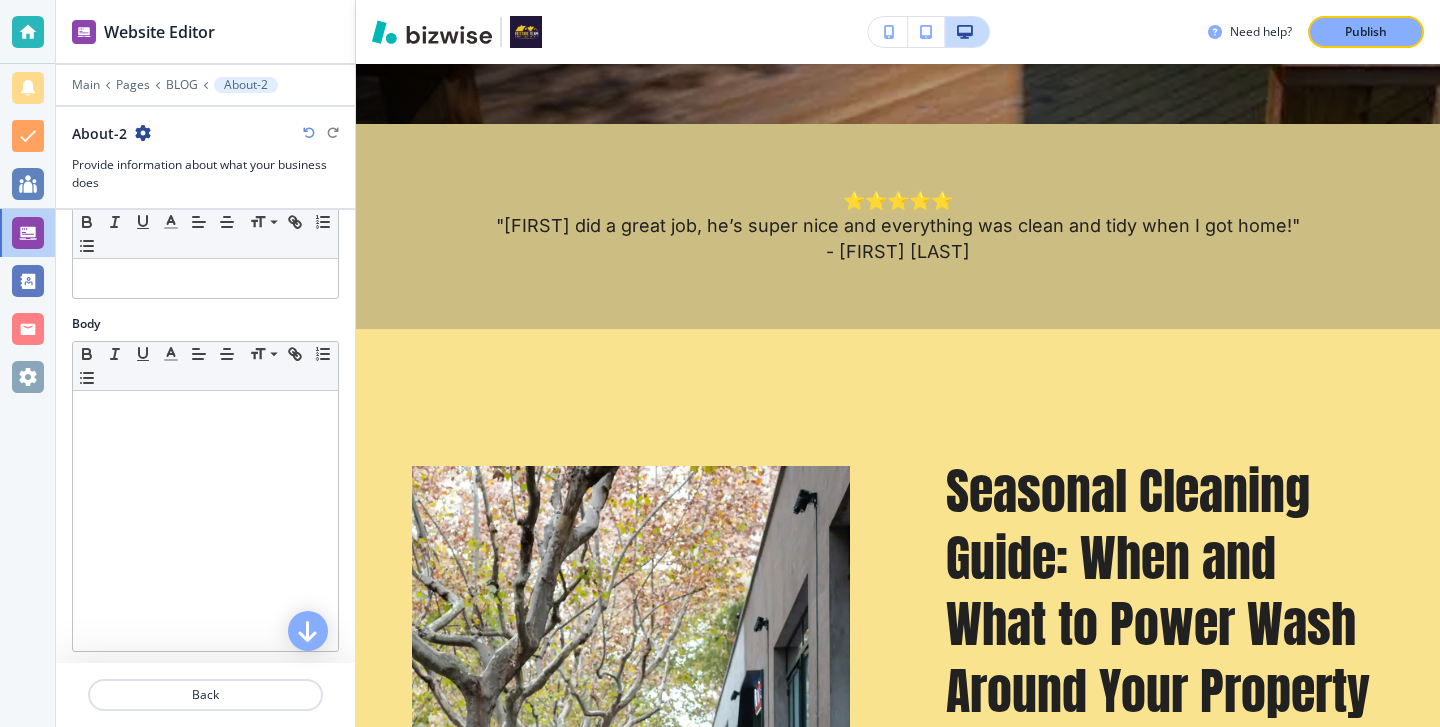 click at bounding box center [143, 133] 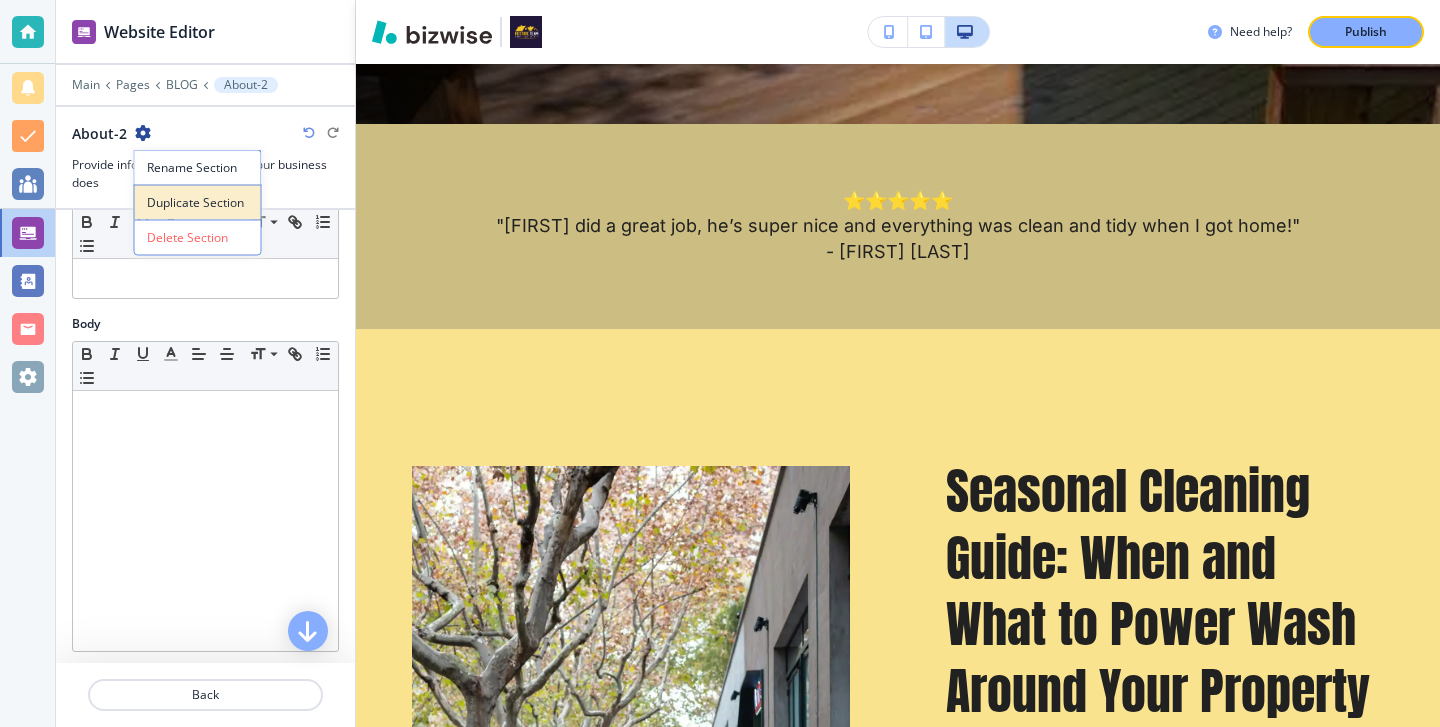 click on "Duplicate Section" at bounding box center (198, 203) 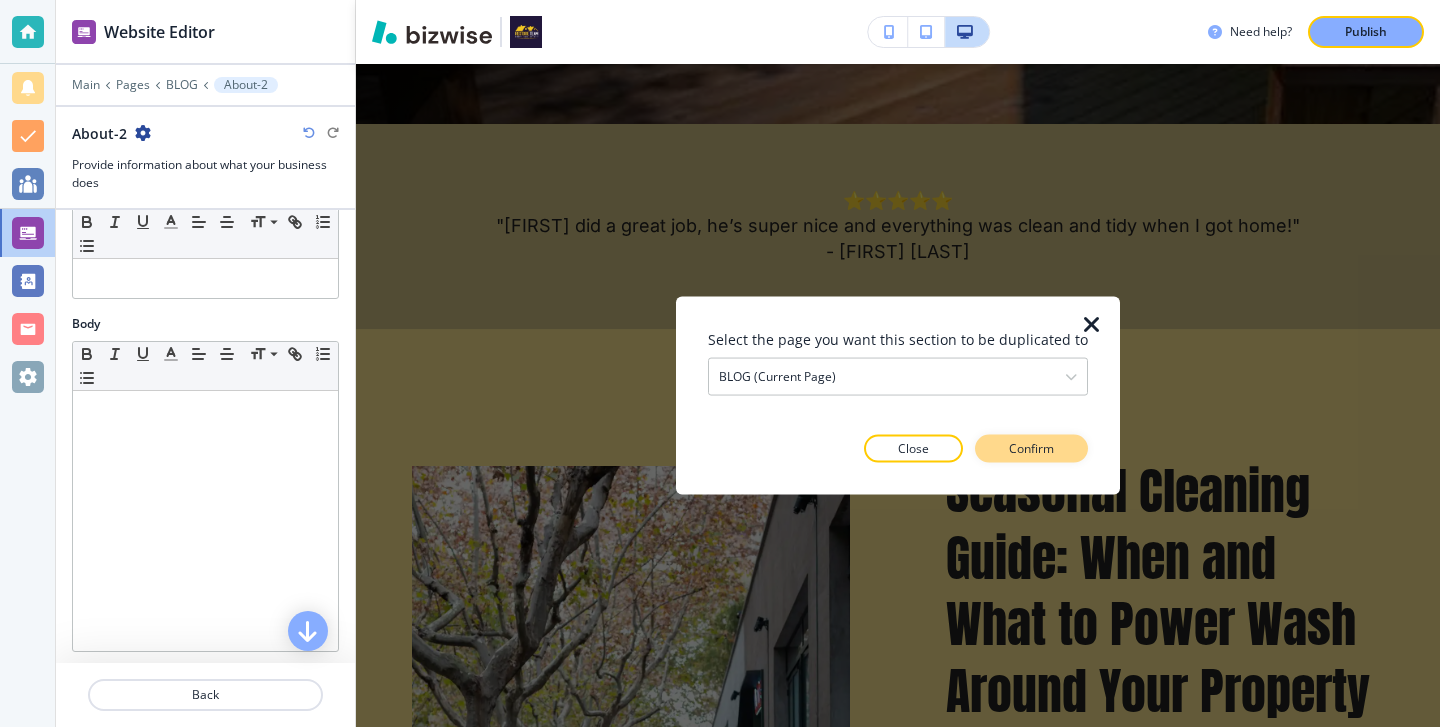 click on "Confirm" at bounding box center (1031, 449) 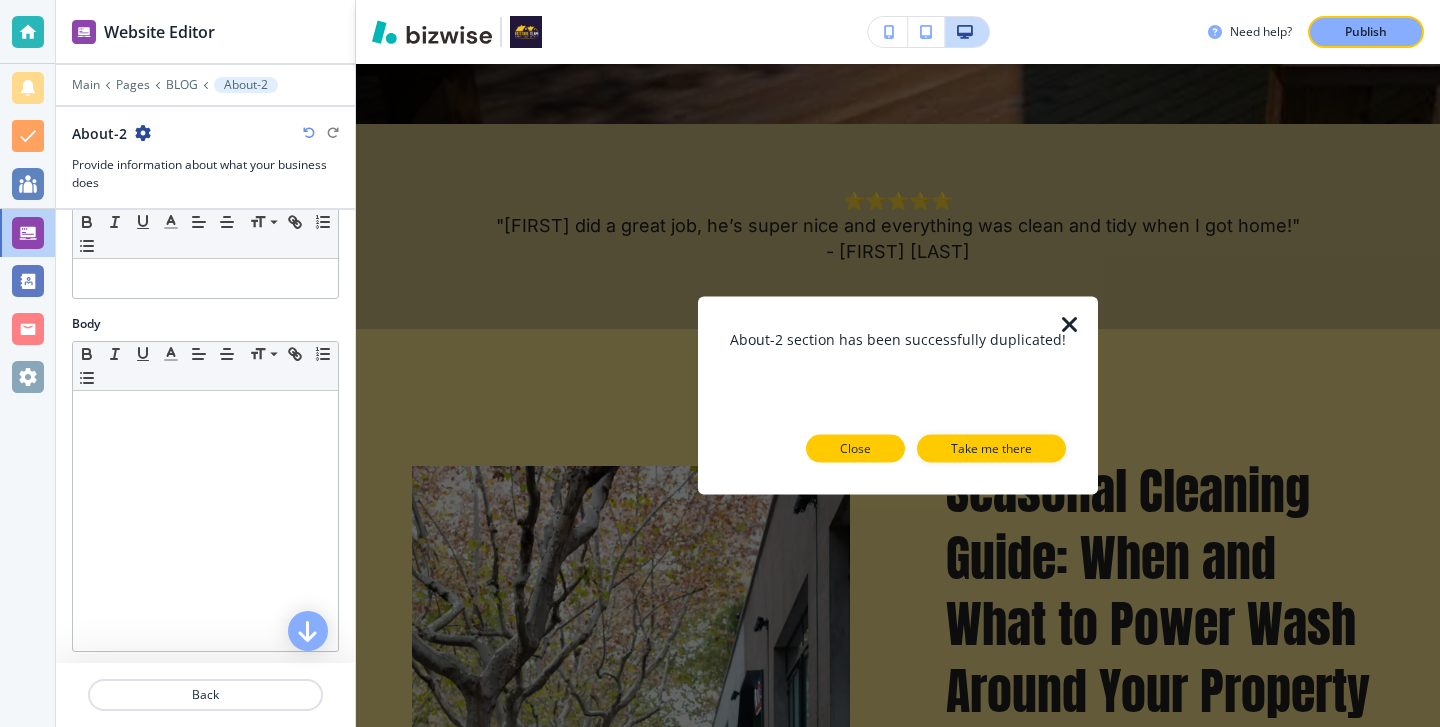 click on "Close" at bounding box center [855, 449] 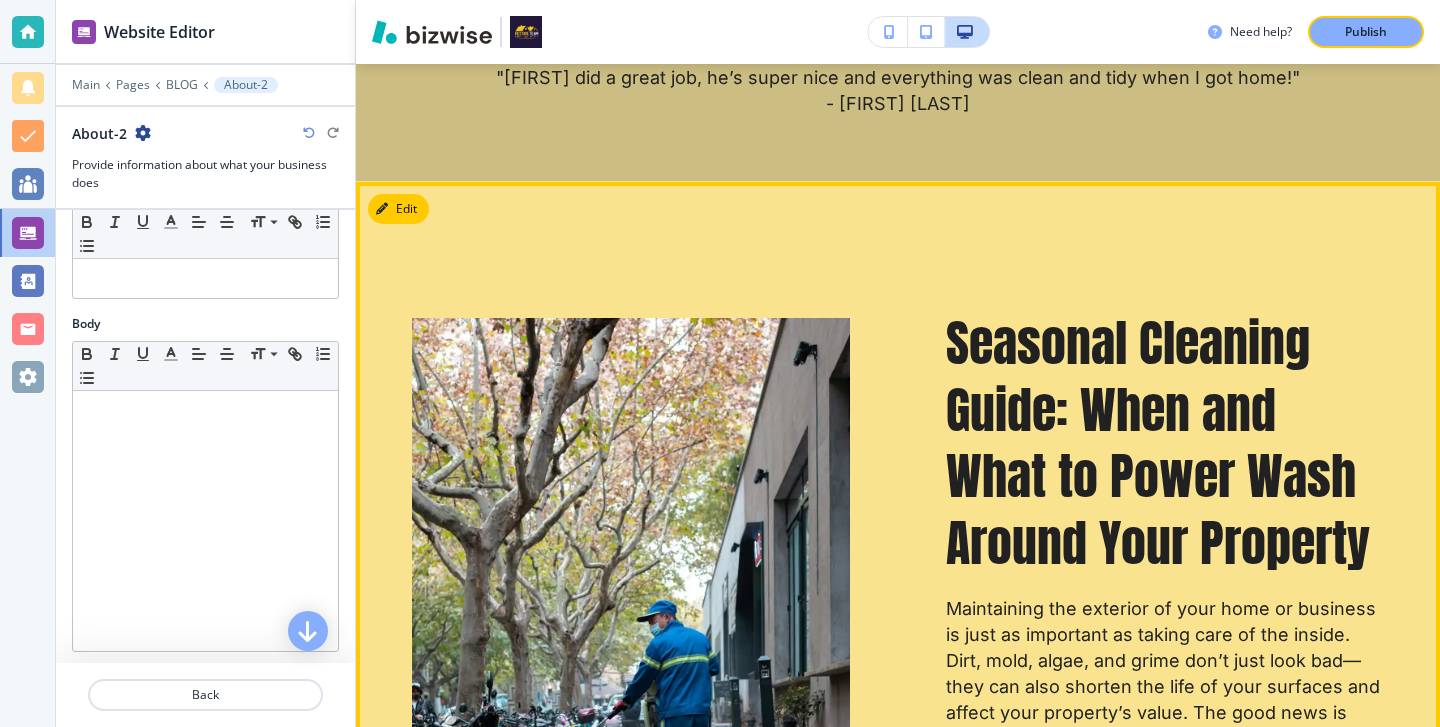 scroll, scrollTop: 838, scrollLeft: 0, axis: vertical 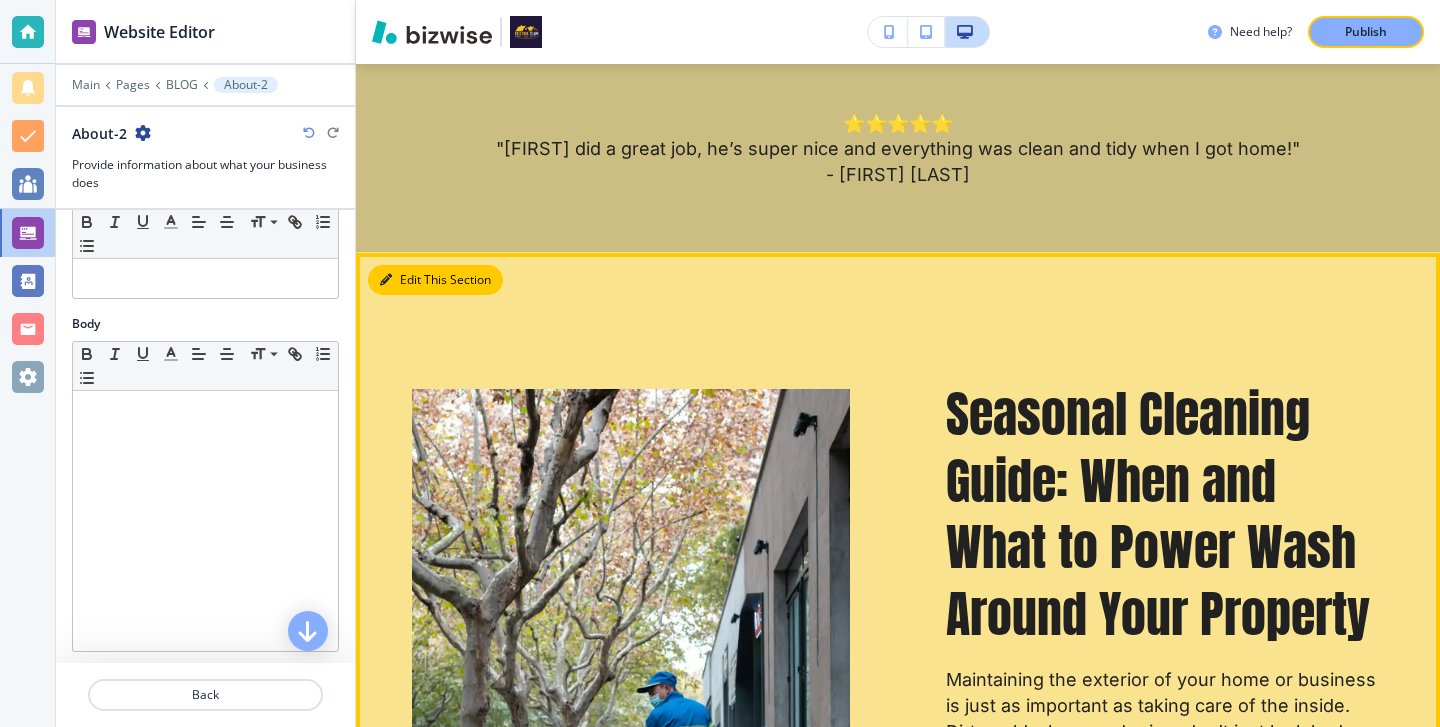 click on "Edit This Section" at bounding box center [435, 280] 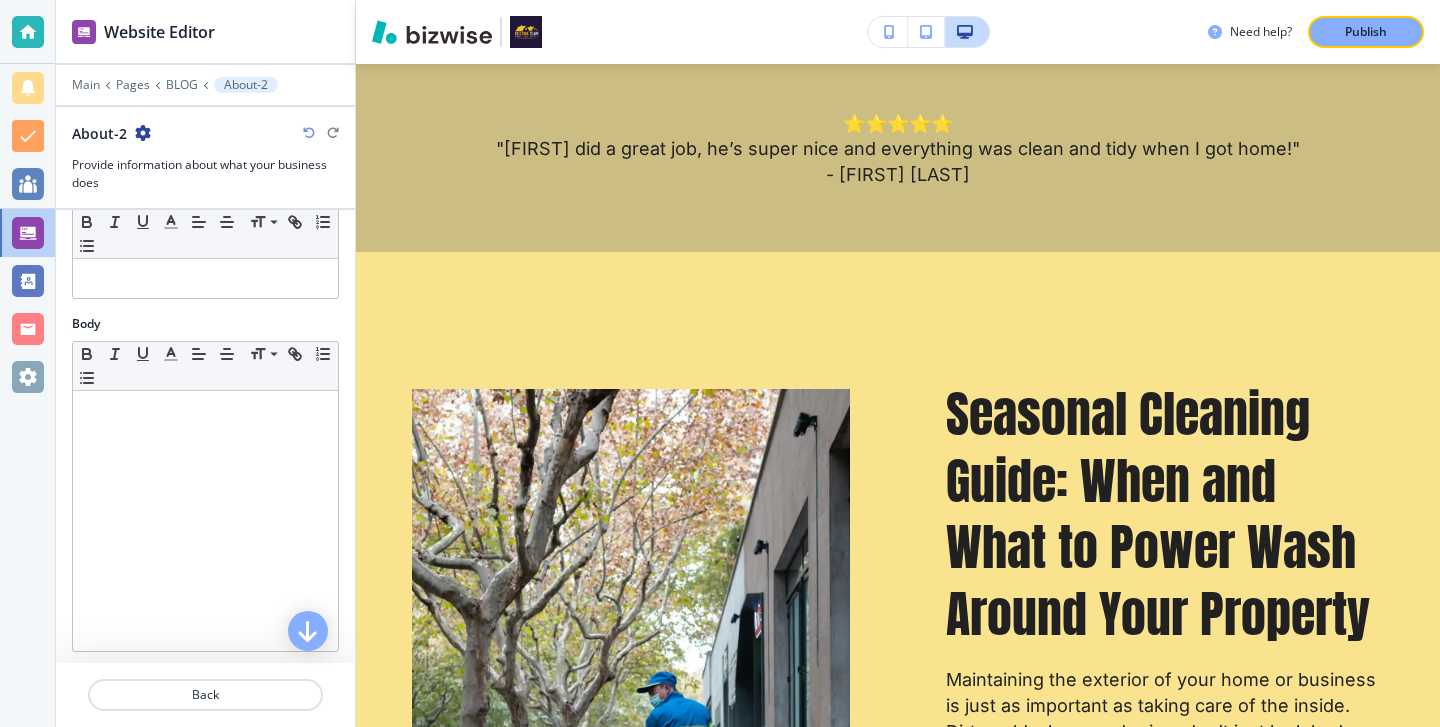 scroll, scrollTop: 682, scrollLeft: 0, axis: vertical 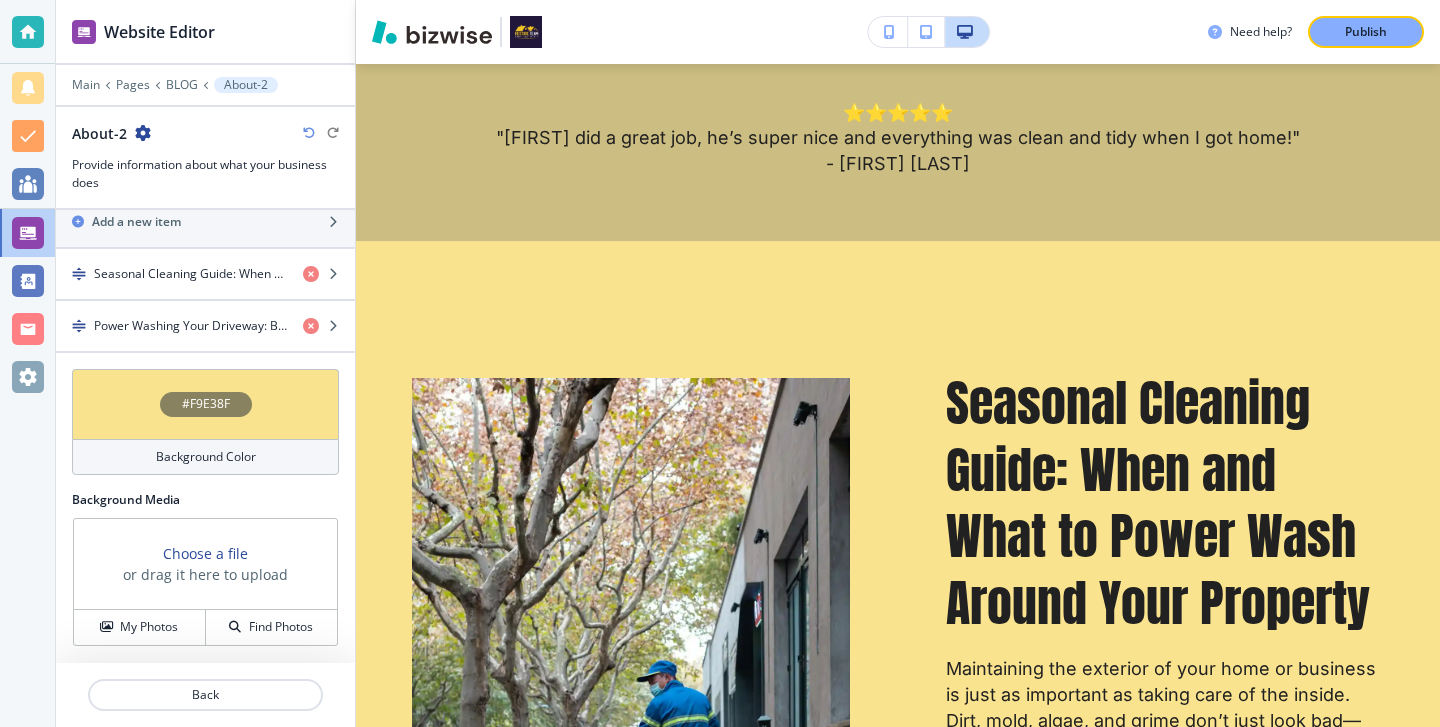 click on "Background Color" at bounding box center (205, 457) 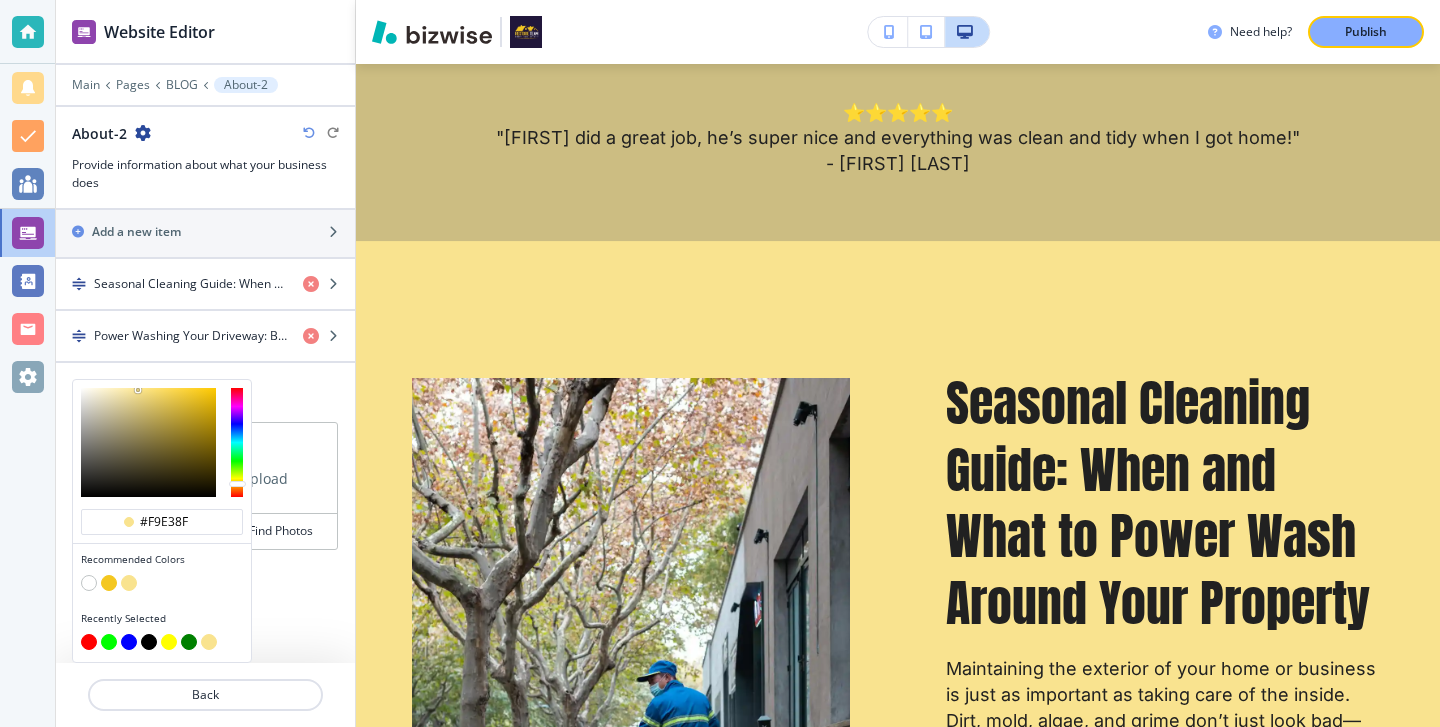 click at bounding box center [89, 583] 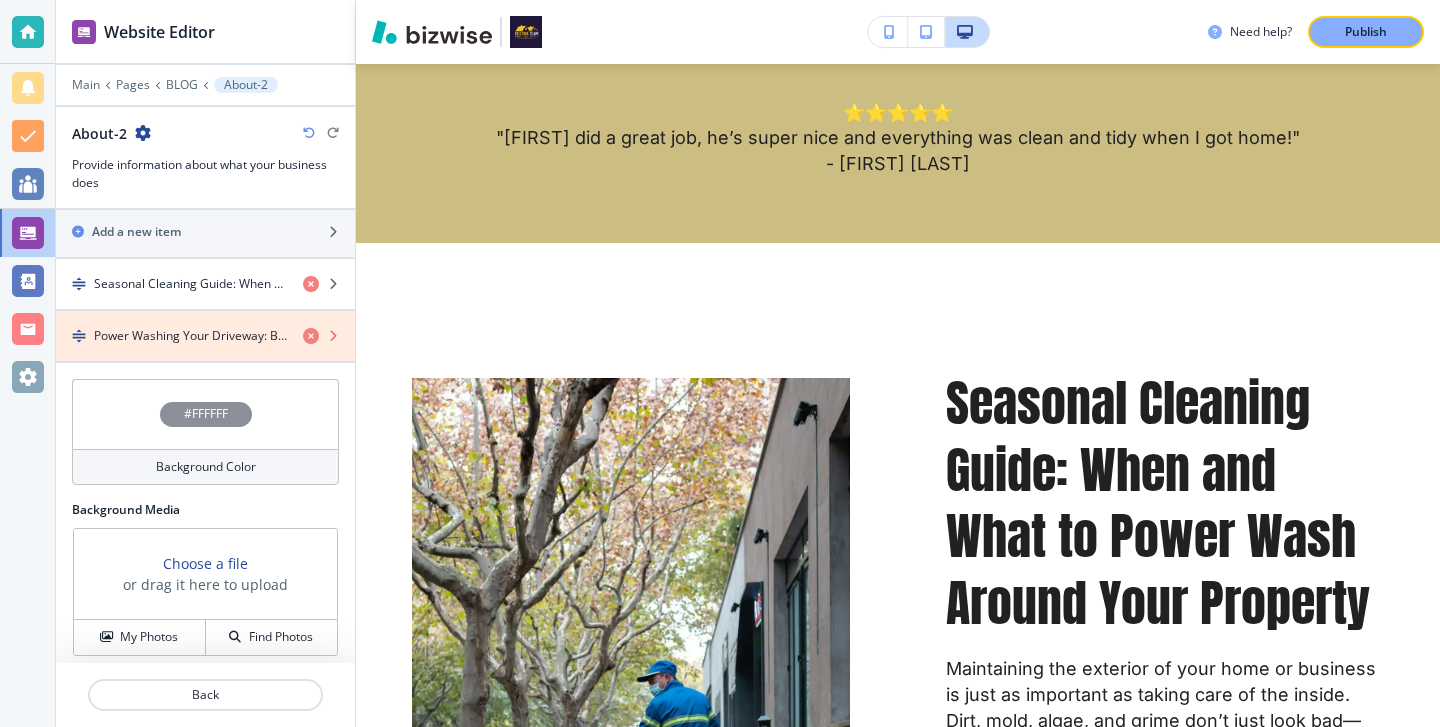 click at bounding box center (311, 336) 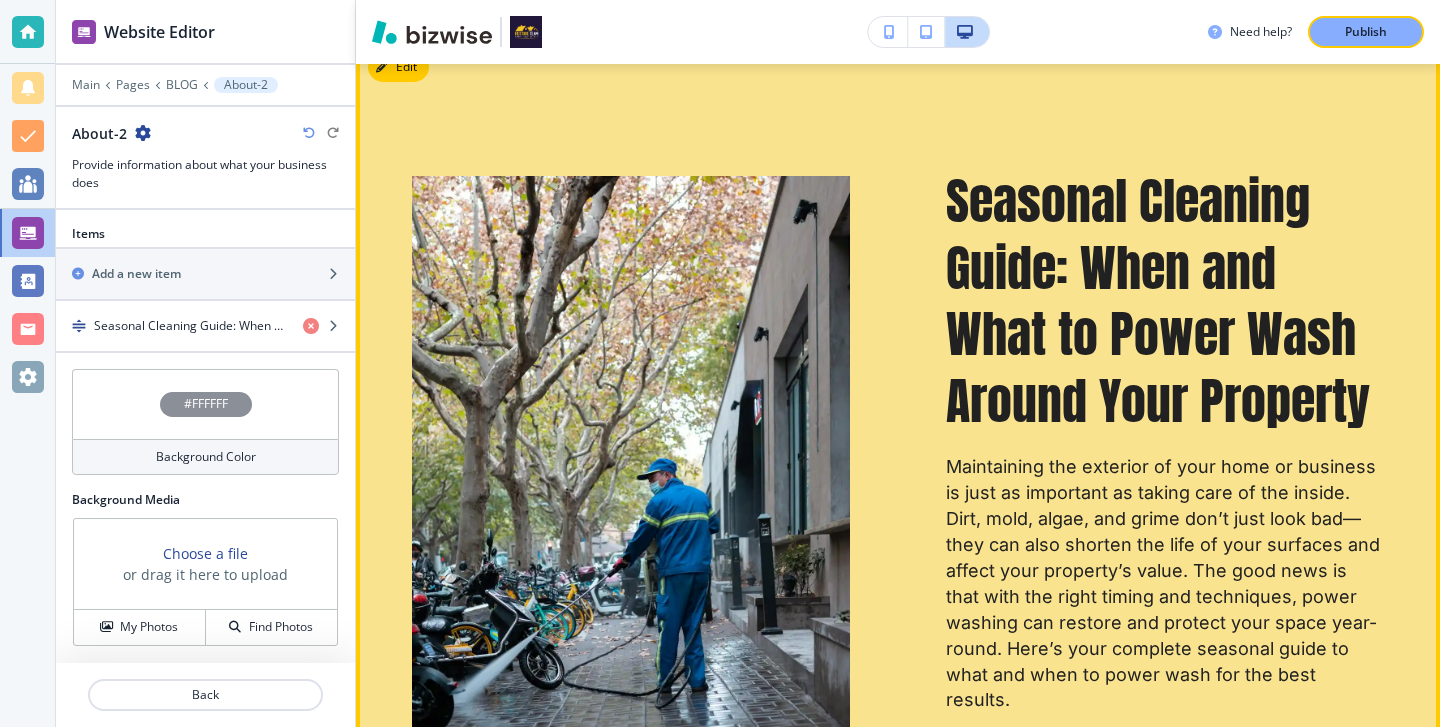 scroll, scrollTop: 1726, scrollLeft: 0, axis: vertical 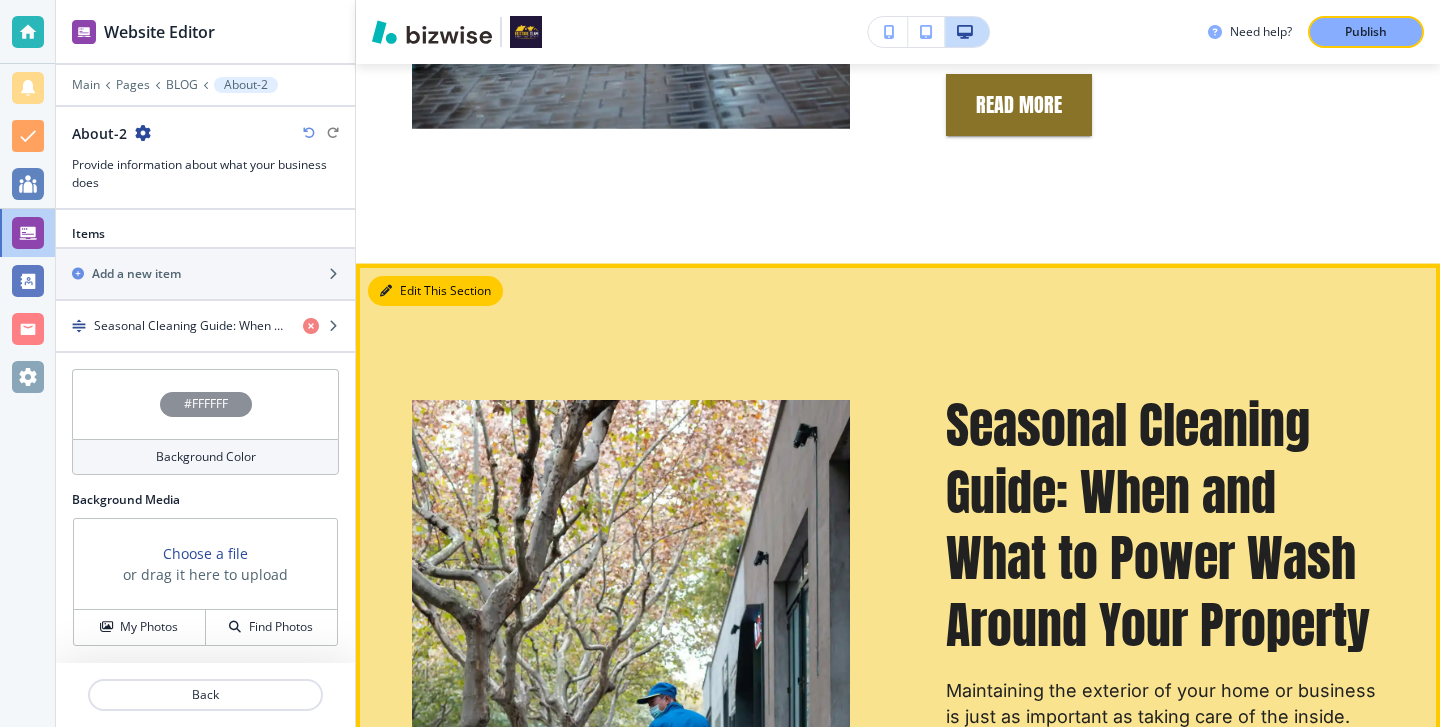 click on "Edit This Section" at bounding box center (435, 291) 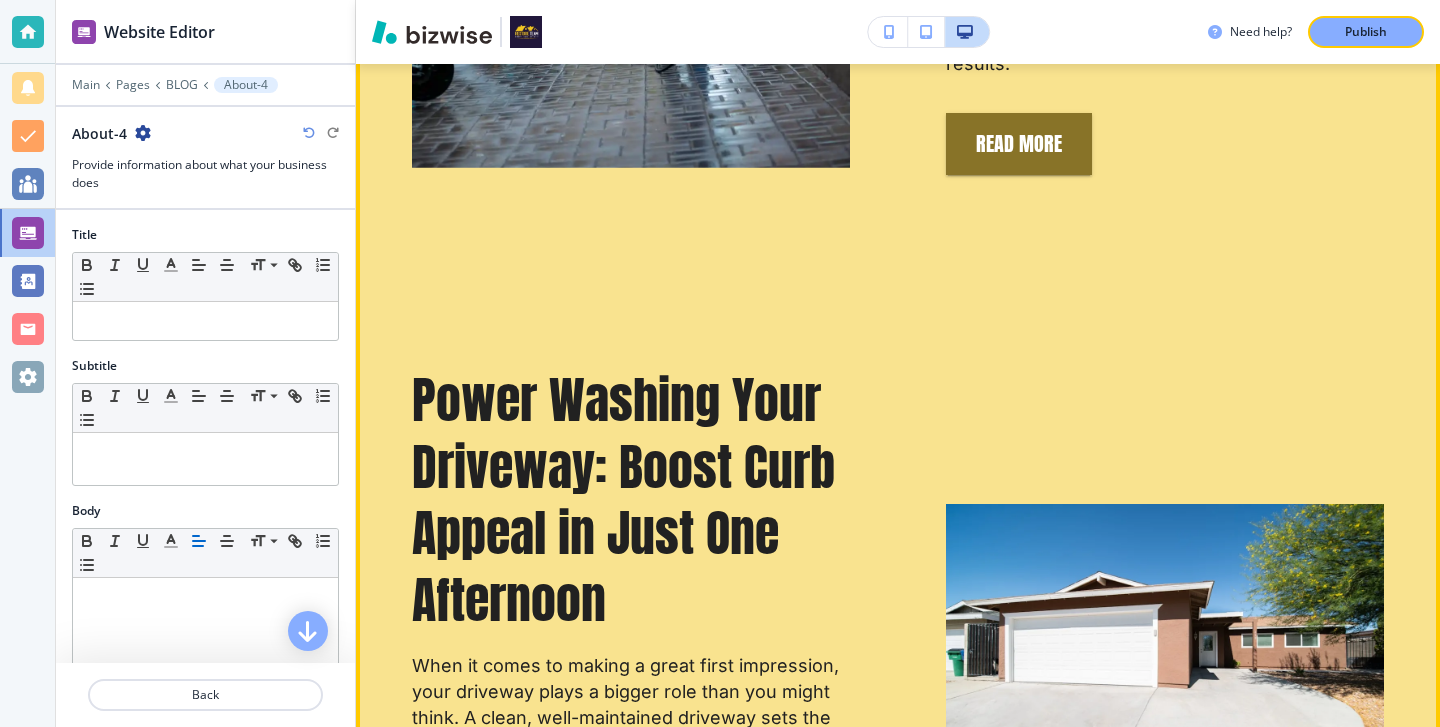scroll, scrollTop: 2750, scrollLeft: 0, axis: vertical 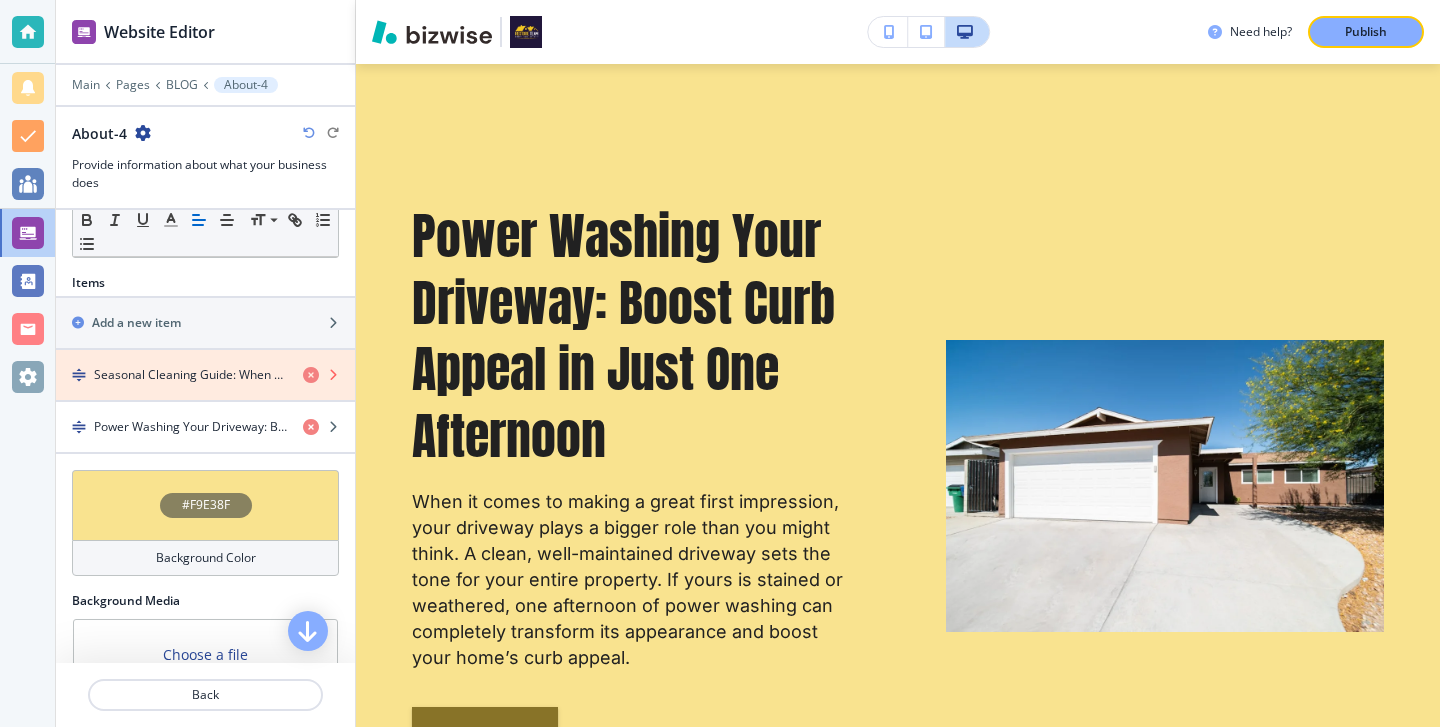 click at bounding box center (311, 375) 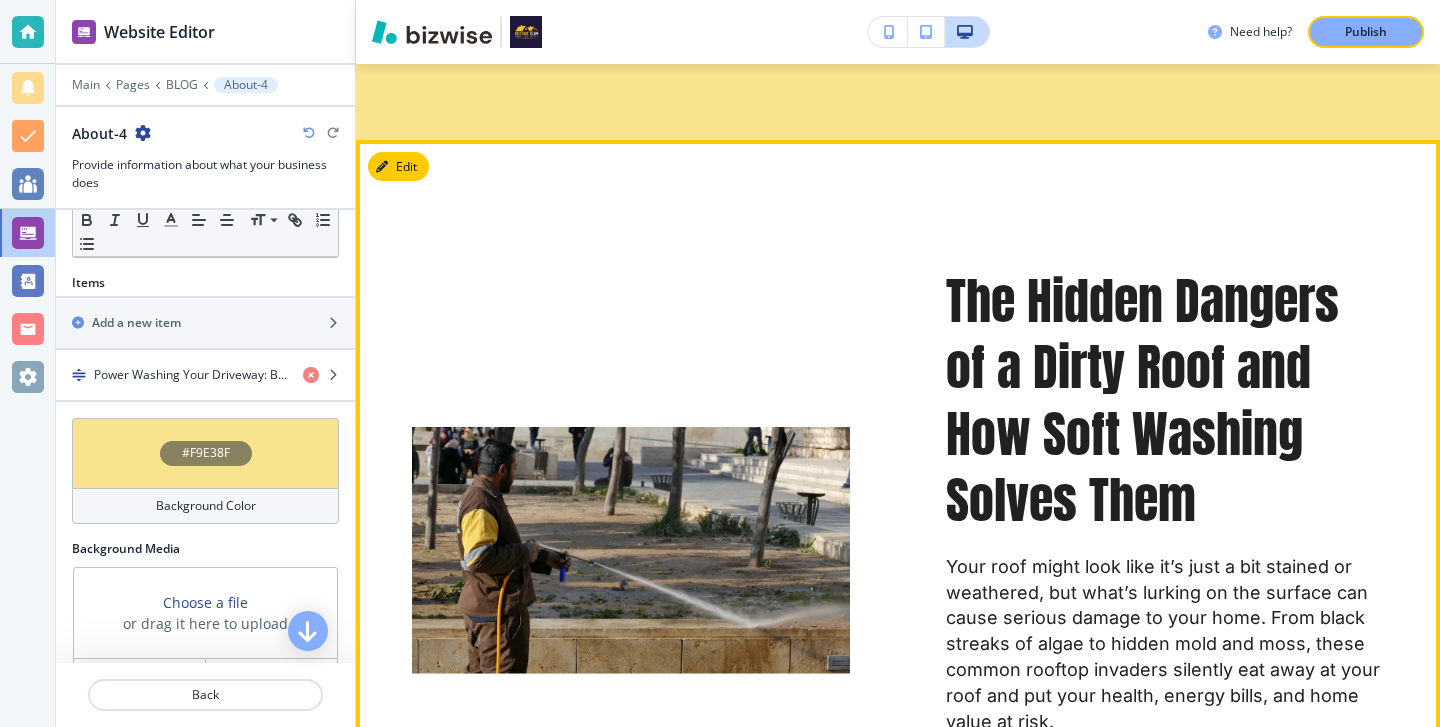 scroll, scrollTop: 2661, scrollLeft: 0, axis: vertical 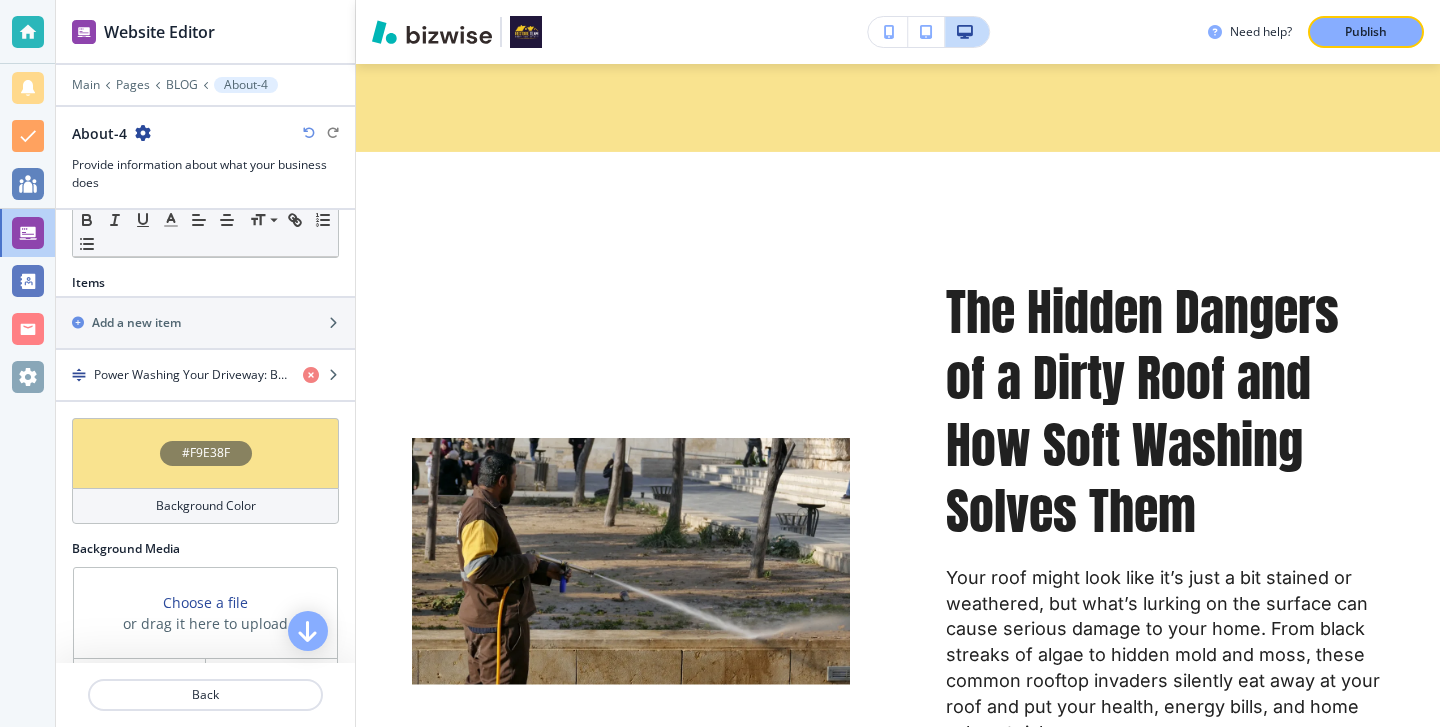 click at bounding box center [309, 133] 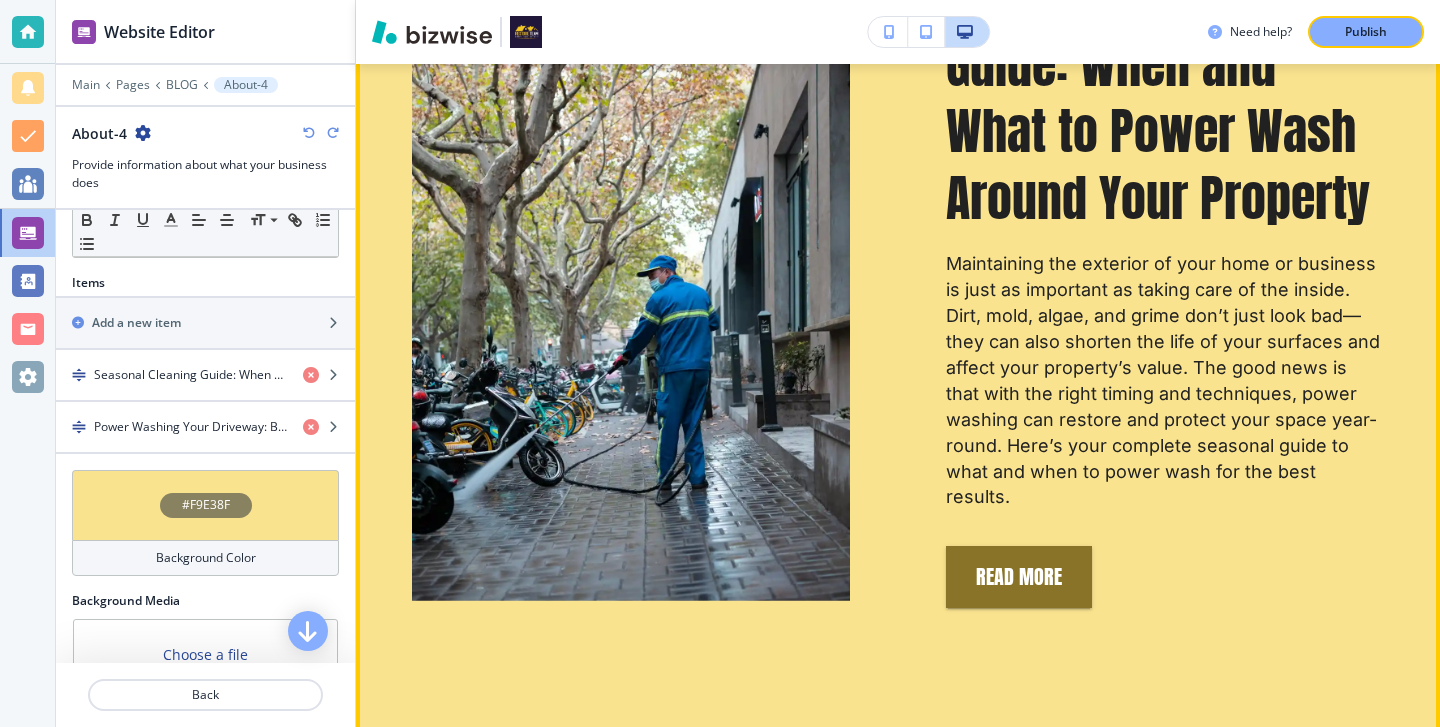 scroll, scrollTop: 2133, scrollLeft: 0, axis: vertical 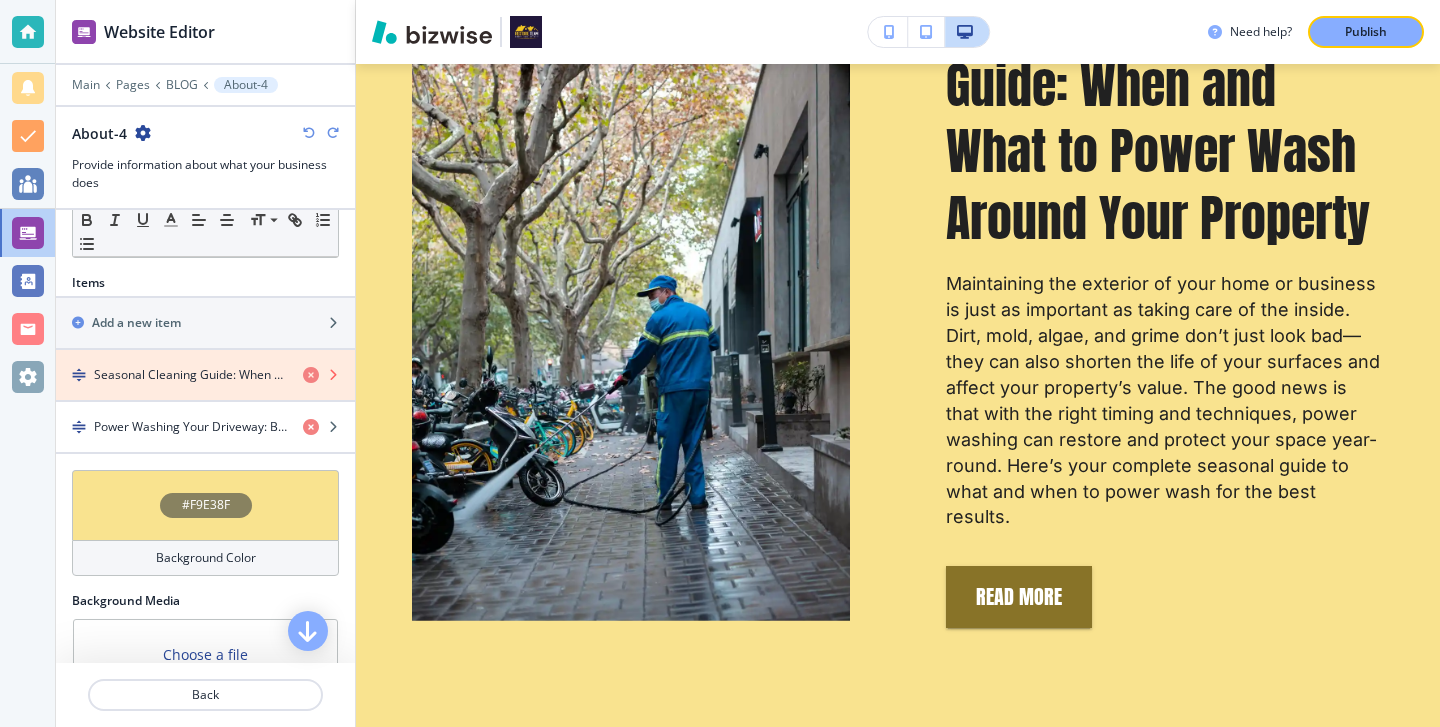 click at bounding box center [311, 375] 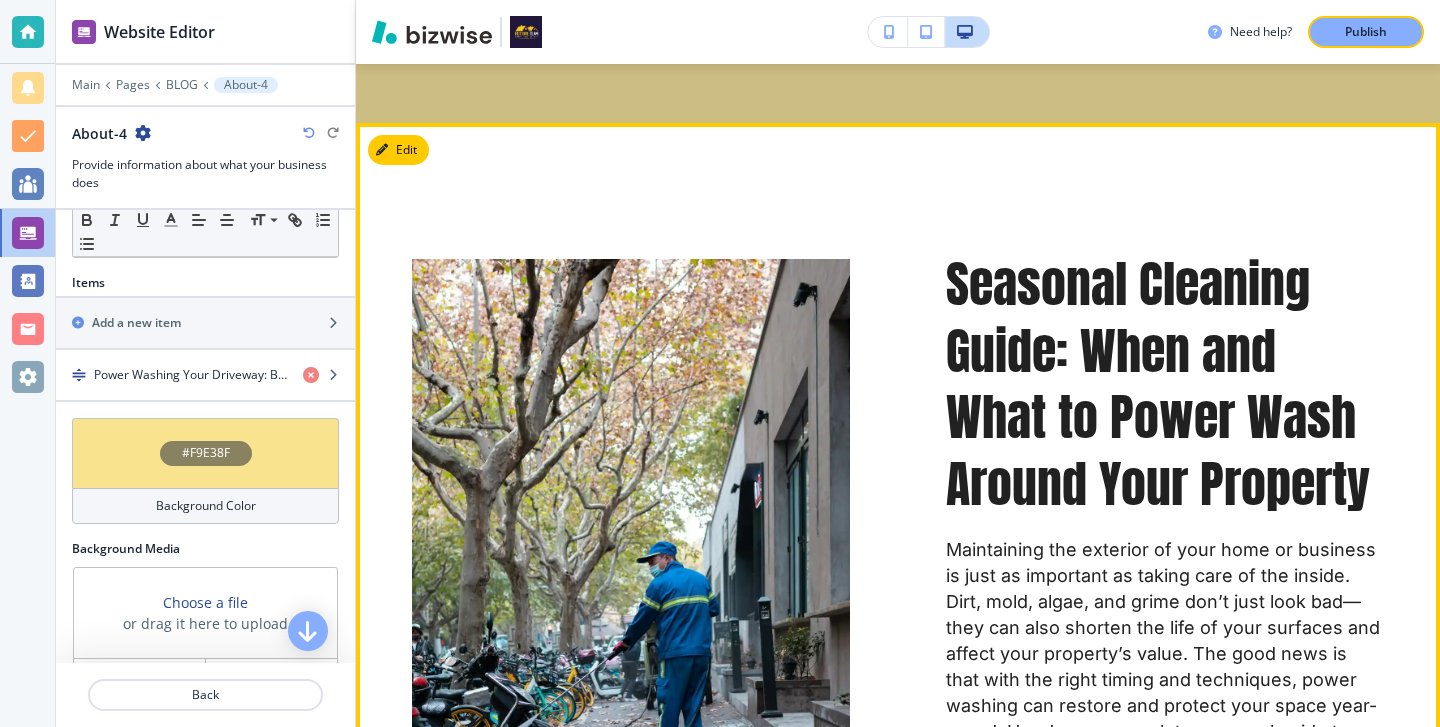 scroll, scrollTop: 1401, scrollLeft: 0, axis: vertical 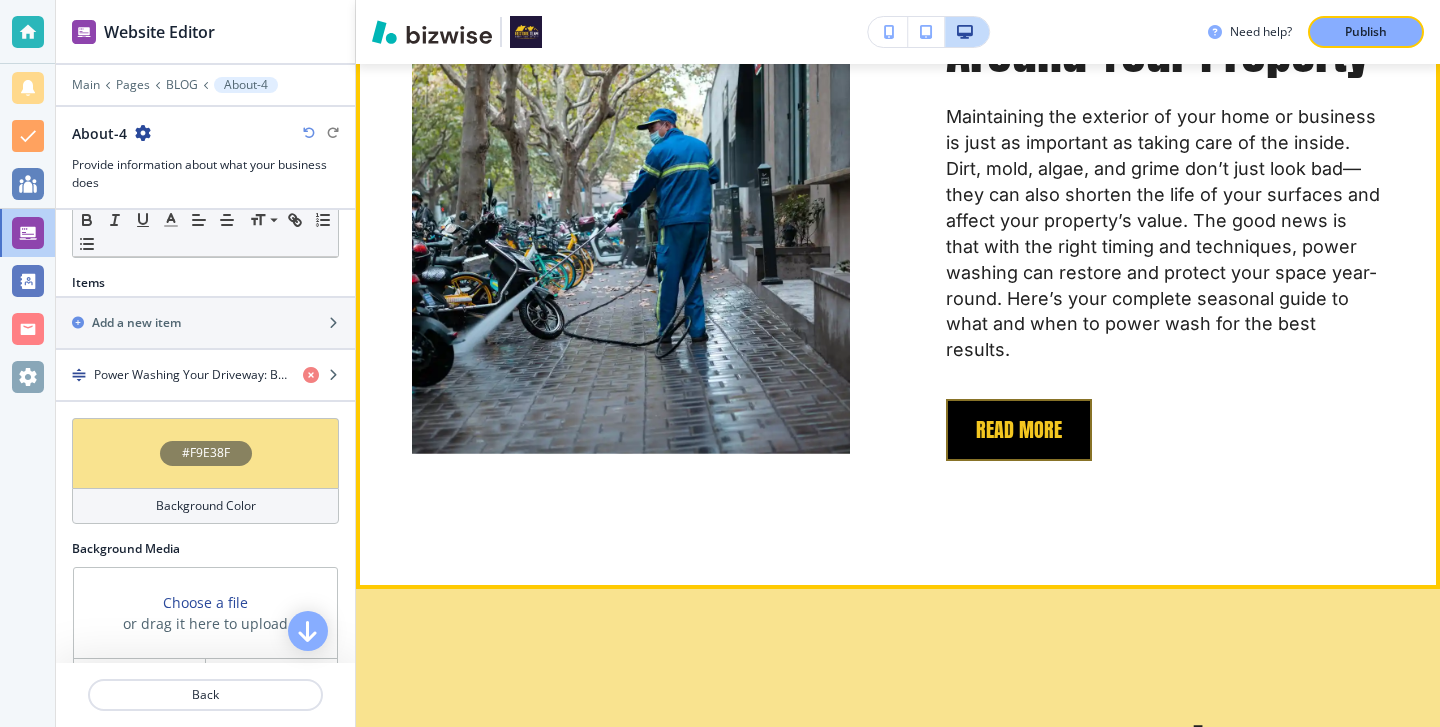 click on "REad More" at bounding box center (1019, 430) 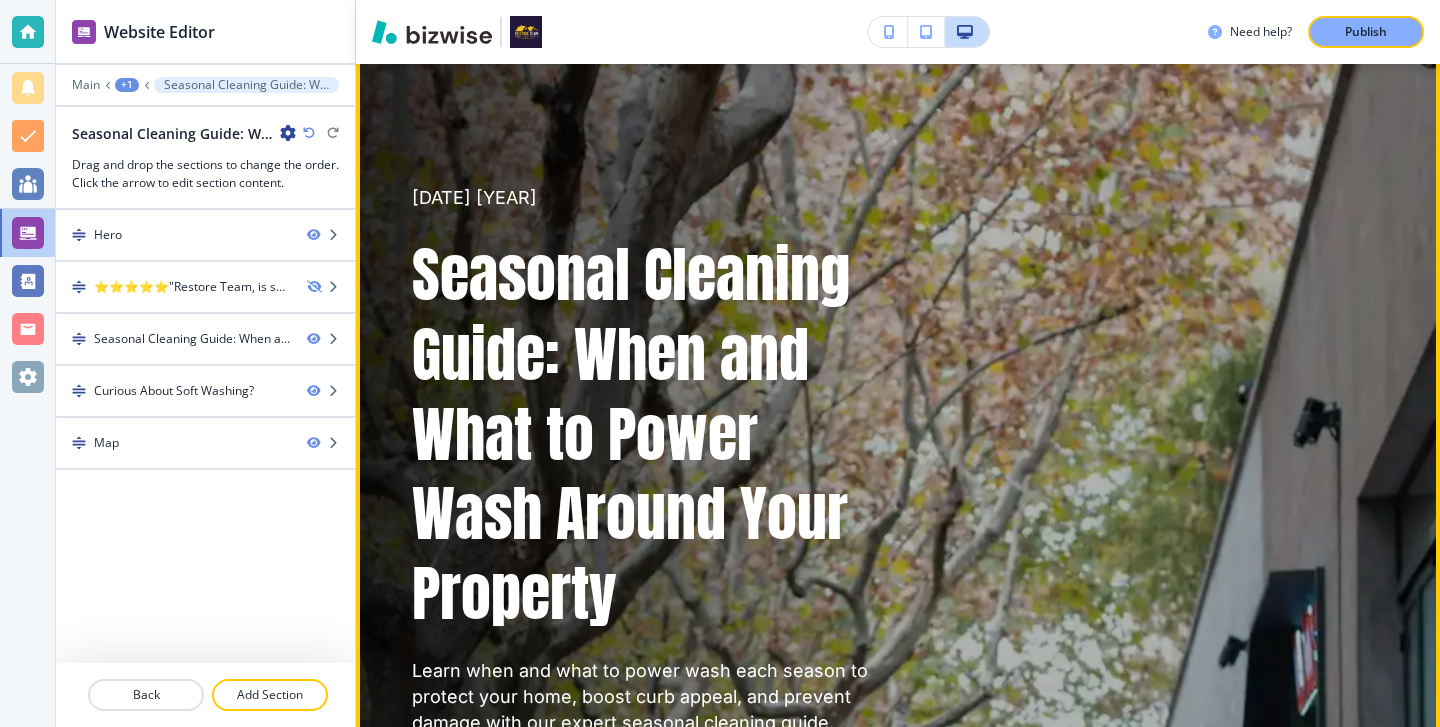 scroll, scrollTop: 0, scrollLeft: 0, axis: both 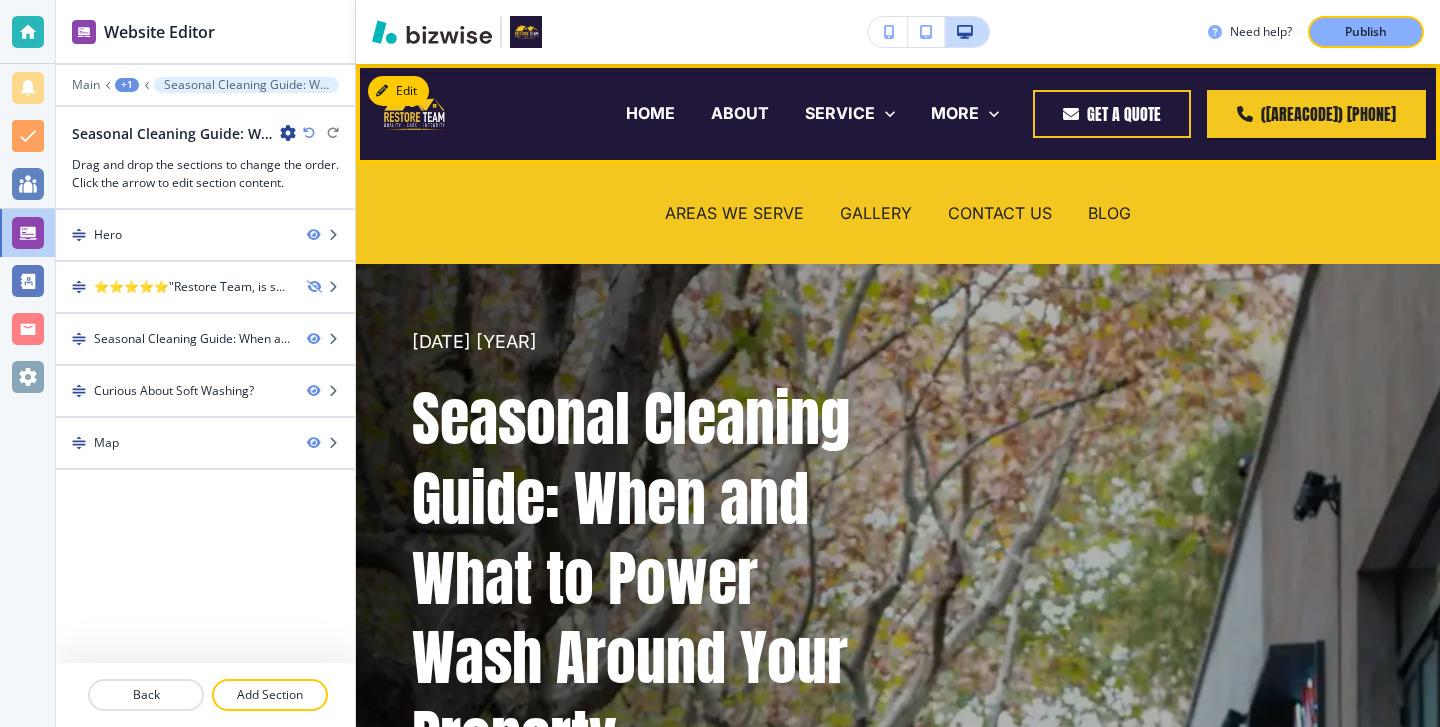 click on "BLOG" at bounding box center [1109, 213] 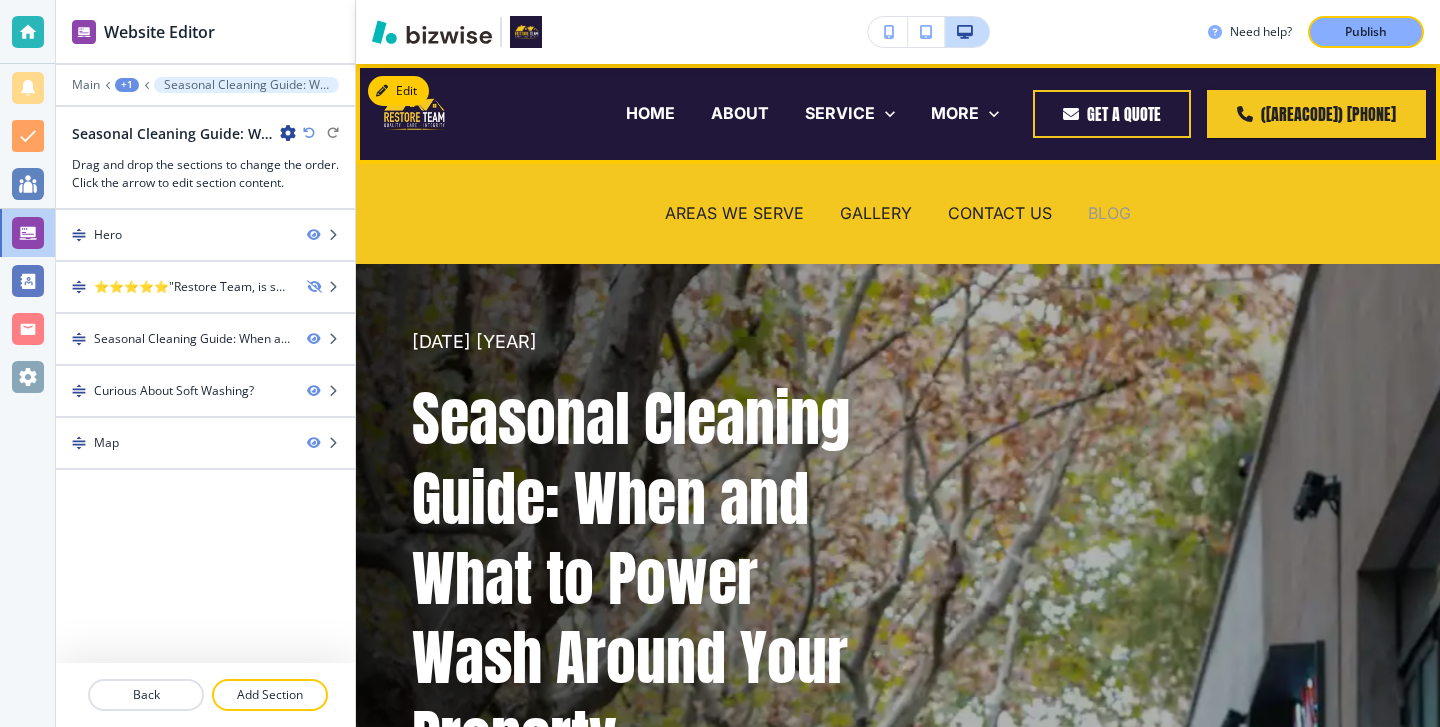 click on "BLOG" at bounding box center [1109, 213] 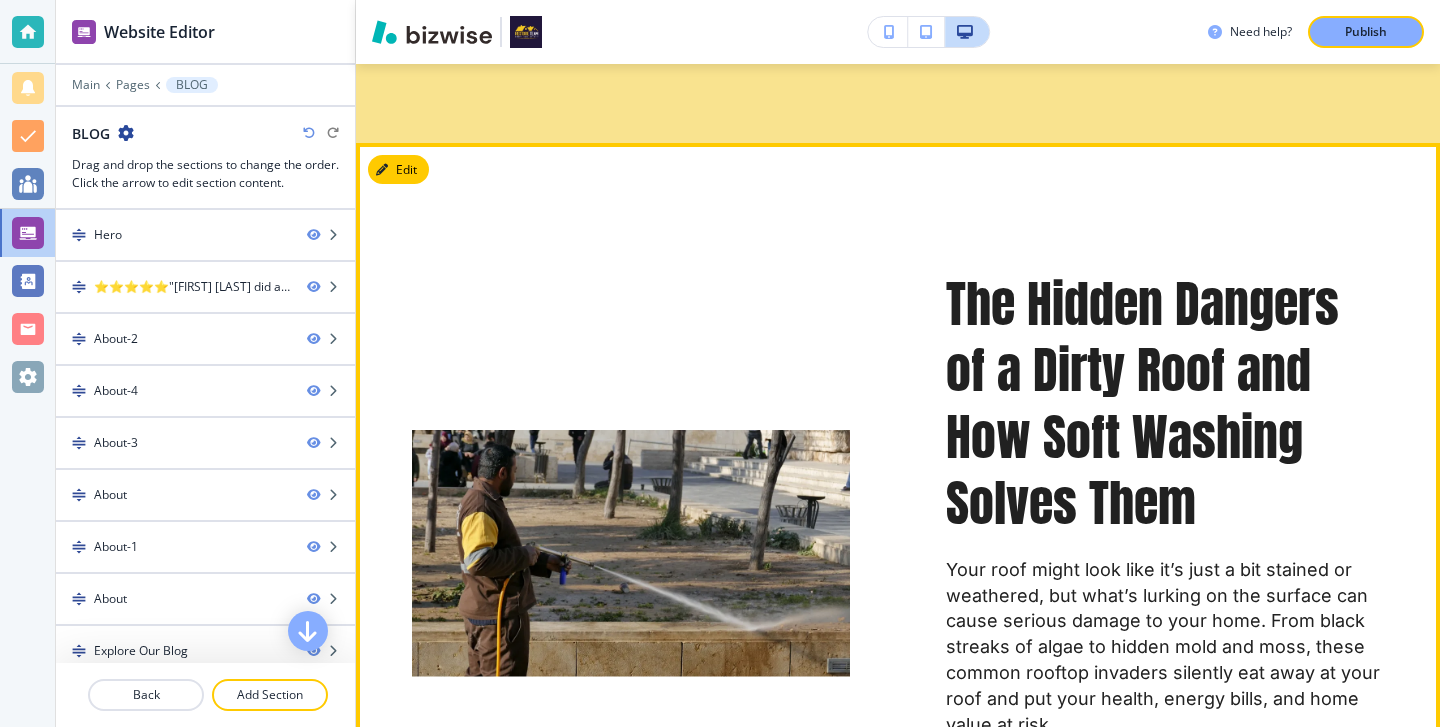 scroll, scrollTop: 2673, scrollLeft: 0, axis: vertical 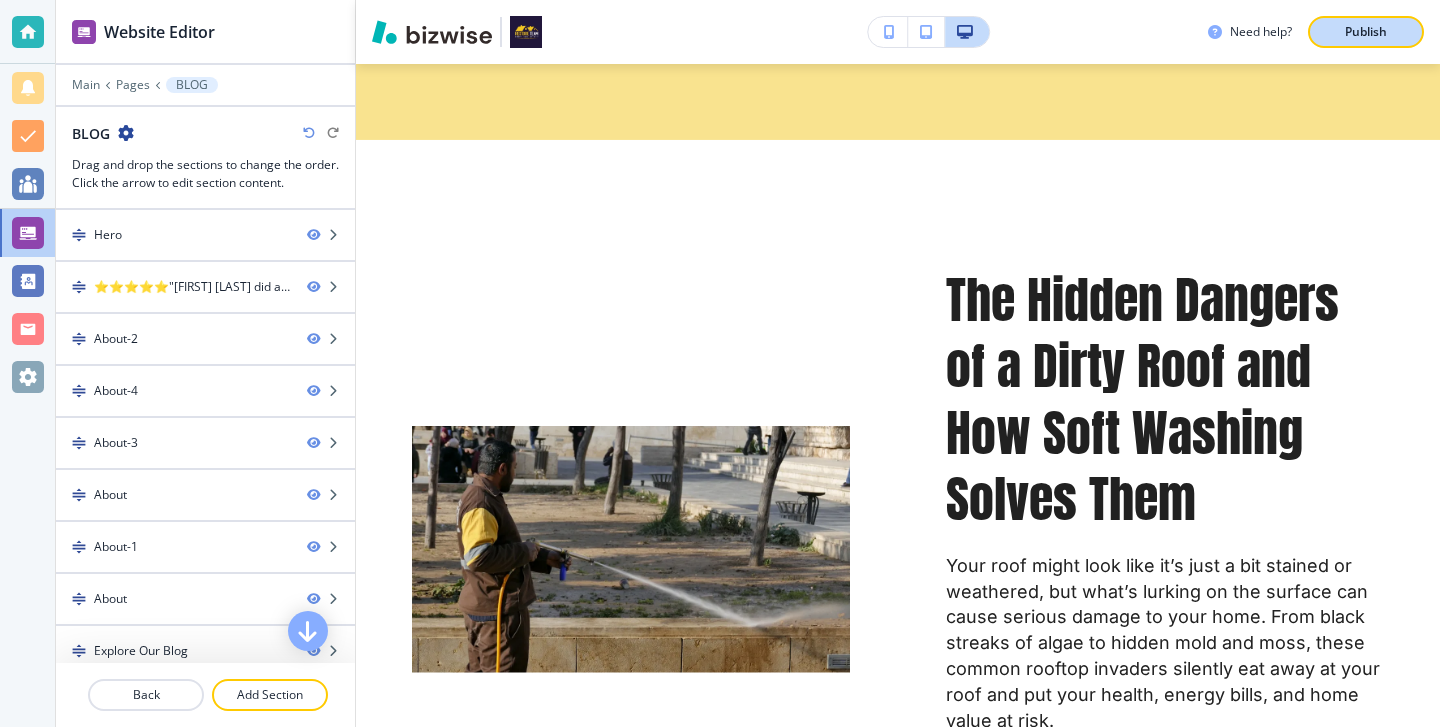 click on "Publish" at bounding box center [1366, 32] 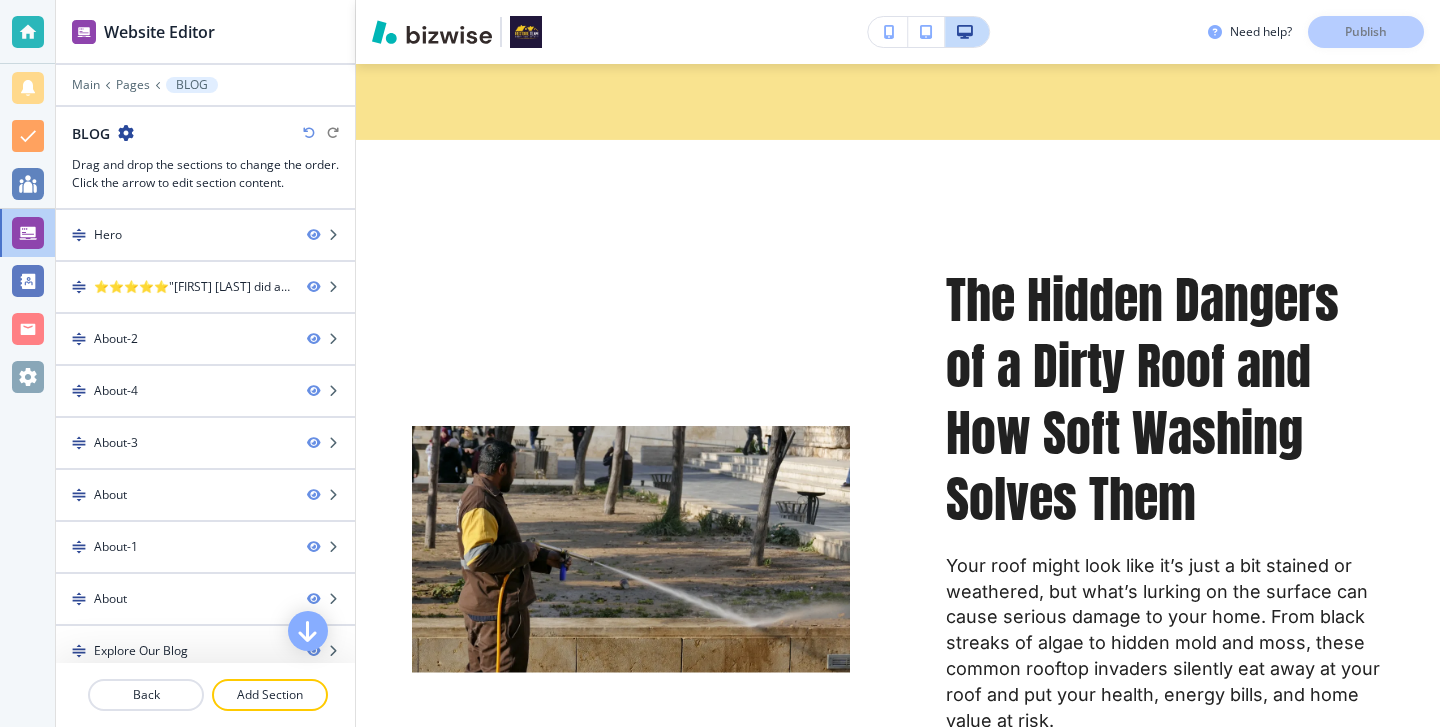 click at bounding box center [27, 32] 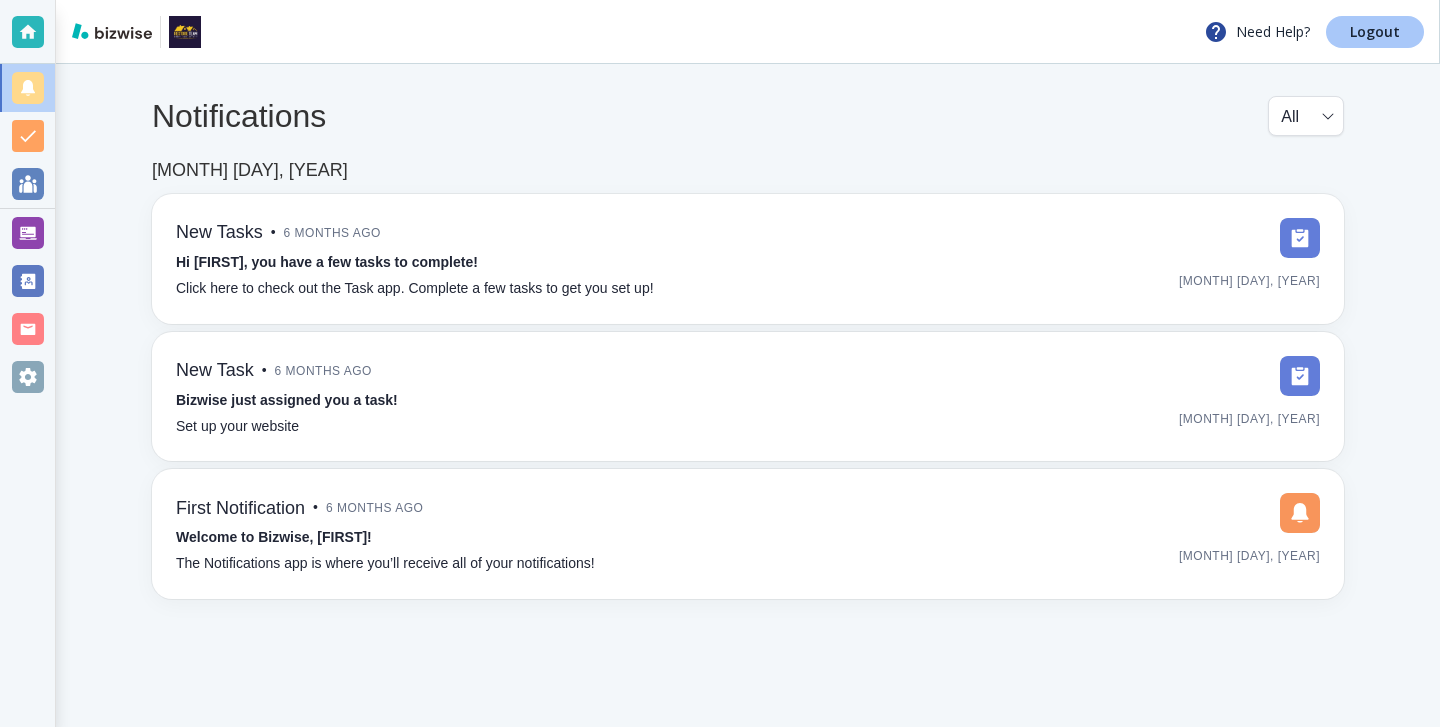 click on "Logout" at bounding box center (1375, 32) 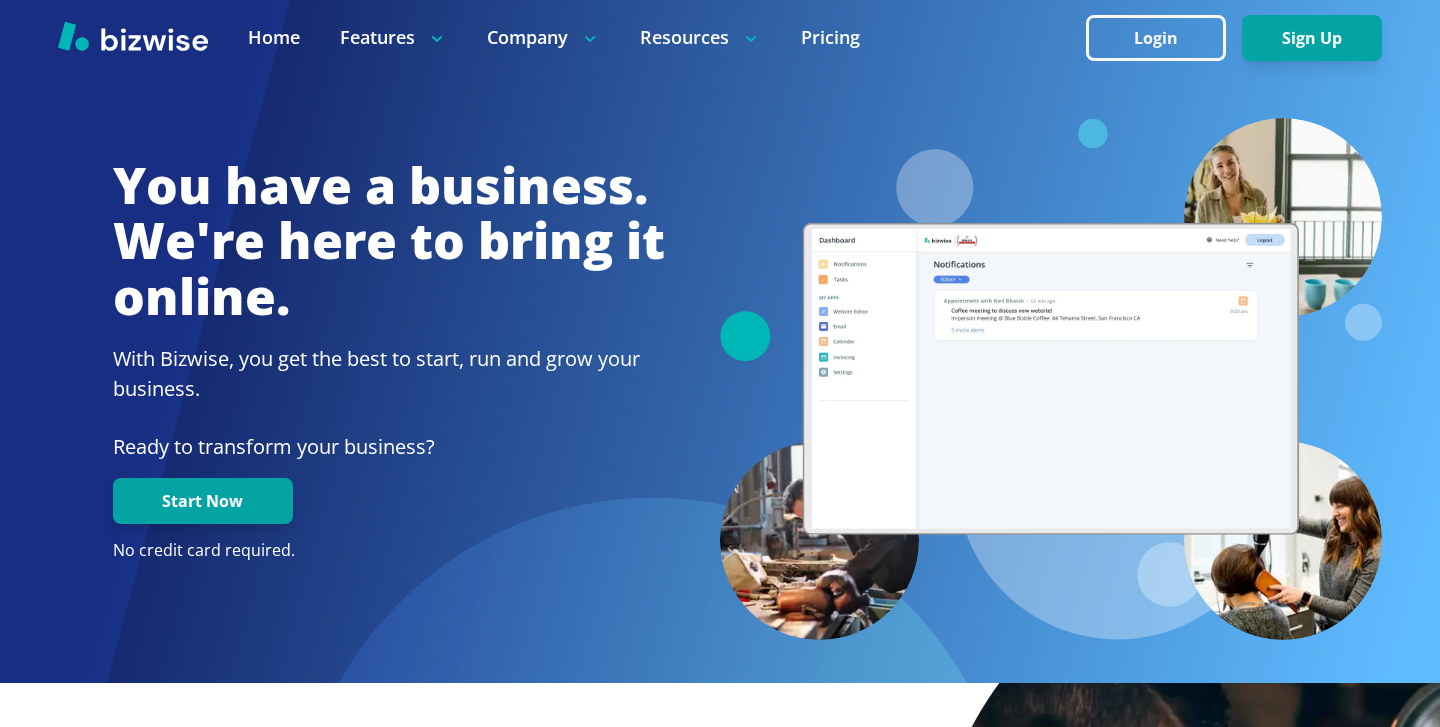 scroll, scrollTop: 0, scrollLeft: 0, axis: both 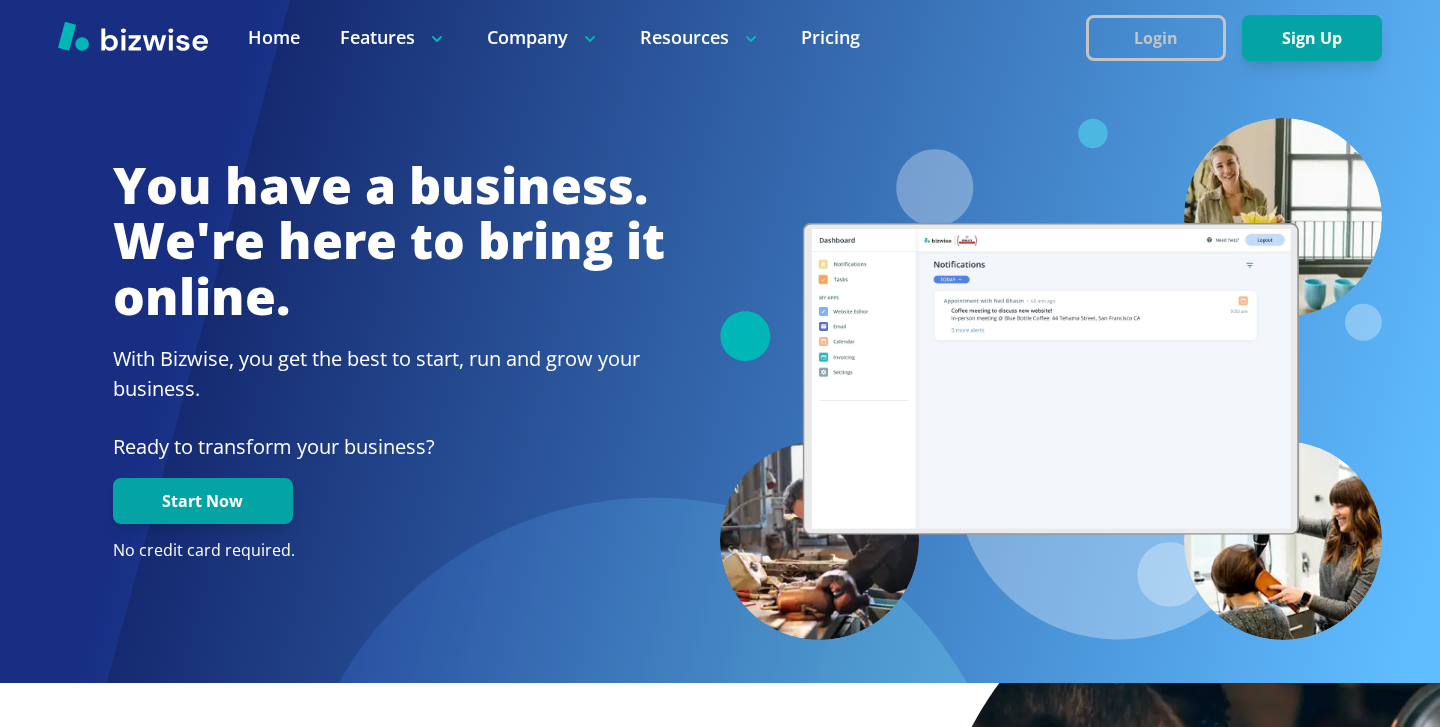 click on "Login" at bounding box center (1156, 38) 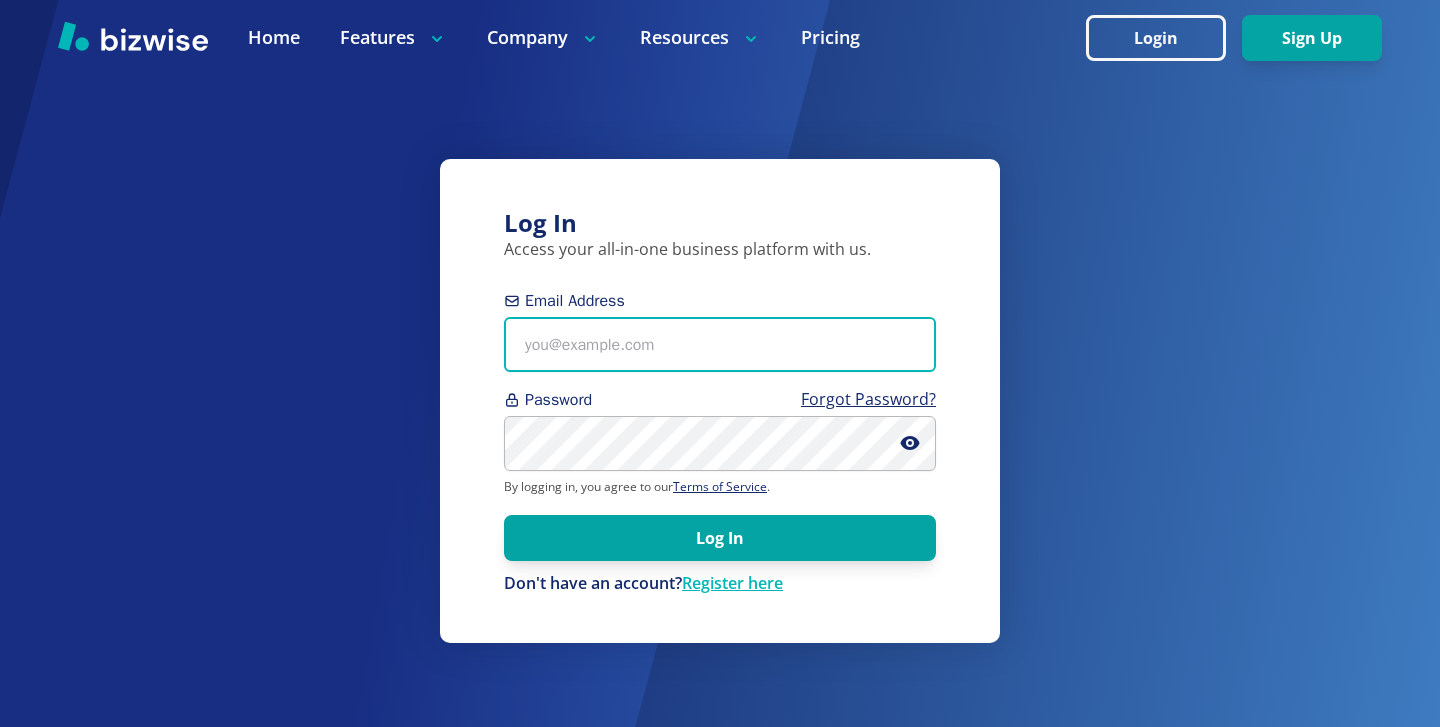 click on "Email Address" at bounding box center (720, 344) 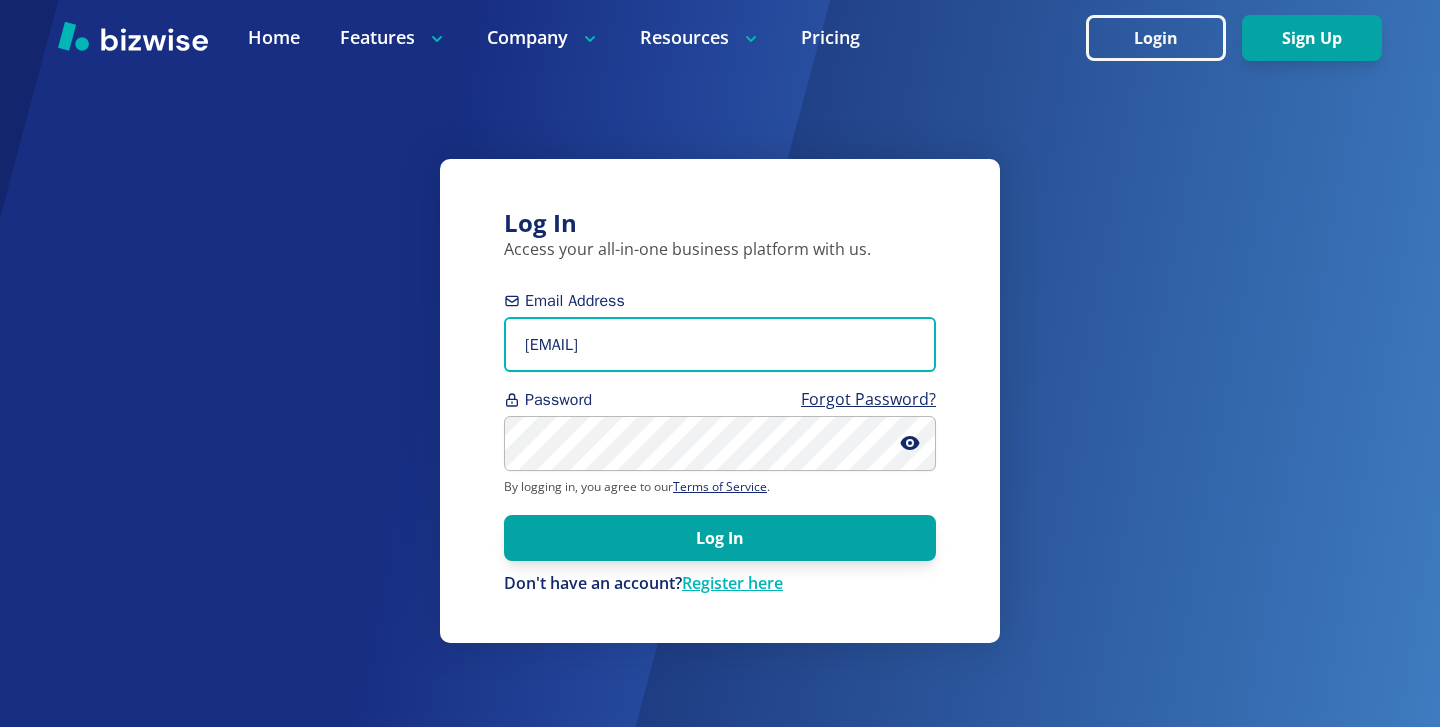 type on "[EMAIL]" 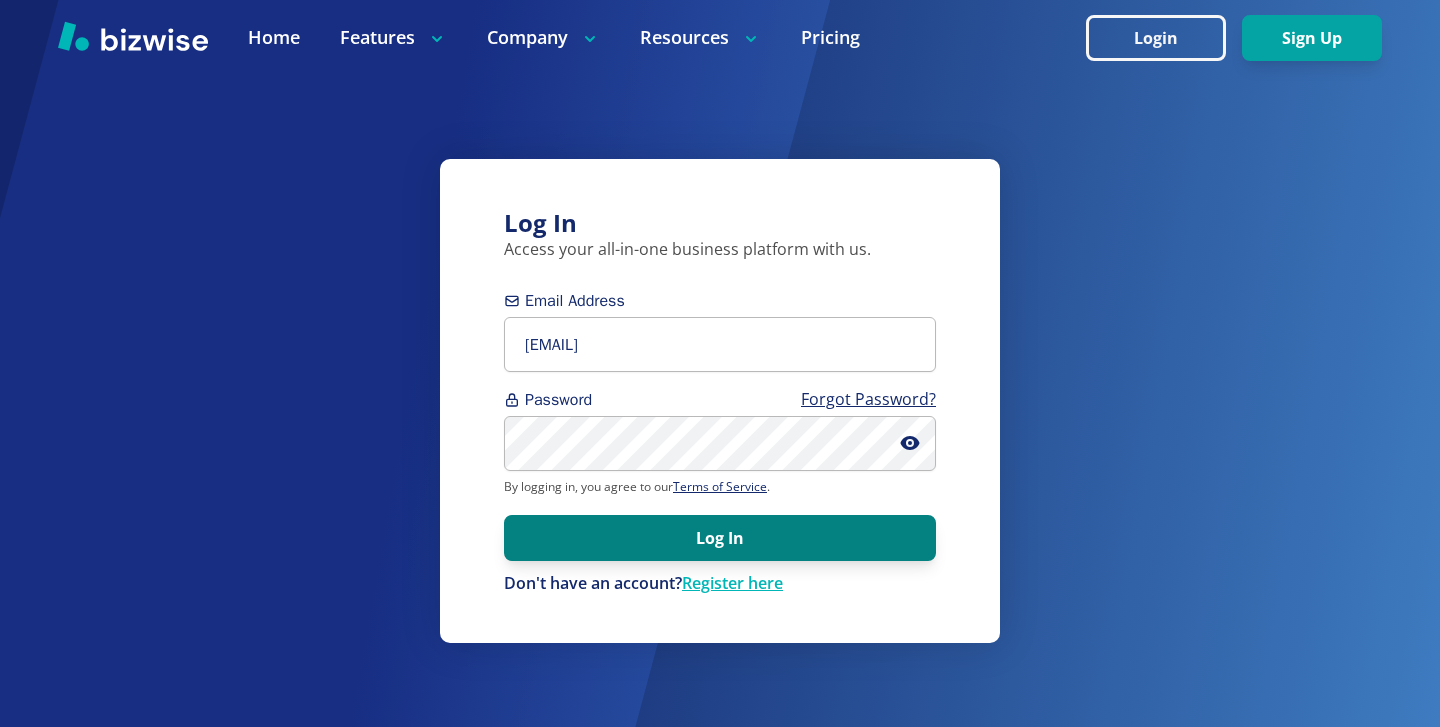 click on "Log In" at bounding box center [720, 538] 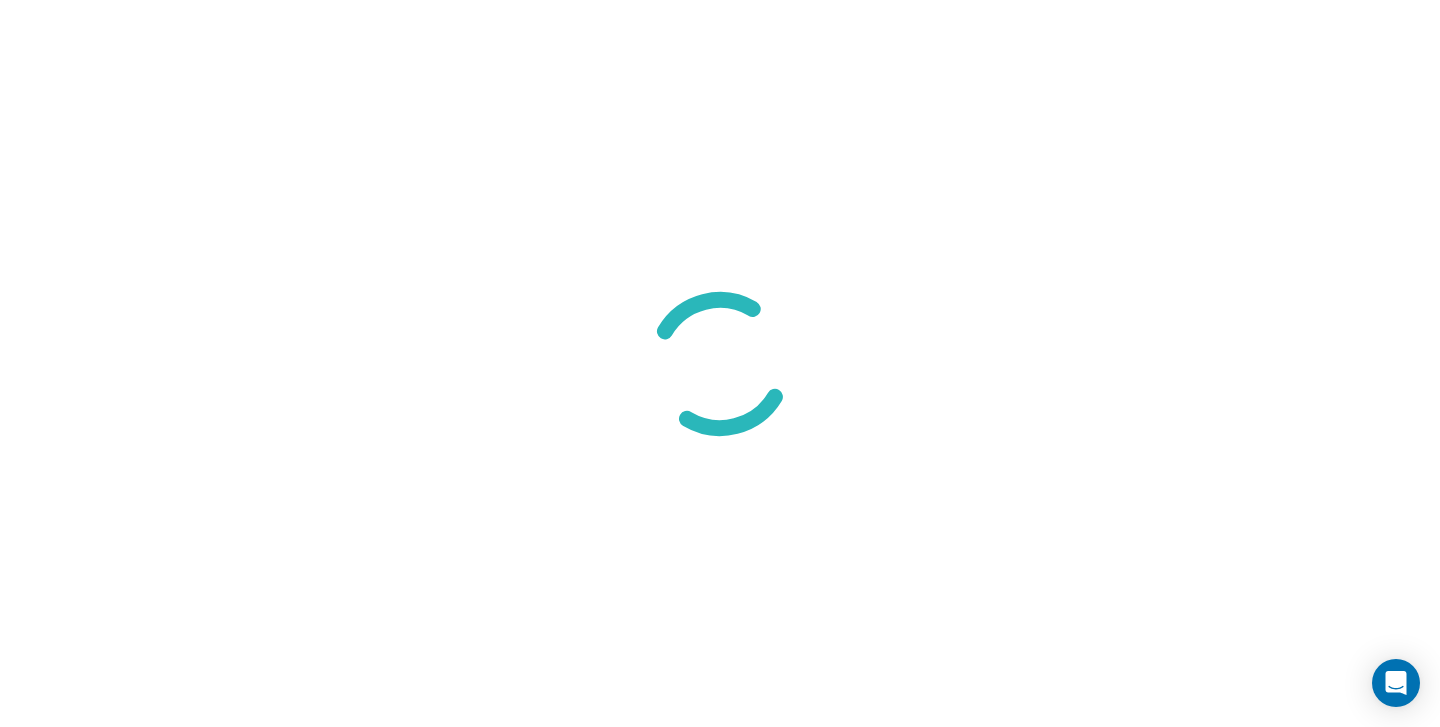scroll, scrollTop: 0, scrollLeft: 0, axis: both 